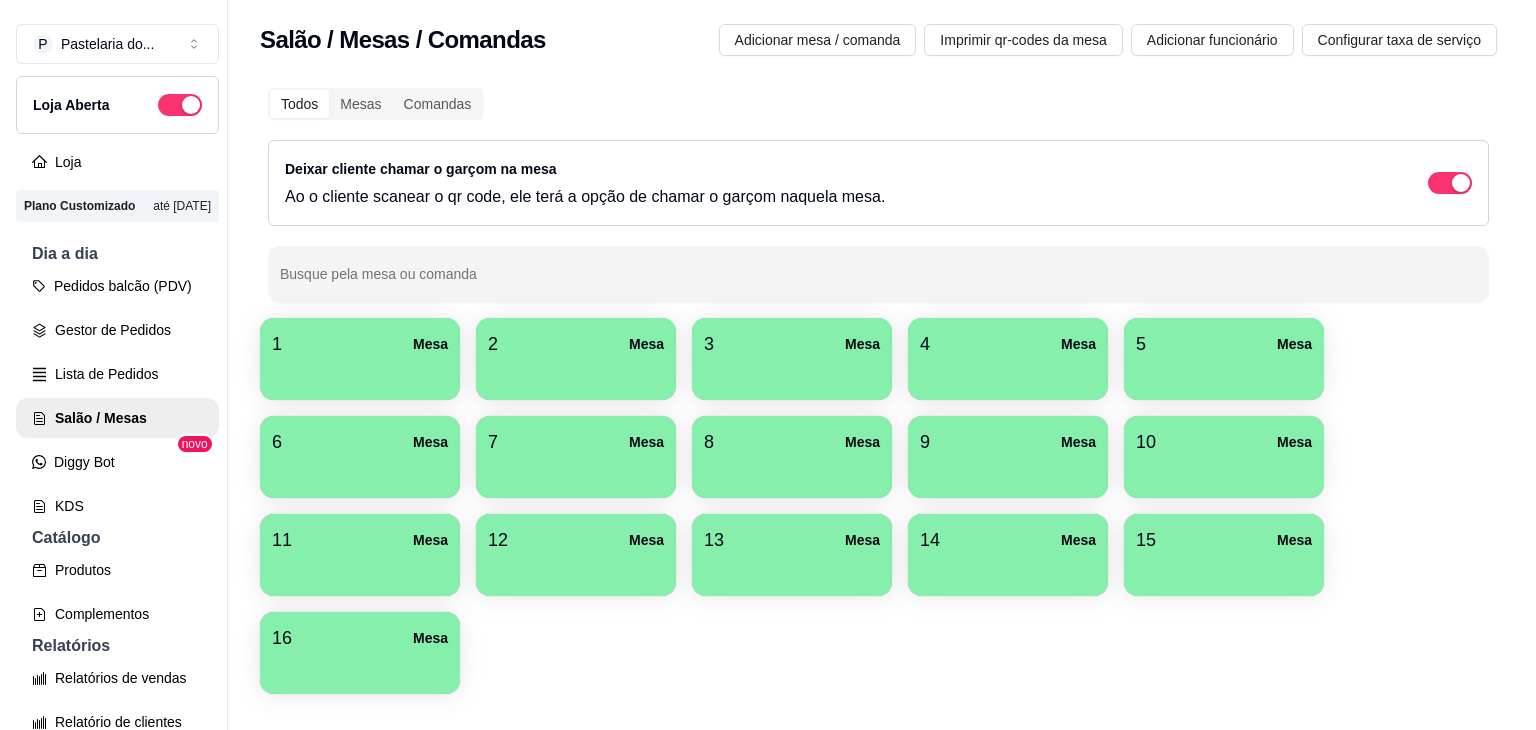 scroll, scrollTop: 0, scrollLeft: 0, axis: both 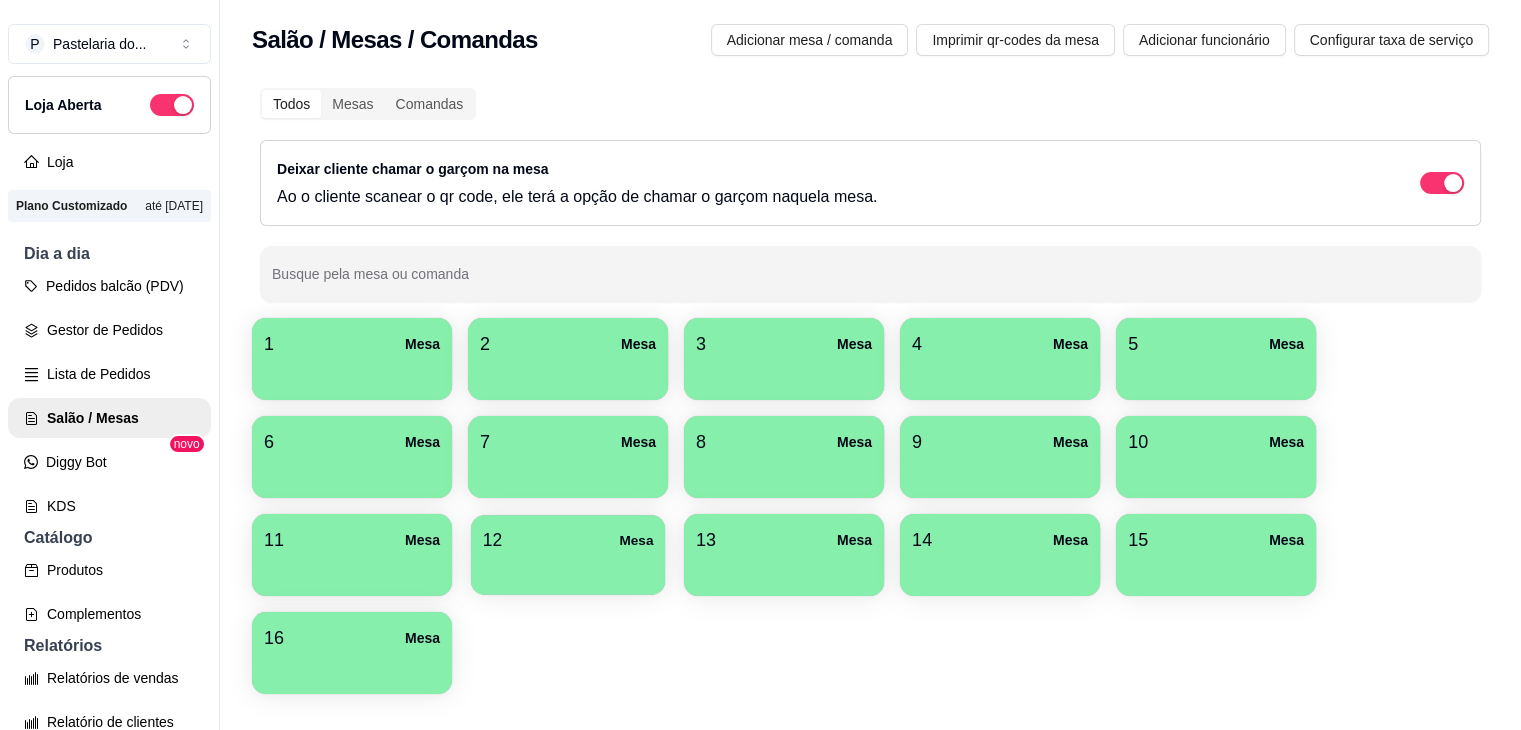 click on "12" at bounding box center [492, 540] 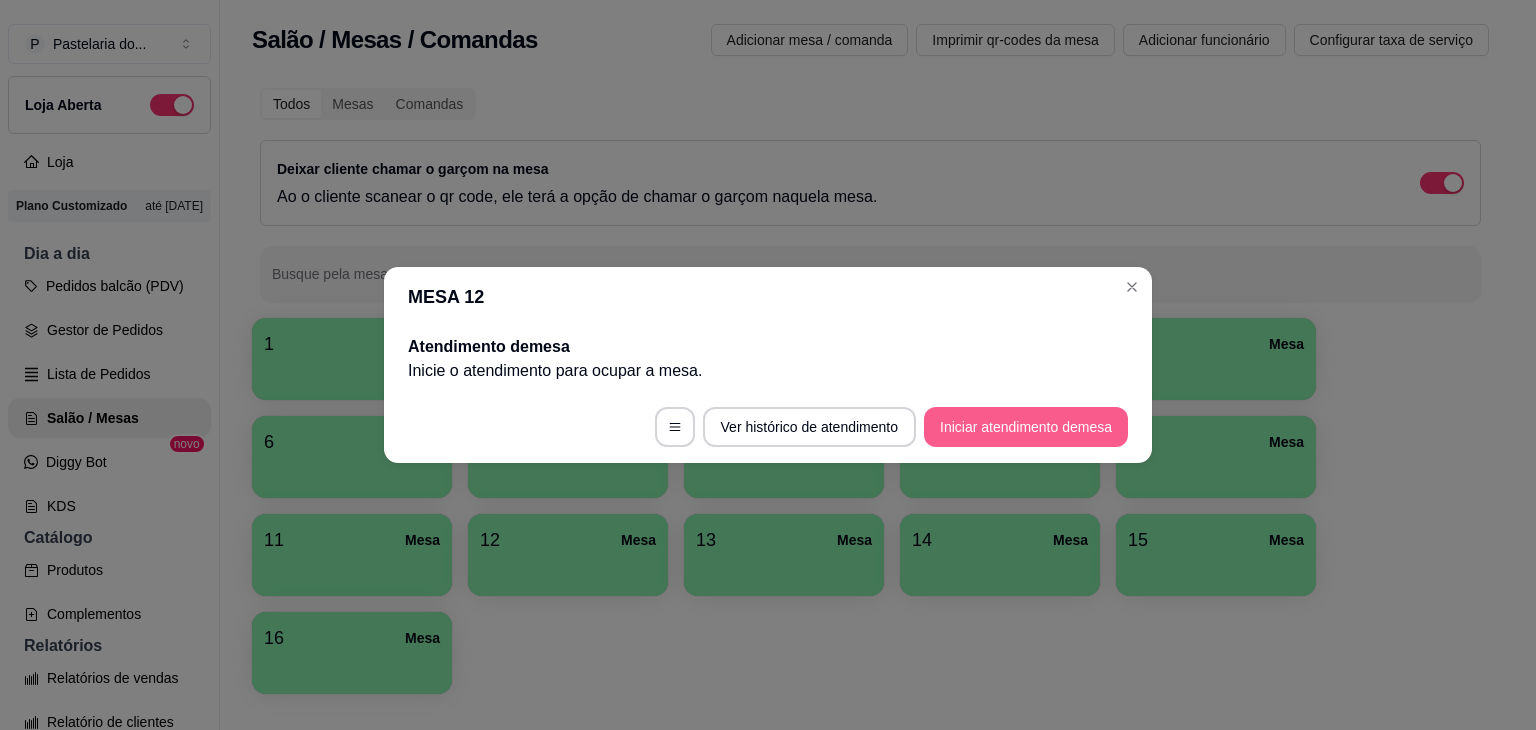 click on "Iniciar atendimento de  mesa" at bounding box center (1026, 427) 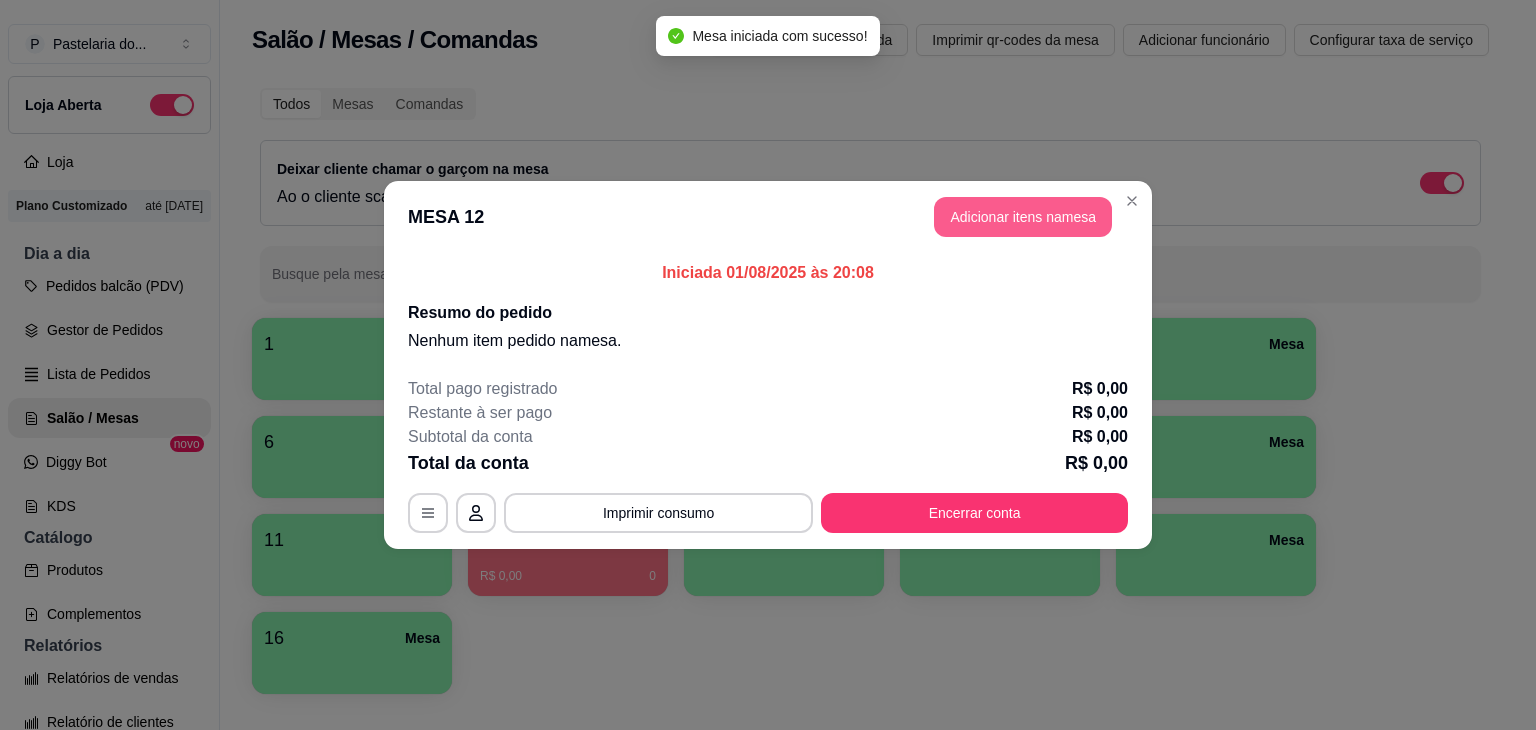 click on "Adicionar itens na  mesa" at bounding box center [1023, 217] 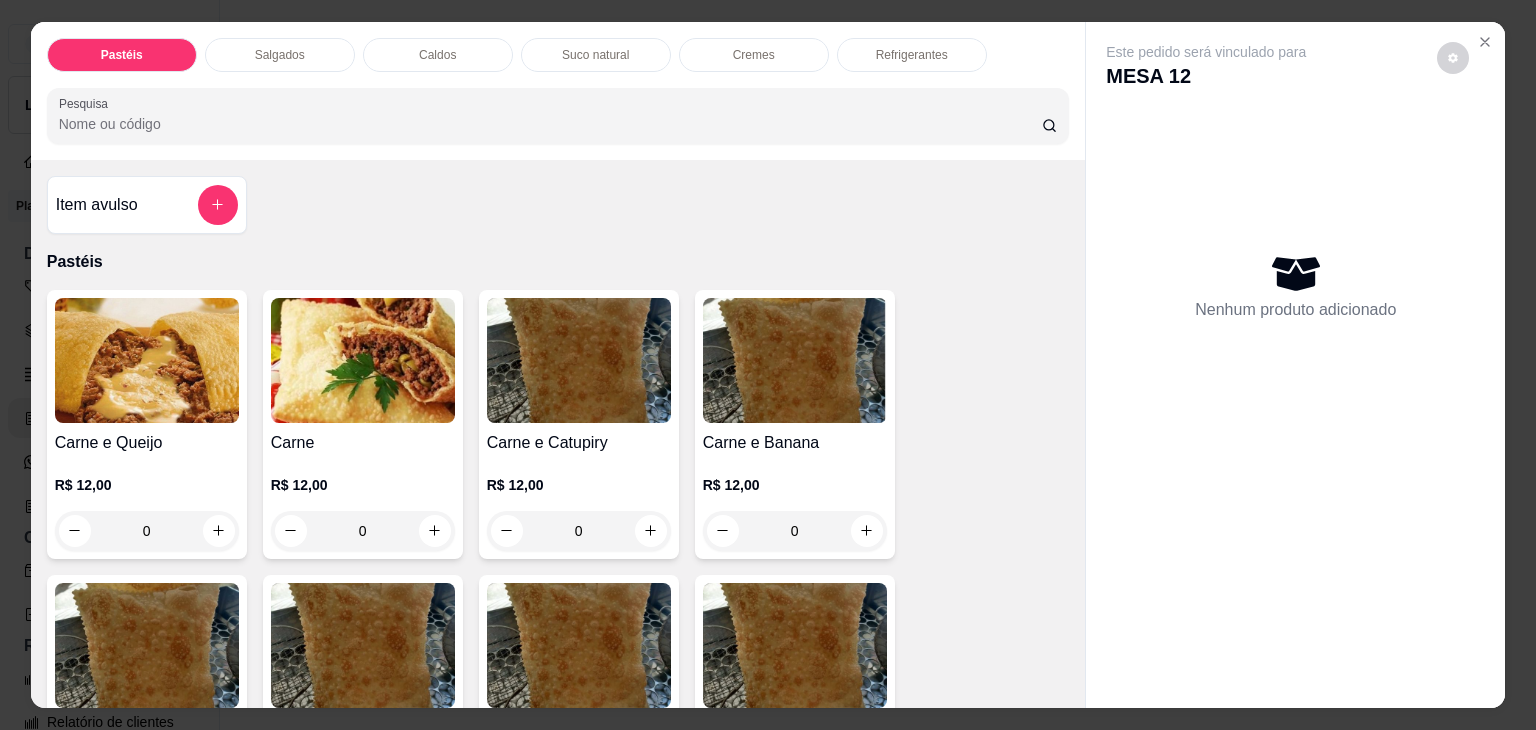 click on "Caldos" at bounding box center (438, 55) 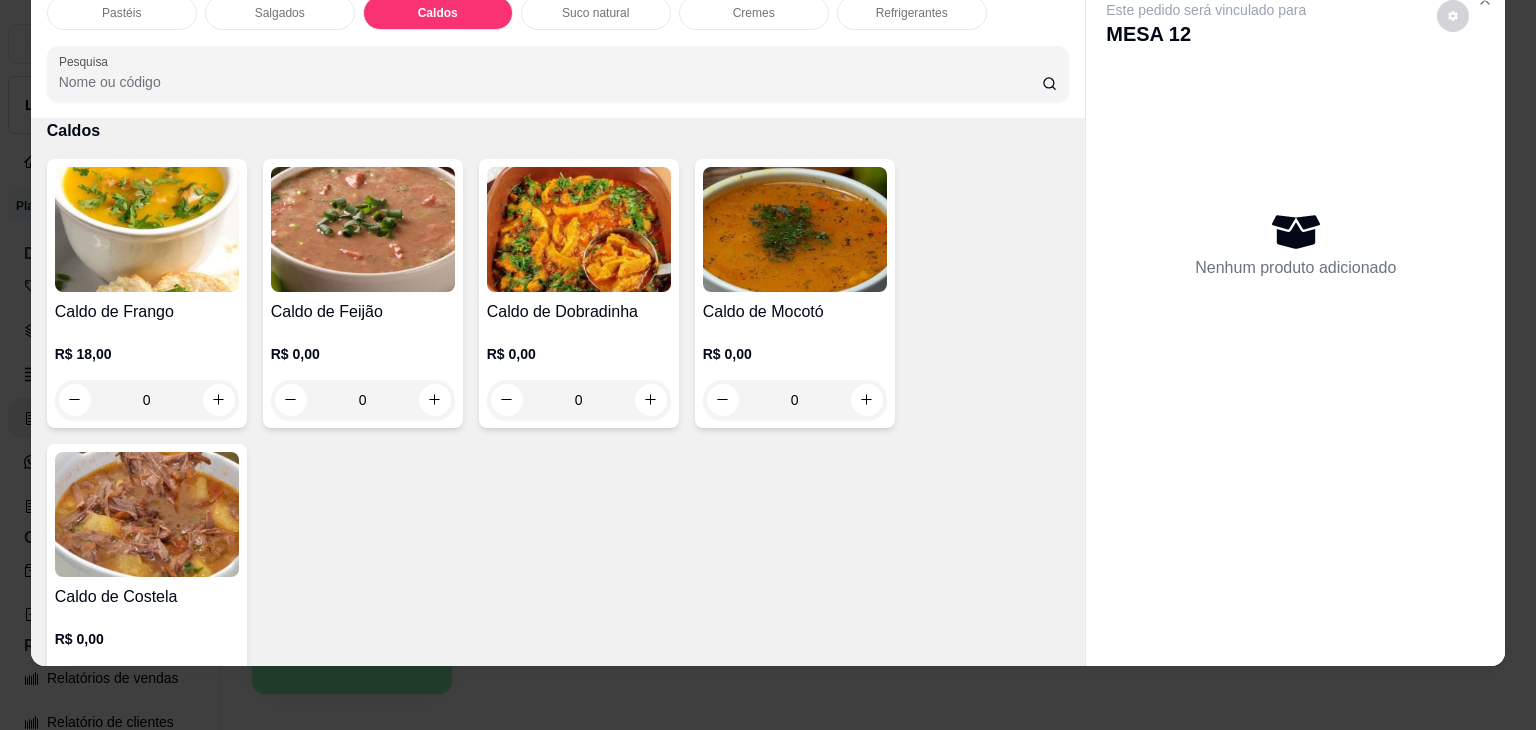click on "0" at bounding box center [147, 400] 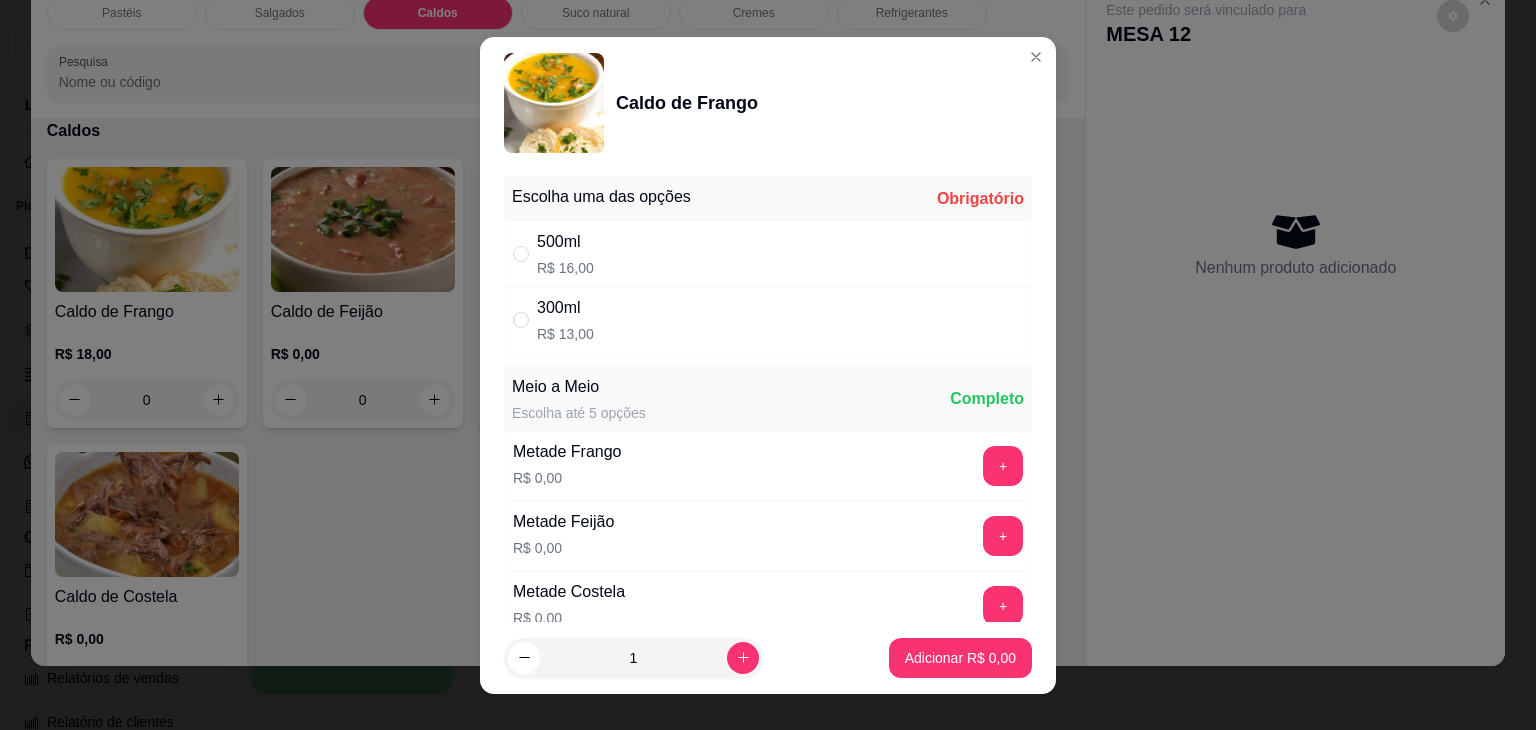click on "300ml R$ 13,00" at bounding box center [768, 320] 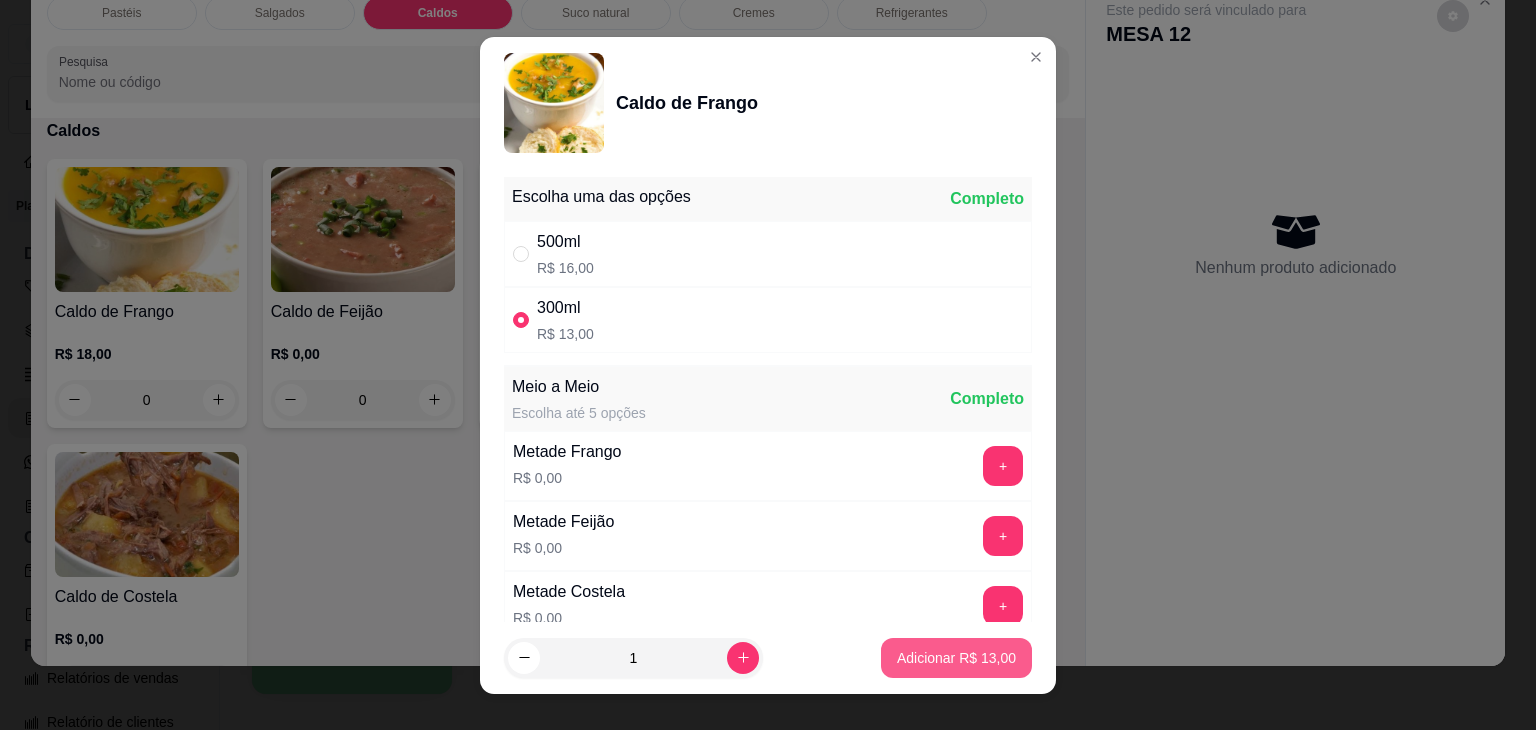 click on "Adicionar   R$ 13,00" at bounding box center [956, 658] 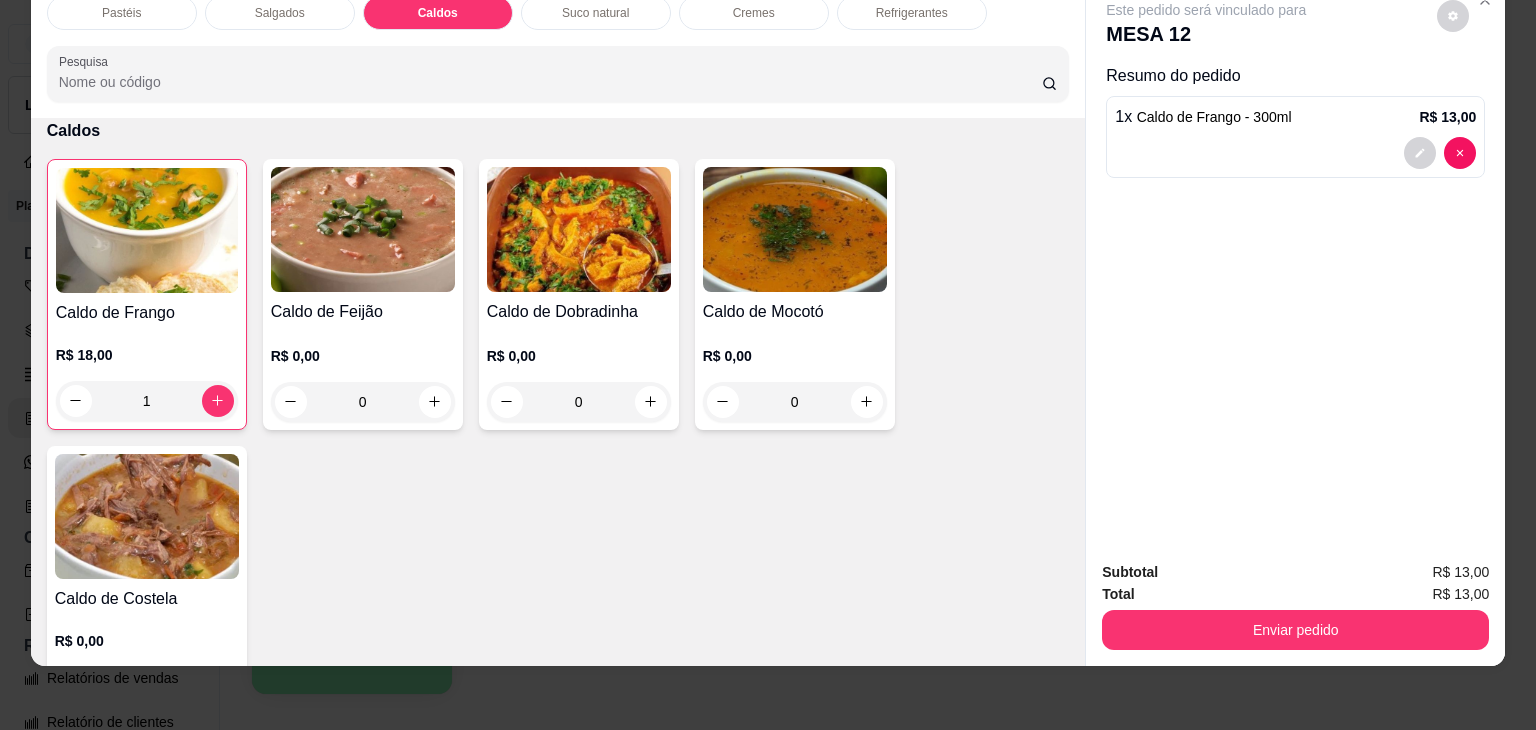 click at bounding box center [147, 516] 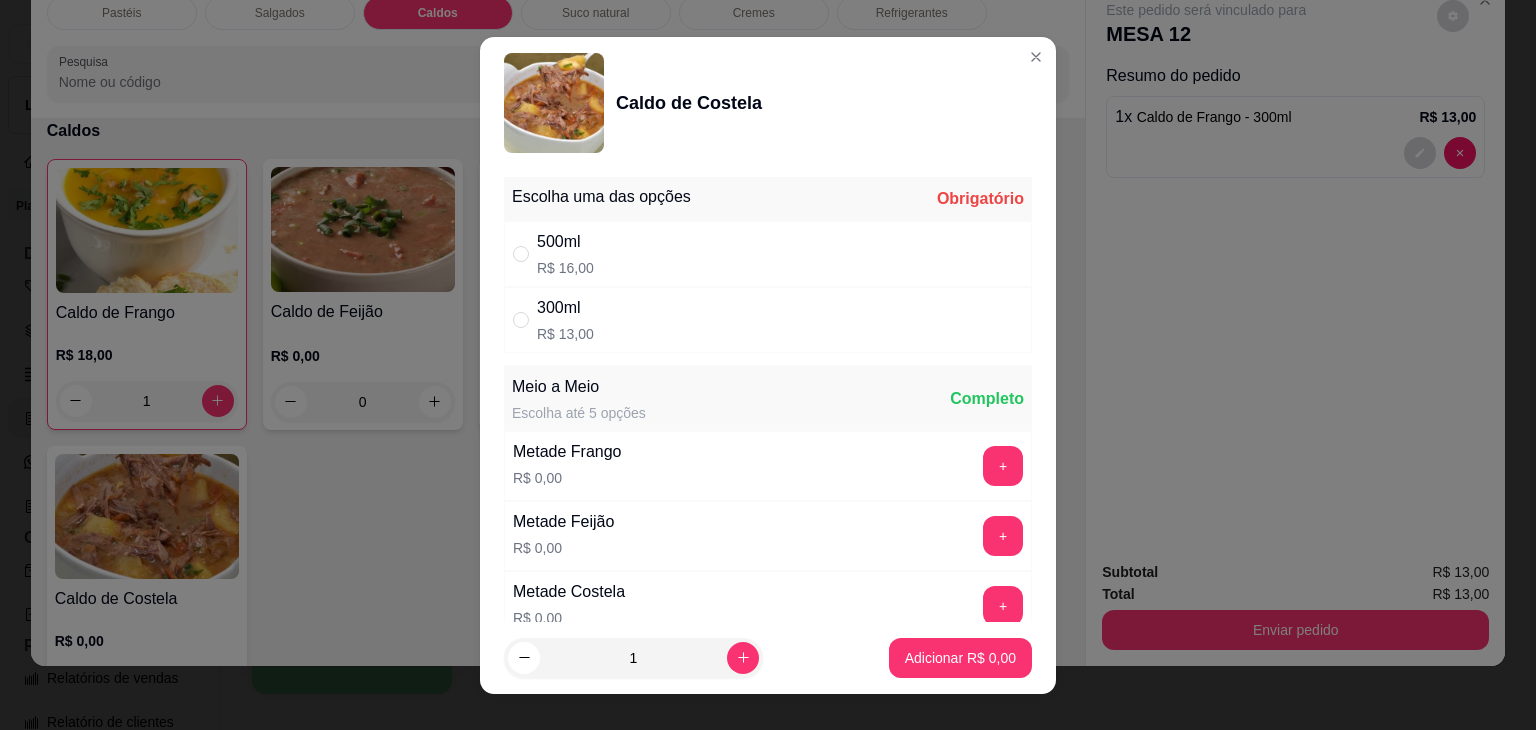 click on "500ml" at bounding box center (565, 242) 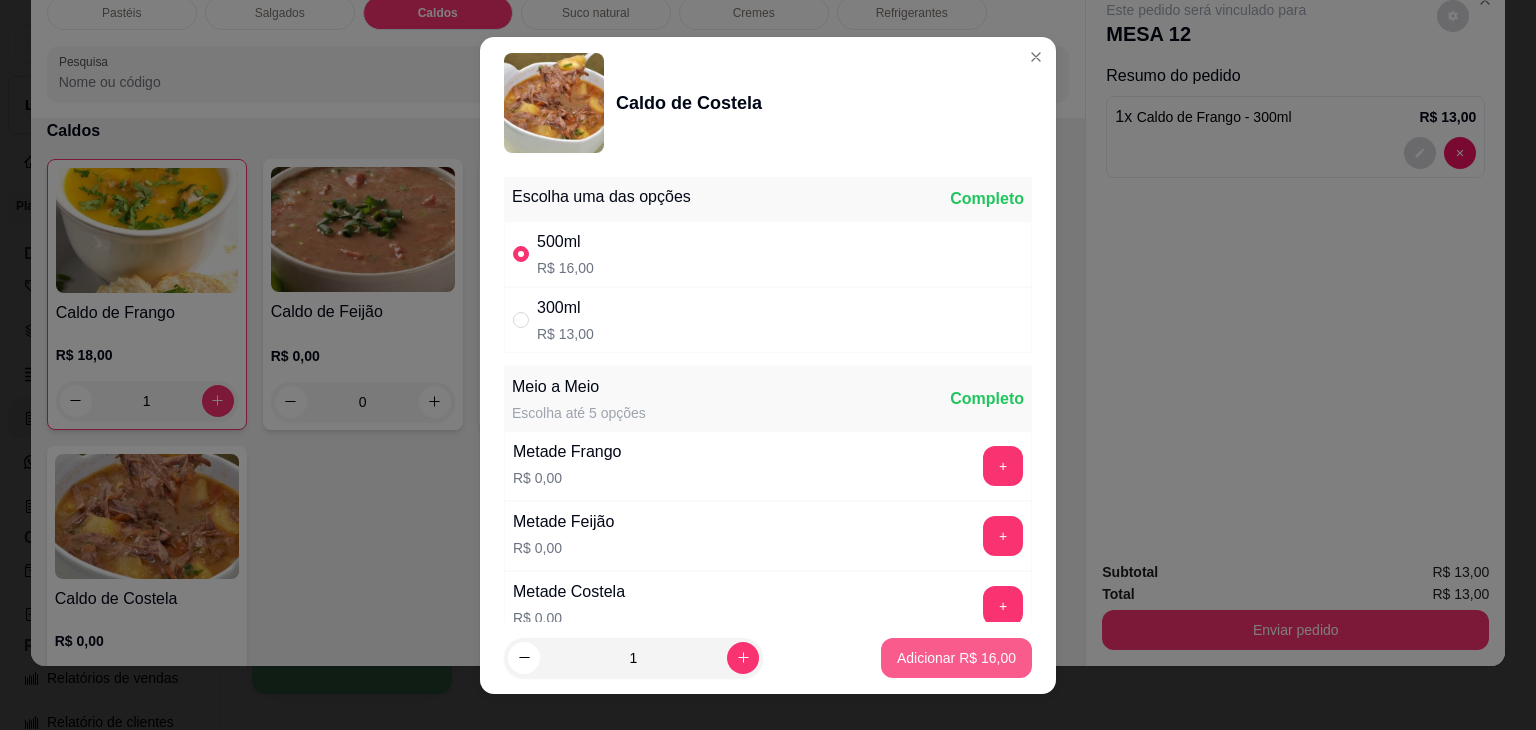 click on "Adicionar   R$ 16,00" at bounding box center [956, 658] 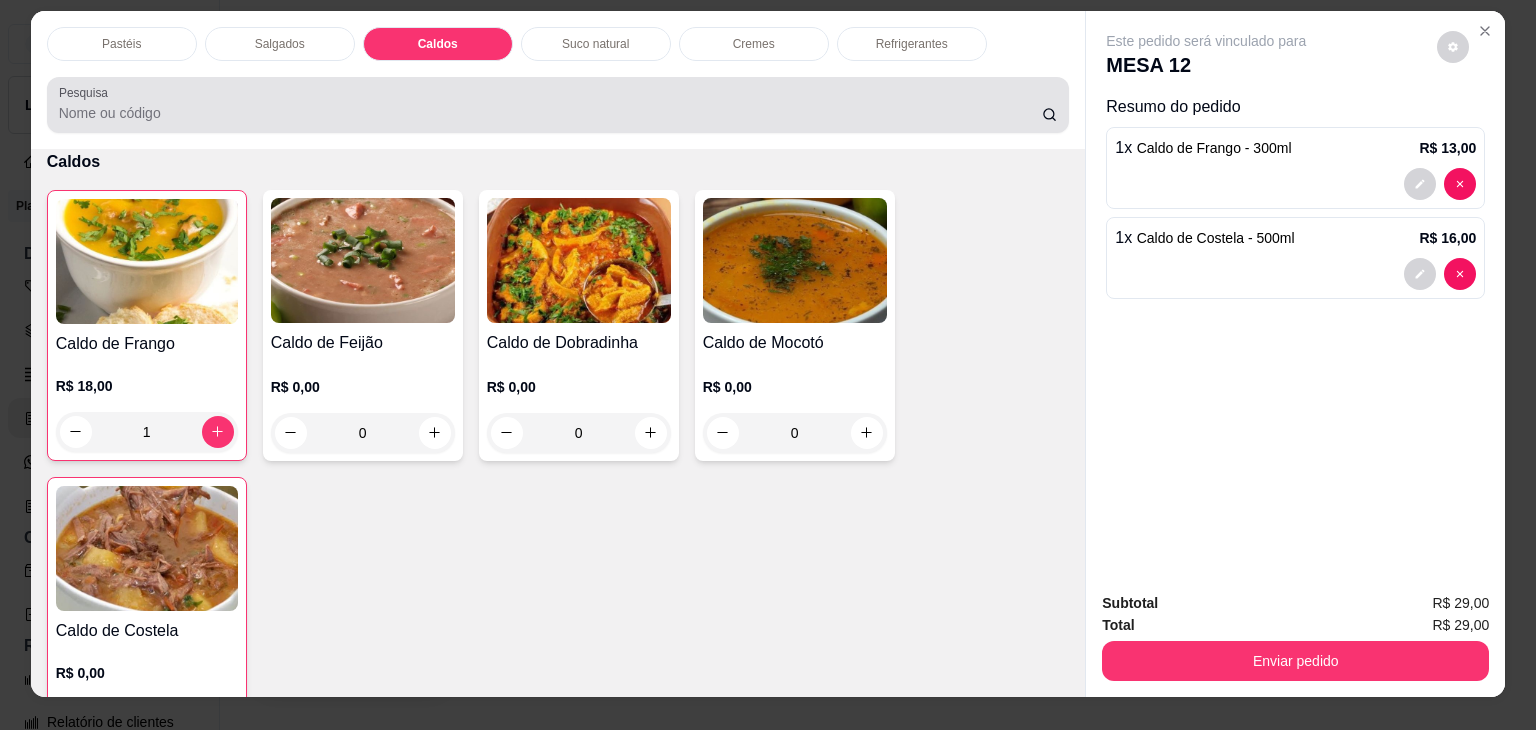 scroll, scrollTop: 0, scrollLeft: 0, axis: both 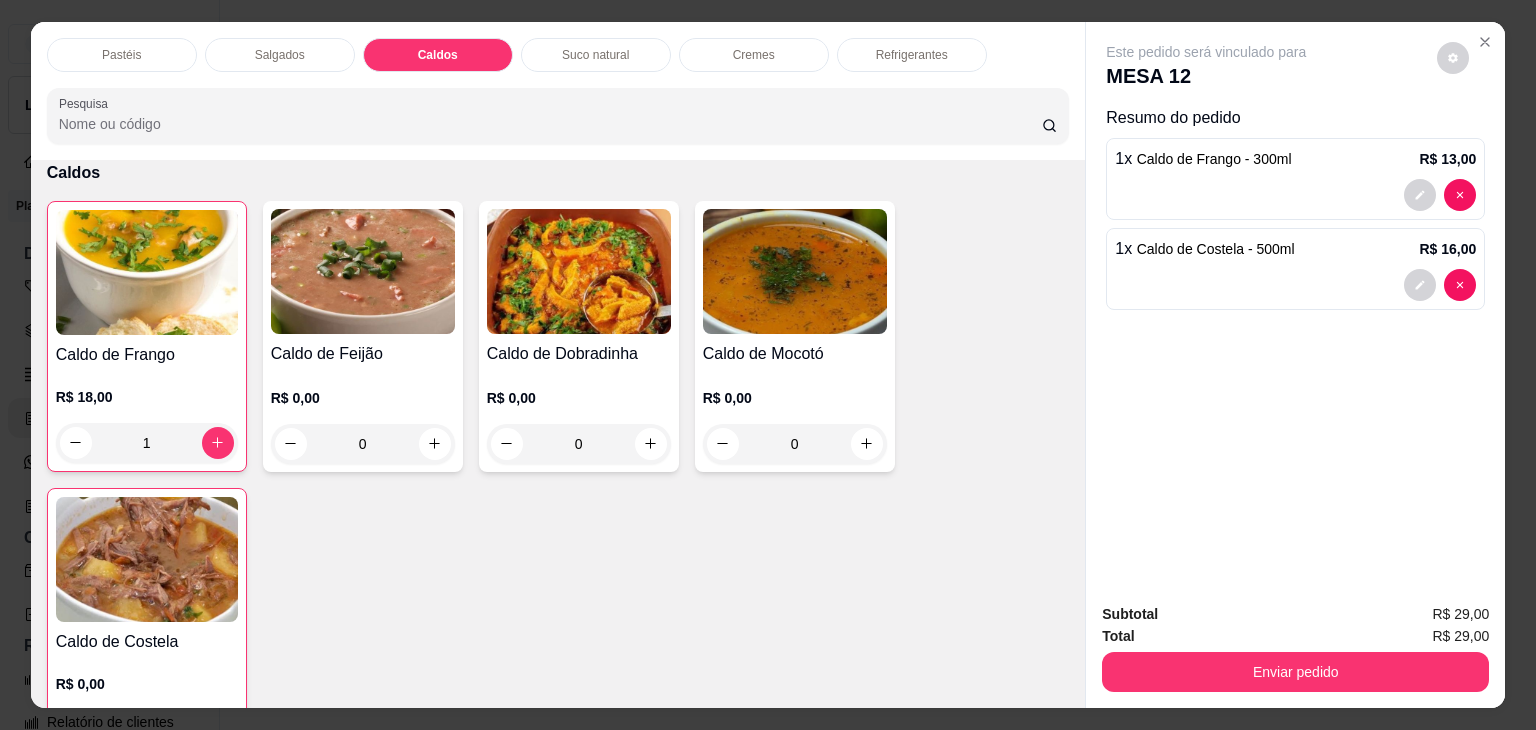 click on "Pastéis" at bounding box center [122, 55] 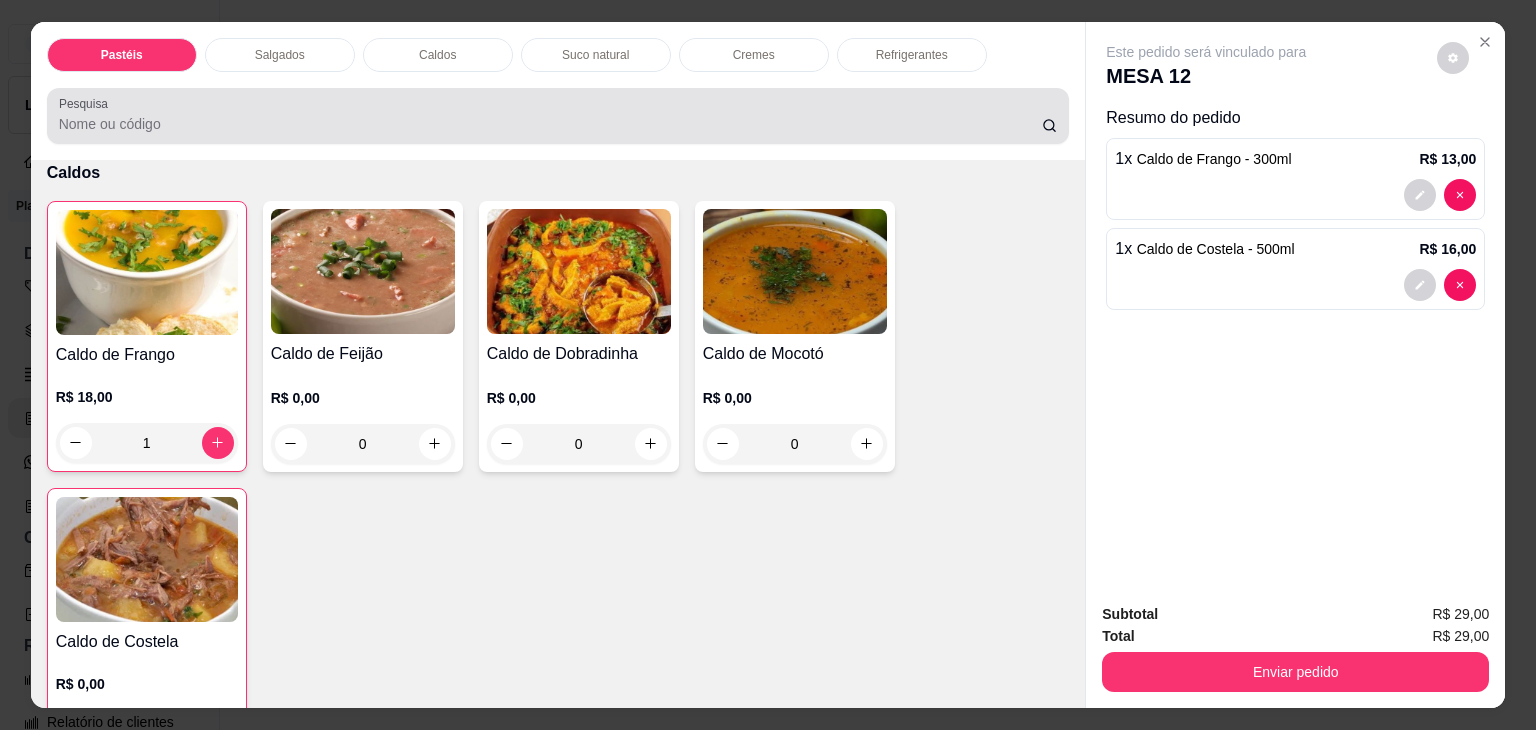 scroll, scrollTop: 89, scrollLeft: 0, axis: vertical 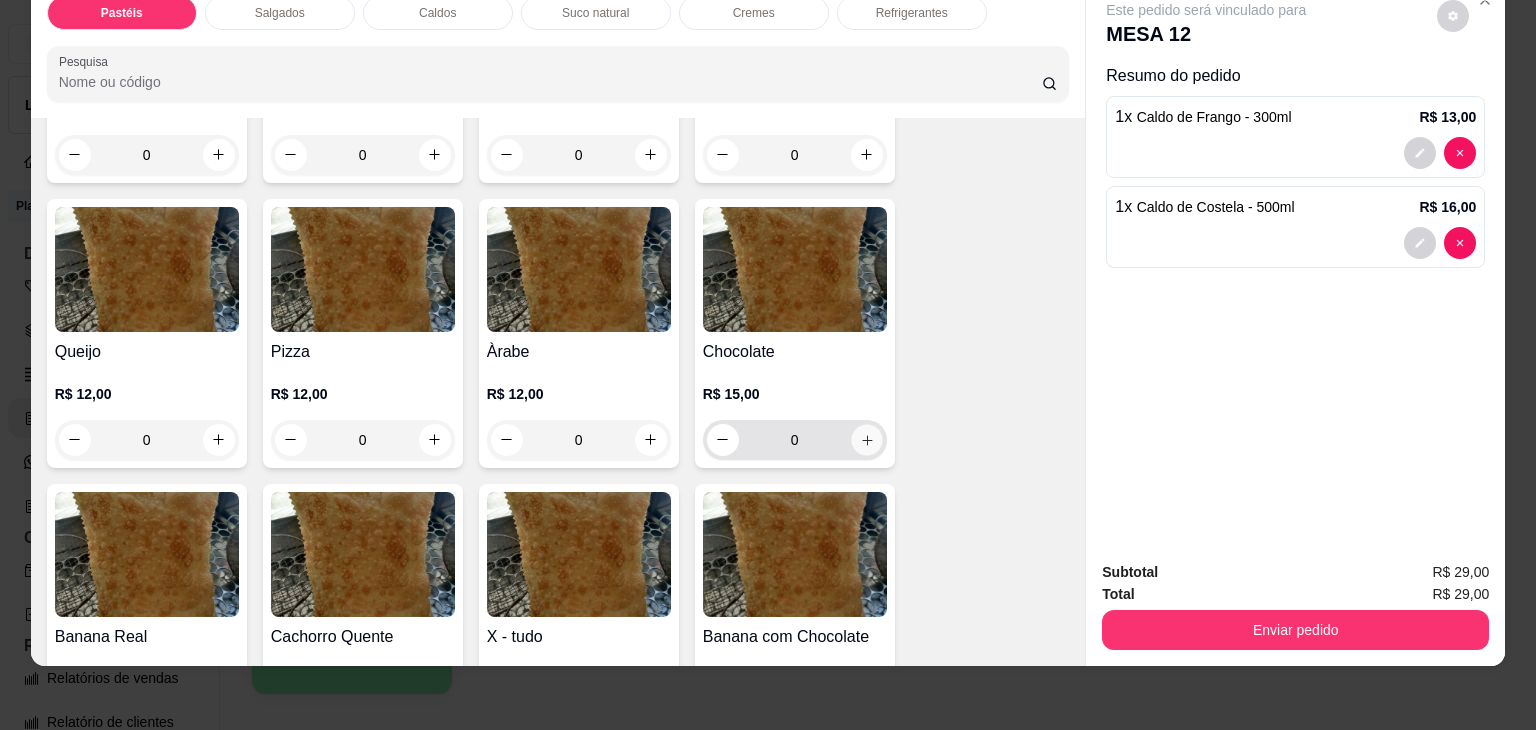 click 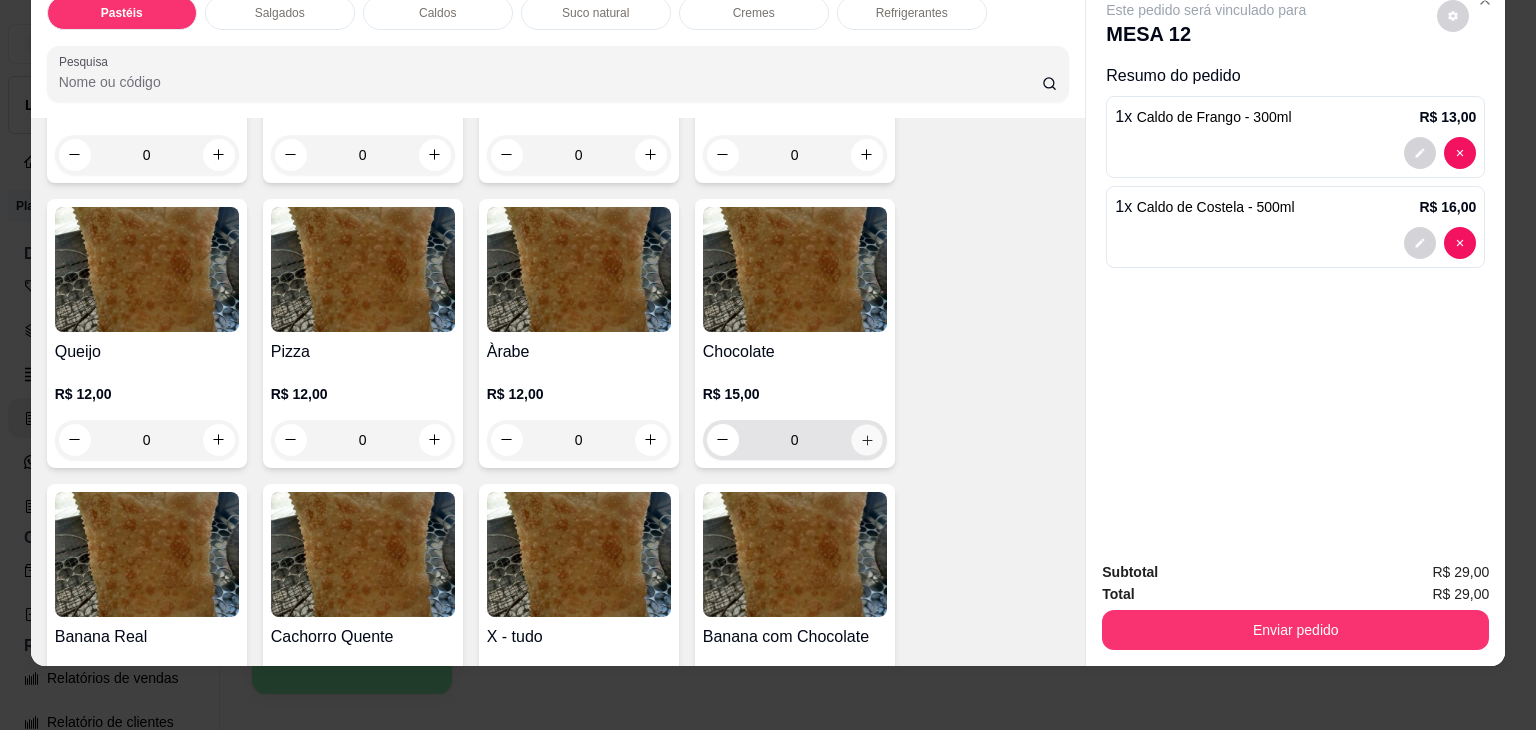type on "1" 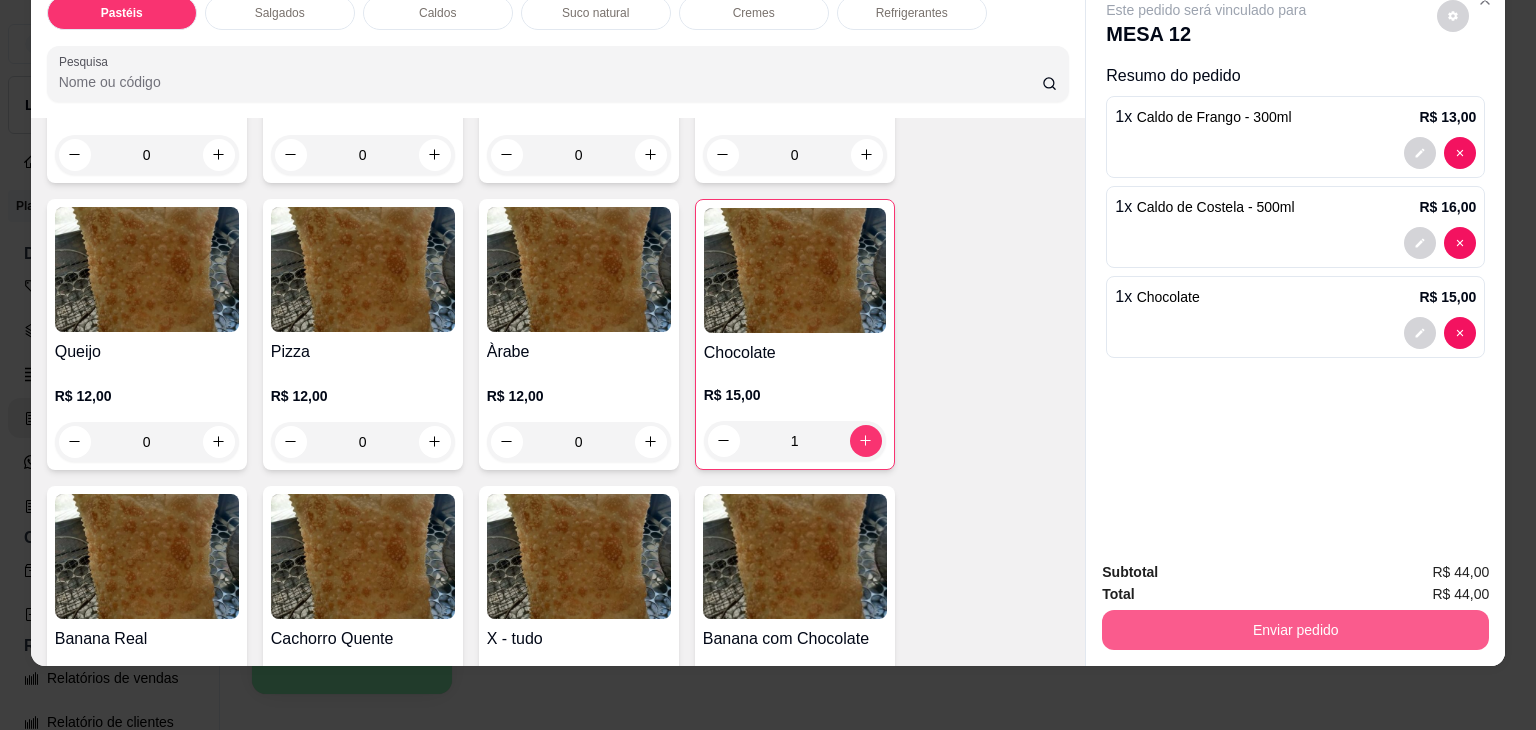 click on "Enviar pedido" at bounding box center [1295, 630] 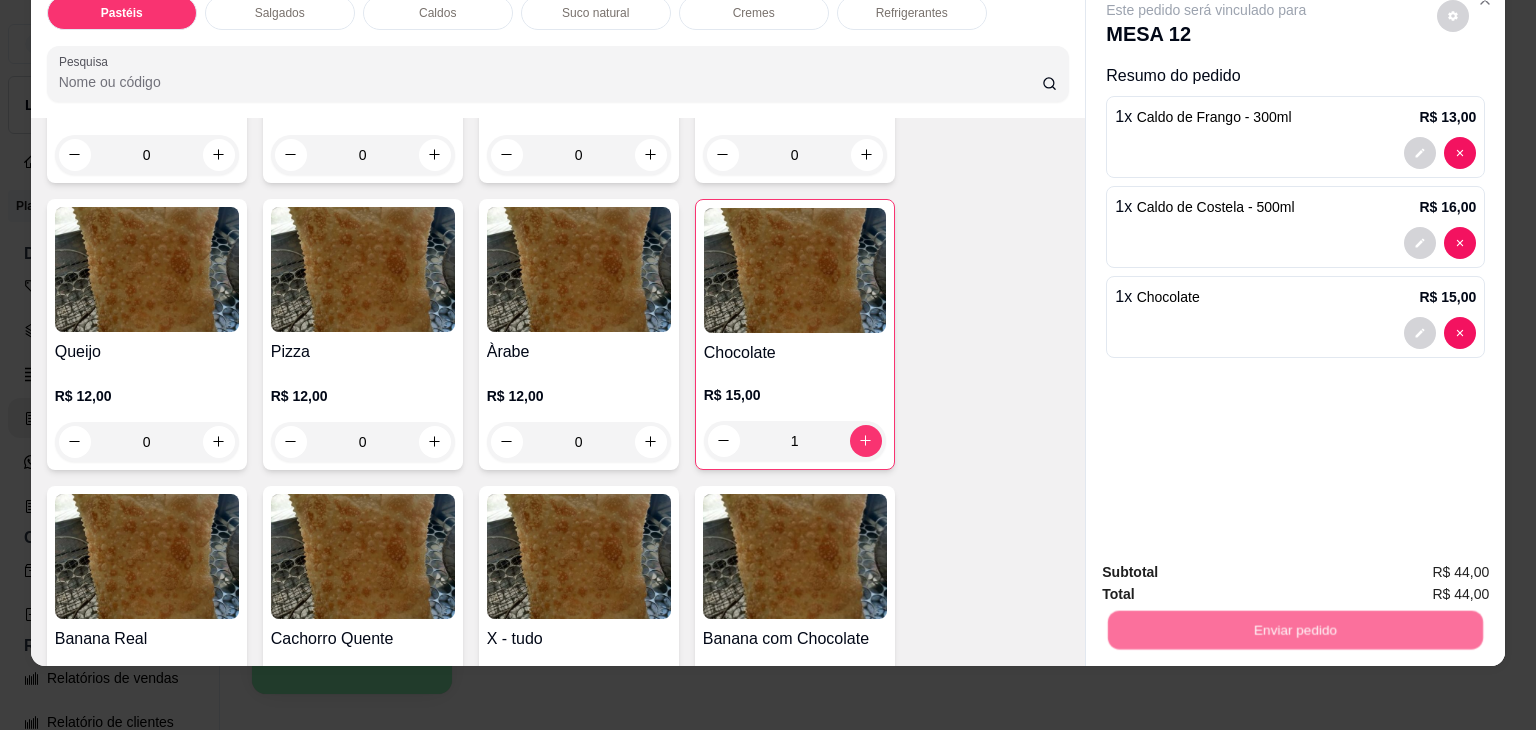 click on "Não registrar e enviar pedido" at bounding box center [1229, 565] 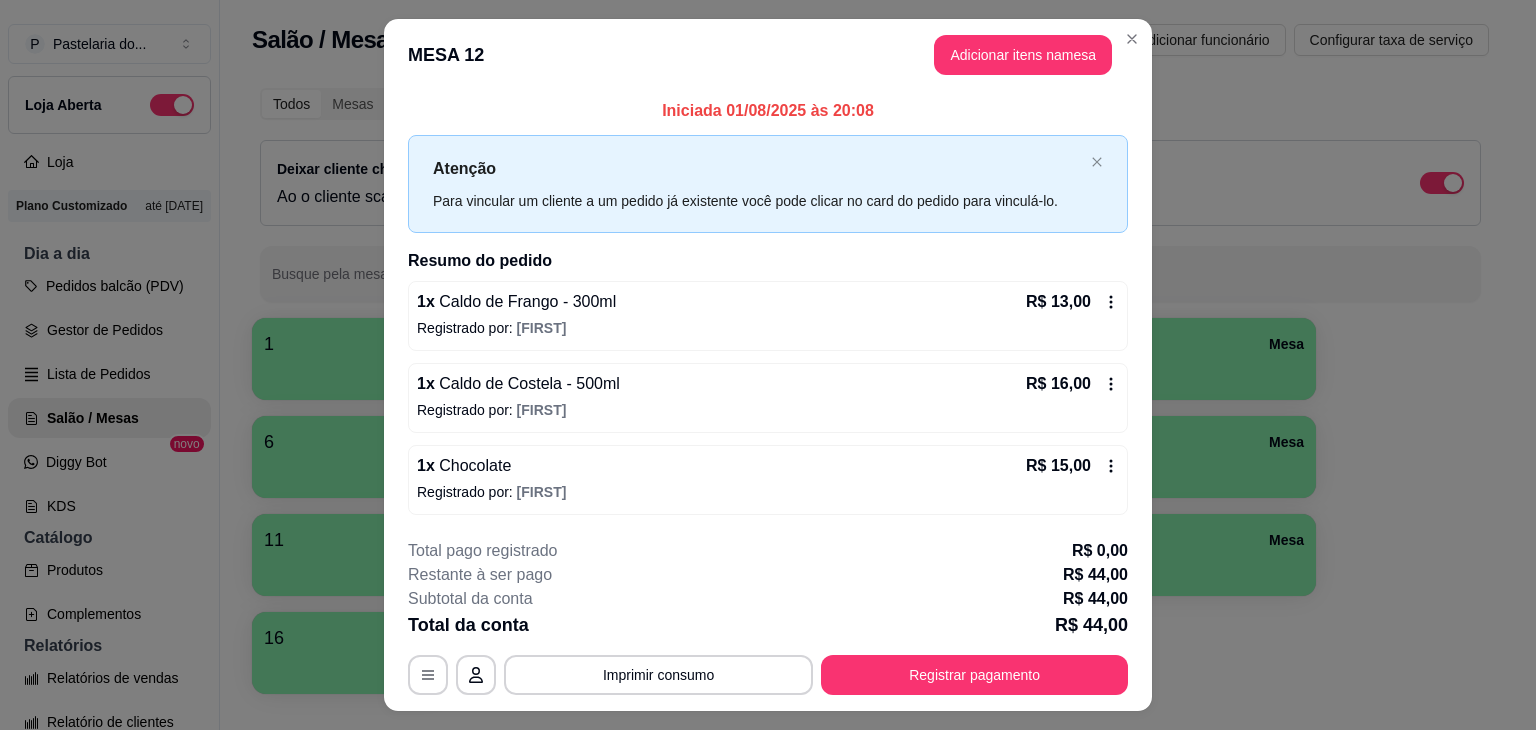 click on "Adicionar itens na  mesa" at bounding box center (1023, 55) 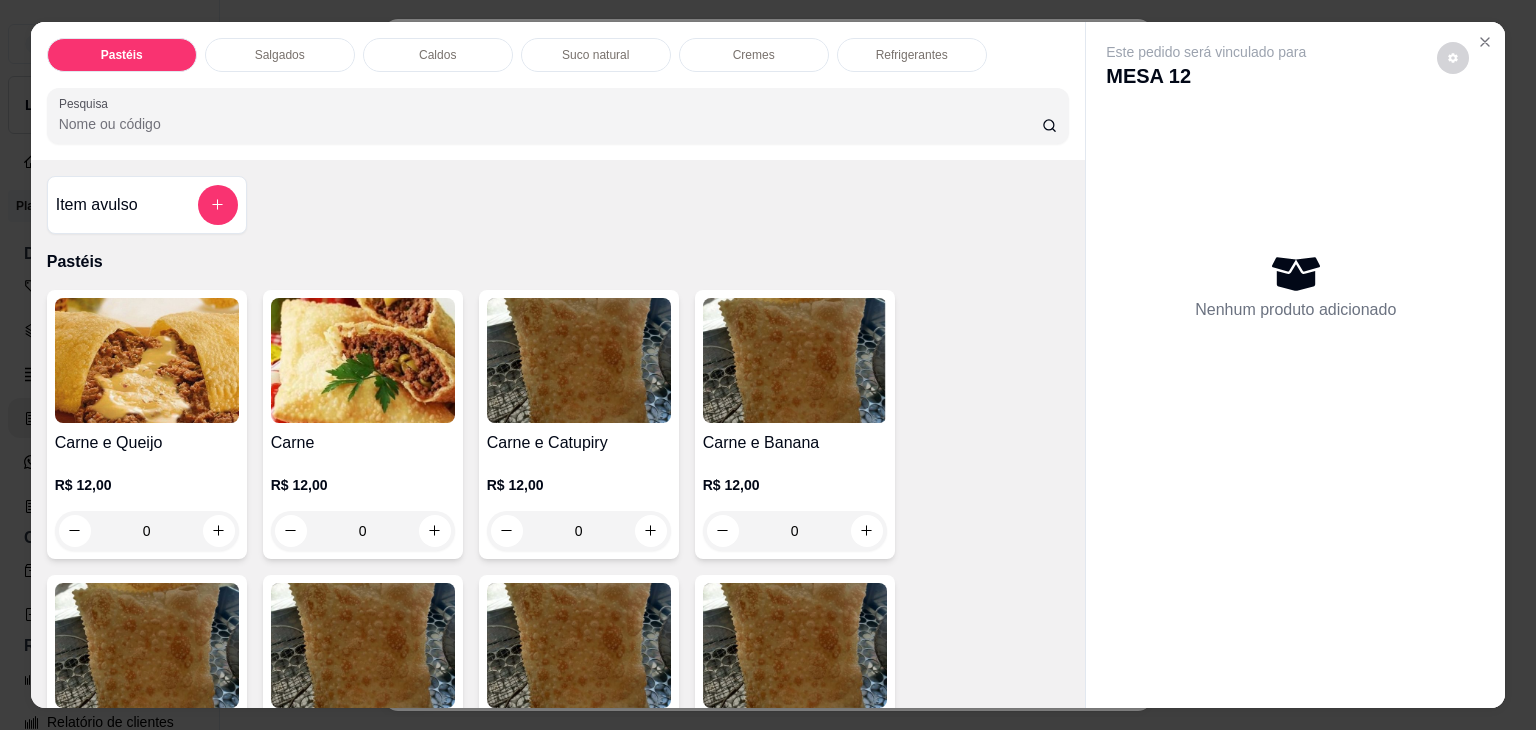 click on "Refrigerantes" at bounding box center [912, 55] 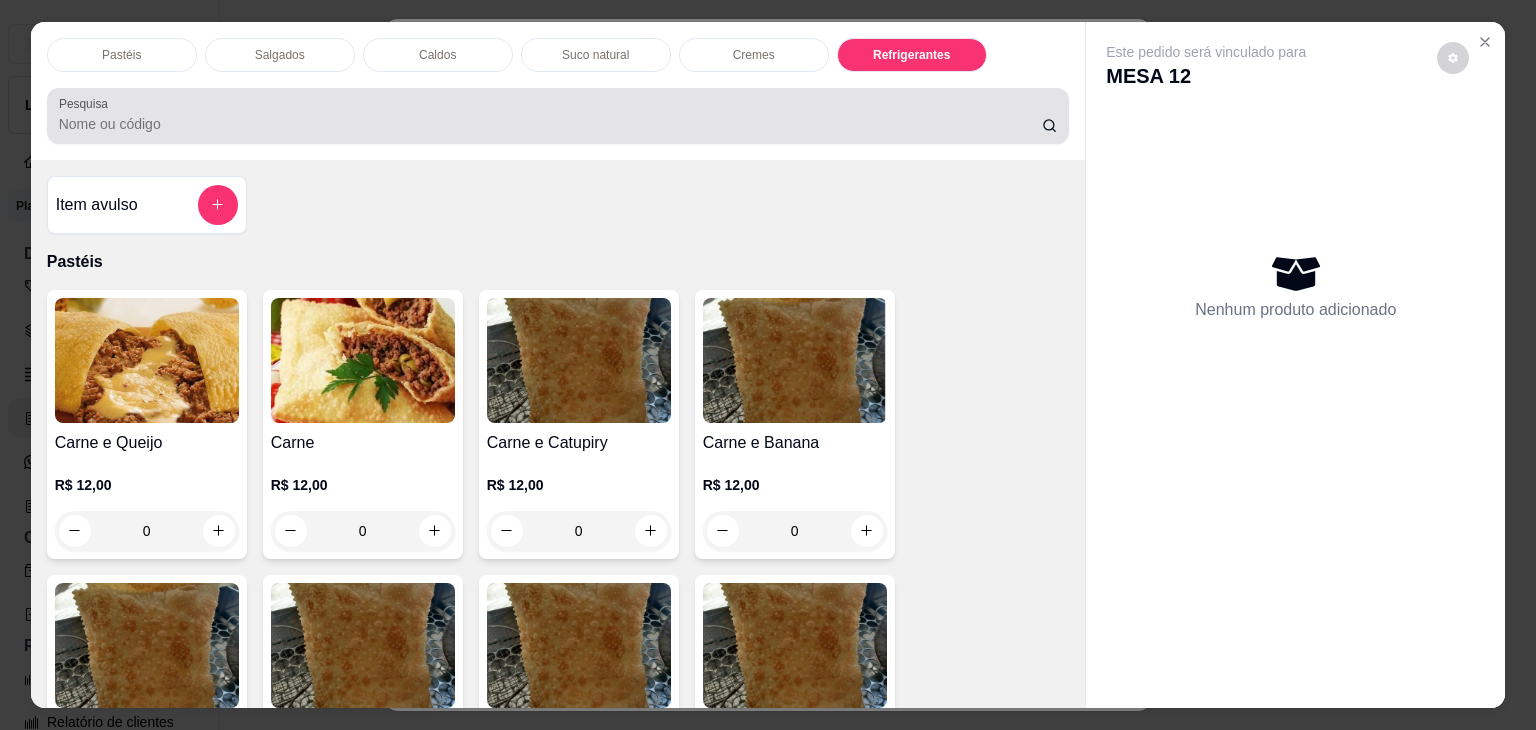 scroll, scrollTop: 5230, scrollLeft: 0, axis: vertical 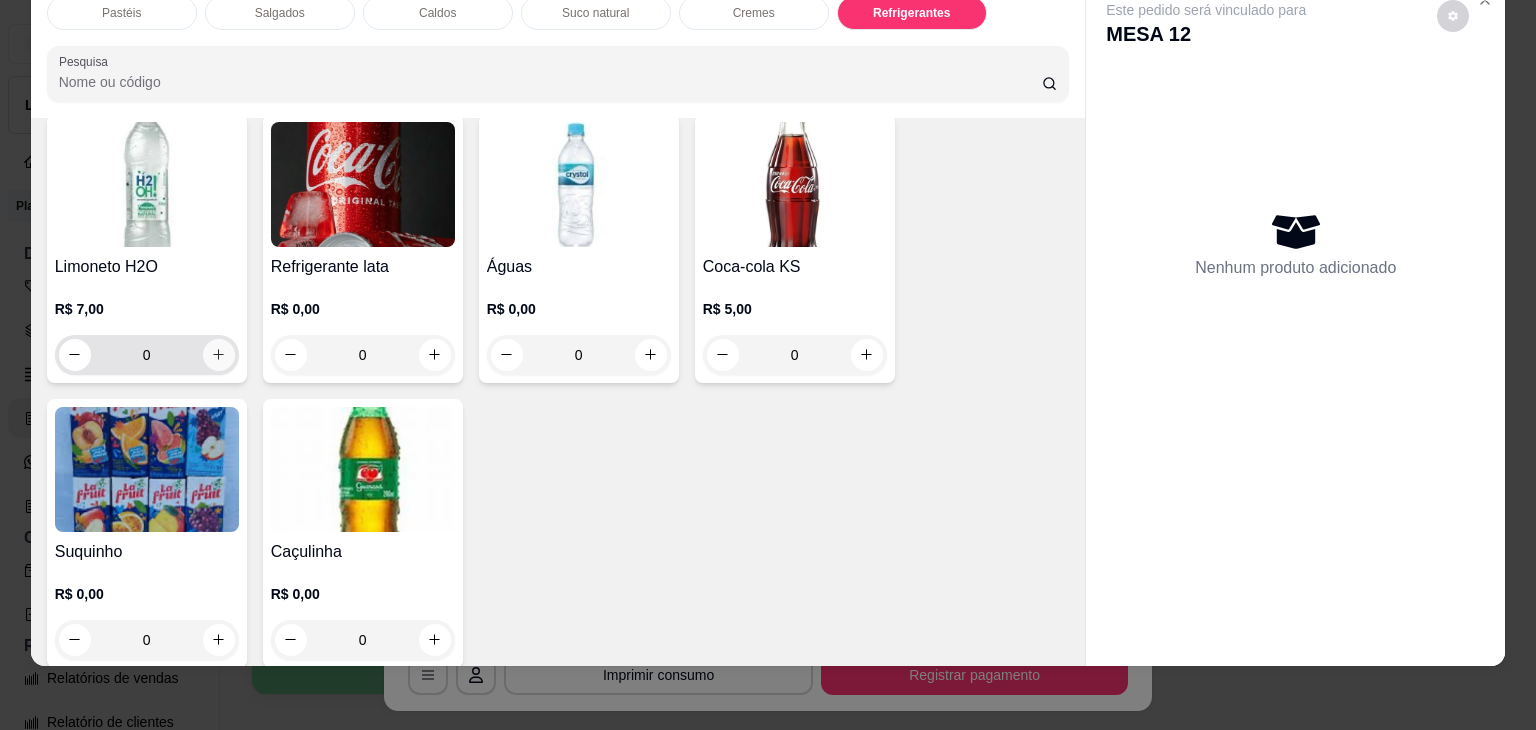 click on "0" at bounding box center (147, 355) 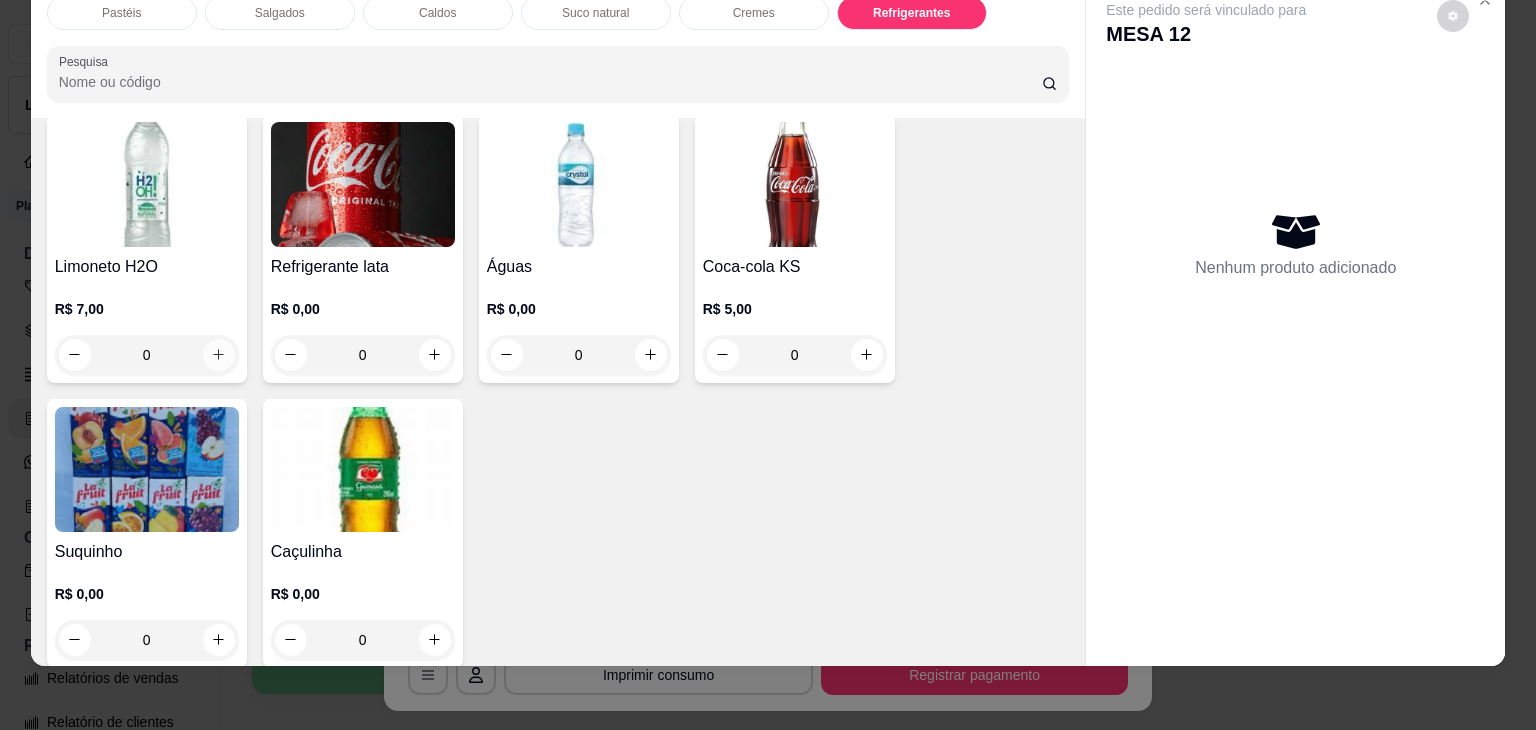 click 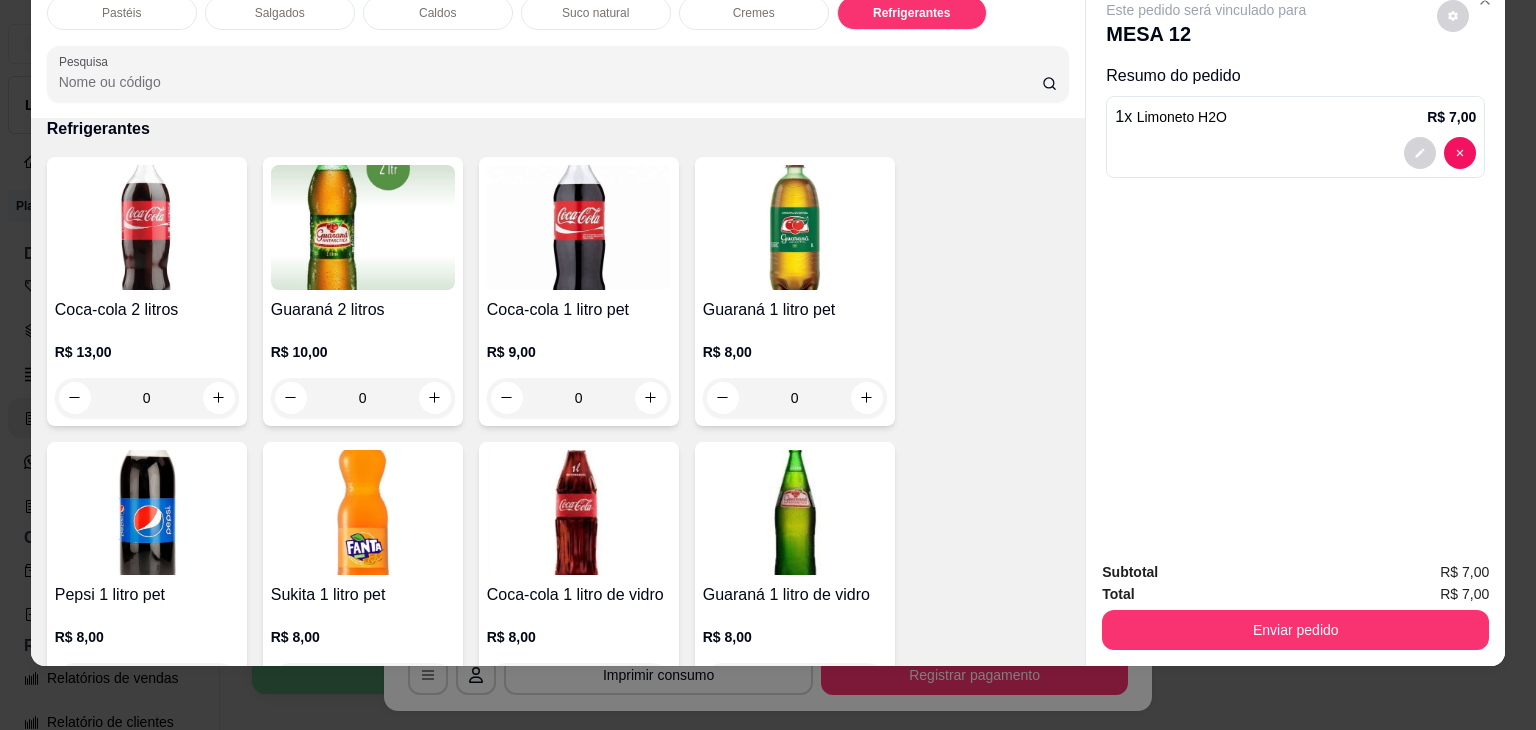 scroll, scrollTop: 5231, scrollLeft: 0, axis: vertical 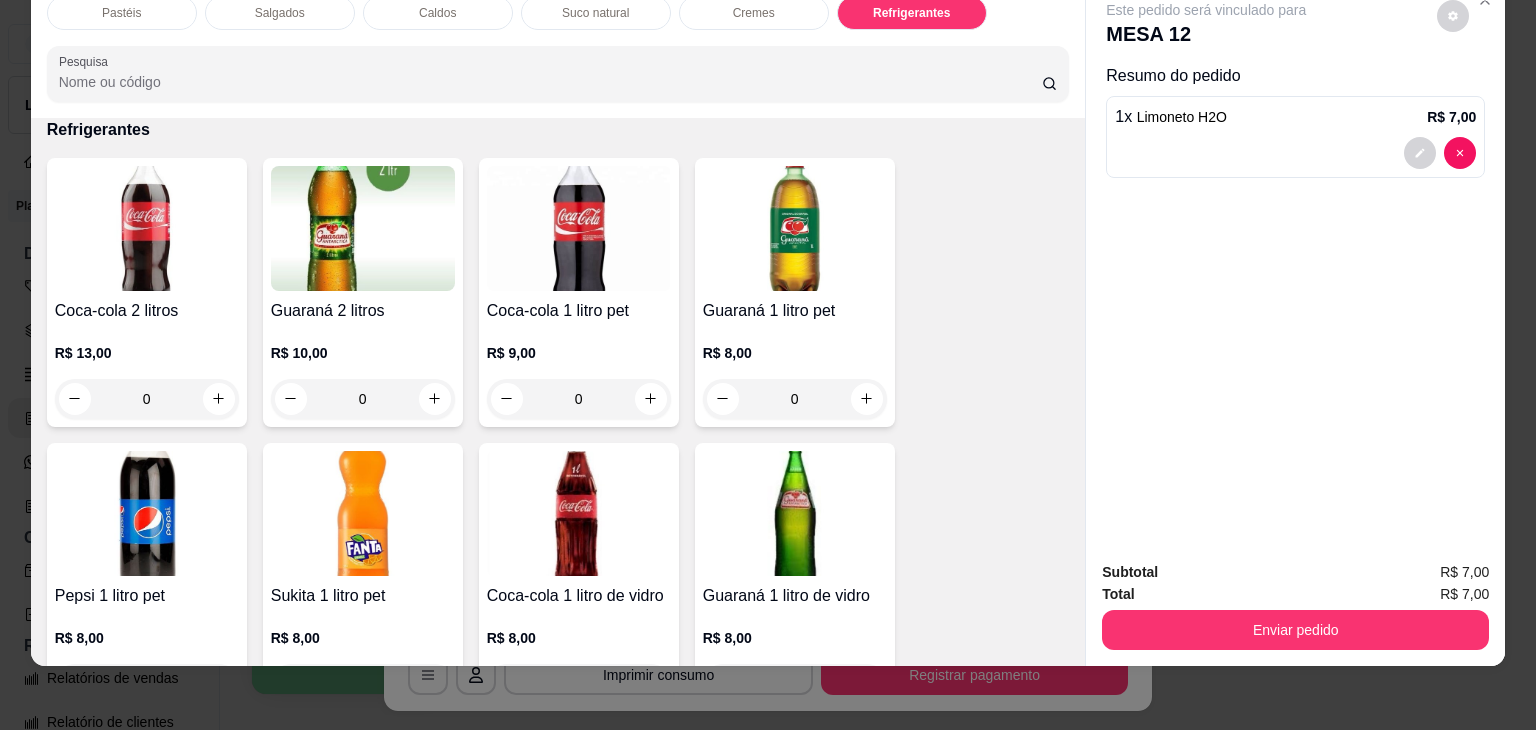click on "Caldos" at bounding box center (438, 13) 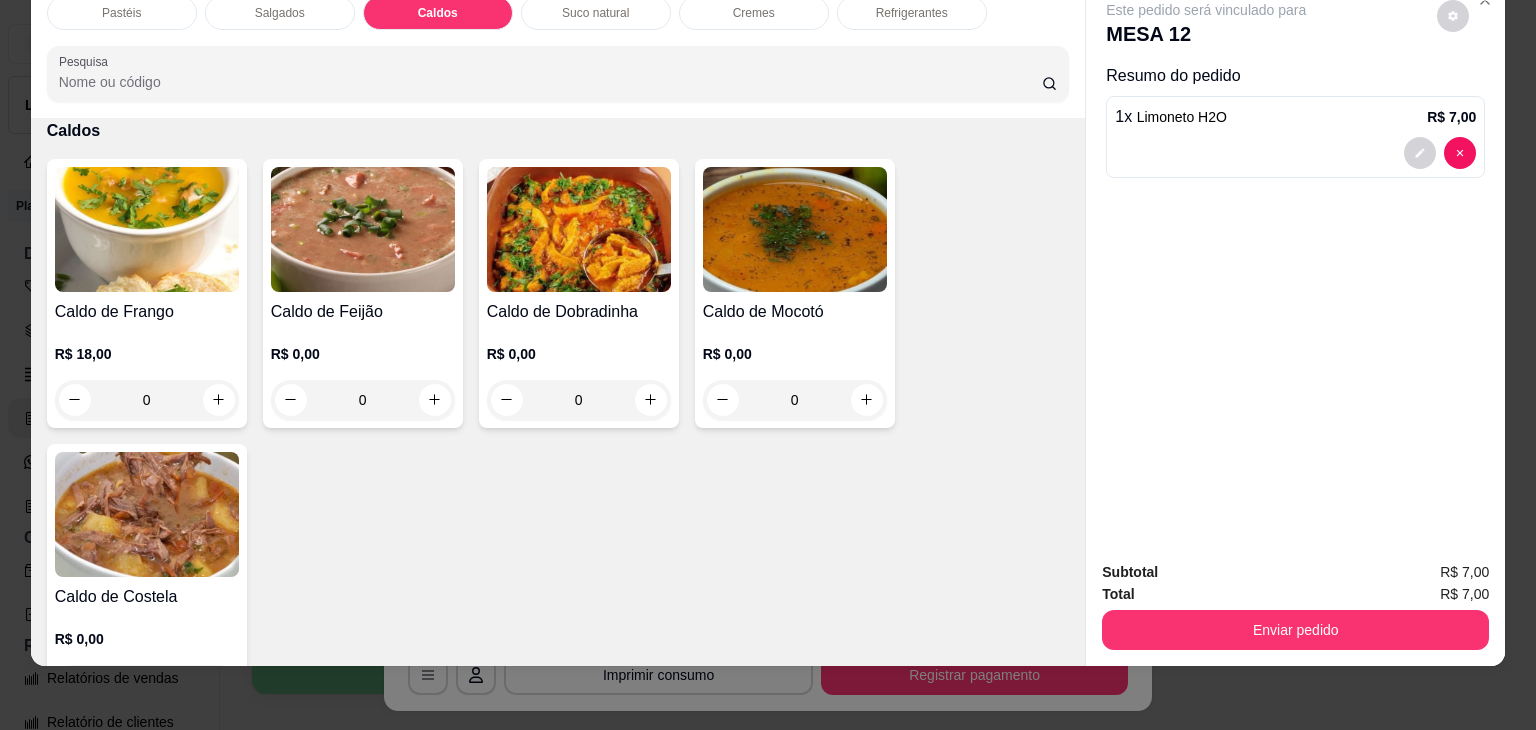click on "Suco natural" at bounding box center (595, 13) 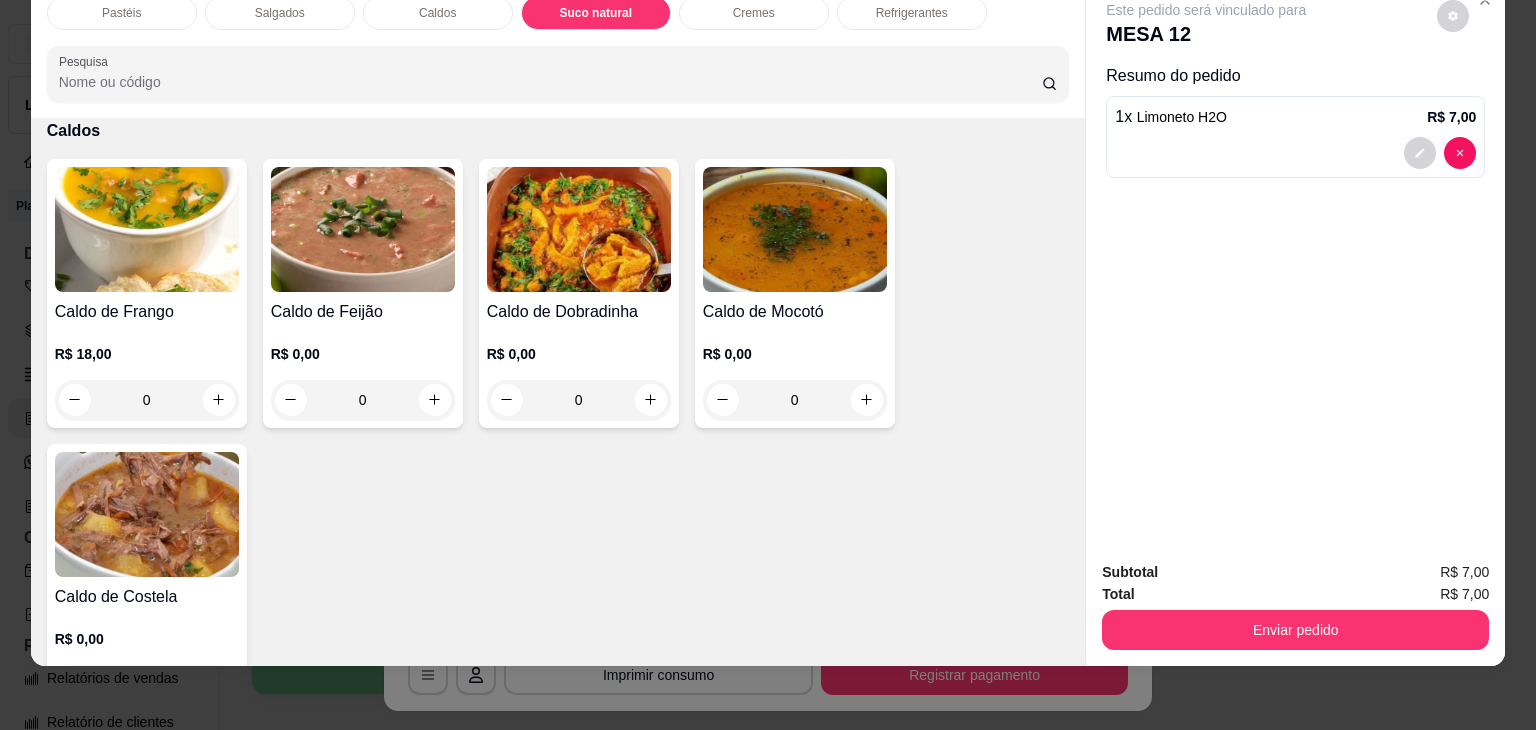 scroll, scrollTop: 3392, scrollLeft: 0, axis: vertical 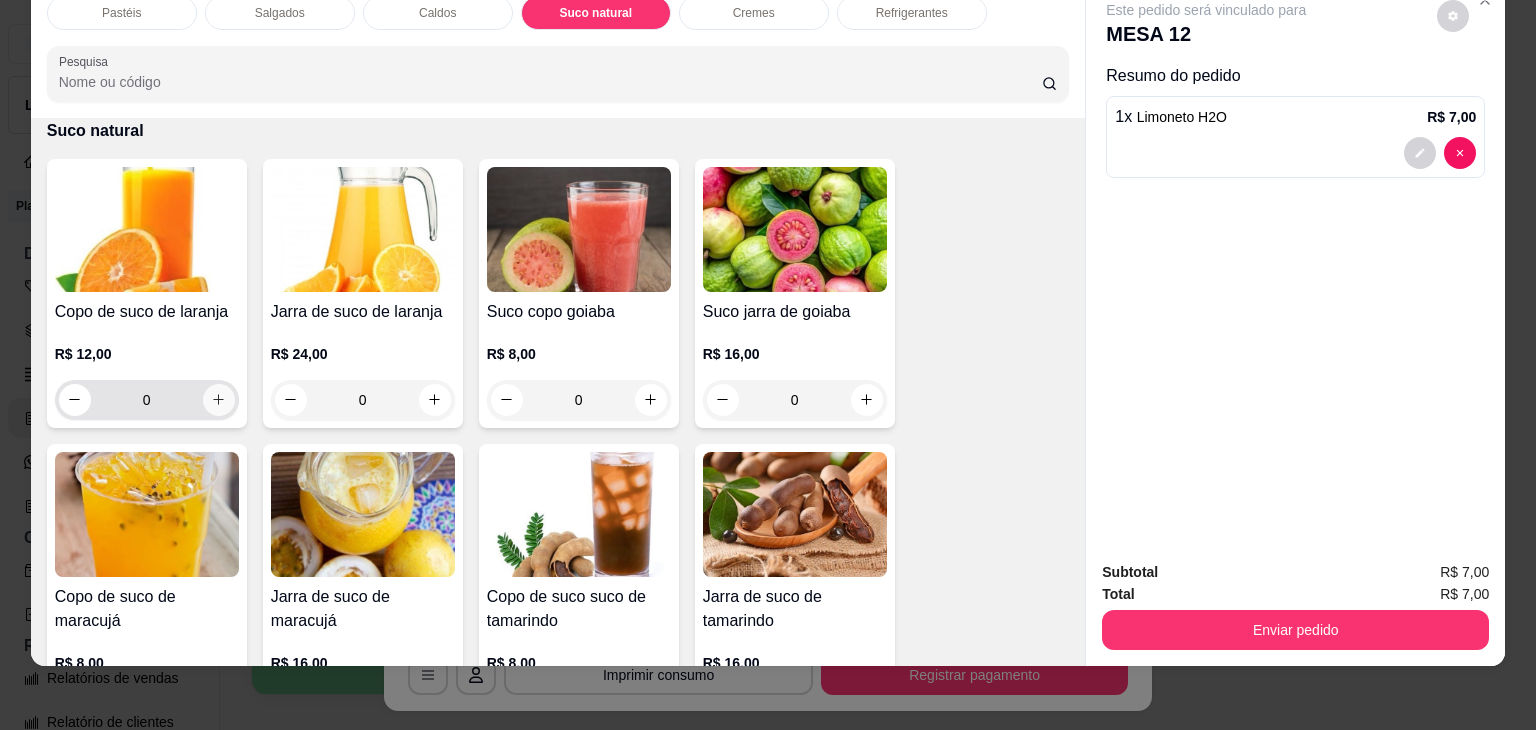 click 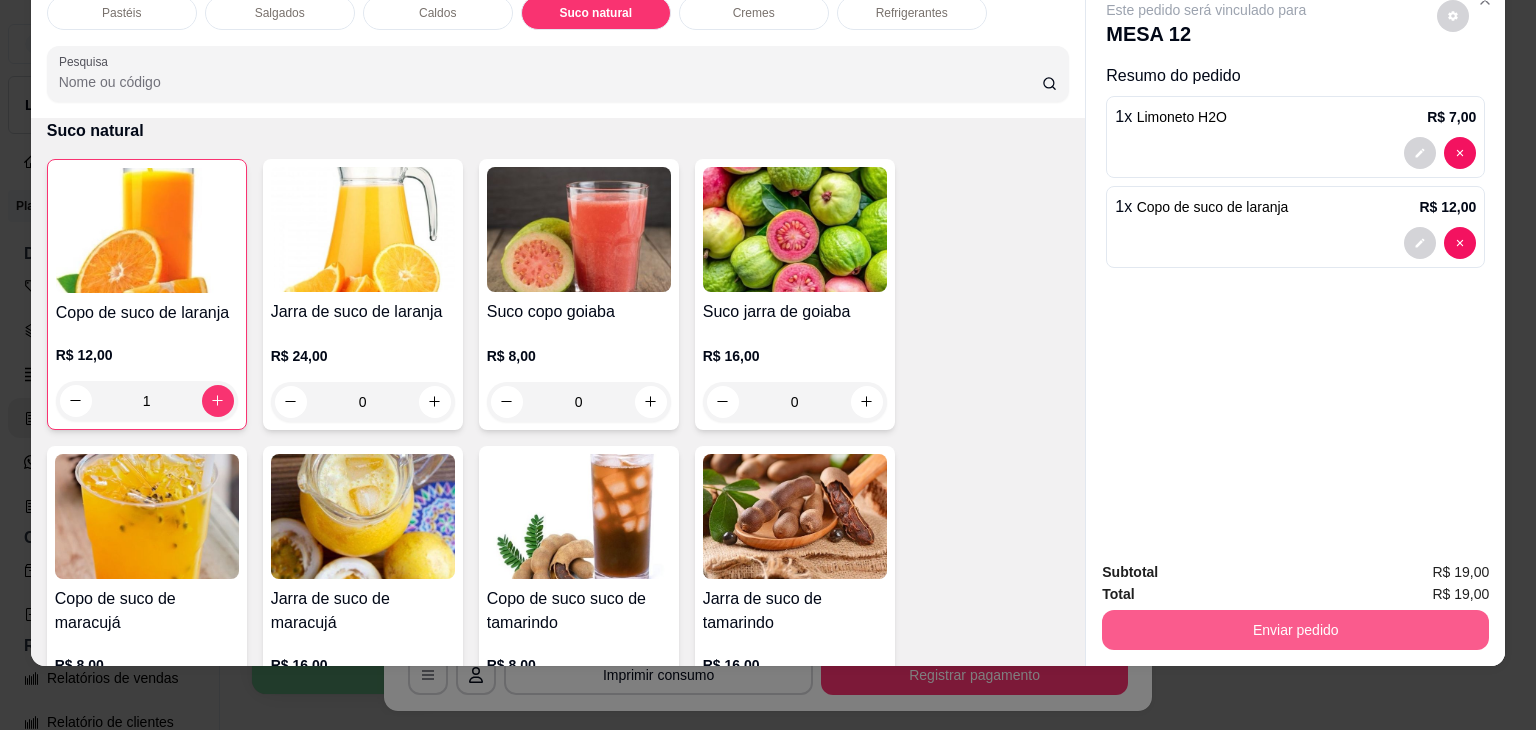 click on "Enviar pedido" at bounding box center (1295, 630) 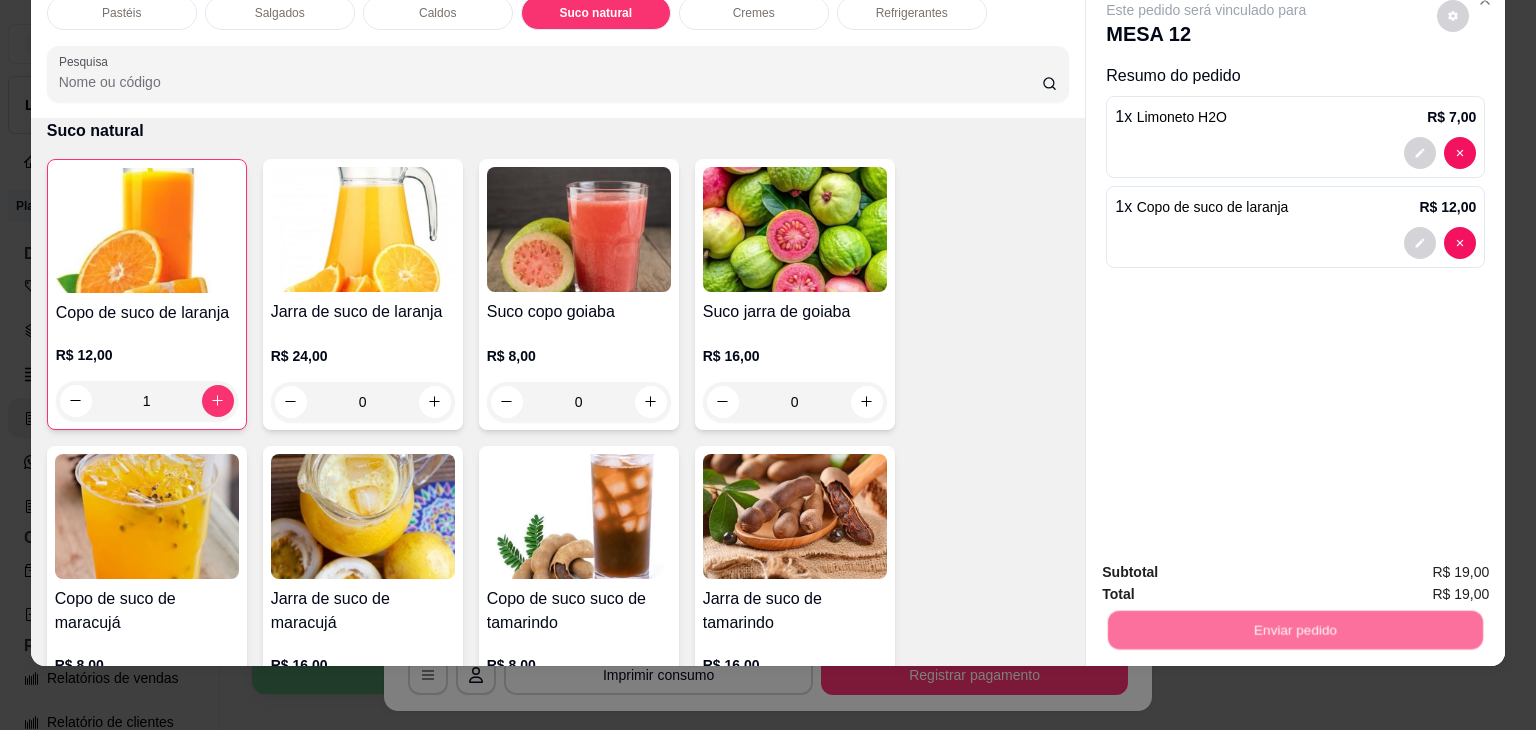 click on "Não registrar e enviar pedido" at bounding box center [1229, 564] 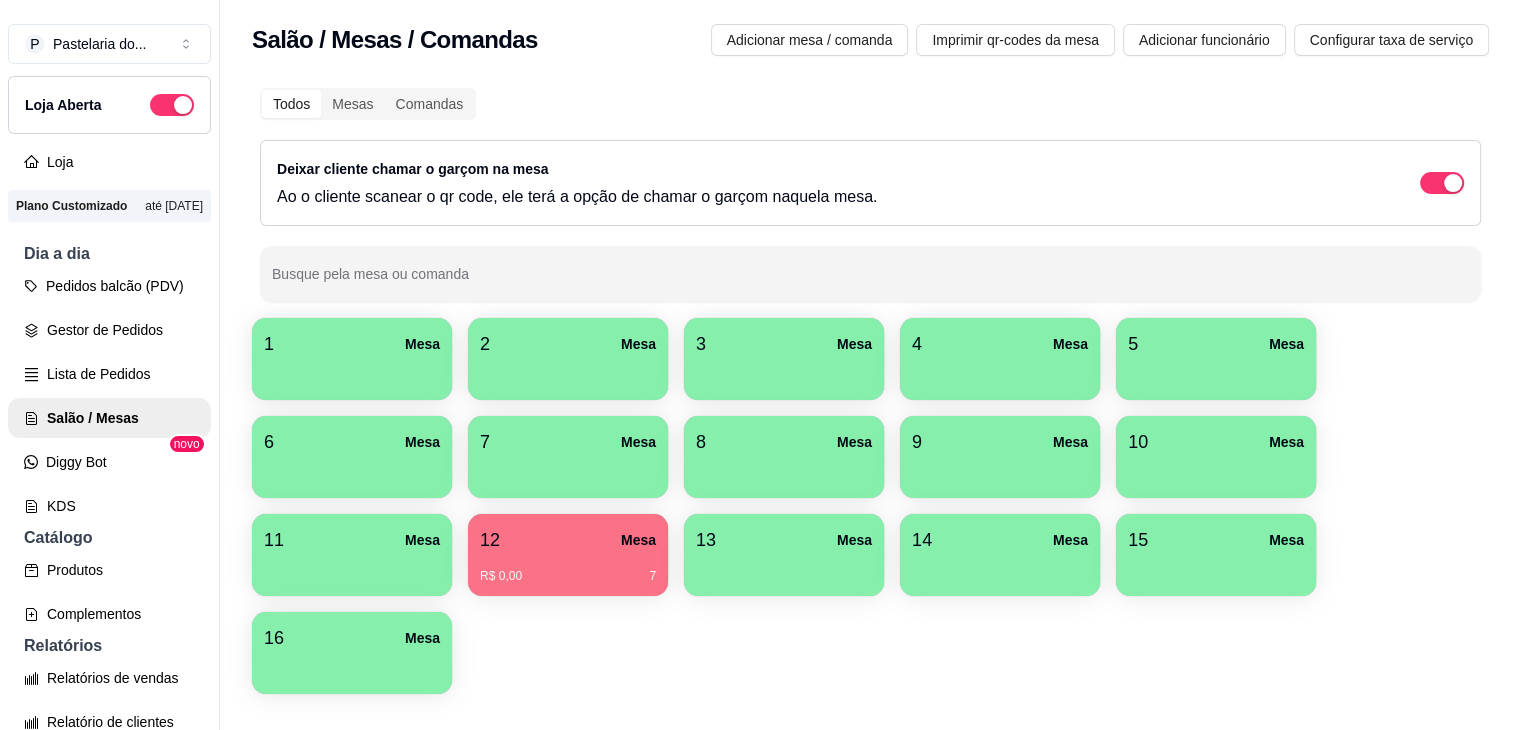 click on "Pedidos balcão (PDV)" at bounding box center [109, 286] 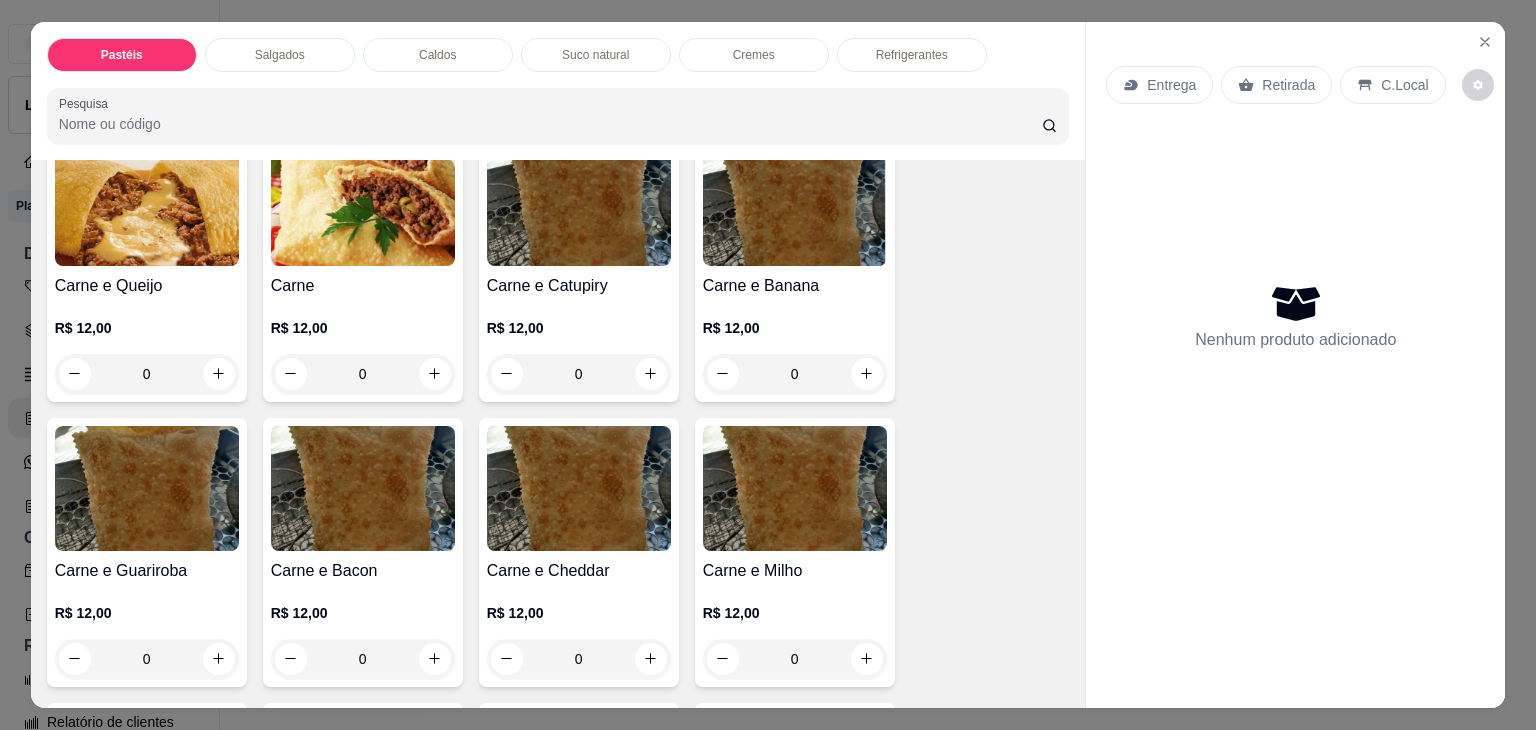 scroll, scrollTop: 100, scrollLeft: 0, axis: vertical 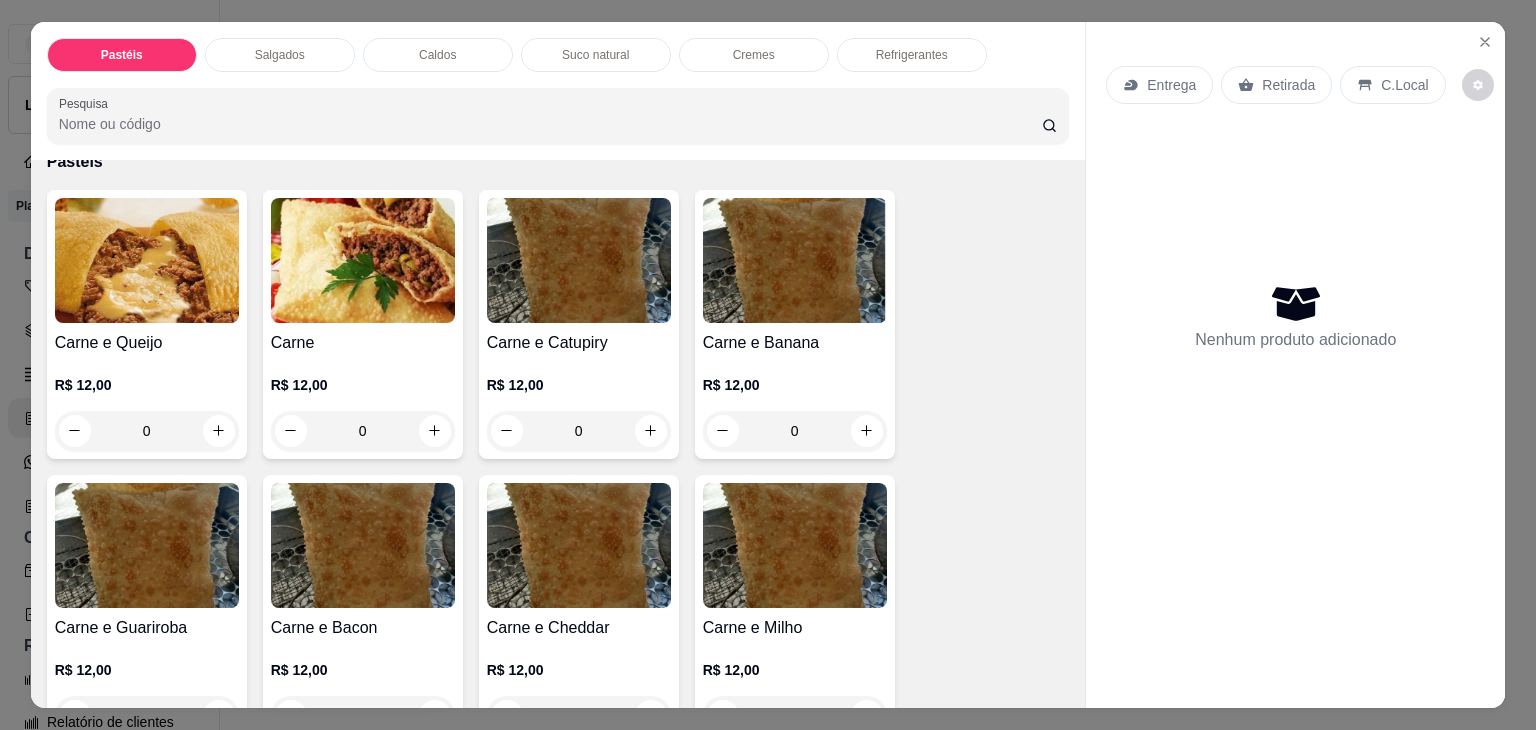 click on "0" at bounding box center [363, 431] 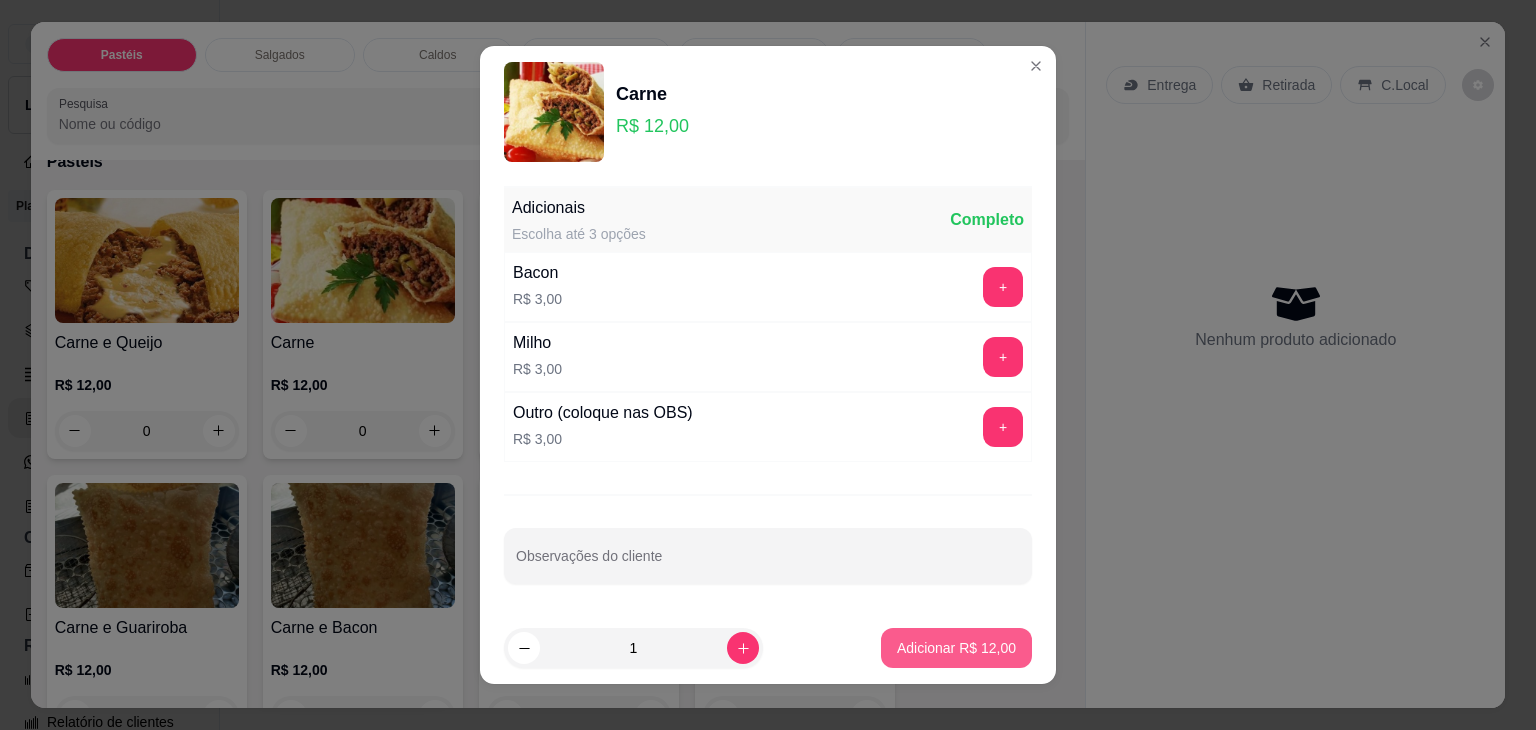 click on "Adicionar   R$ 12,00" at bounding box center [956, 648] 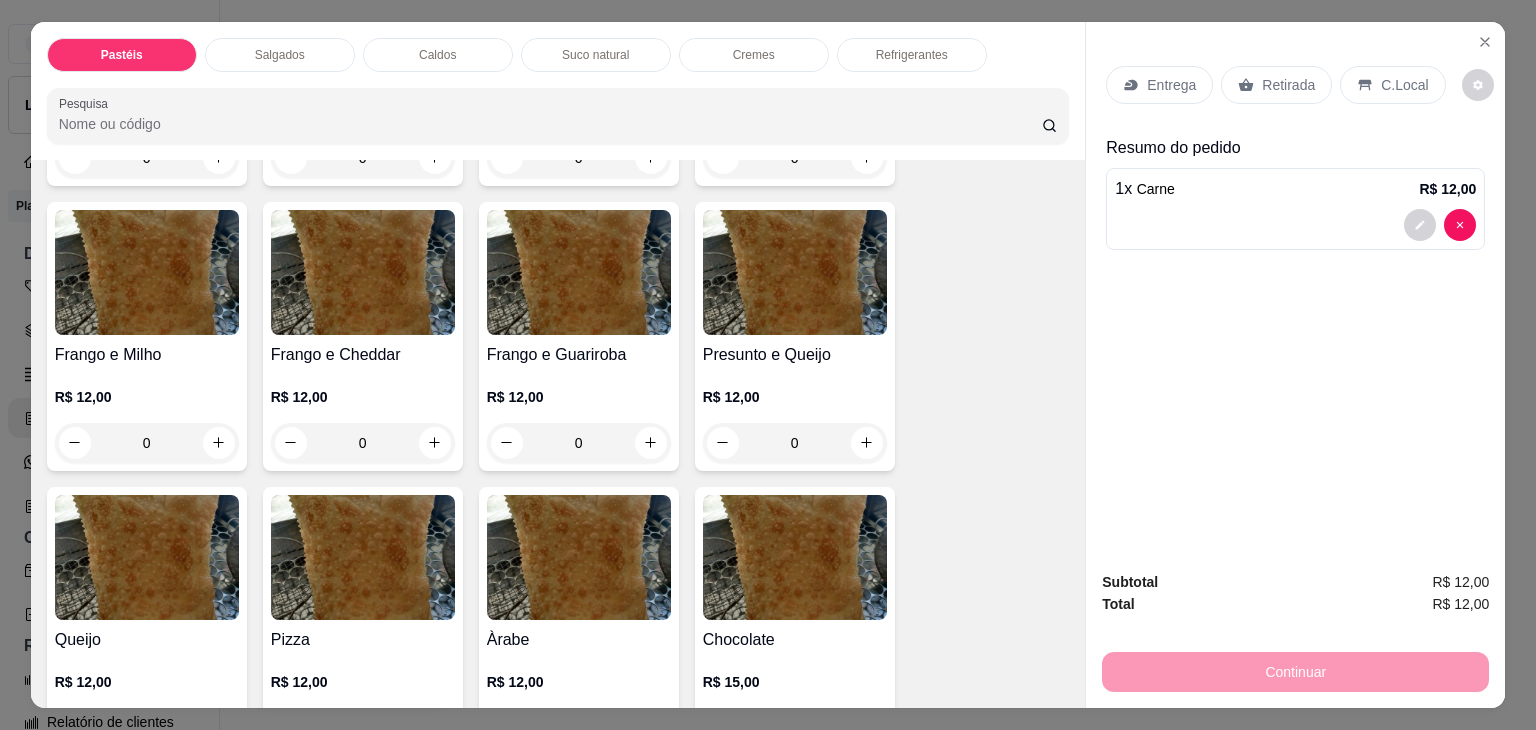 scroll, scrollTop: 900, scrollLeft: 0, axis: vertical 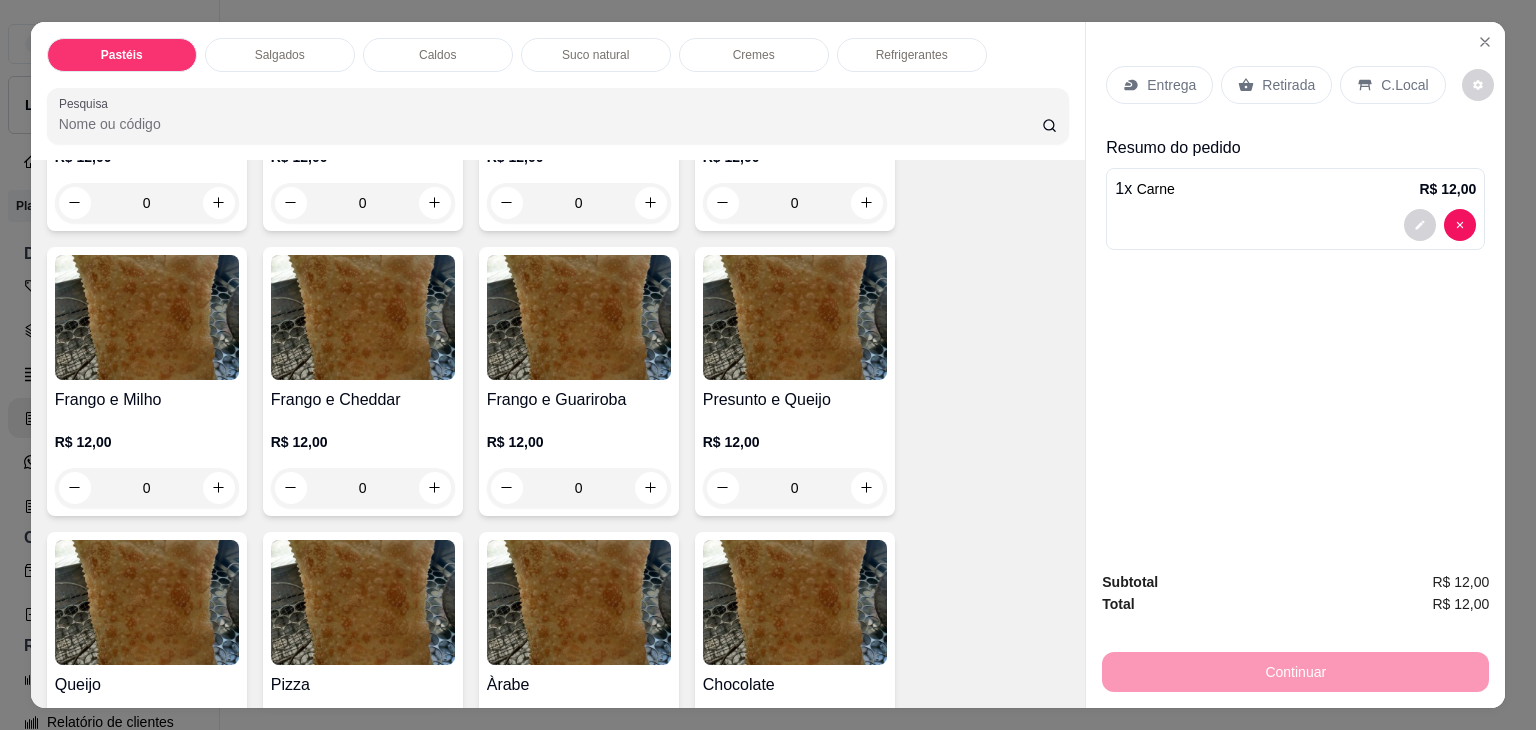 click on "0" at bounding box center (795, 488) 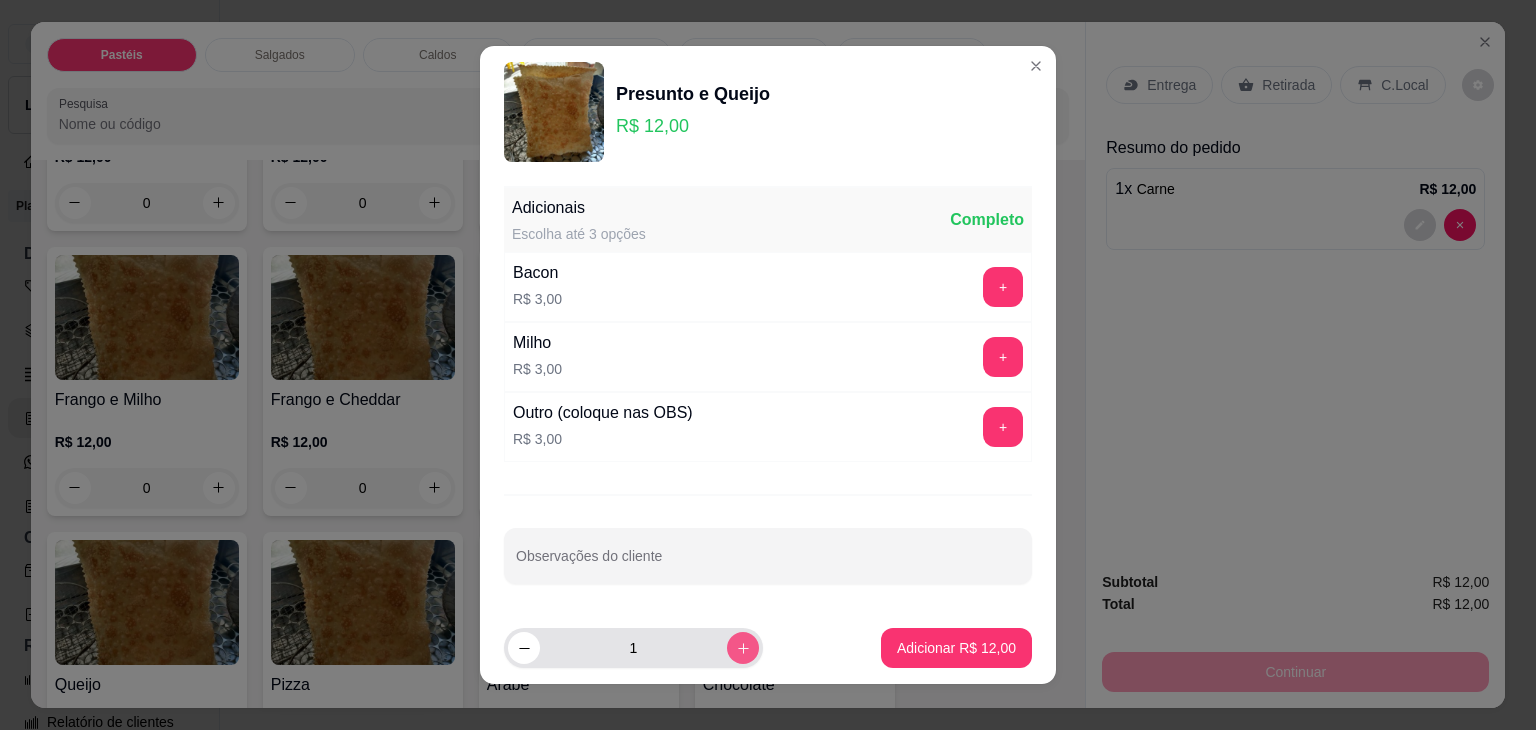 click 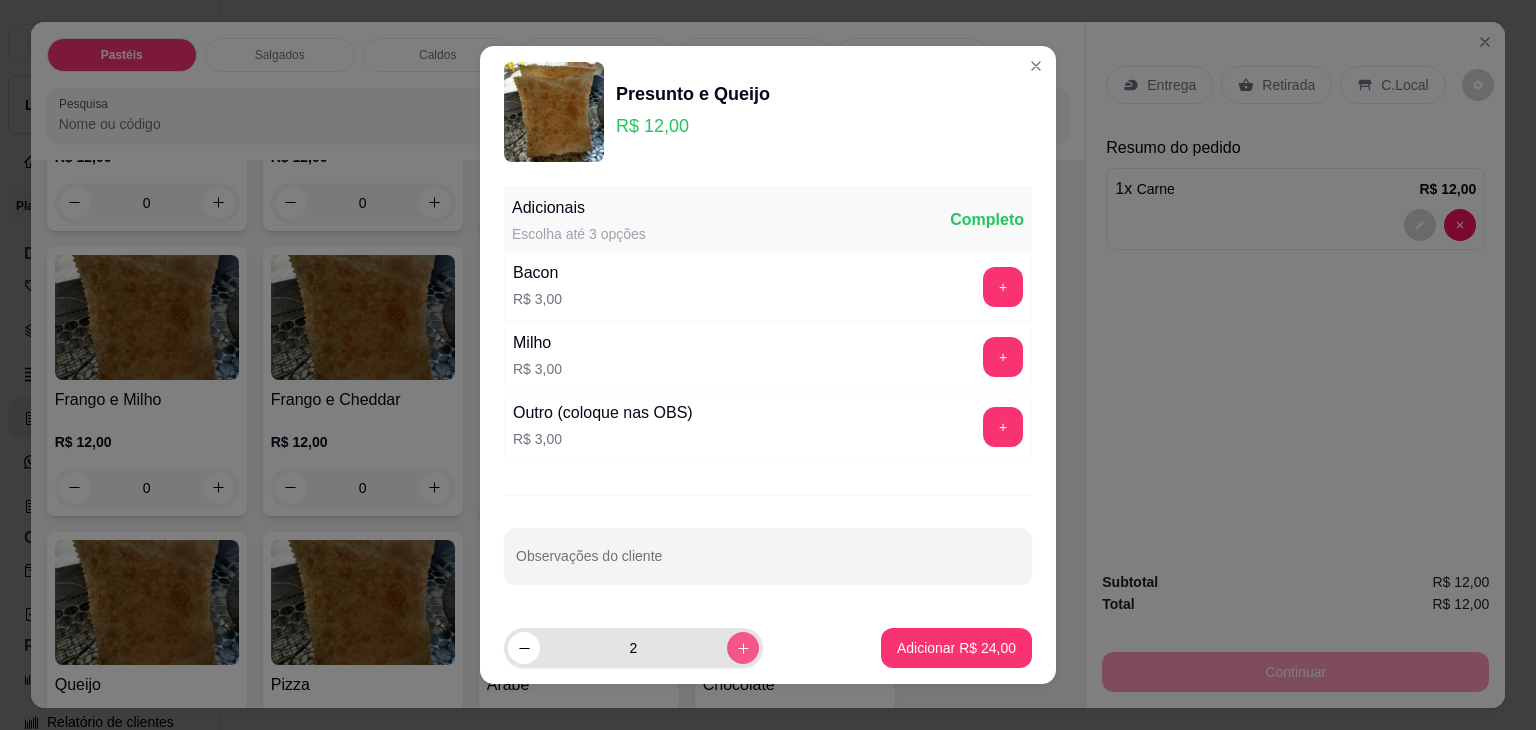 click 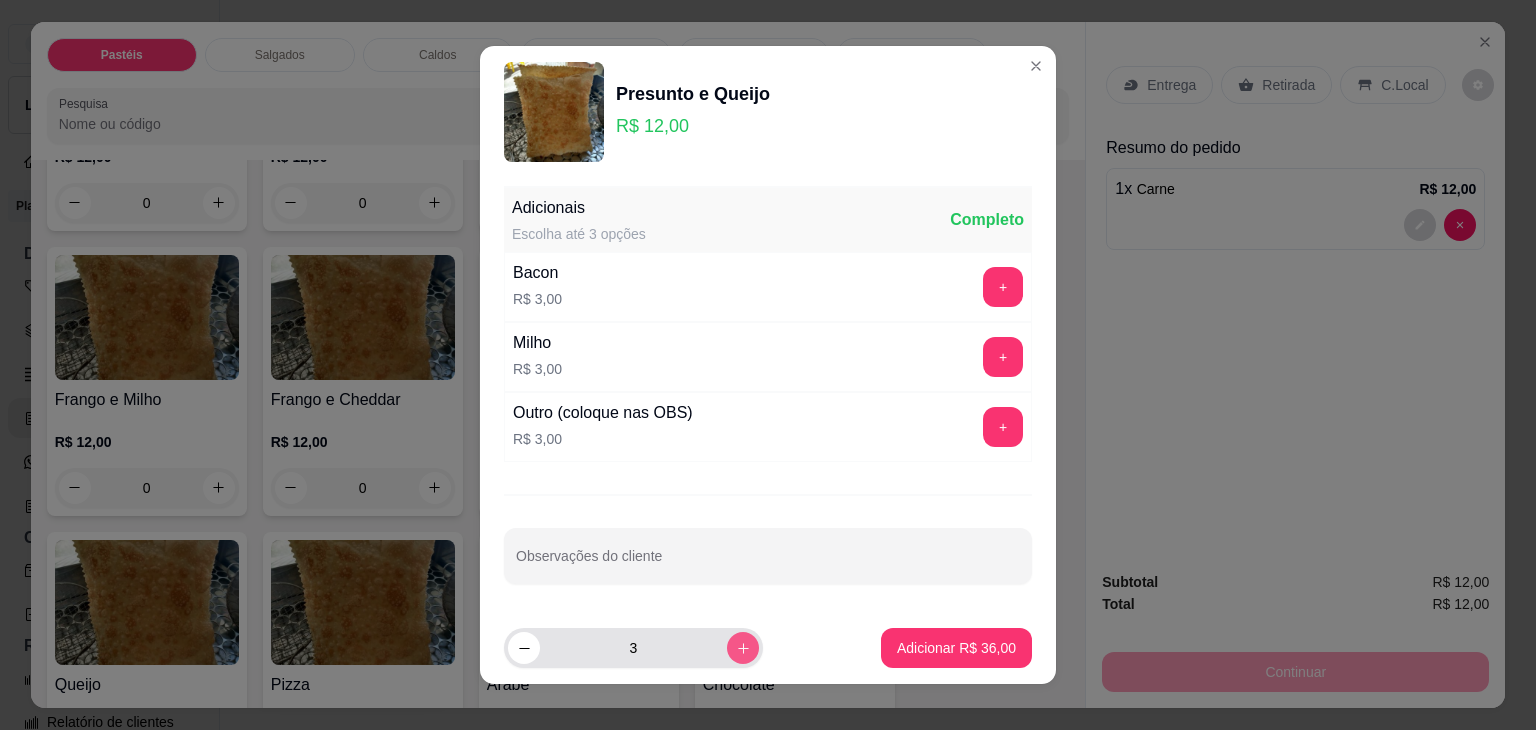 click 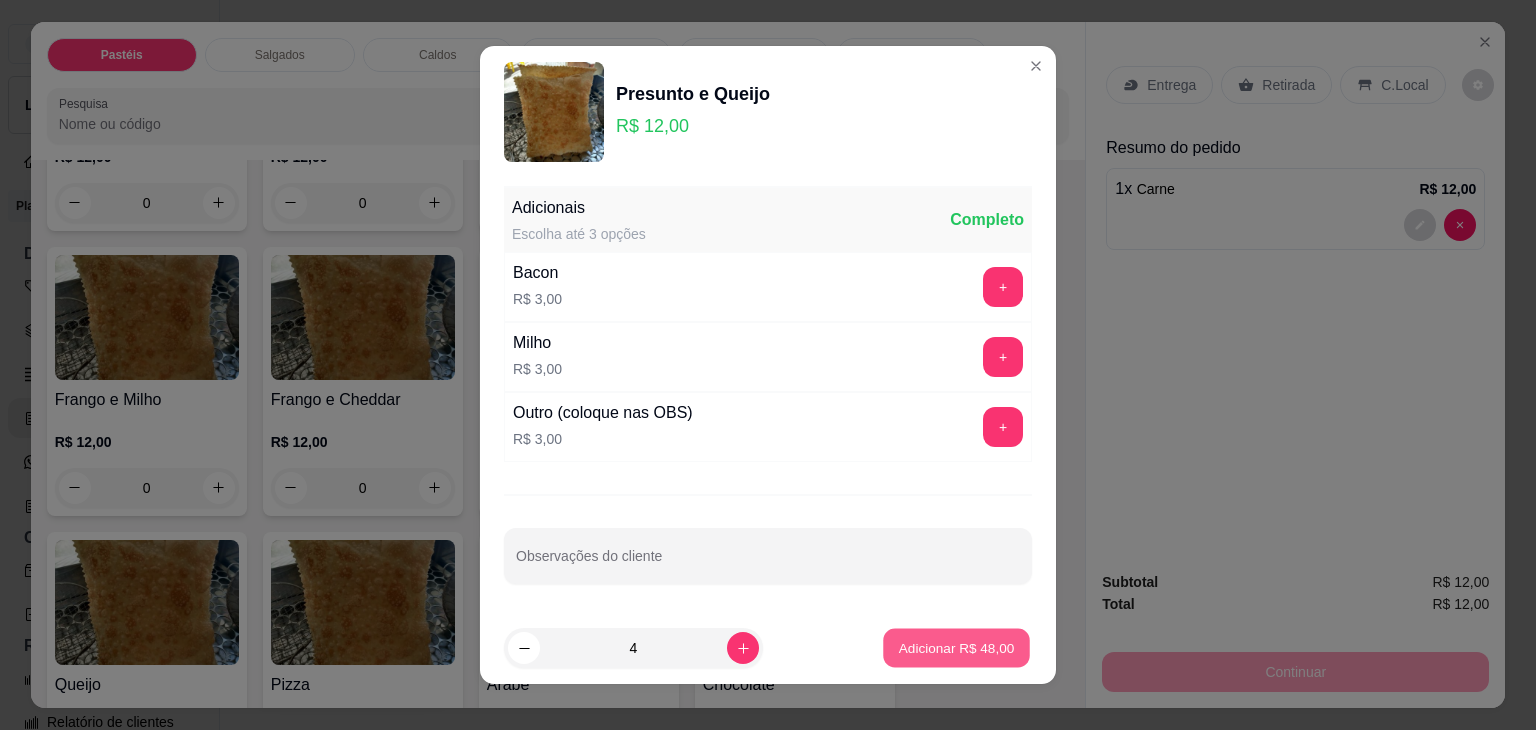 click on "Adicionar   R$ 48,00" at bounding box center (956, 648) 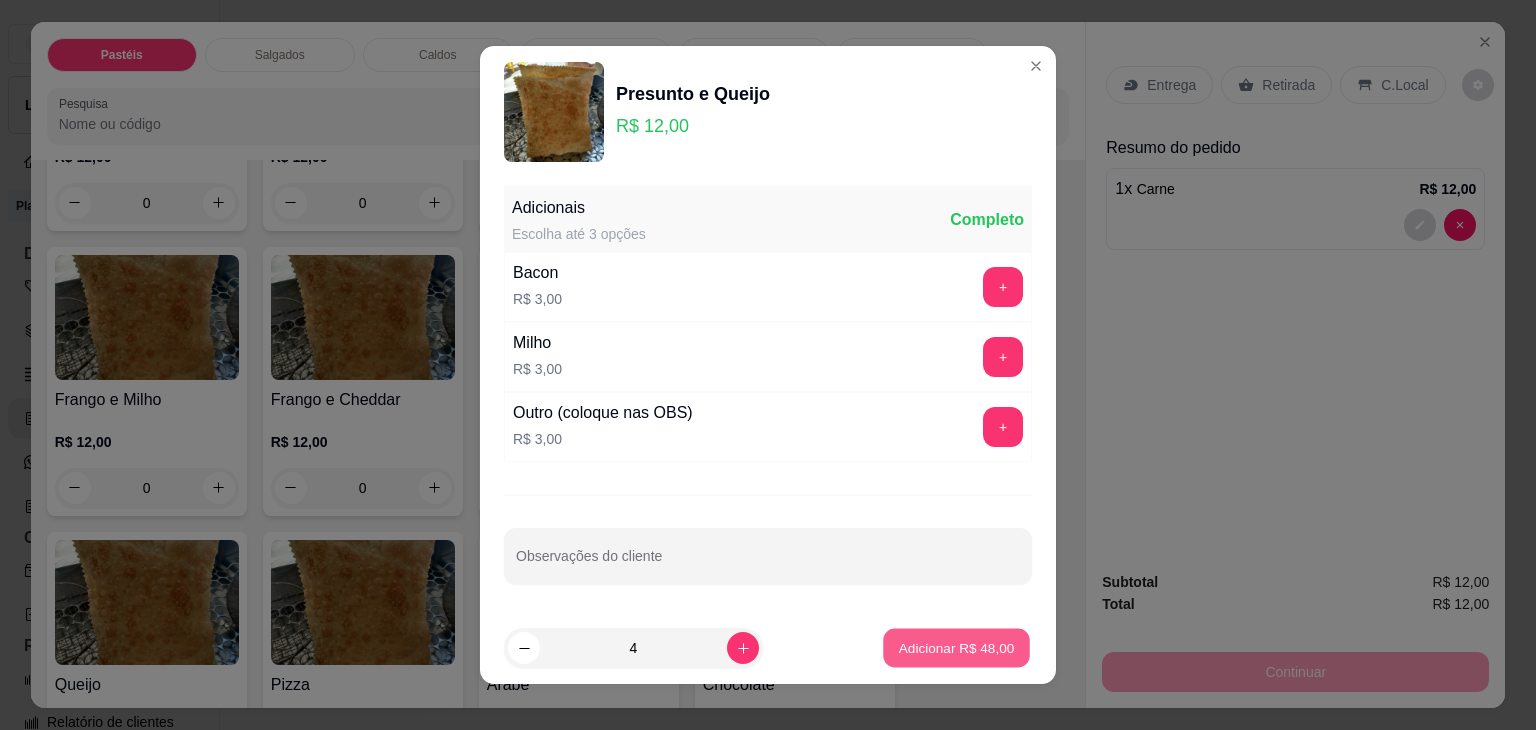 type on "4" 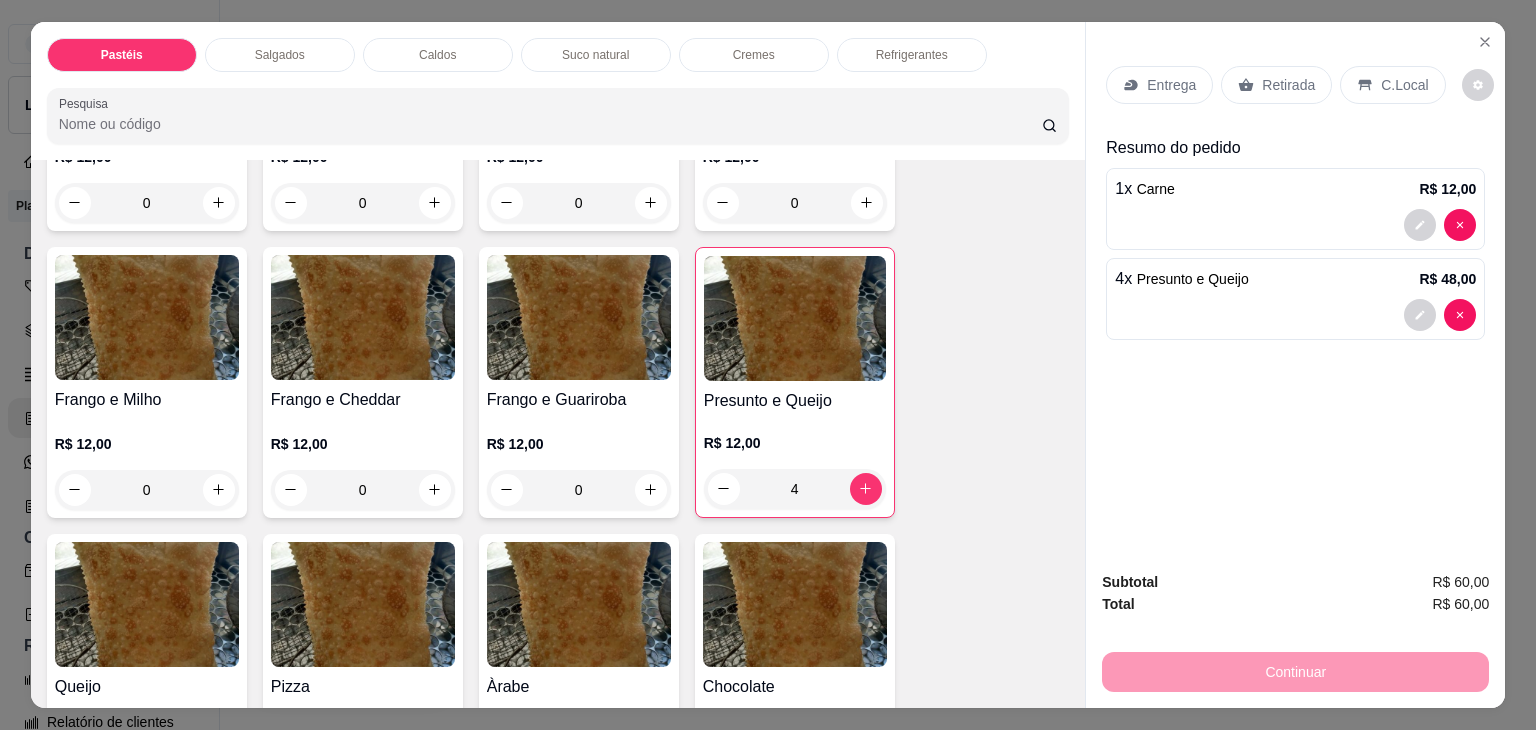 click on "Entrega Retirada C.Local" at bounding box center (1275, 85) 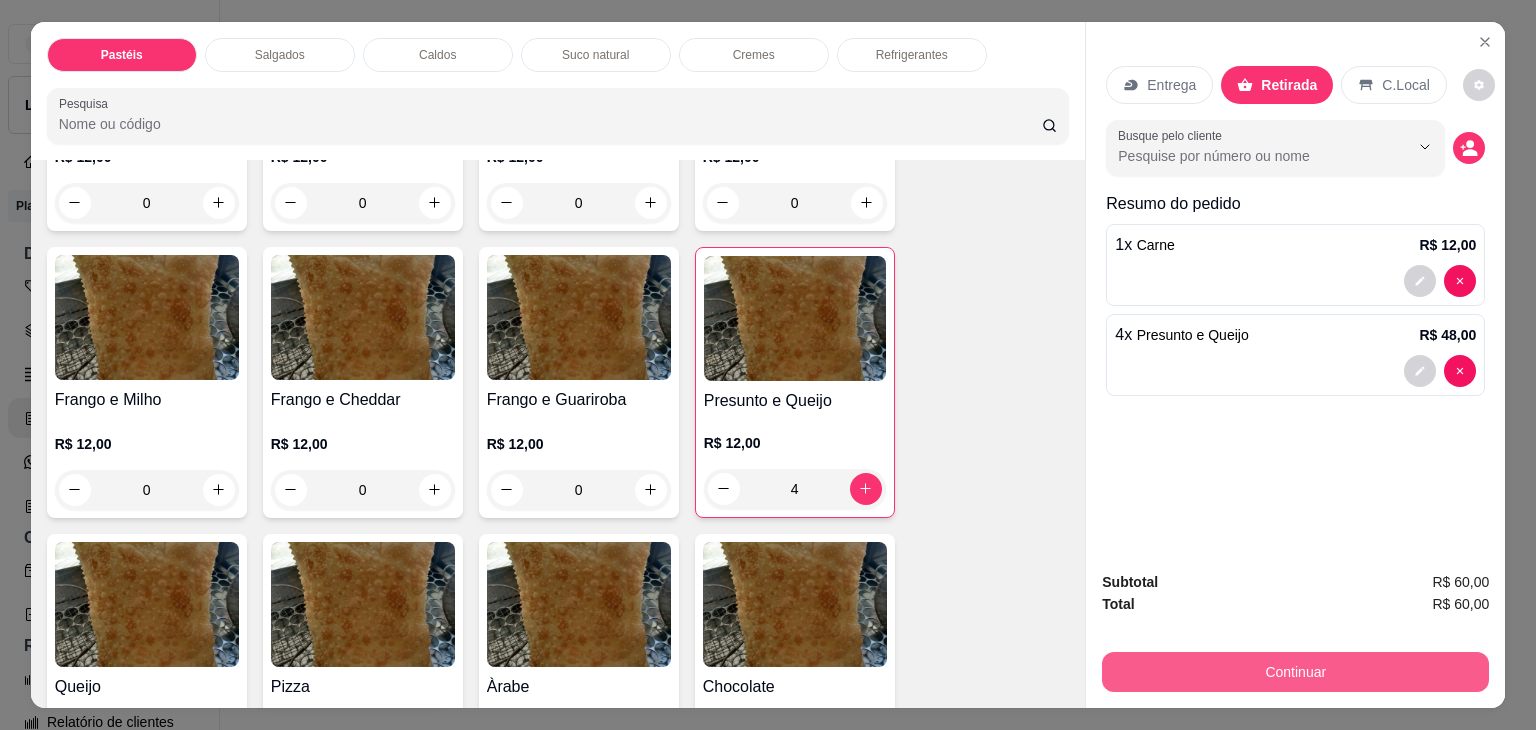 click on "Continuar" at bounding box center [1295, 672] 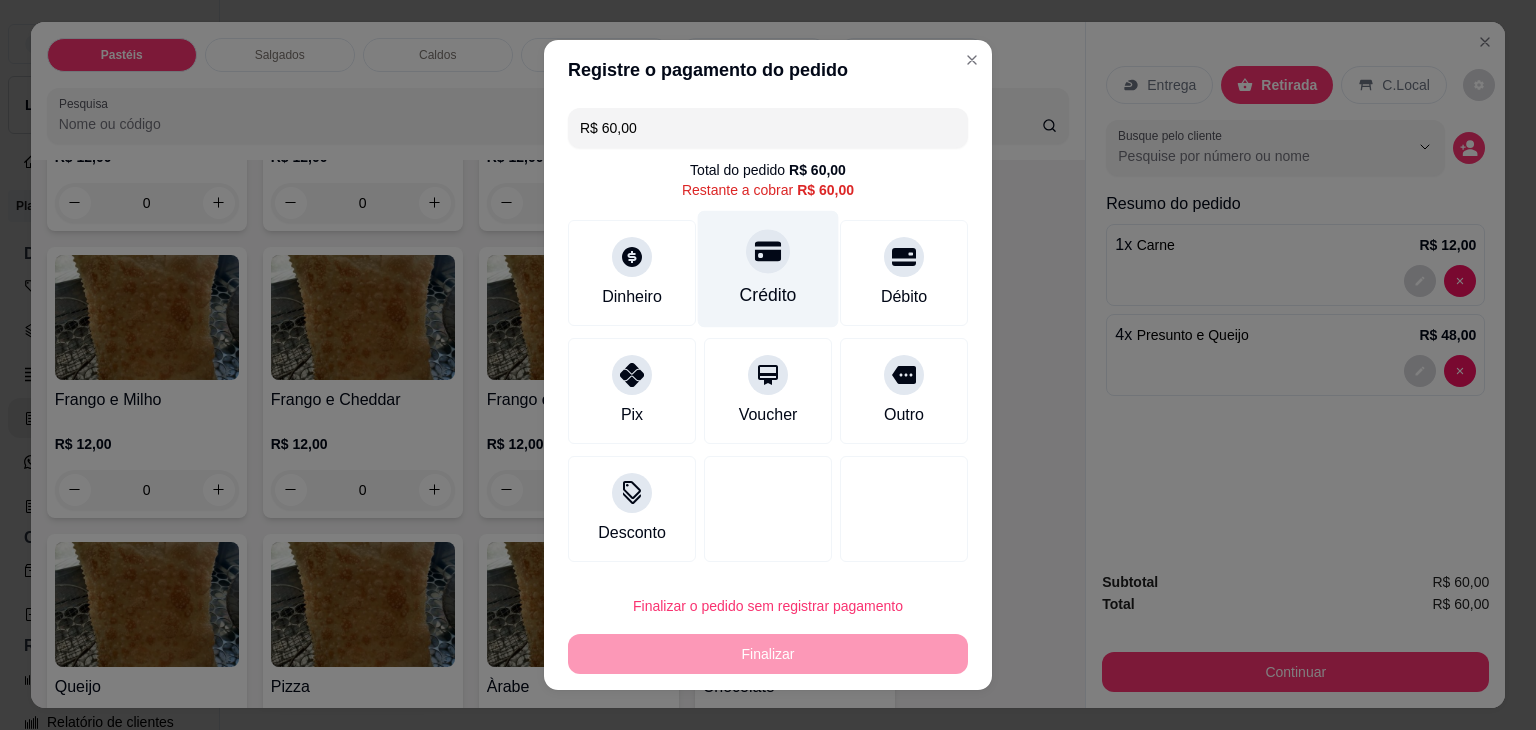 click on "Crédito" at bounding box center (768, 269) 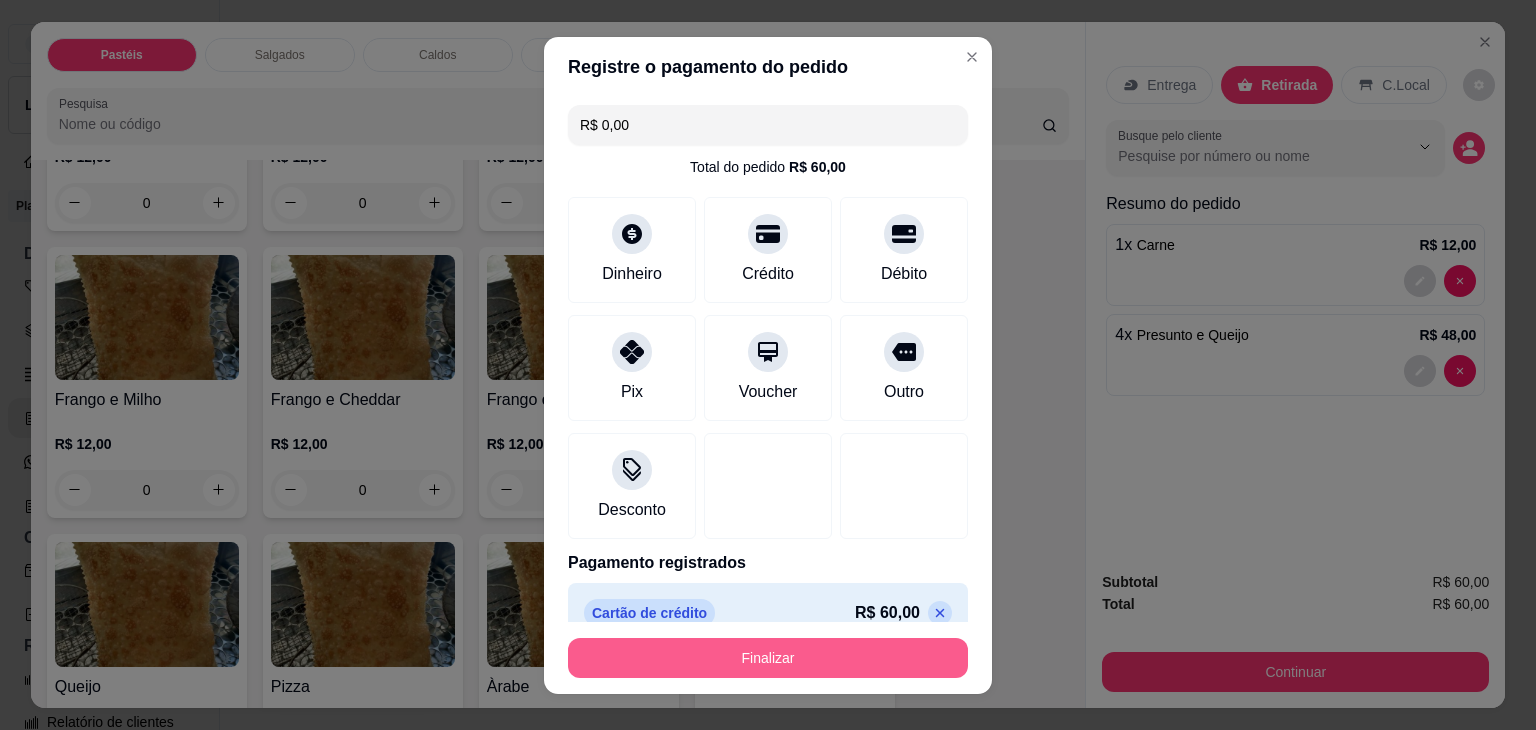 click on "Finalizar" at bounding box center (768, 658) 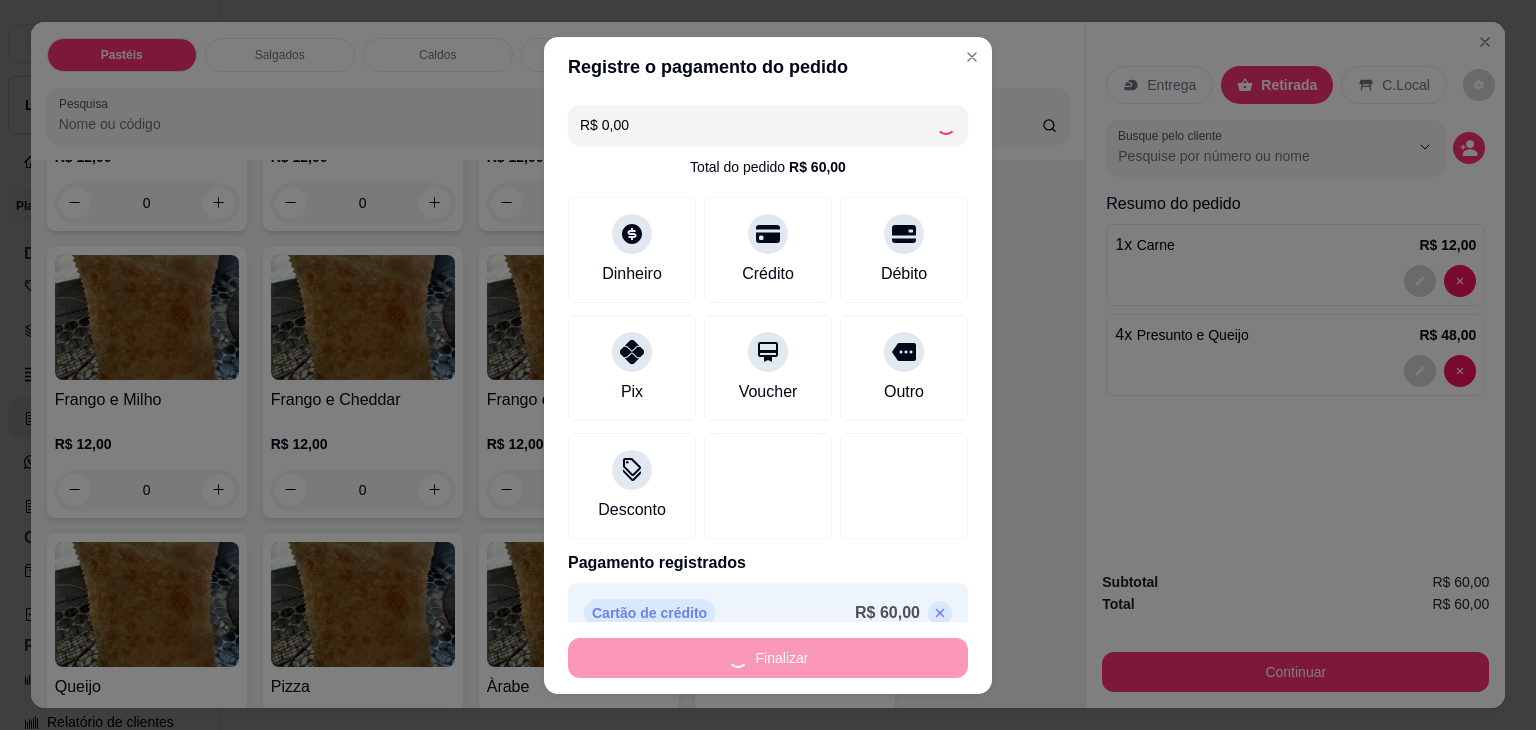 type on "0" 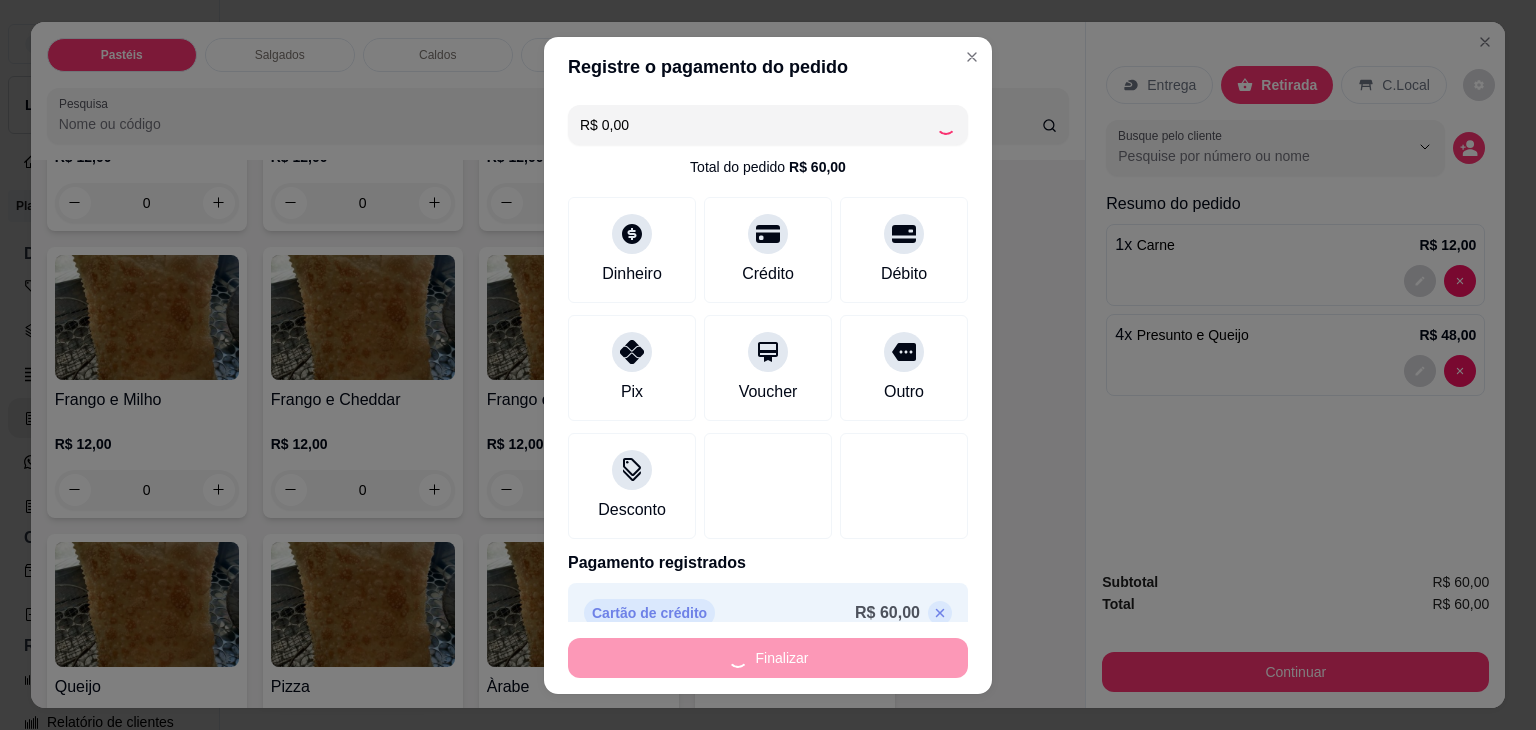 type on "0" 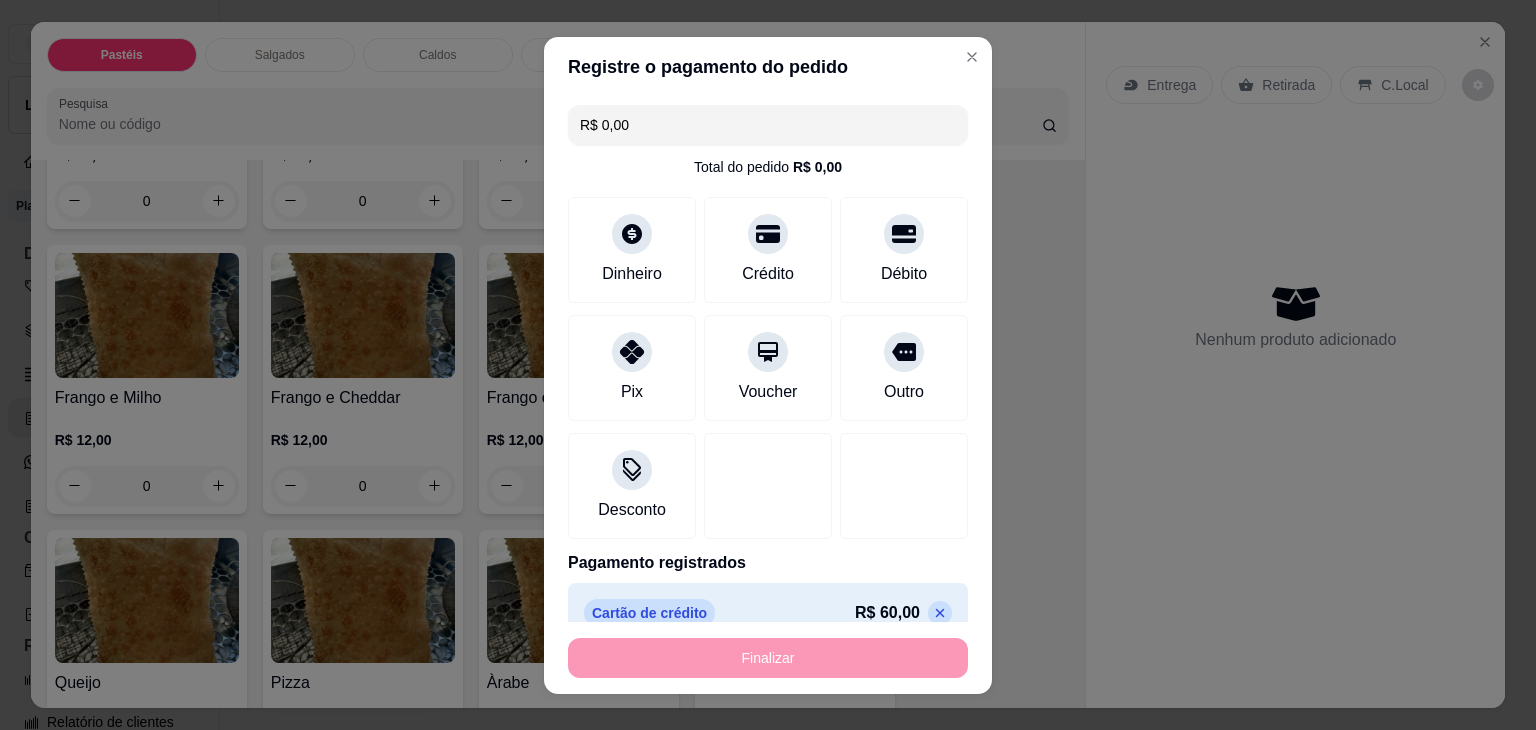 type on "-R$ 60,00" 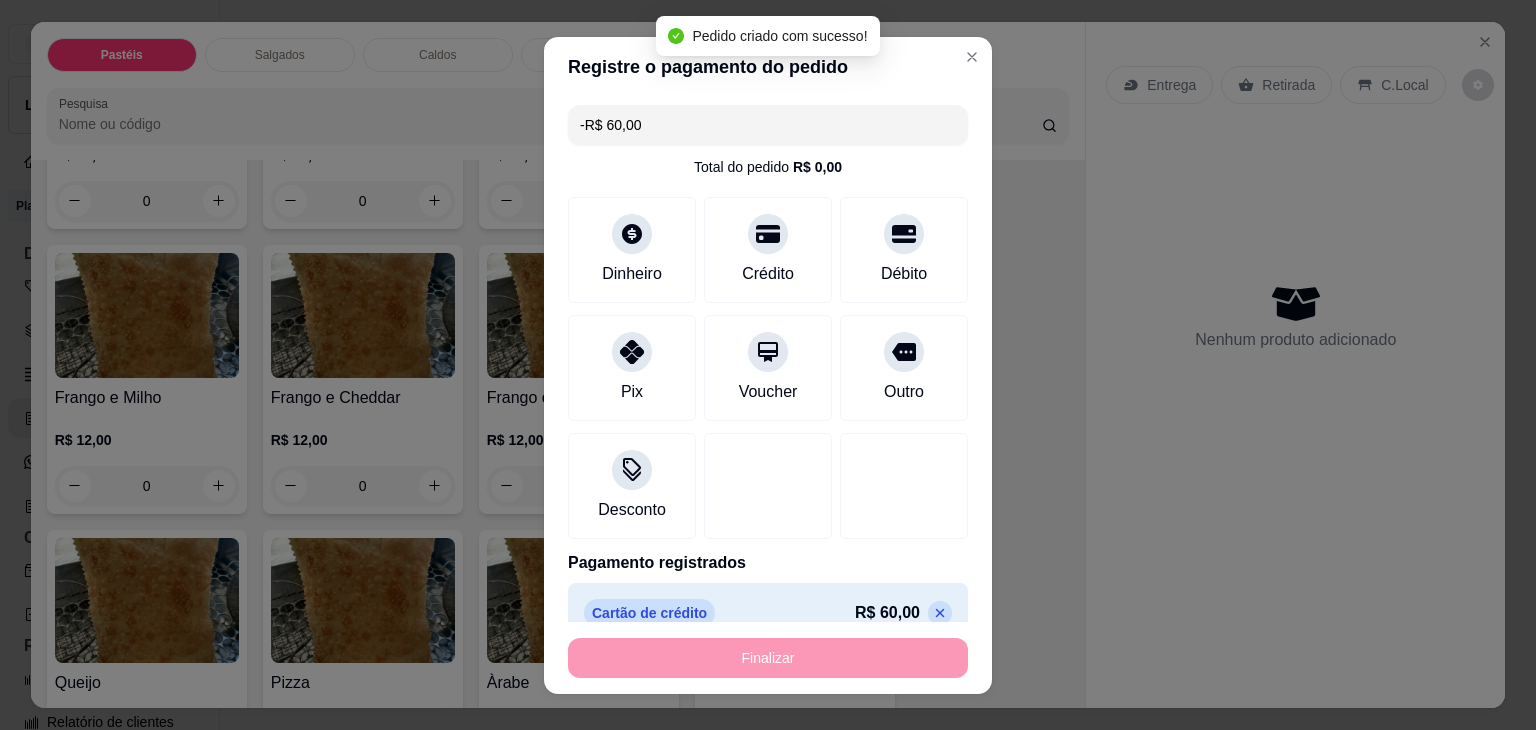 scroll, scrollTop: 898, scrollLeft: 0, axis: vertical 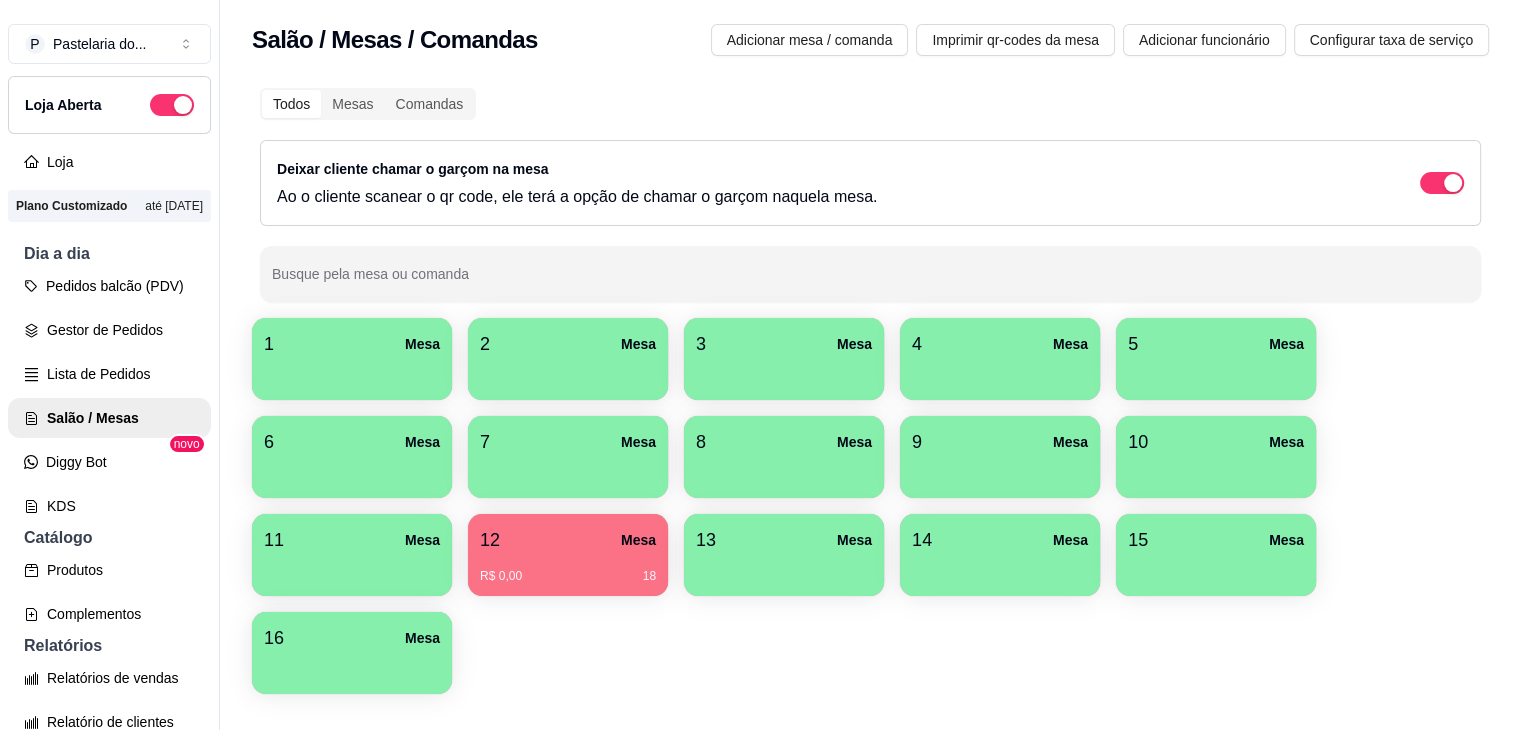 click on "[NUMBER] Mesa [NUMBER] Mesa [NUMBER] Mesa [NUMBER] Mesa [NUMBER] Mesa [NUMBER] Mesa [NUMBER] Mesa [NUMBER] Mesa [NUMBER] Mesa [NUMBER] Mesa [NUMBER] Mesa [NUMBER] Mesa [NUMBER] Mesa R$ 0,00 [NUMBER] [NUMBER] Mesa [NUMBER] Mesa [NUMBER] Mesa [NUMBER] Mesa [NUMBER] Mesa" at bounding box center [870, 506] 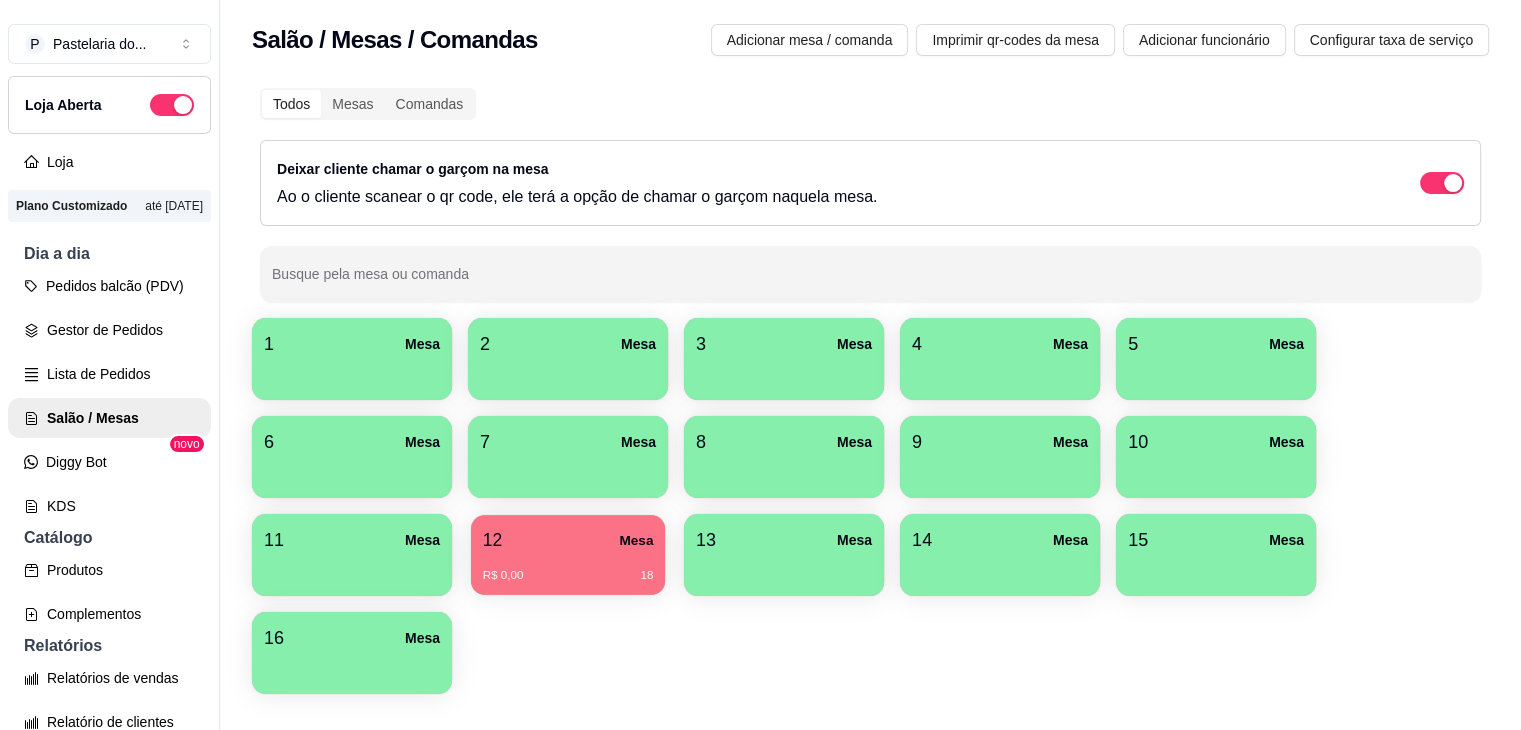 click on "R$ 0,00 18" at bounding box center [568, 568] 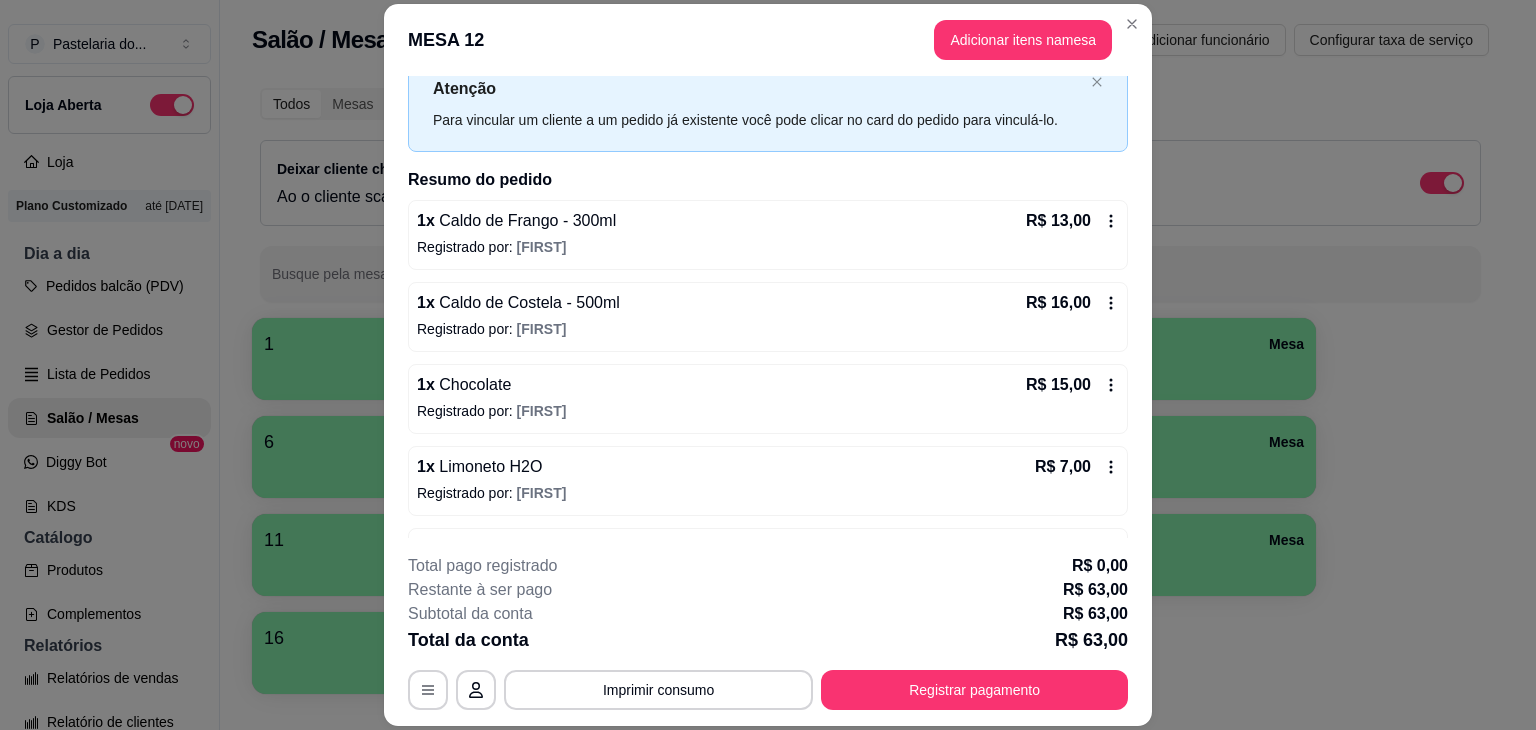 scroll, scrollTop: 130, scrollLeft: 0, axis: vertical 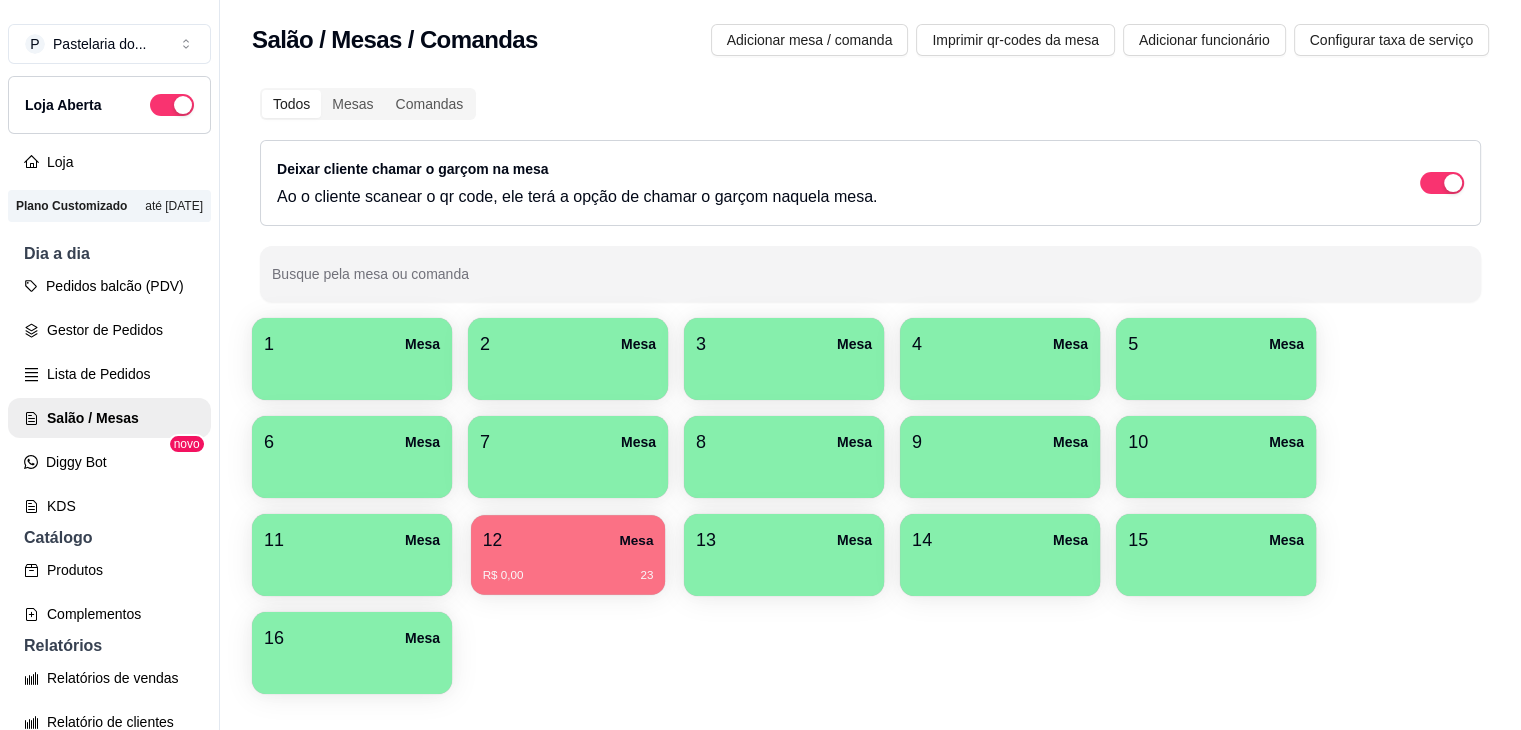 click on "[NUMBER] Mesa R$ 0,00 [NUMBER]" at bounding box center [568, 555] 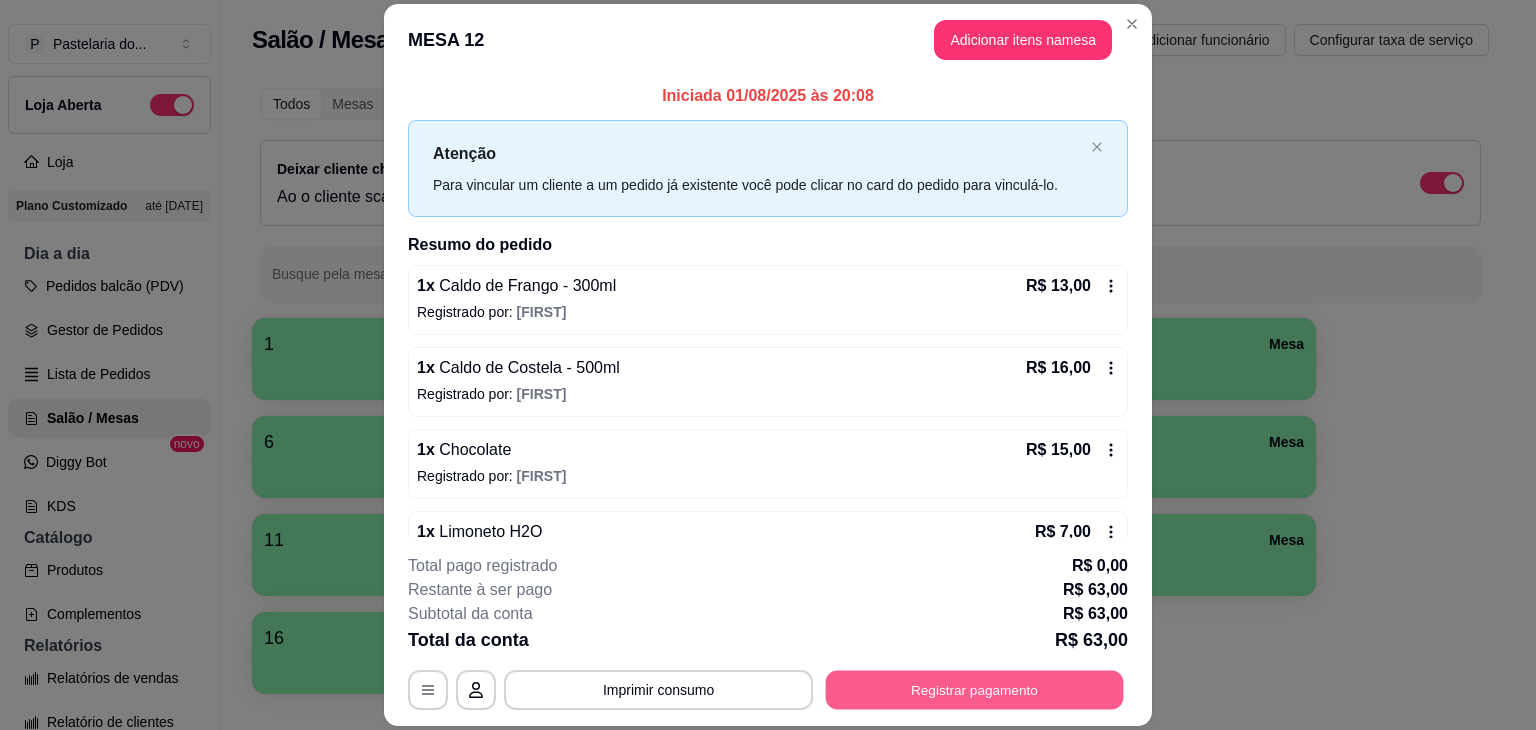 click on "Registrar pagamento" at bounding box center [975, 690] 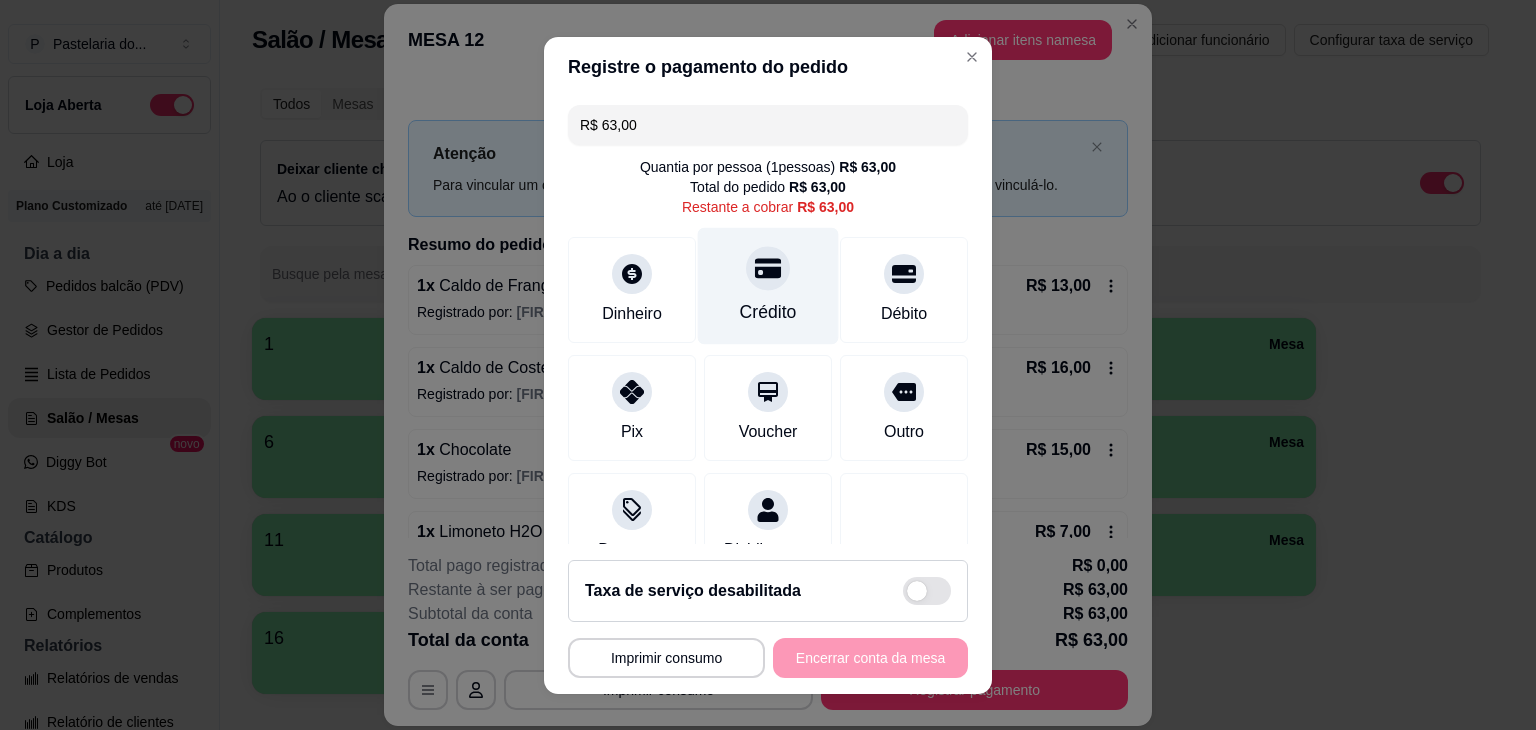 click on "Crédito" at bounding box center [768, 312] 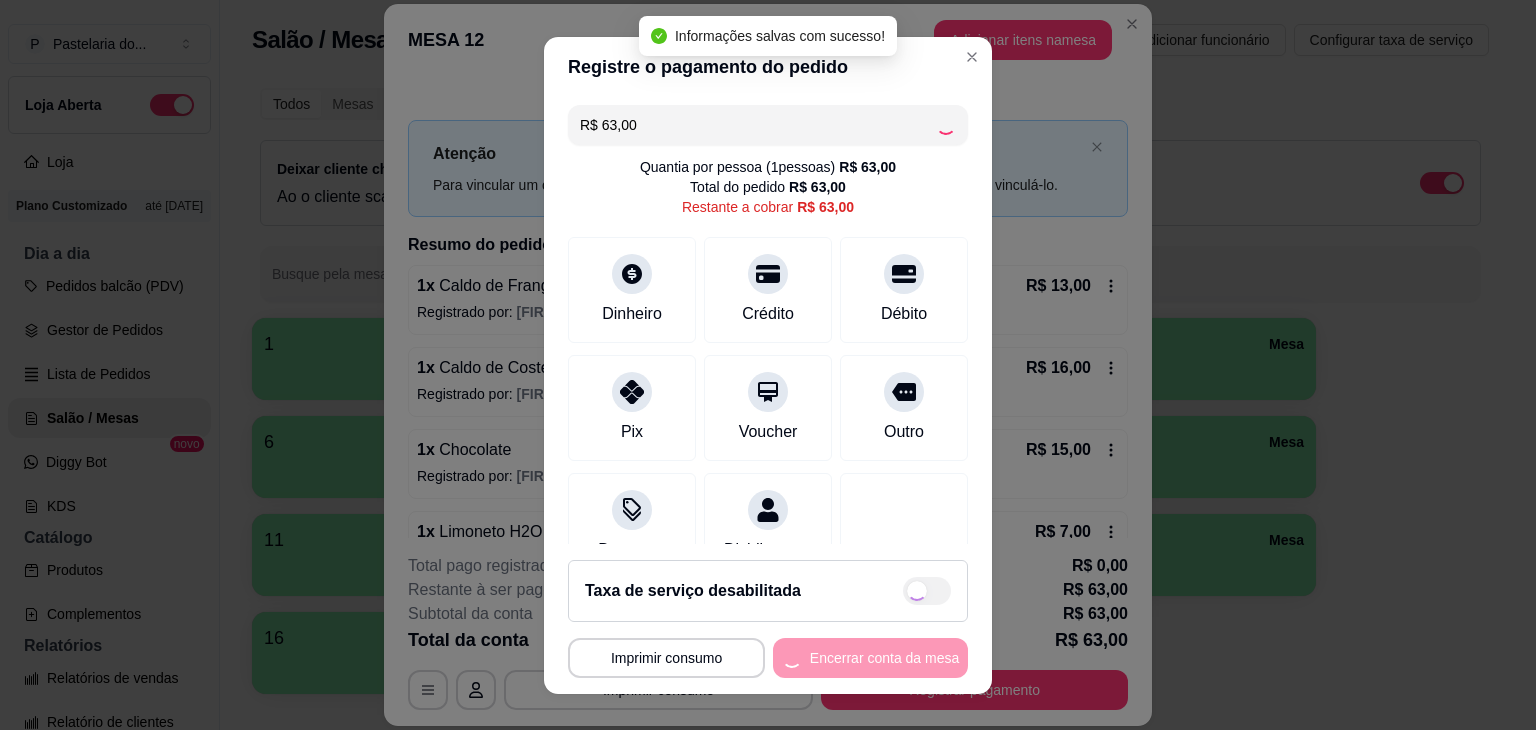 type on "R$ 0,00" 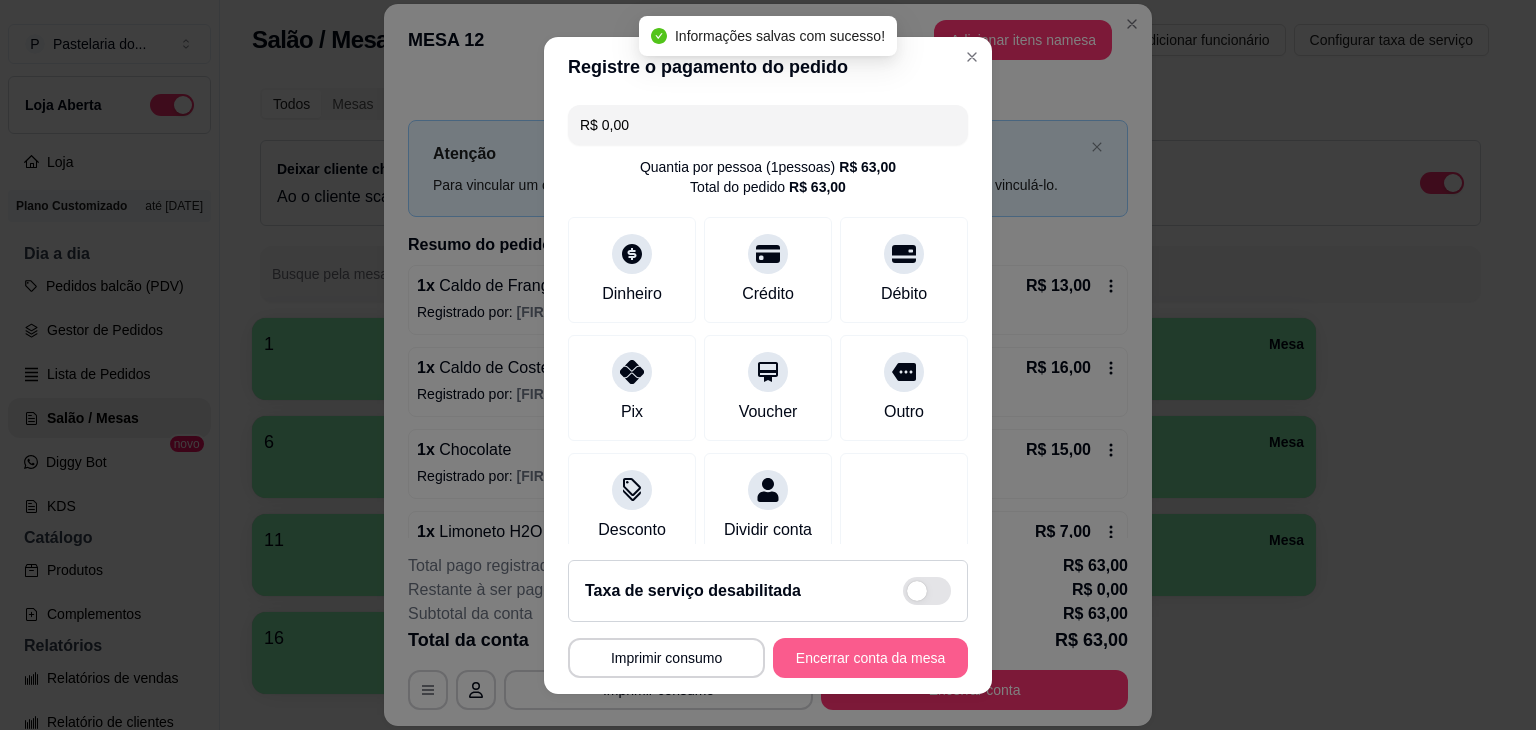 click on "Encerrar conta da mesa" at bounding box center (870, 658) 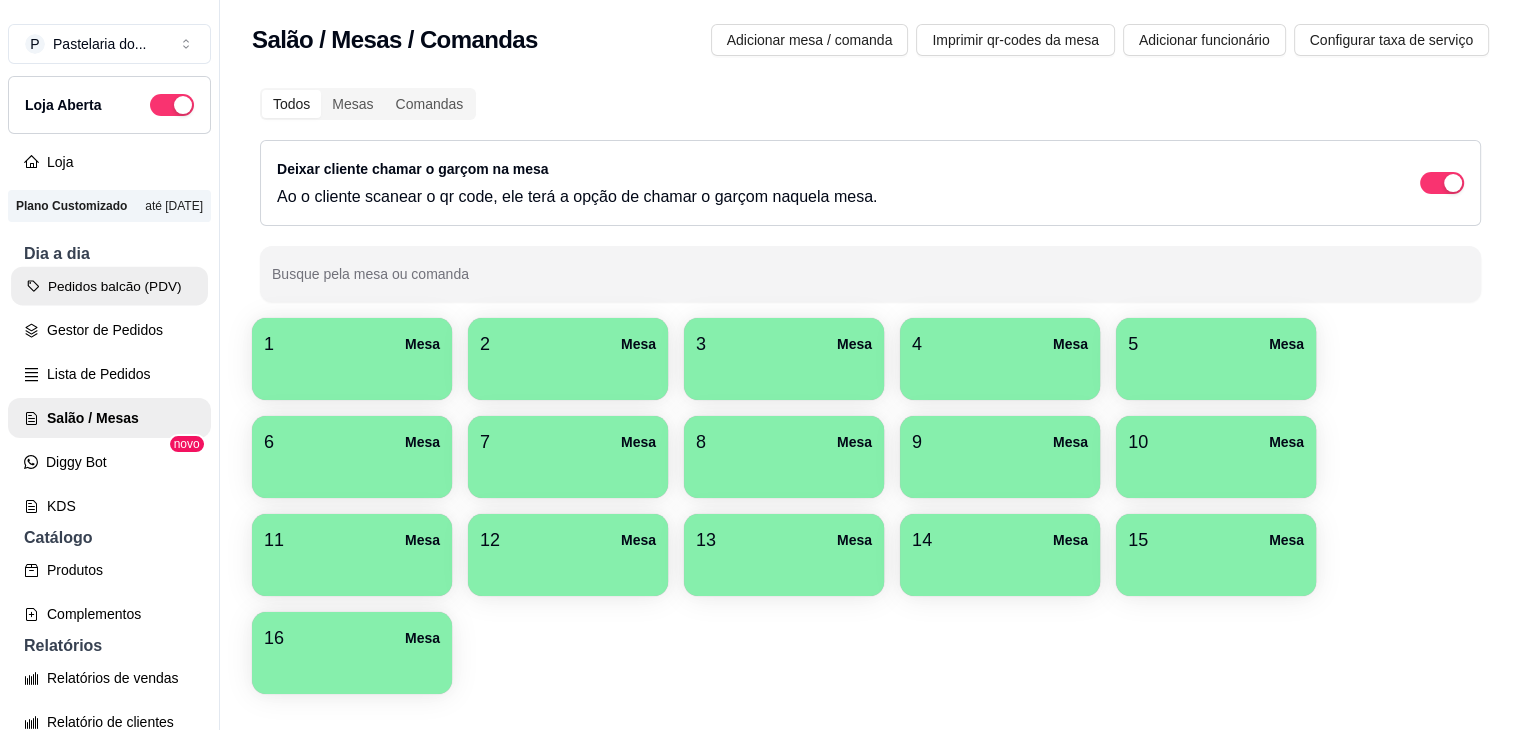click on "Pedidos balcão (PDV)" at bounding box center [109, 286] 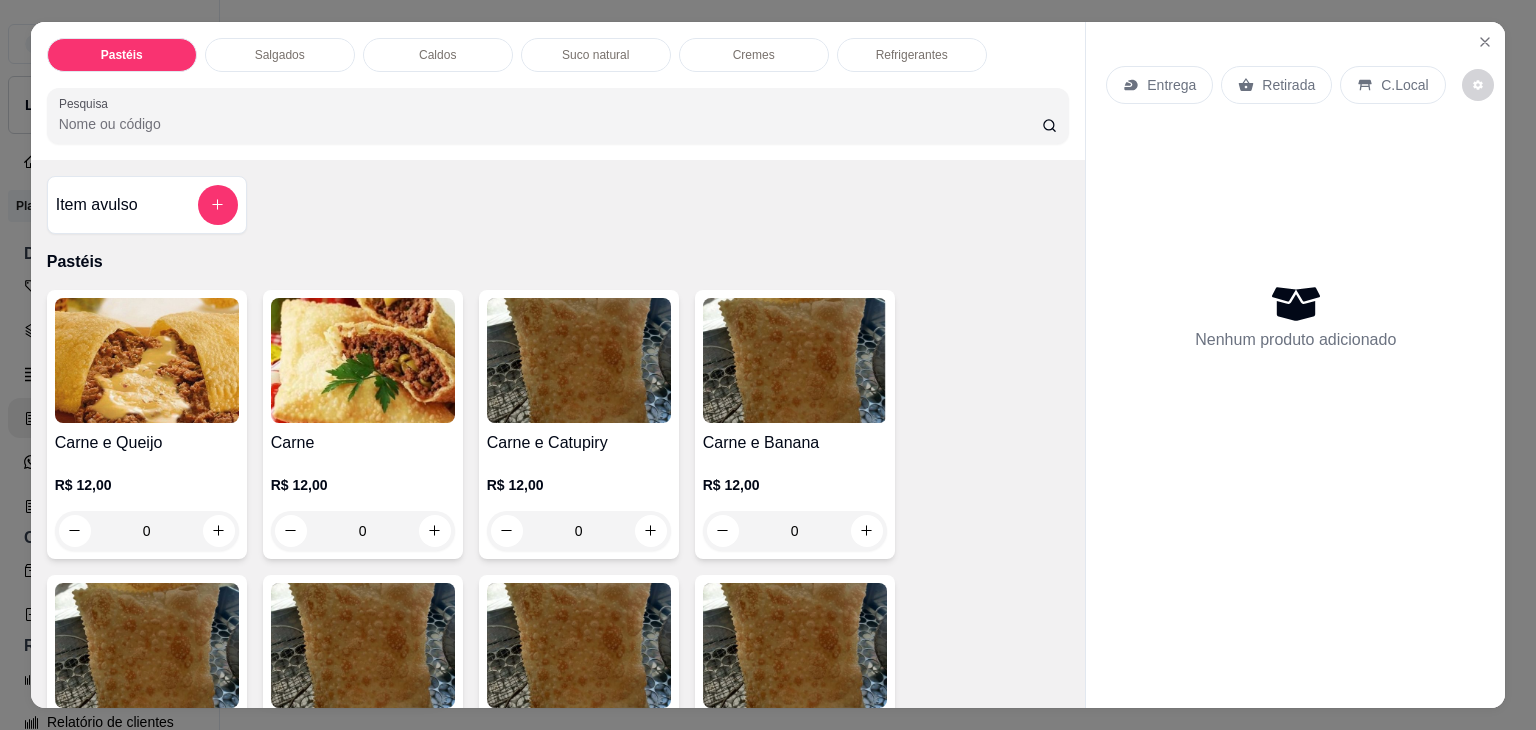 click on "Salgados" at bounding box center [280, 55] 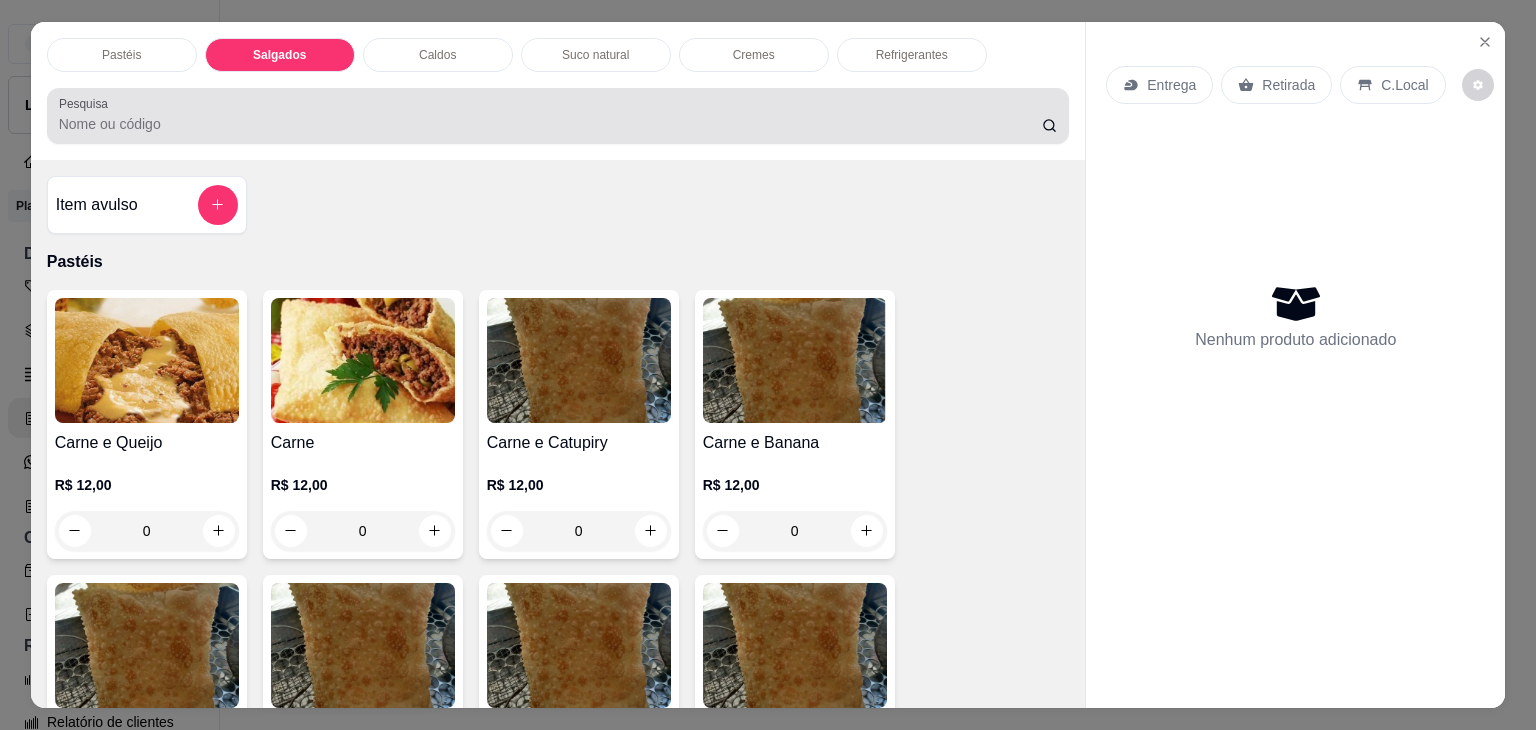 scroll, scrollTop: 2124, scrollLeft: 0, axis: vertical 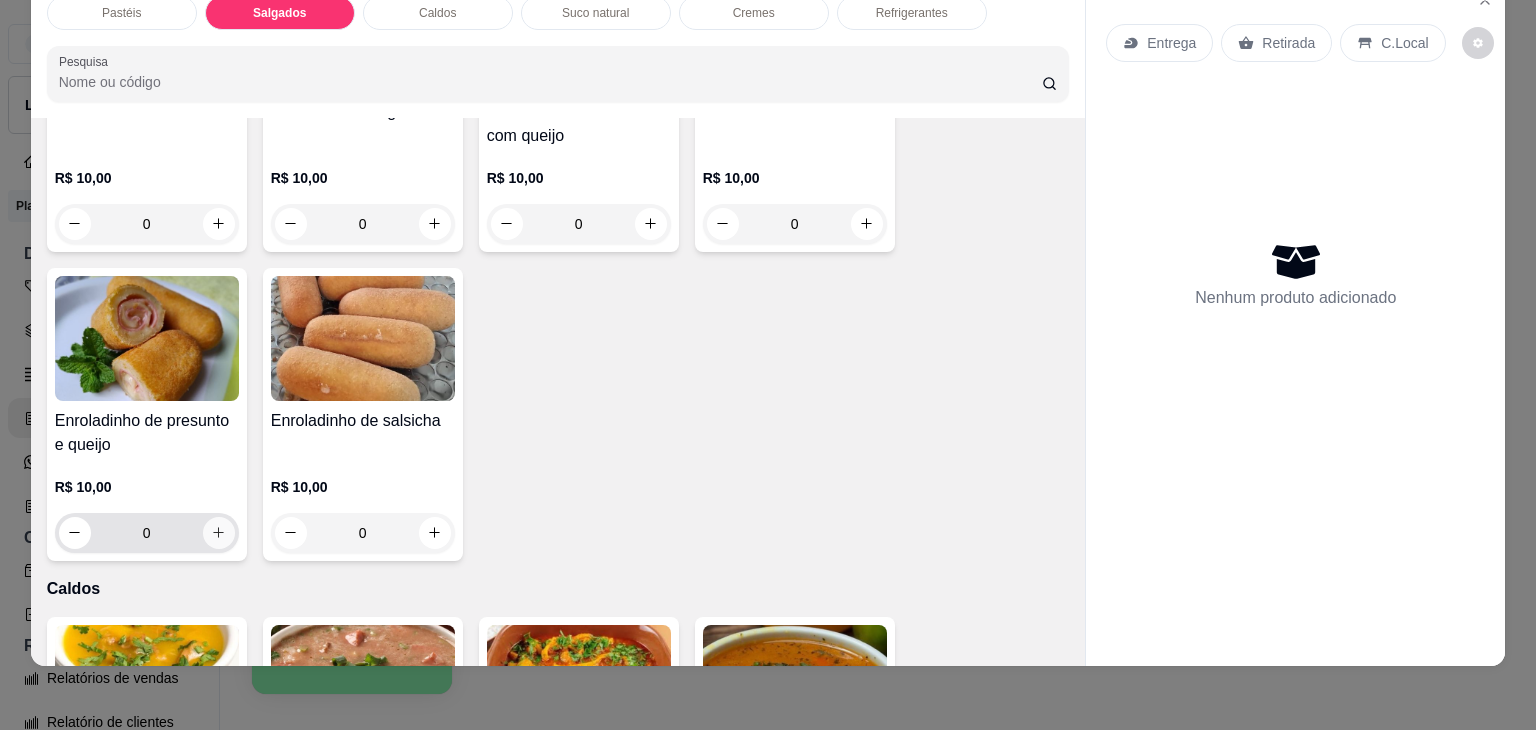 click 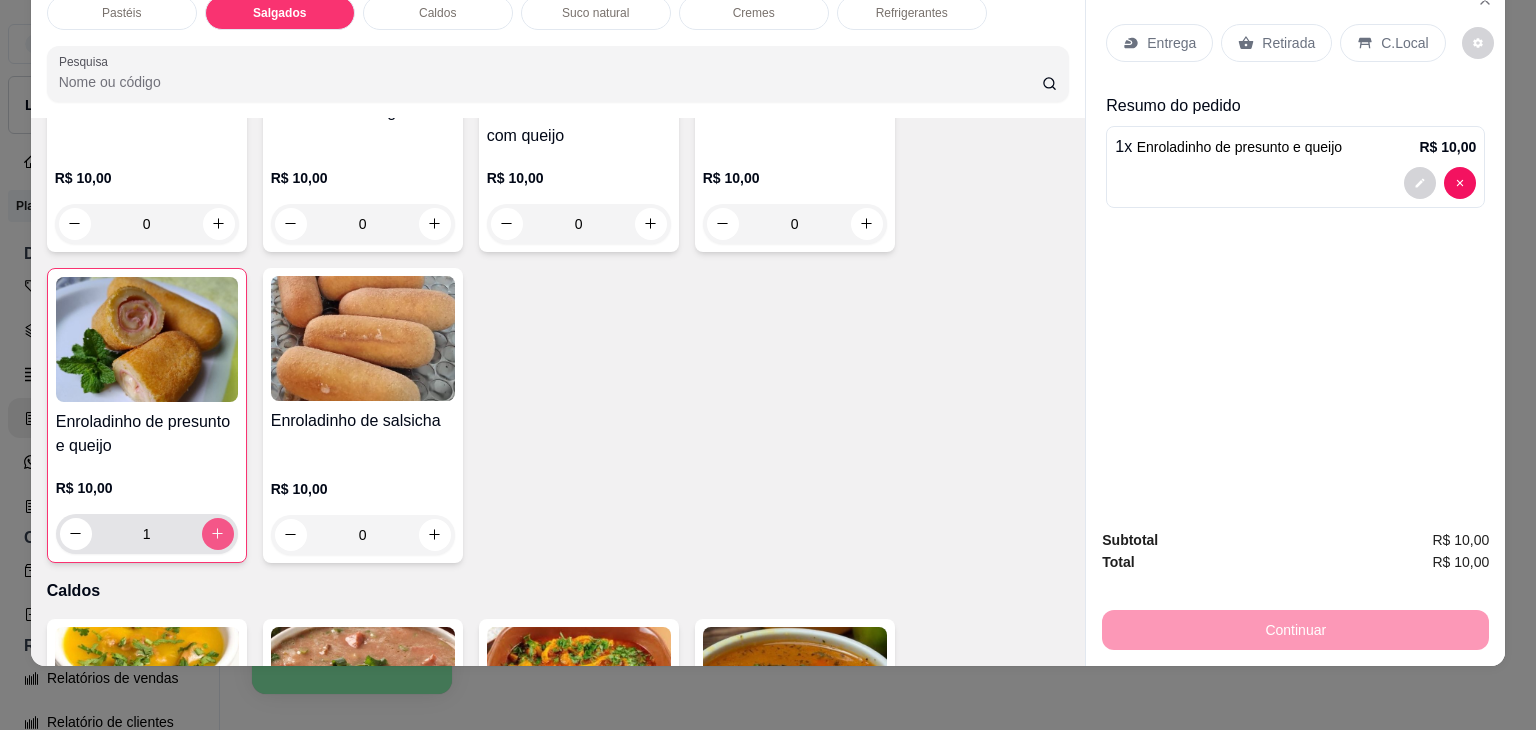 click 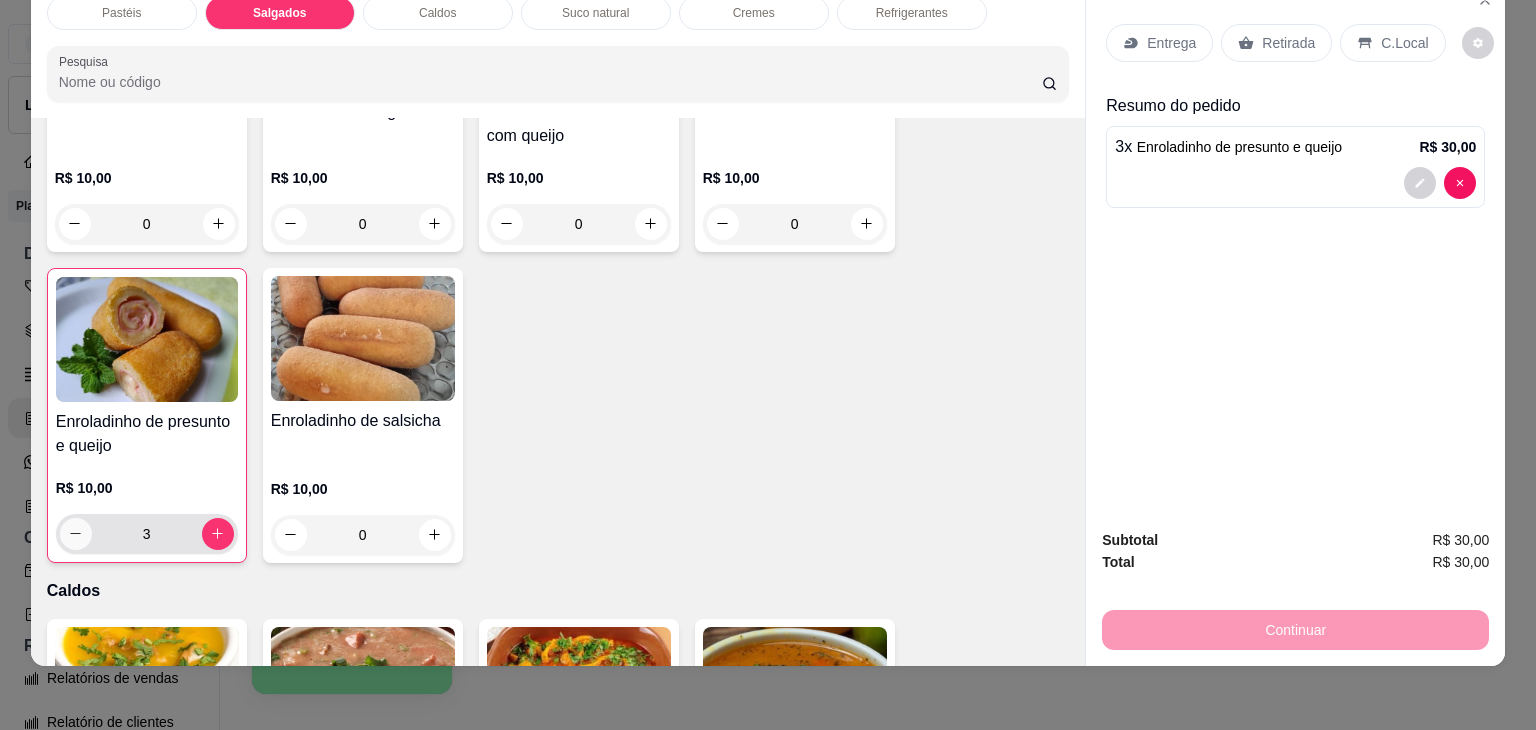 click 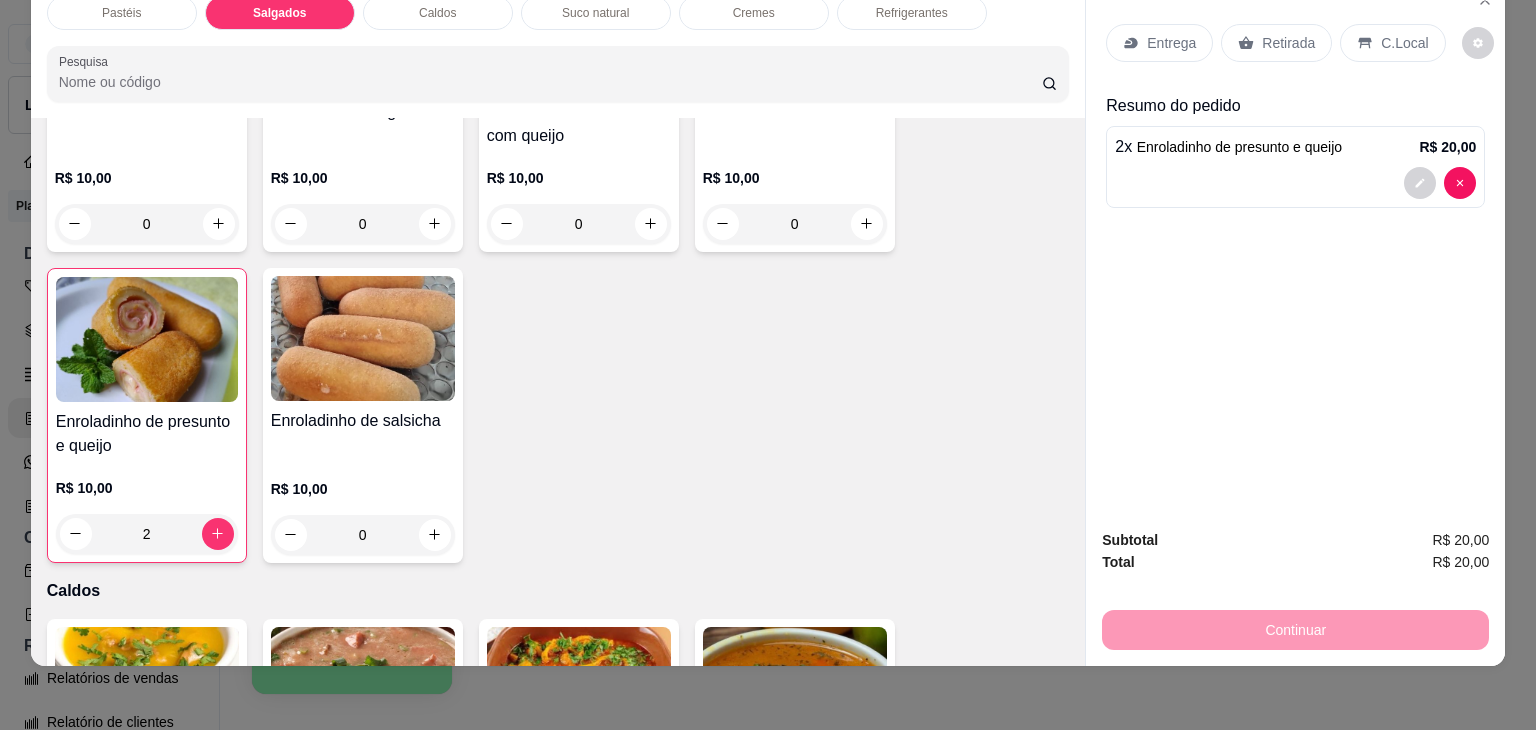 click on "Retirada" at bounding box center (1288, 43) 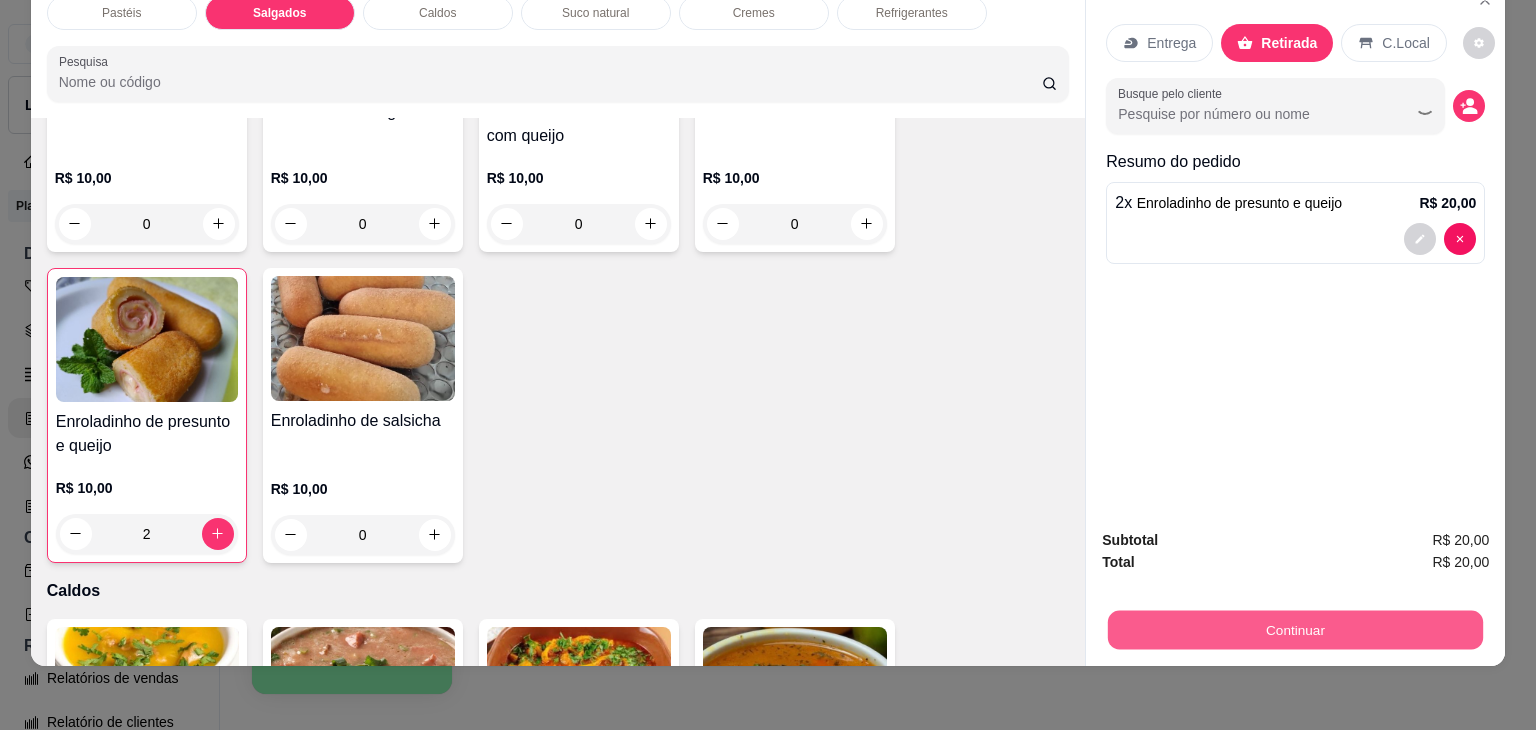 click on "Continuar" at bounding box center [1295, 630] 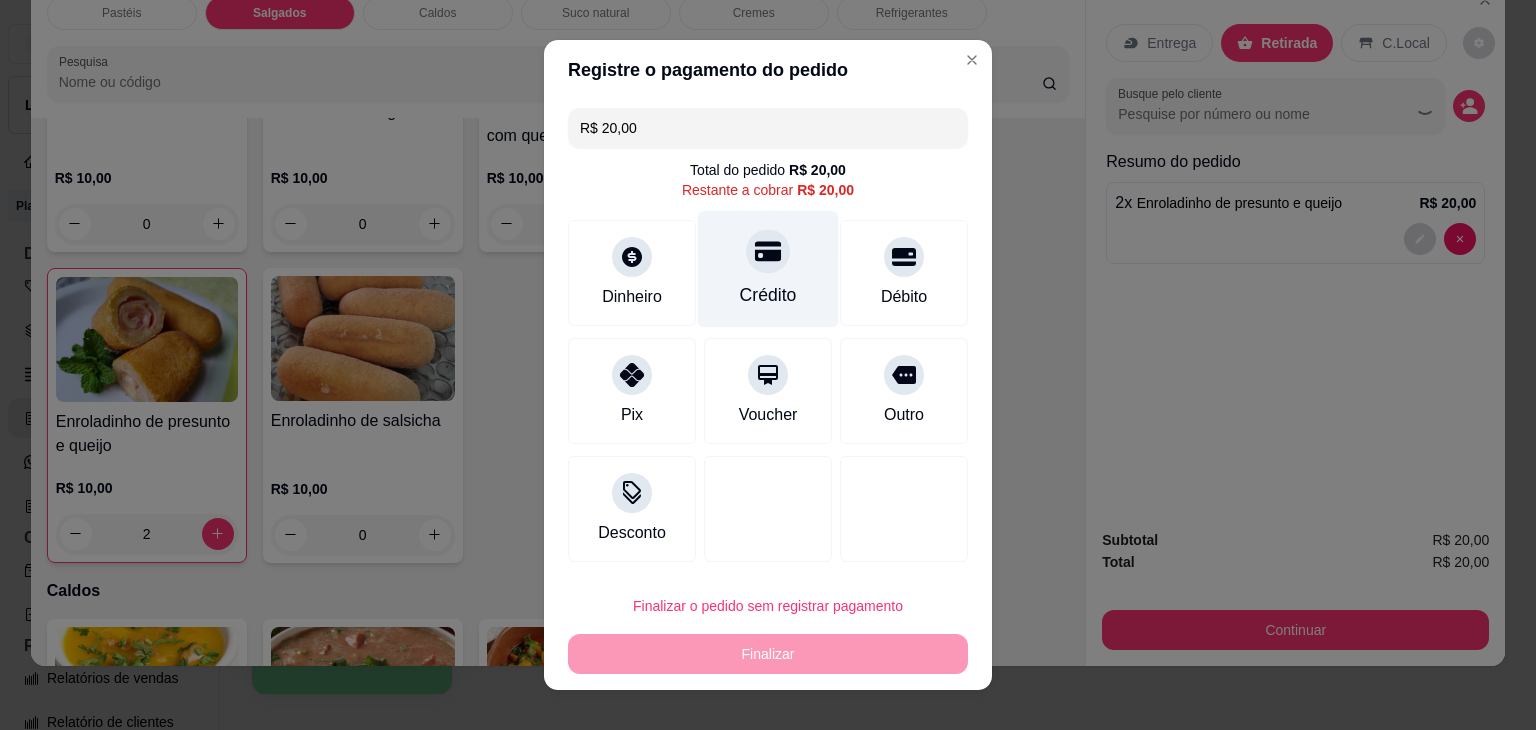 click on "Crédito" at bounding box center (768, 295) 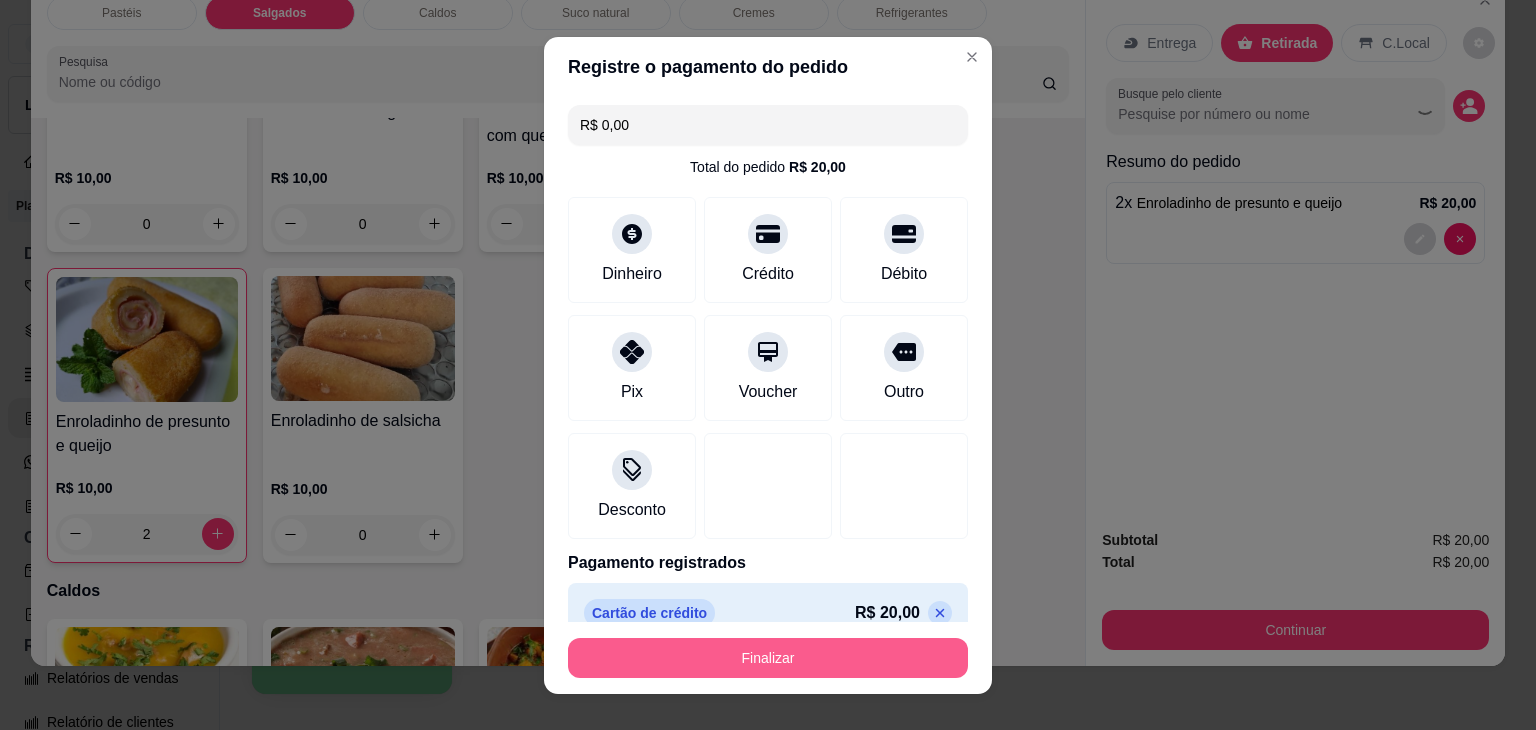 click on "Finalizar" at bounding box center (768, 658) 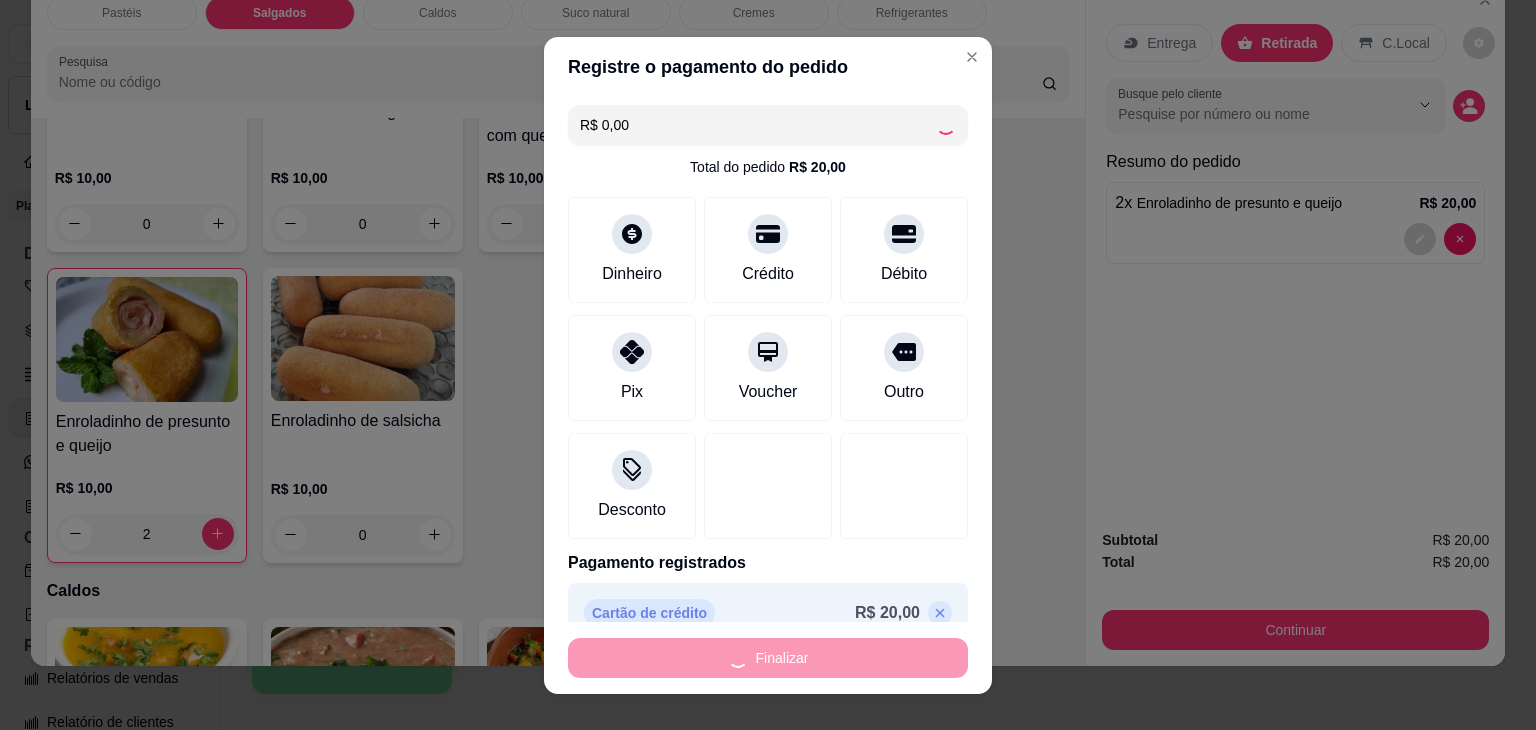 type on "0" 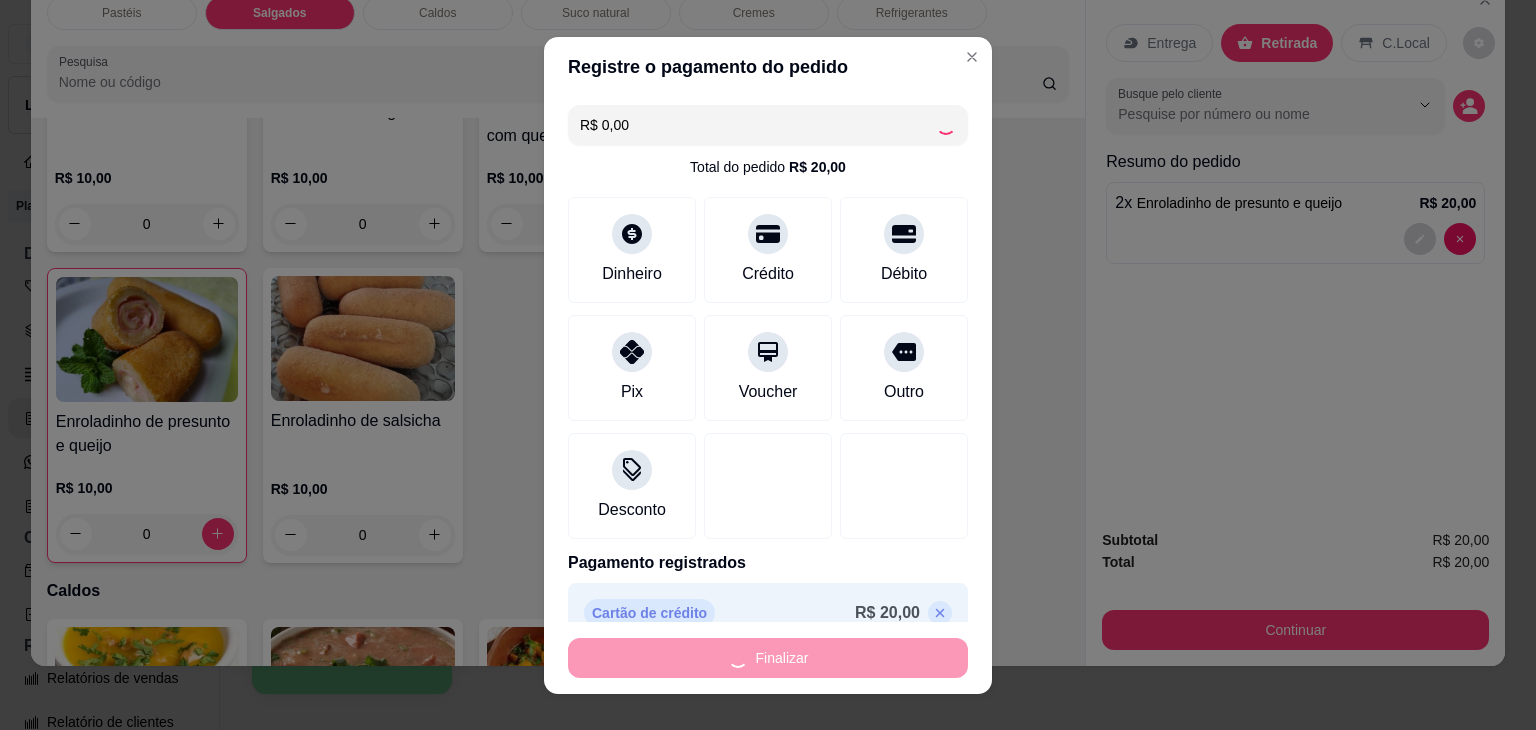 type on "-R$ 20,00" 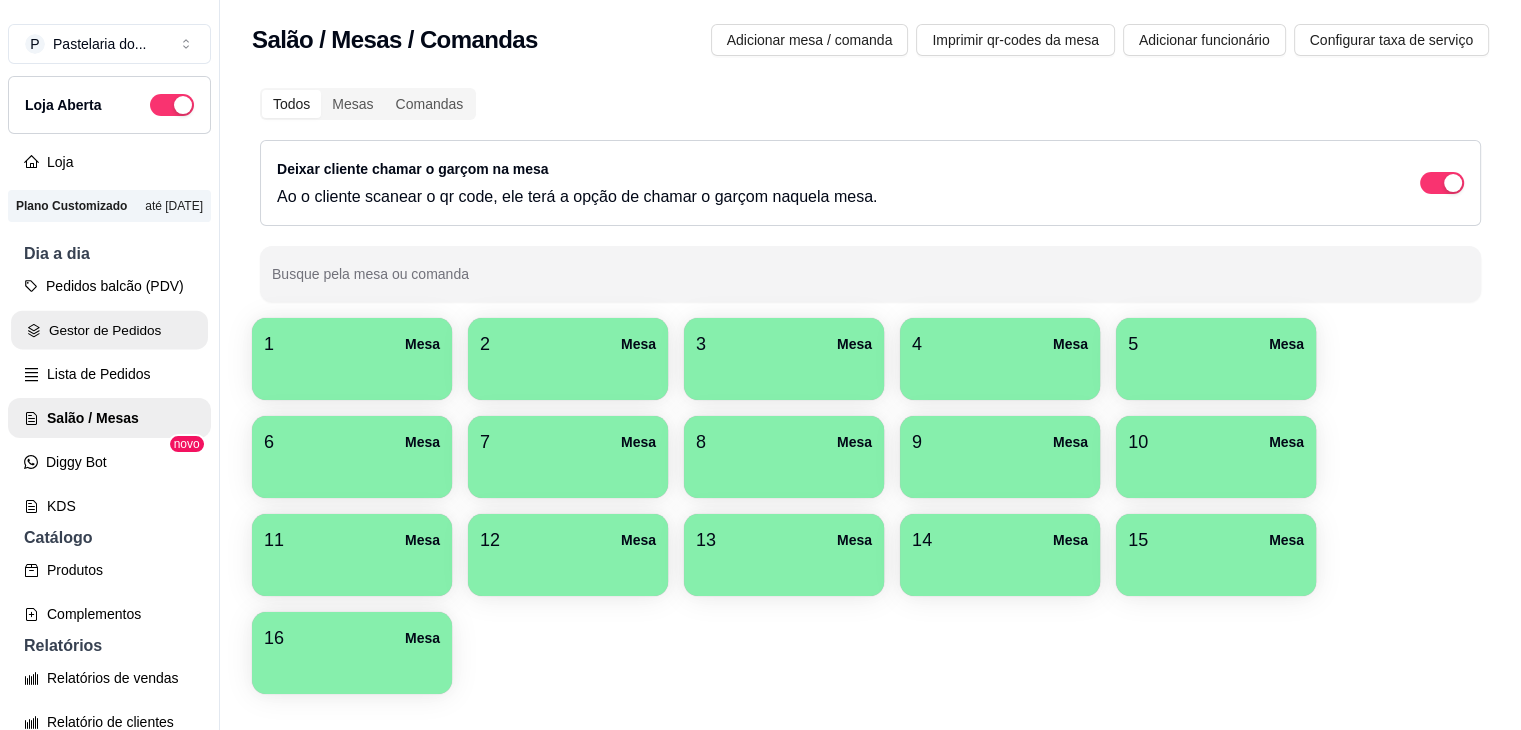 click on "Gestor de Pedidos" at bounding box center [109, 330] 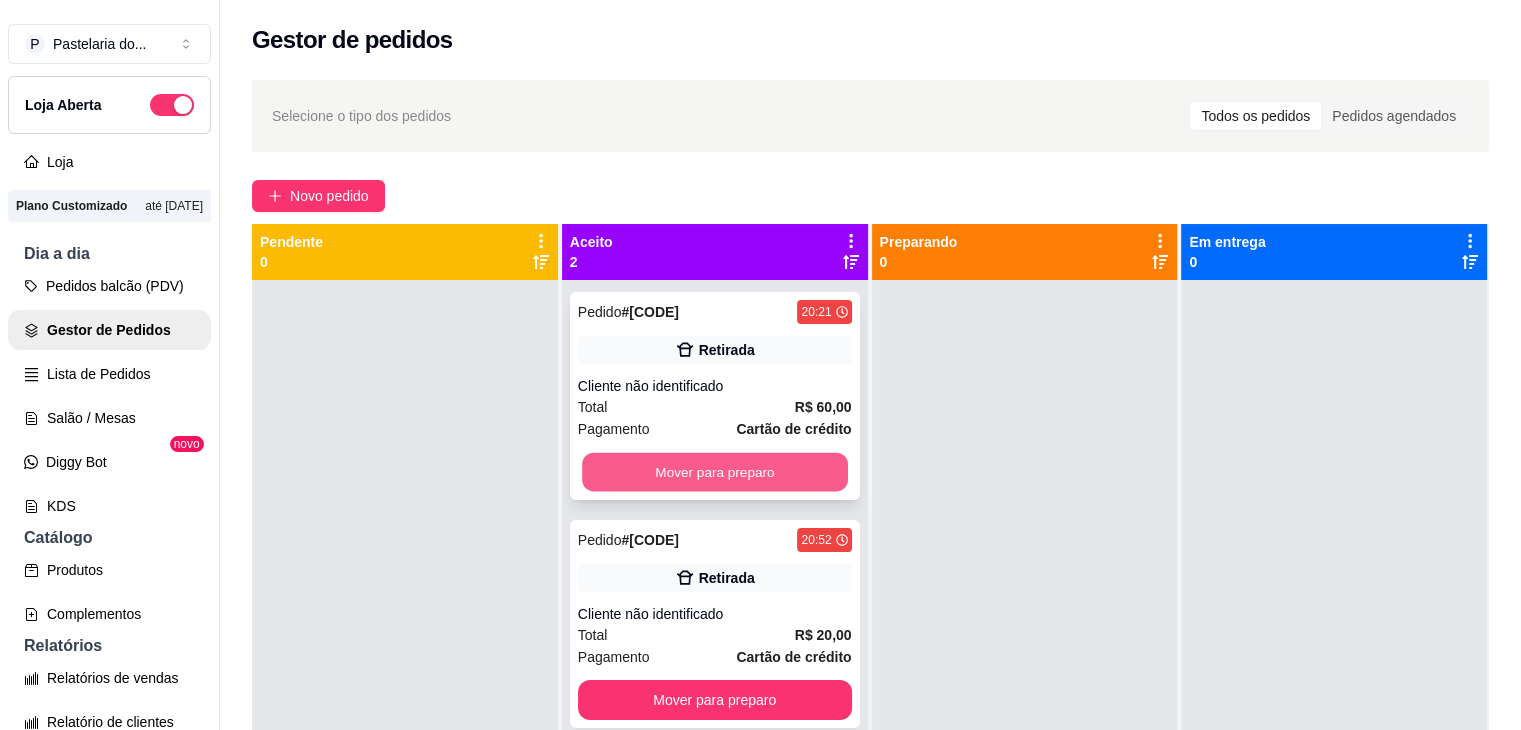 click on "Mover para preparo" at bounding box center (715, 472) 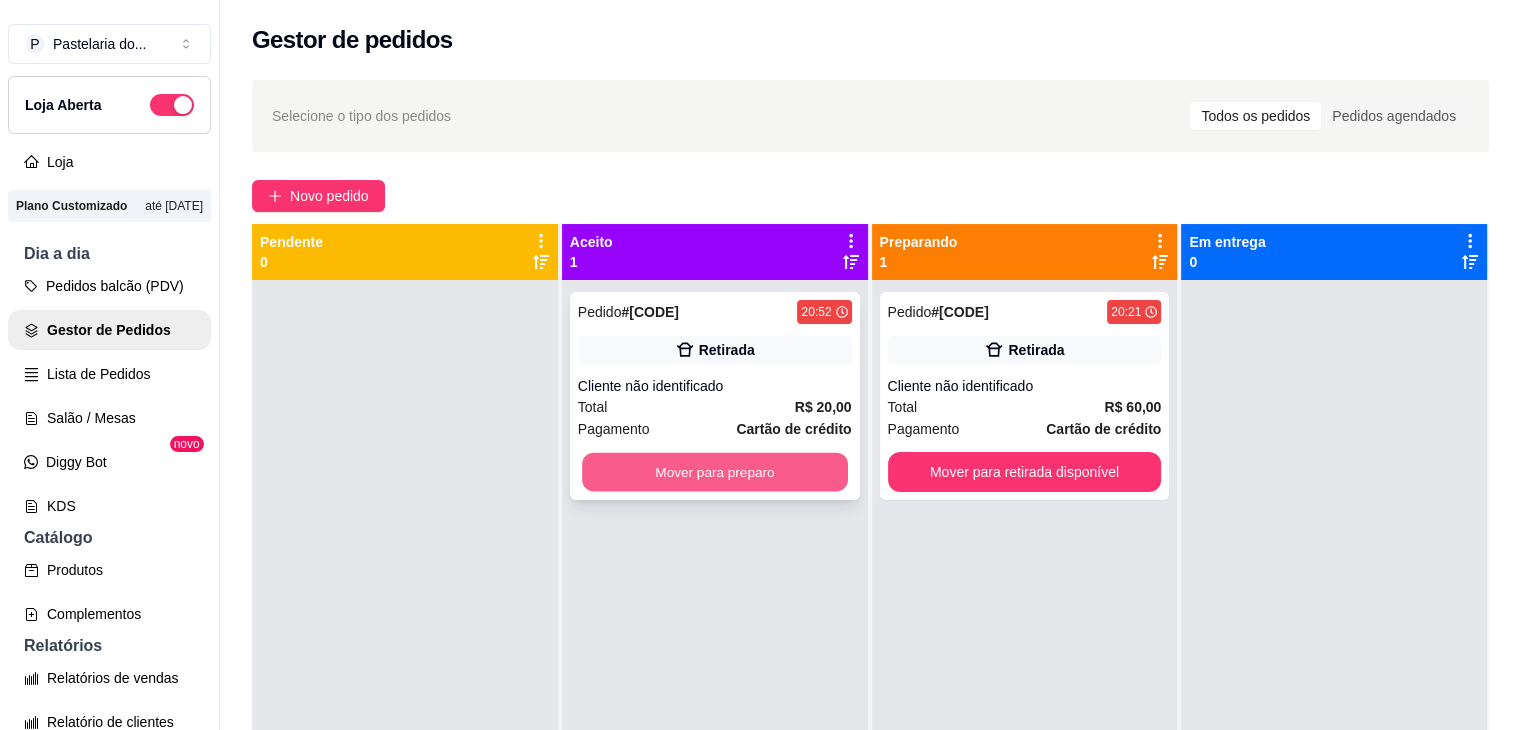 click on "Mover para preparo" at bounding box center [715, 472] 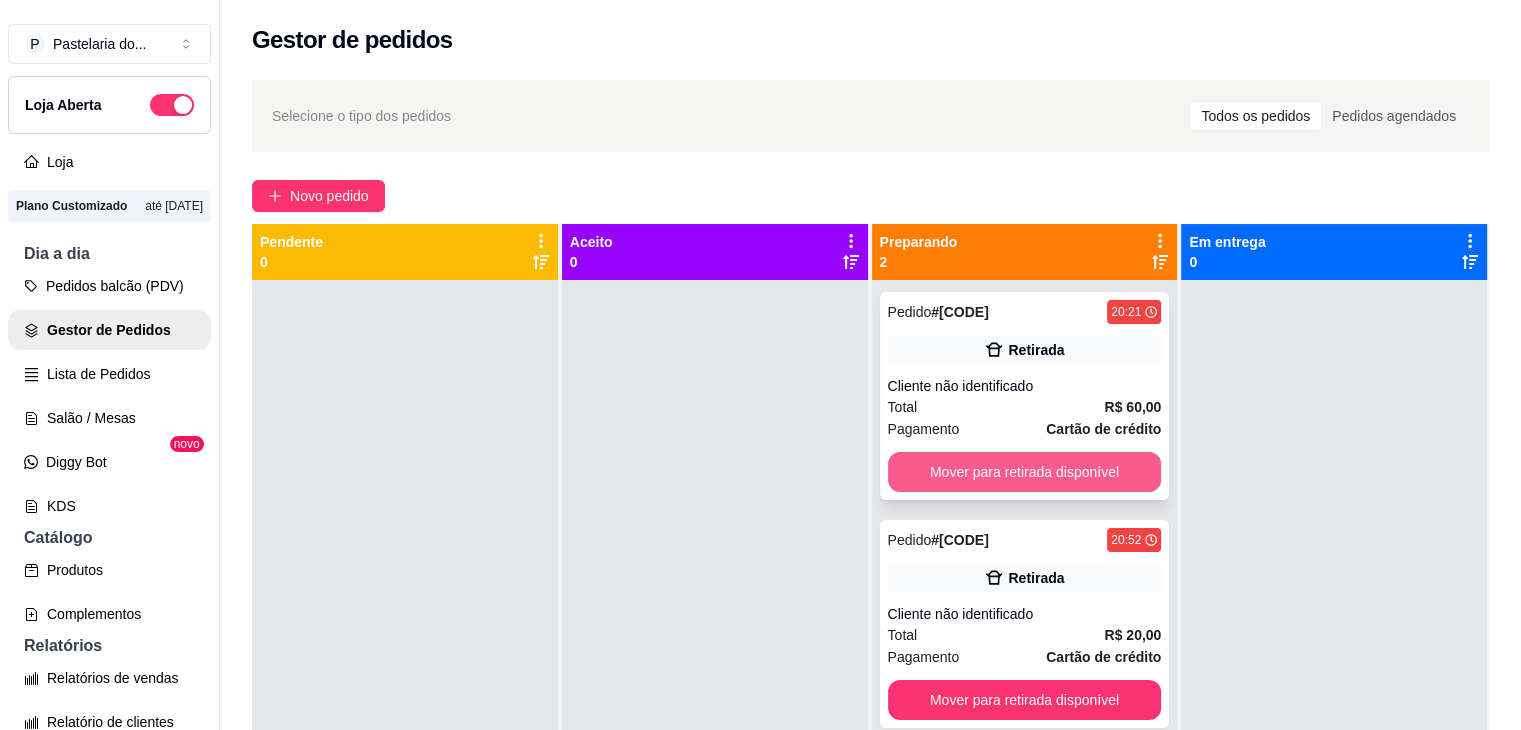 click on "Mover para retirada disponível" at bounding box center [1025, 472] 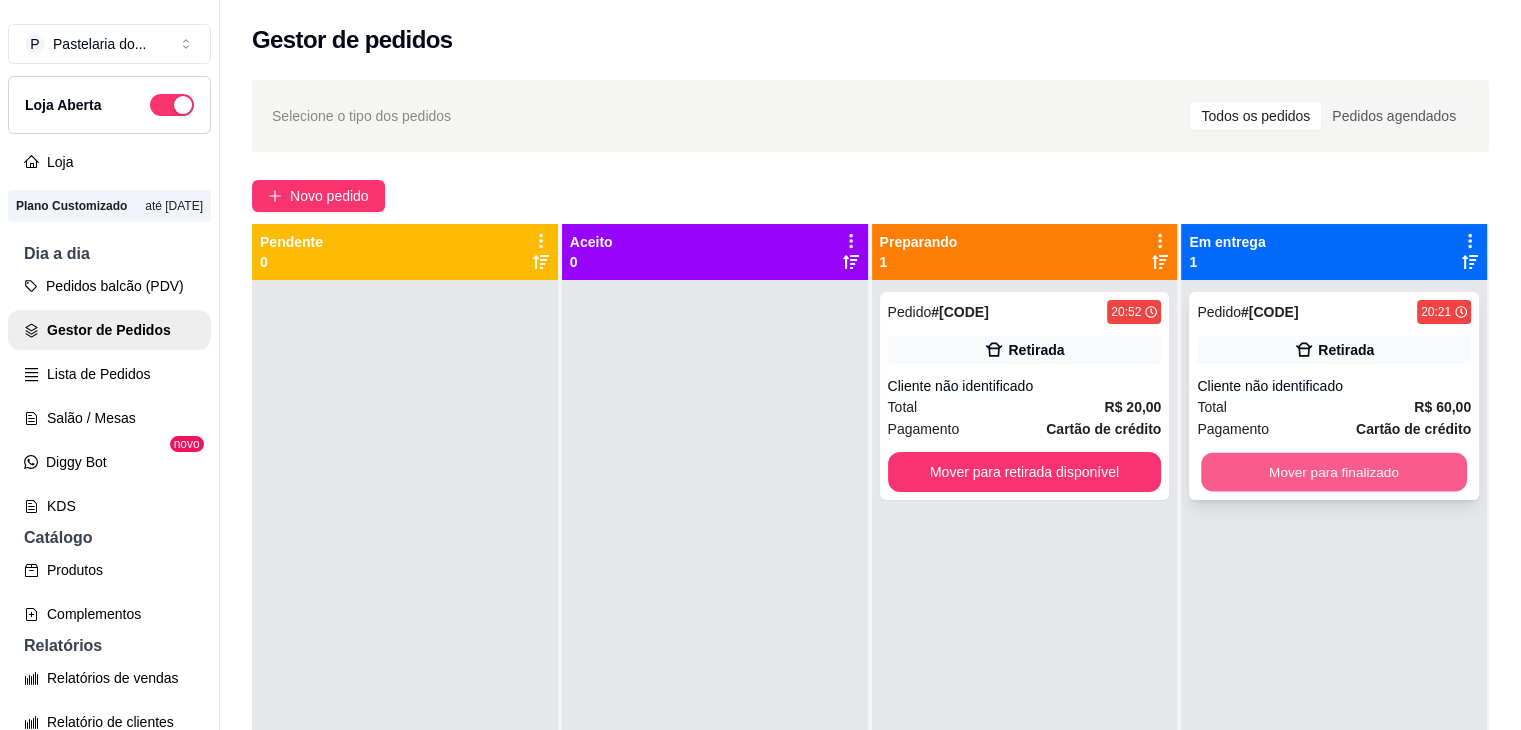 click on "Mover para finalizado" at bounding box center (1334, 472) 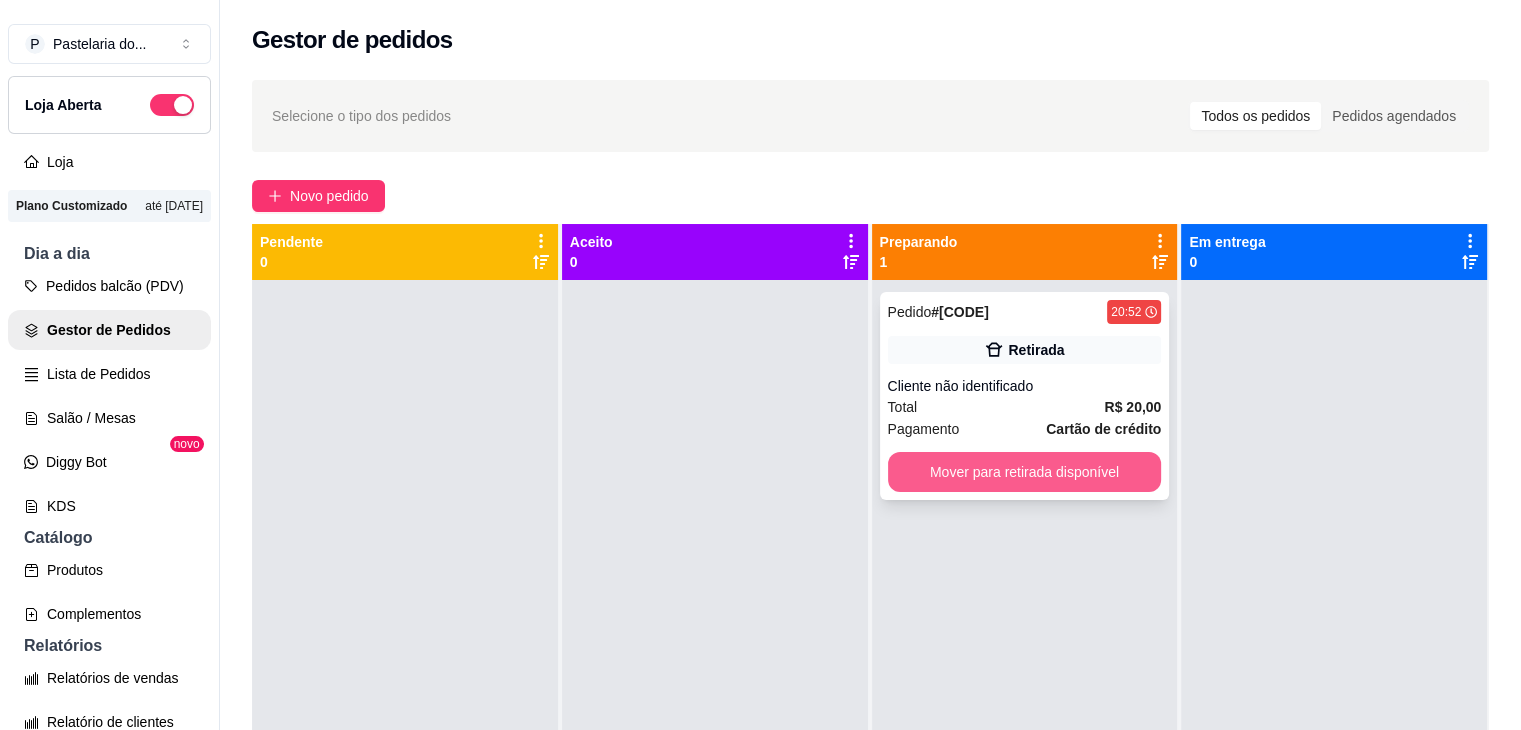 click on "Mover para retirada disponível" at bounding box center (1025, 472) 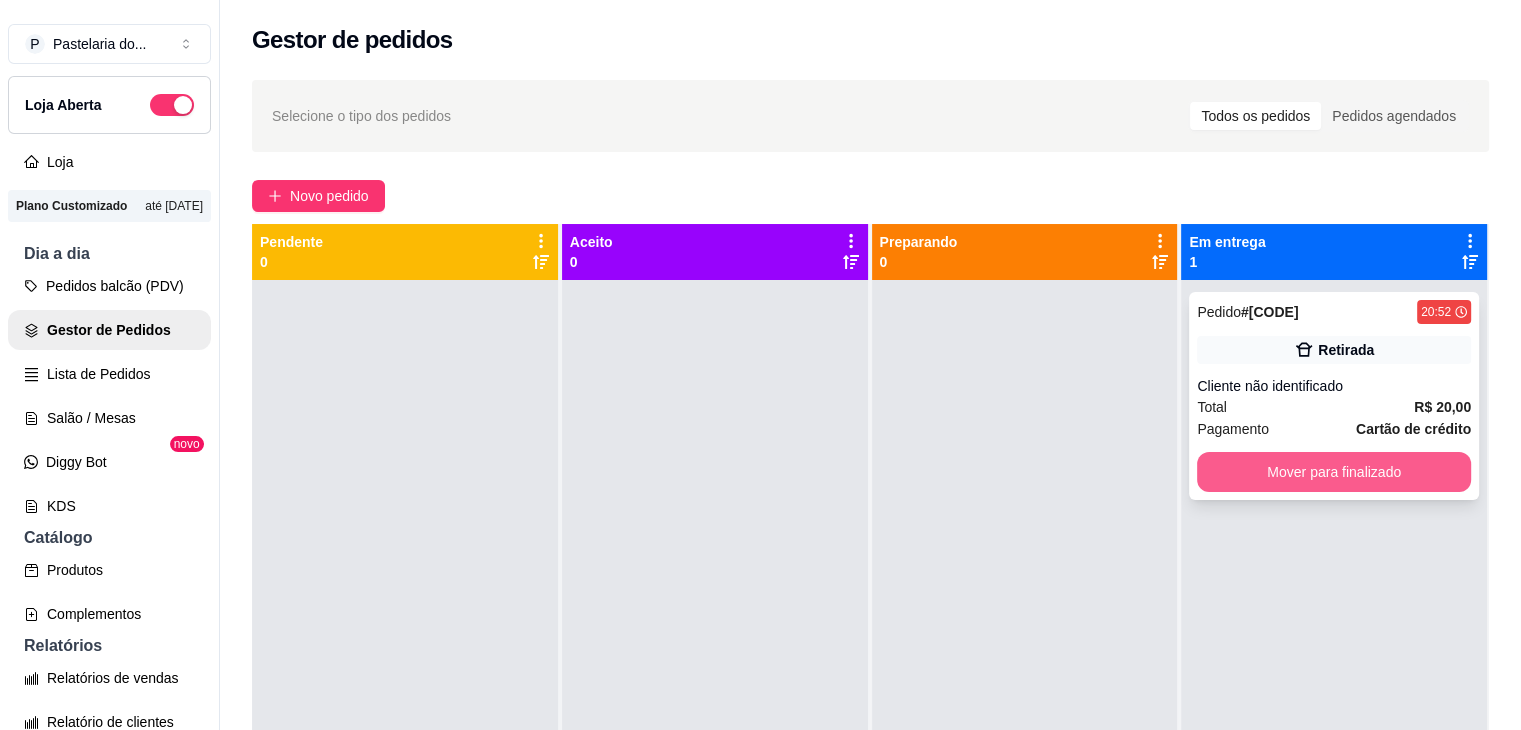 click on "Mover para finalizado" at bounding box center [1334, 472] 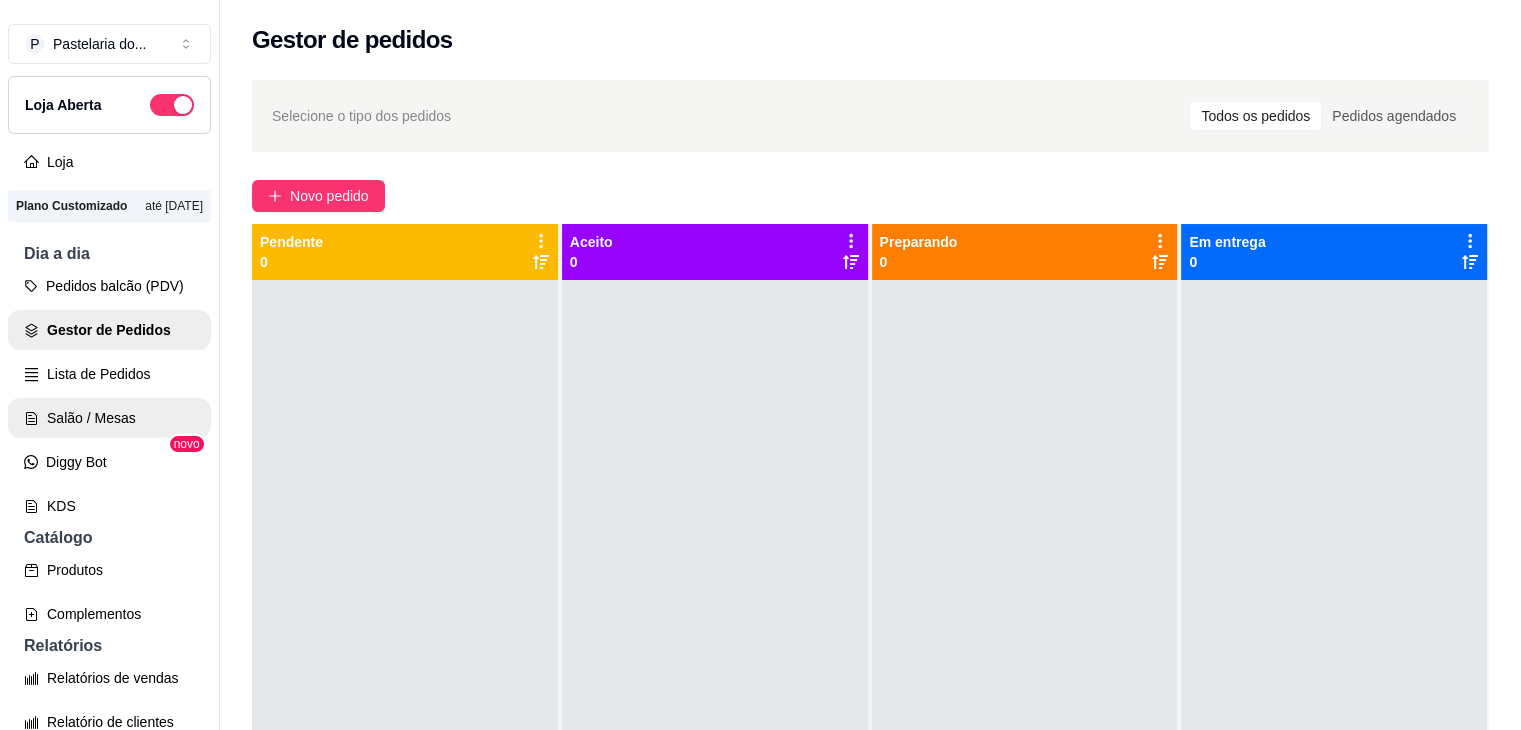 click on "Salão / Mesas" at bounding box center [109, 418] 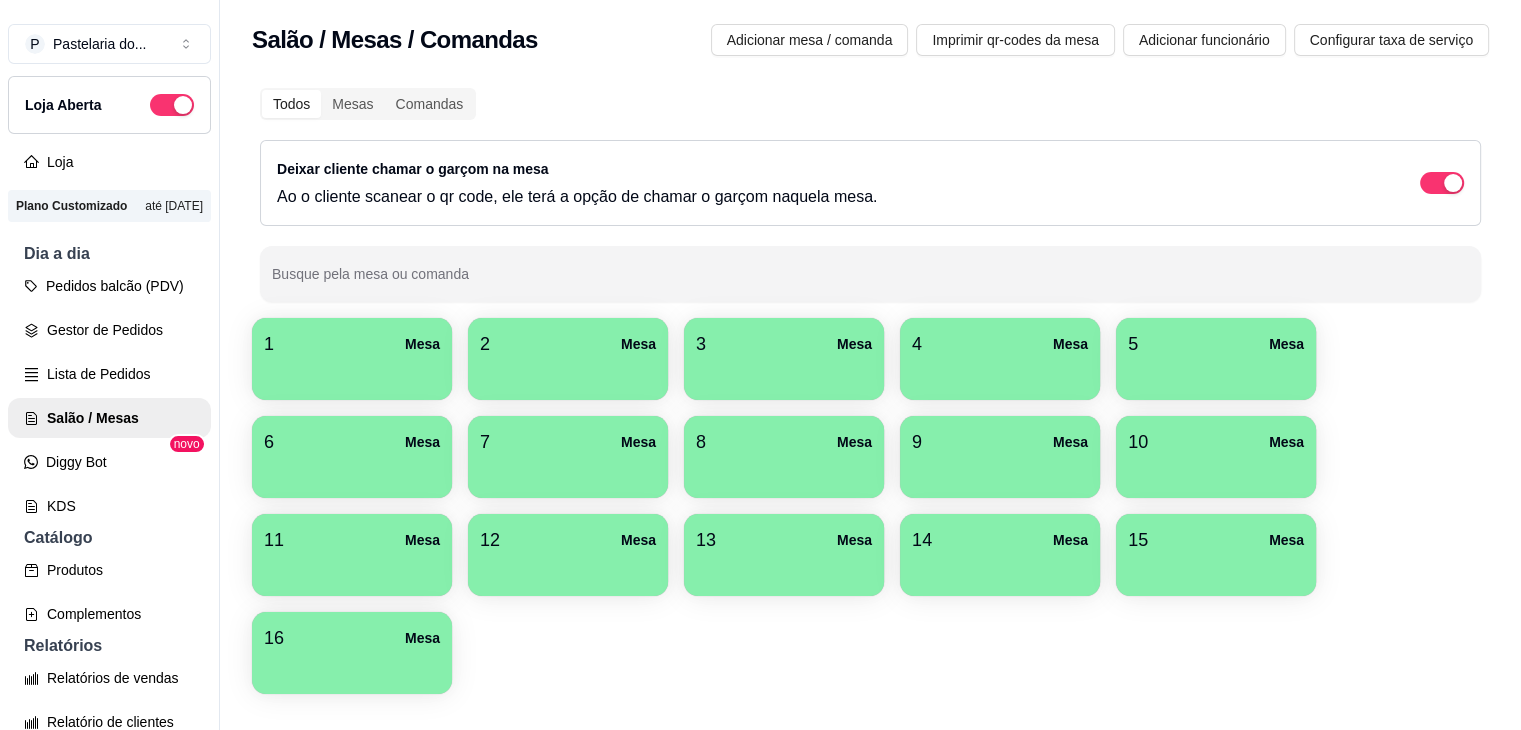 click on "3 Mesa" at bounding box center [784, 344] 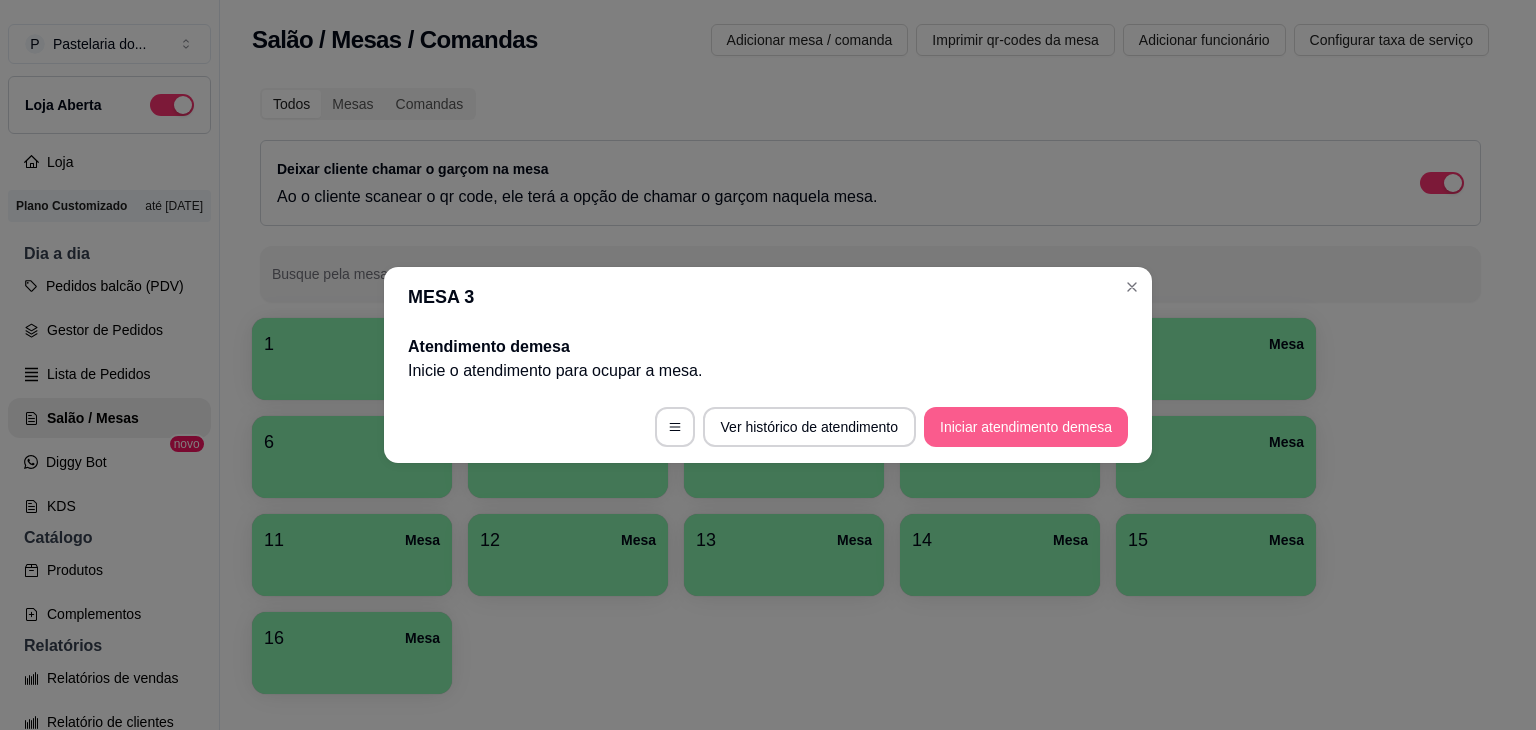 click on "Iniciar atendimento de  mesa" at bounding box center [1026, 427] 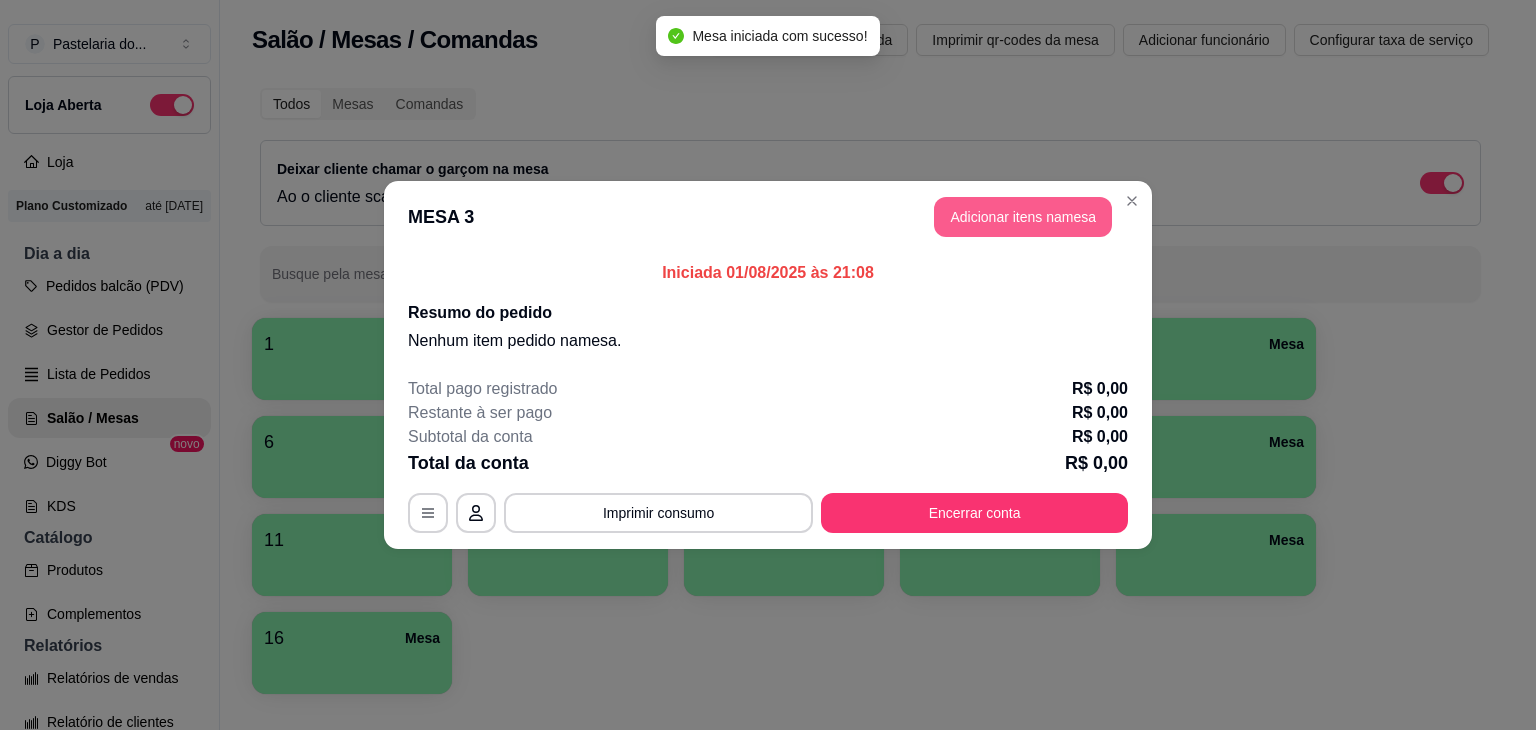 click on "Adicionar itens na  mesa" at bounding box center [1023, 217] 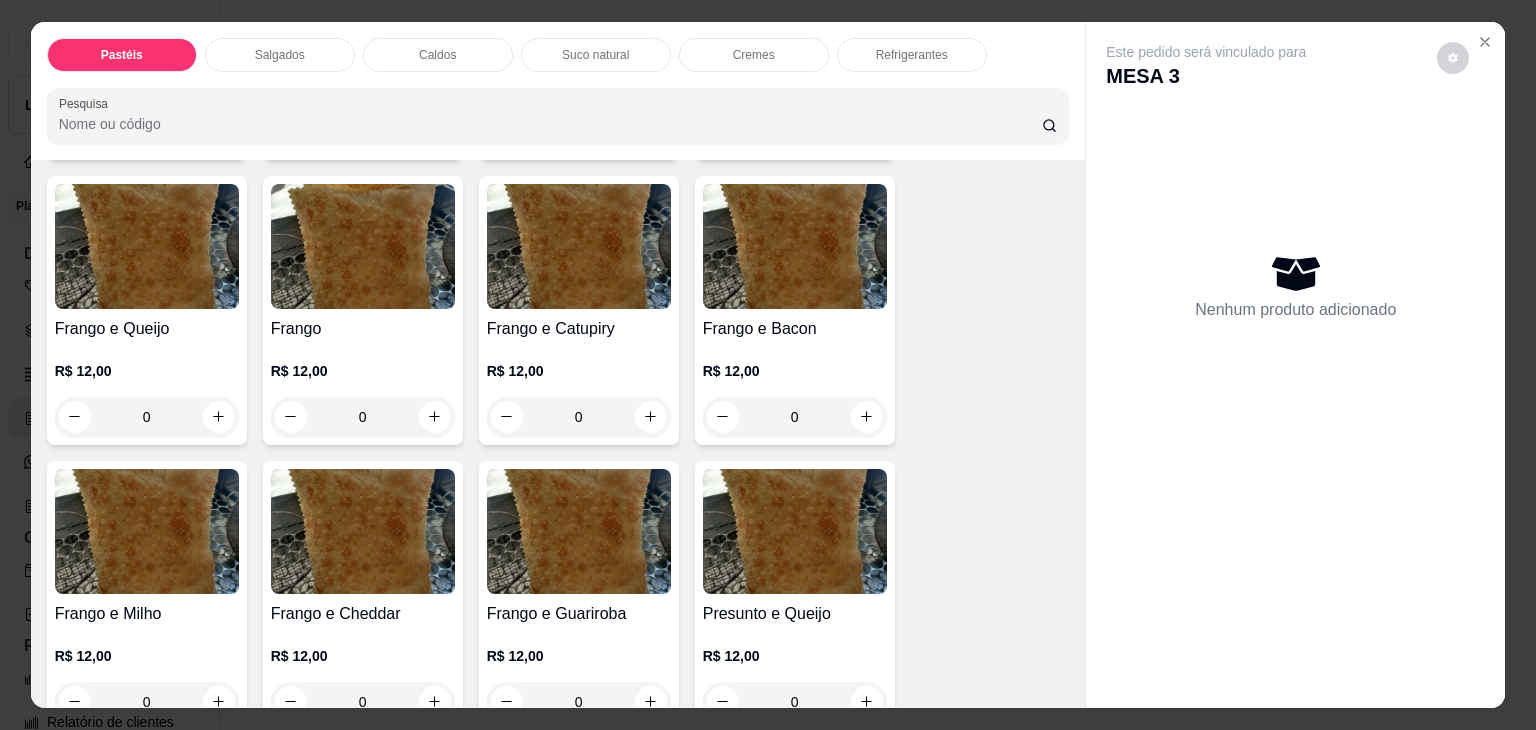 scroll, scrollTop: 700, scrollLeft: 0, axis: vertical 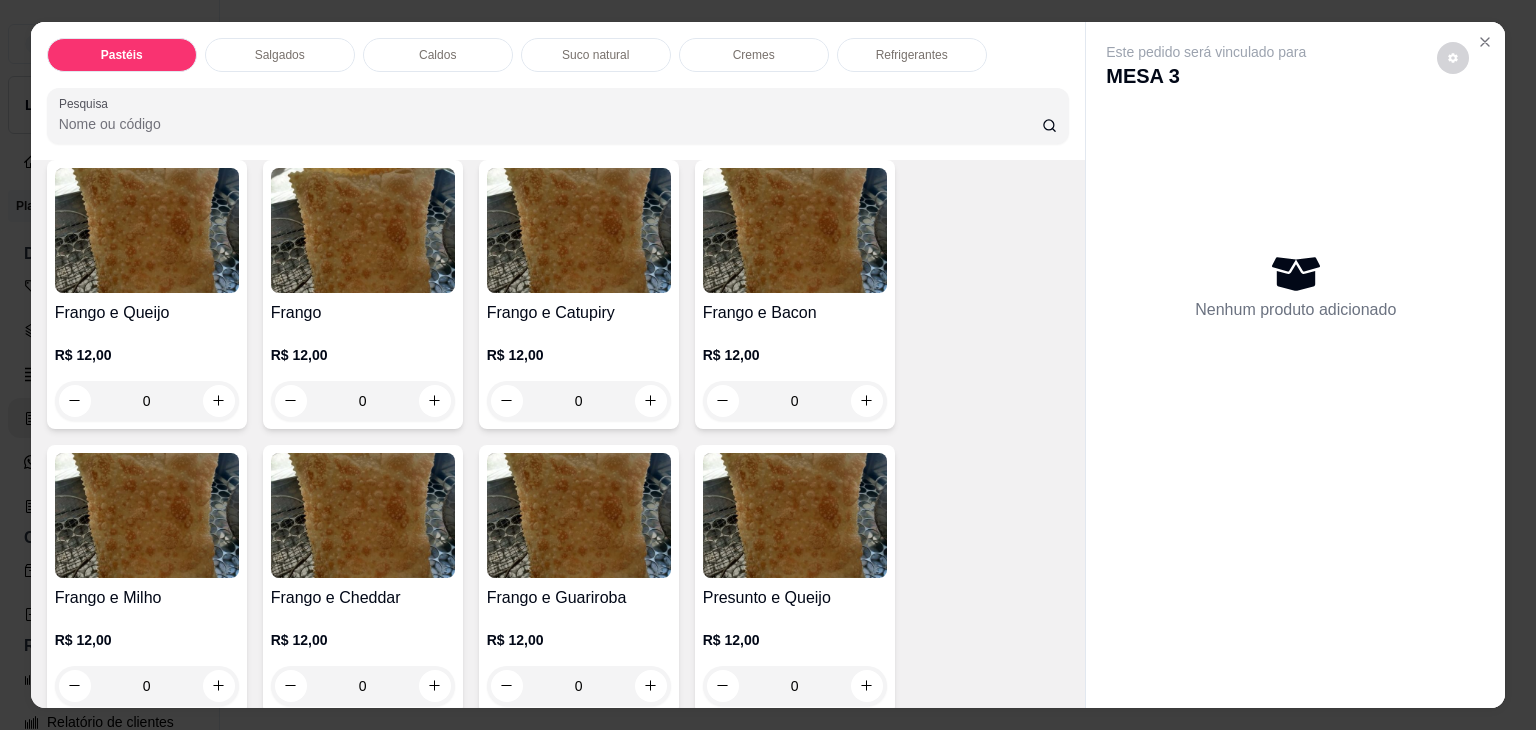 click on "0" at bounding box center (795, 401) 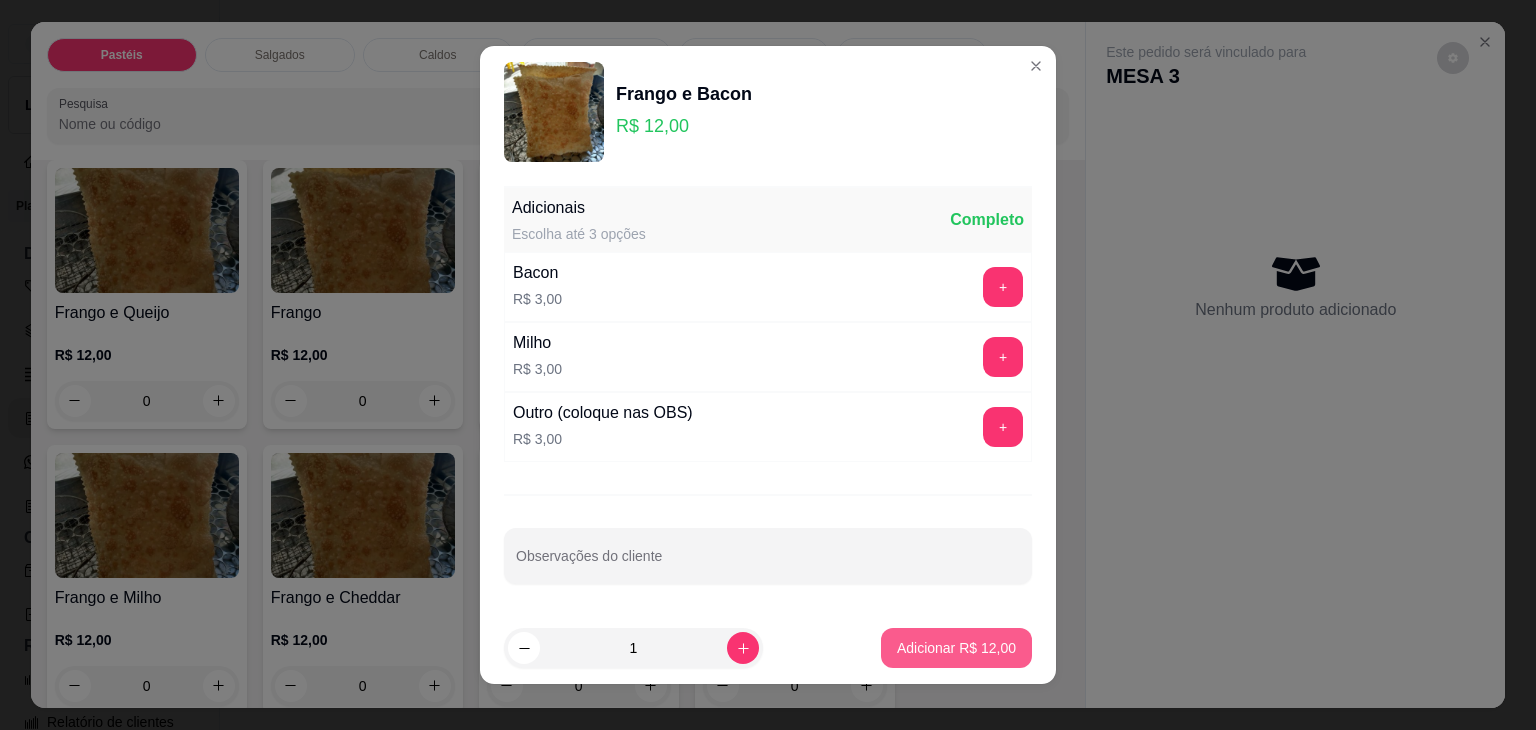 click on "Adicionar   R$ 12,00" at bounding box center [956, 648] 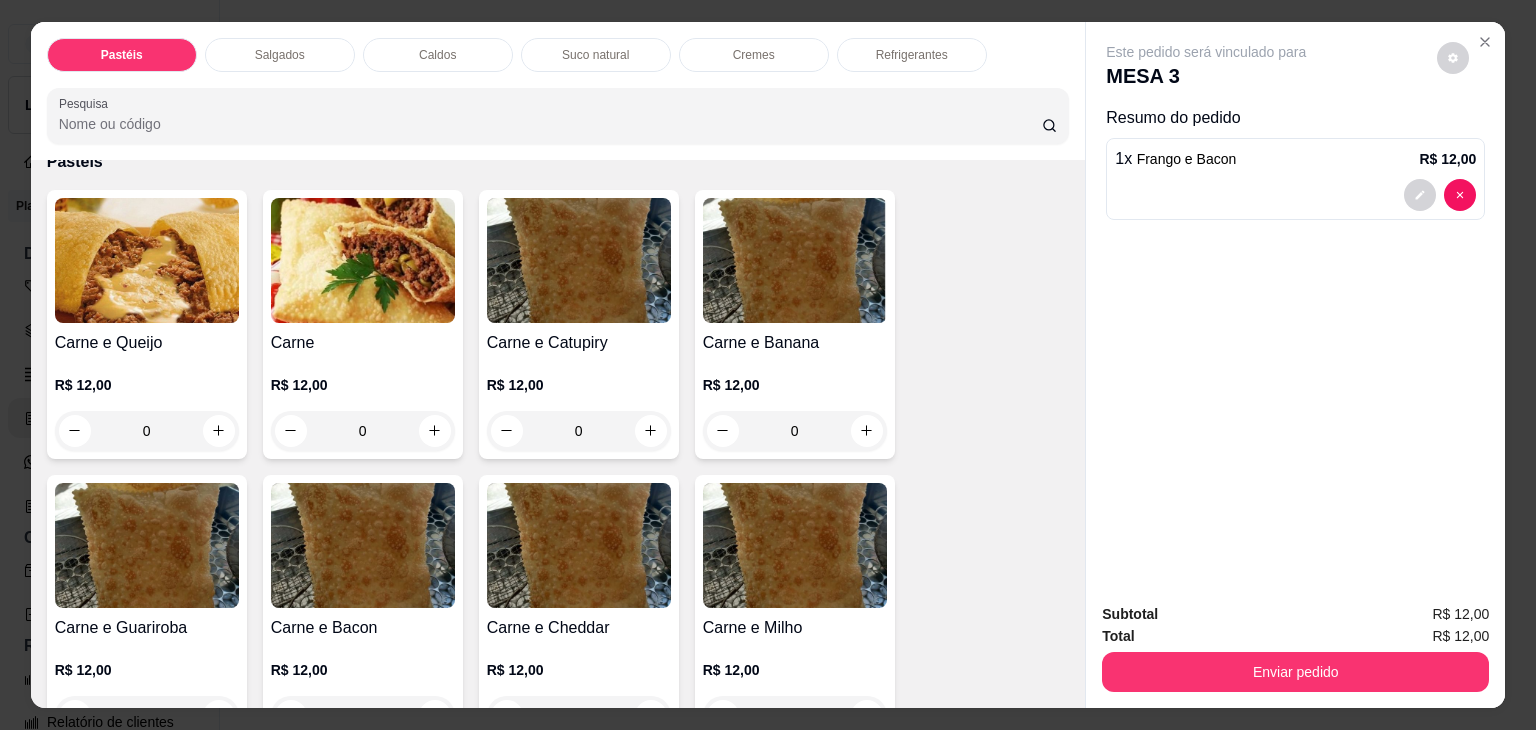 scroll, scrollTop: 300, scrollLeft: 0, axis: vertical 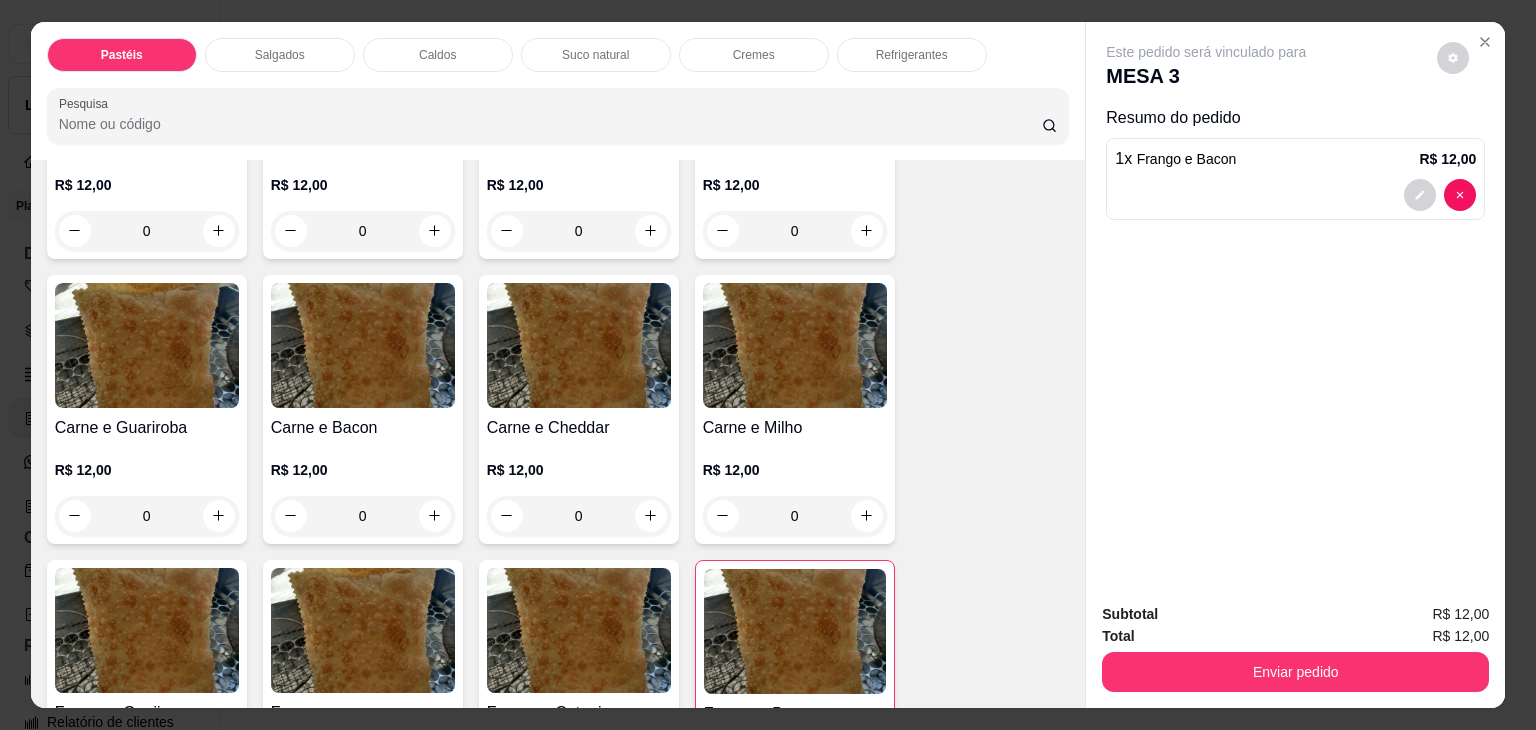click on "0" at bounding box center [363, 516] 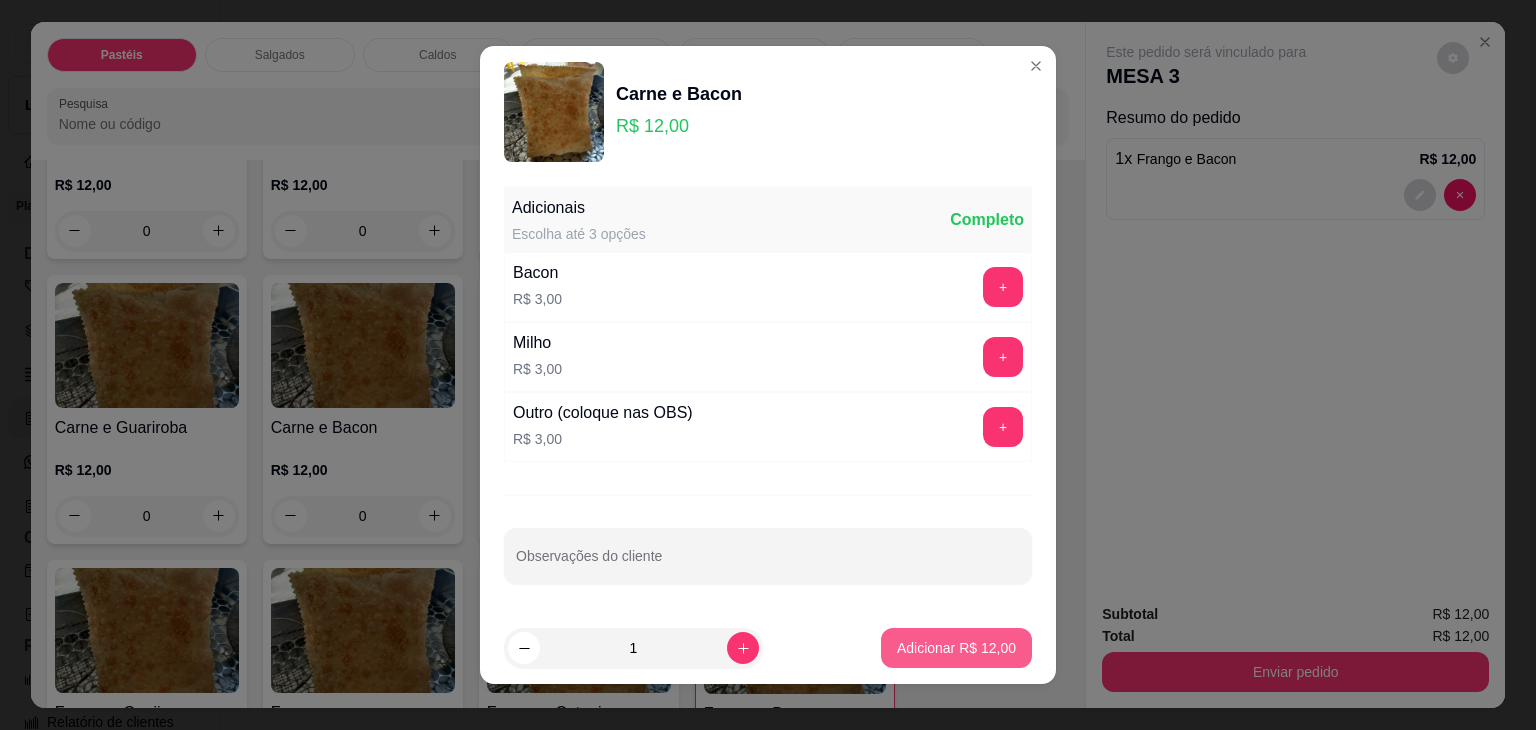 click on "Adicionar   R$ 12,00" at bounding box center [956, 648] 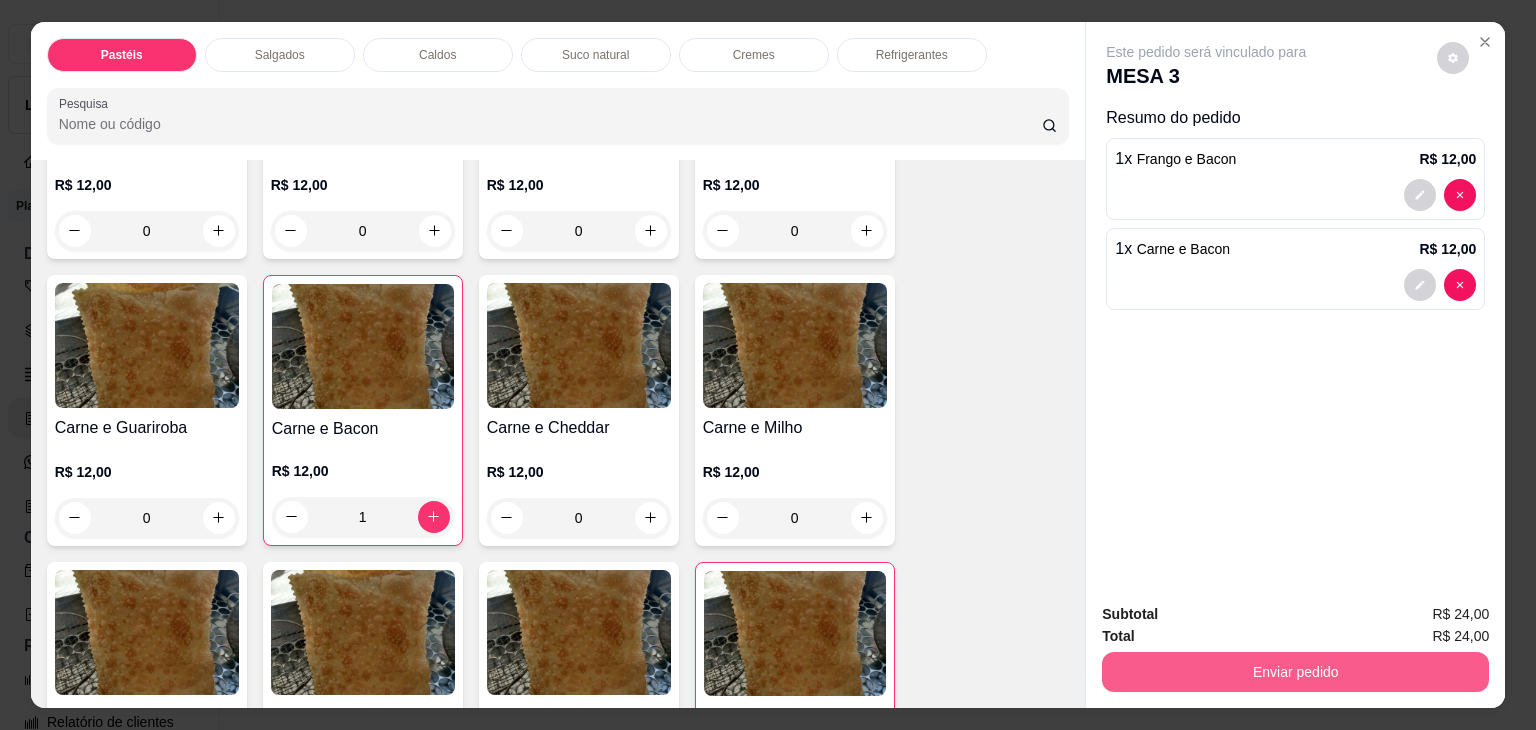 click on "Enviar pedido" at bounding box center (1295, 672) 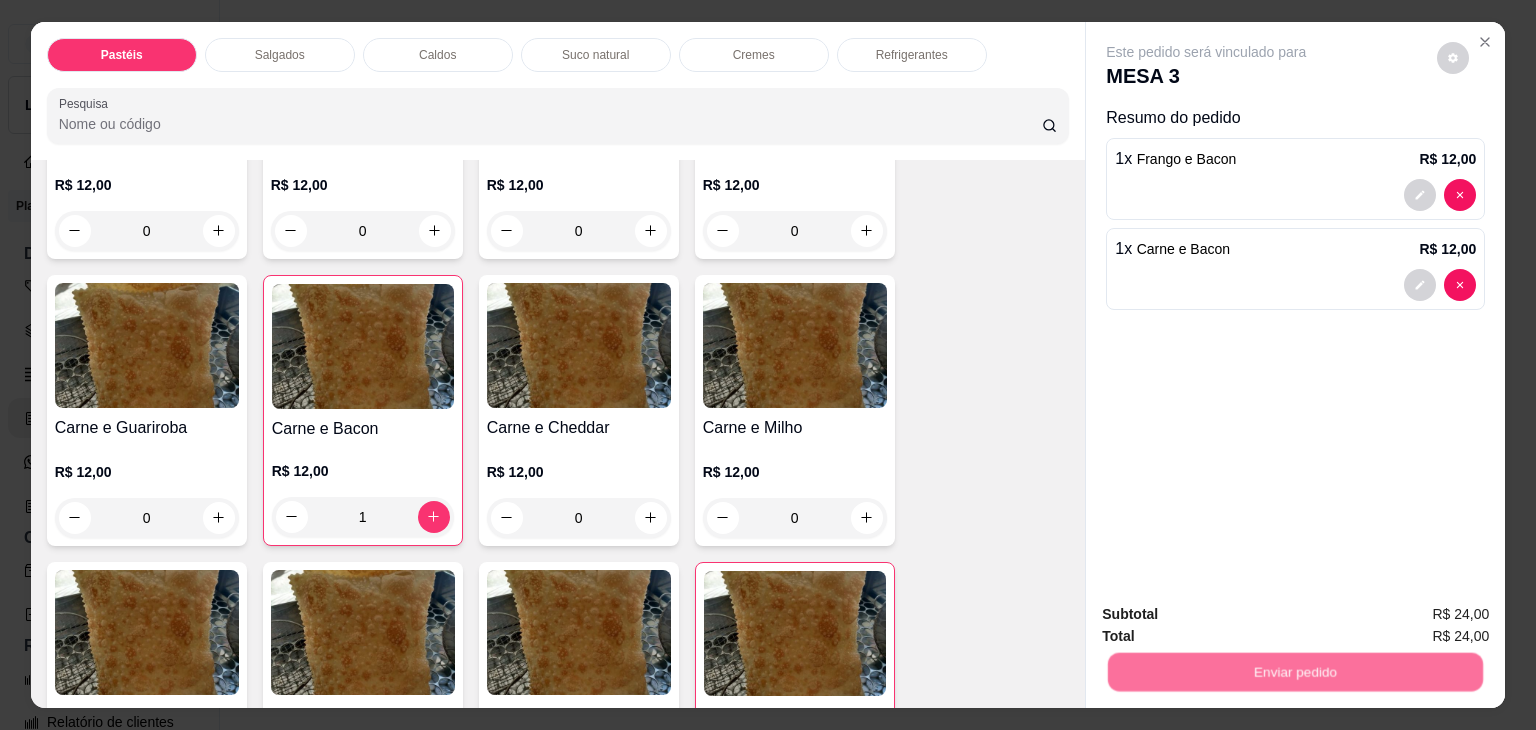 click on "Não registrar e enviar pedido" at bounding box center [1229, 614] 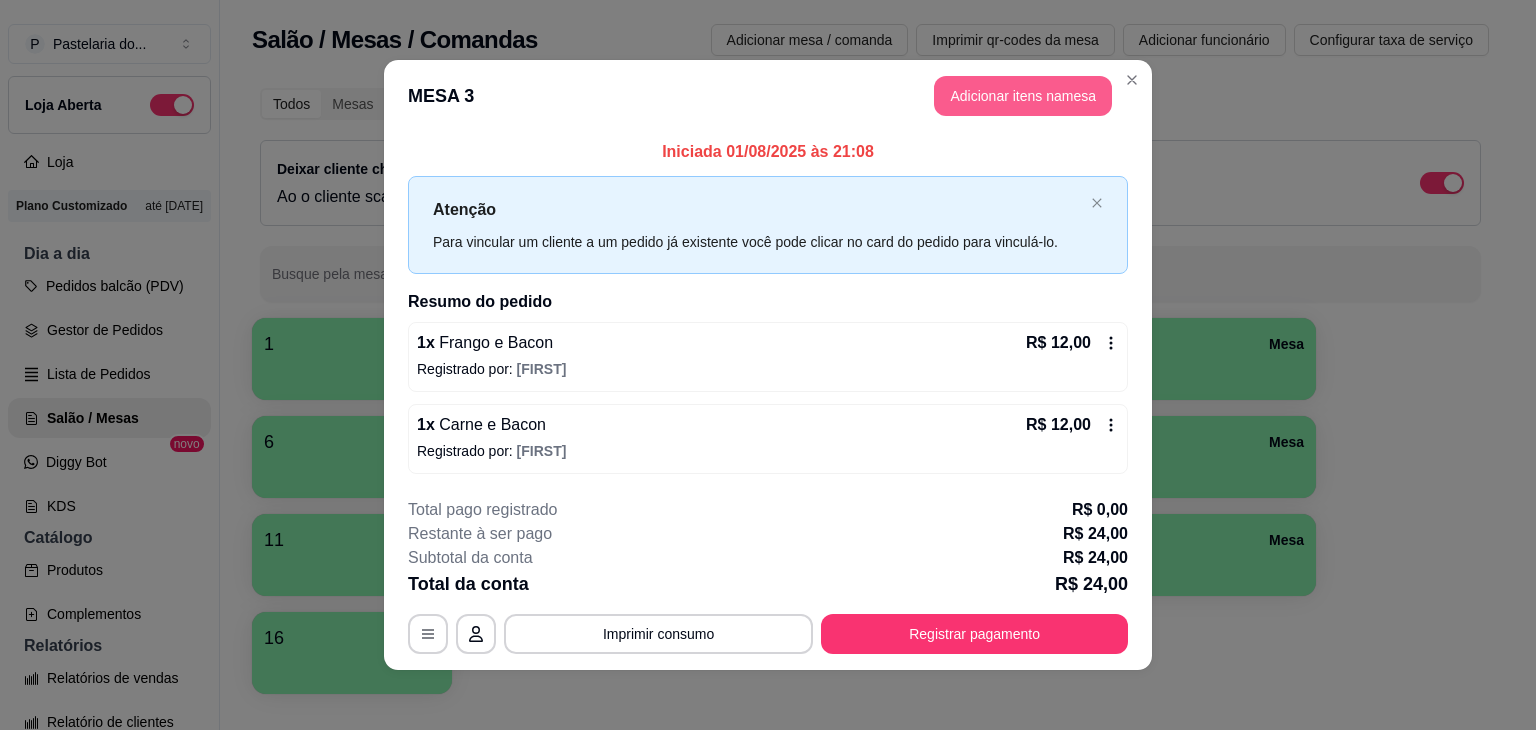 click on "MESA [NUMBER] Adicionar itens na  mesa" at bounding box center [768, 96] 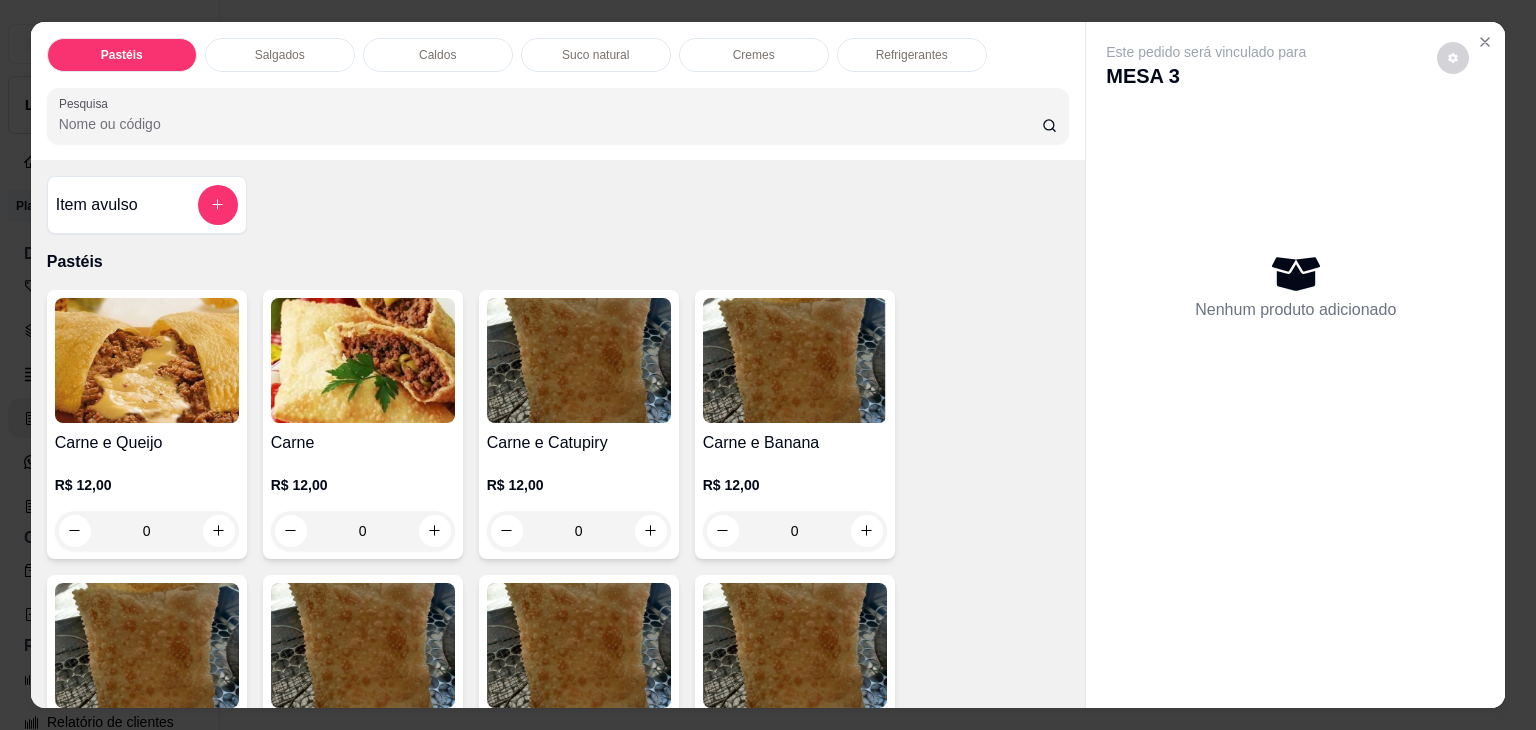 click on "Suco natural" at bounding box center [595, 55] 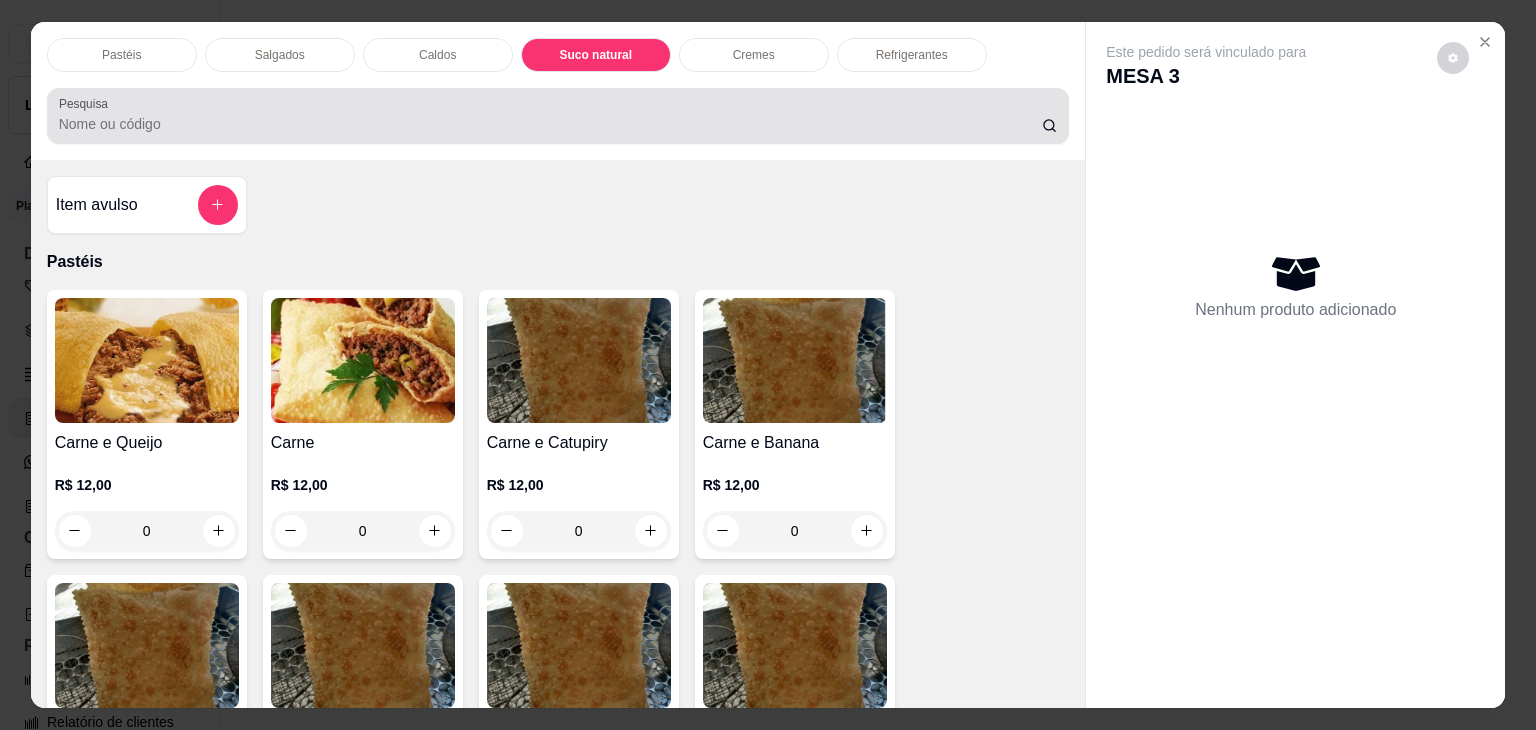 scroll, scrollTop: 3392, scrollLeft: 0, axis: vertical 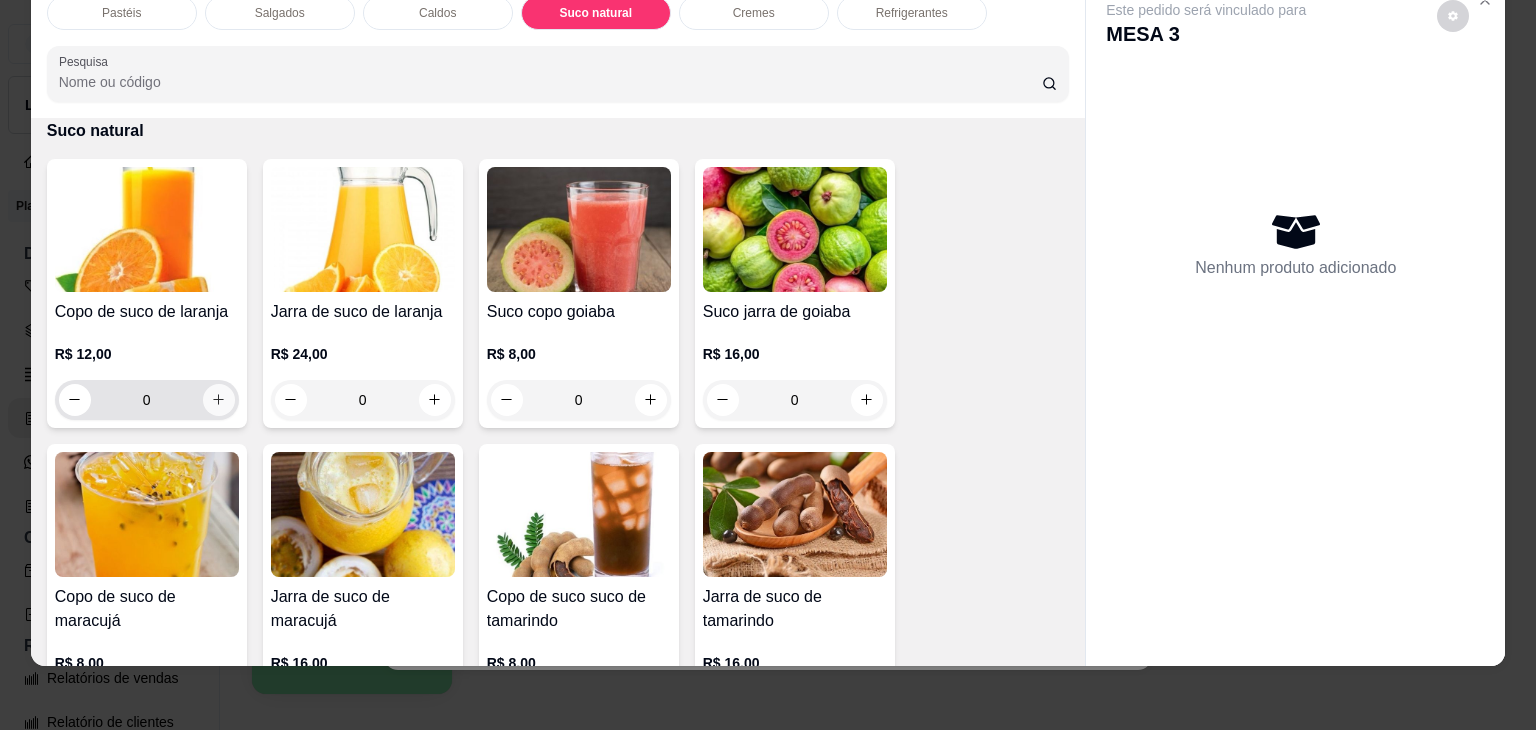 click at bounding box center [219, 400] 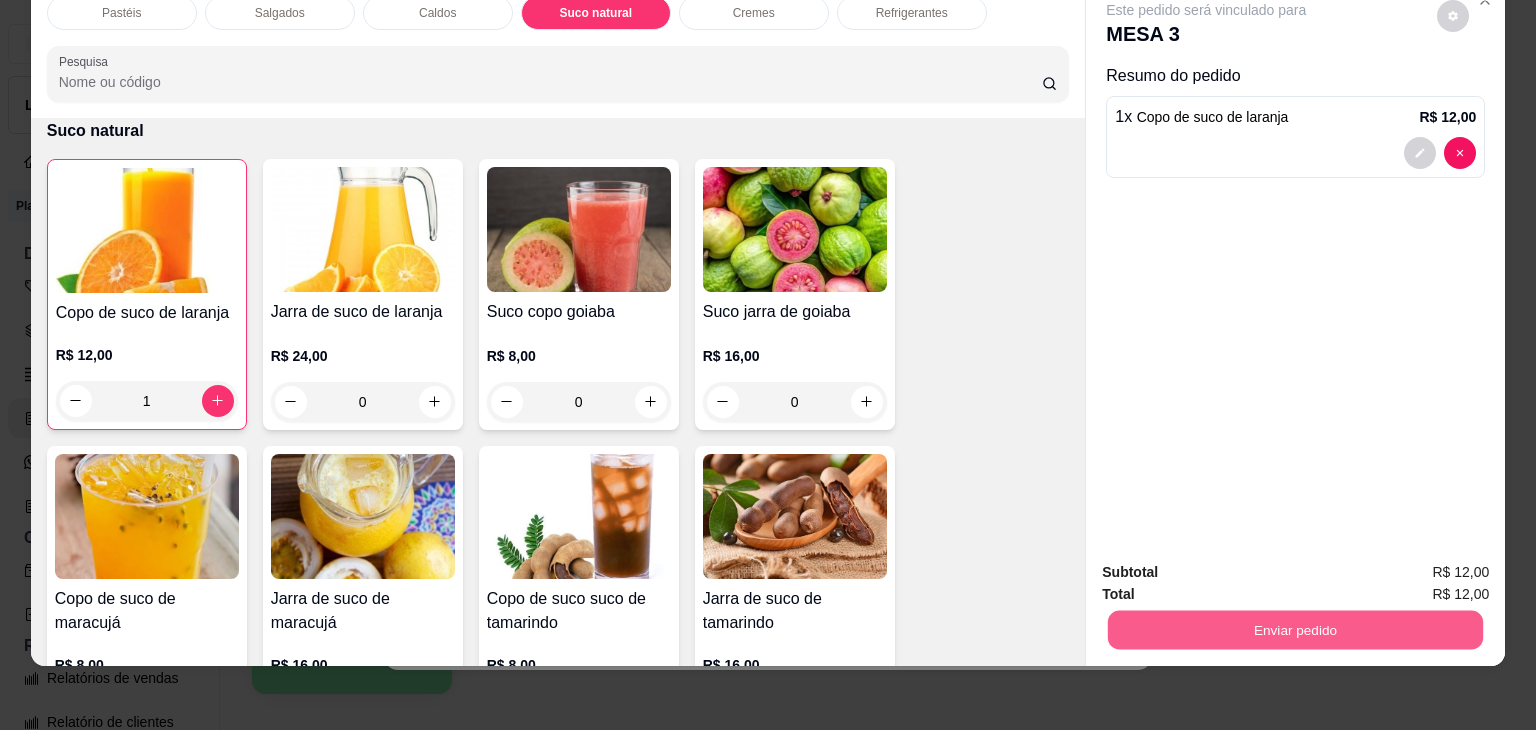 click on "Enviar pedido" at bounding box center (1295, 630) 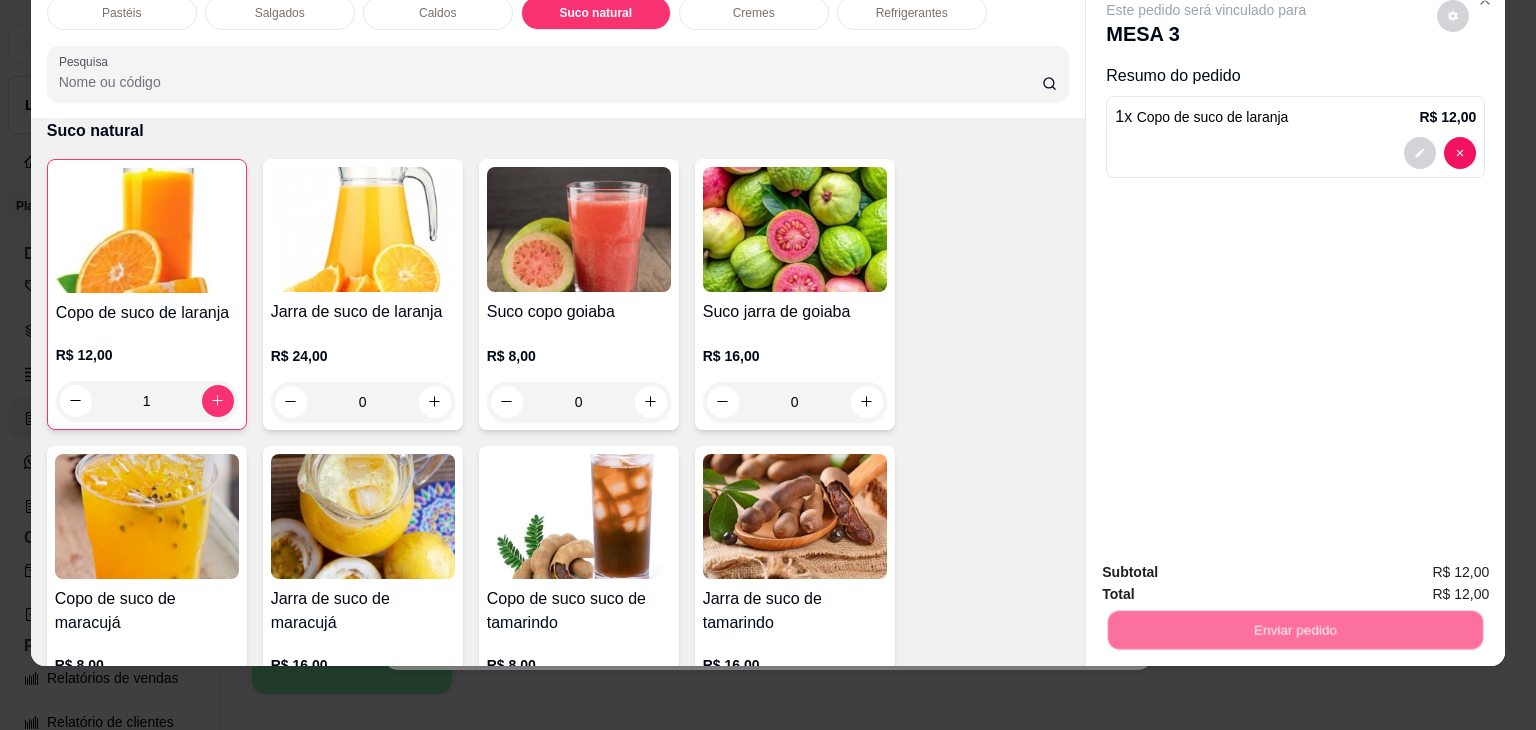 click on "Não registrar e enviar pedido" at bounding box center (1229, 565) 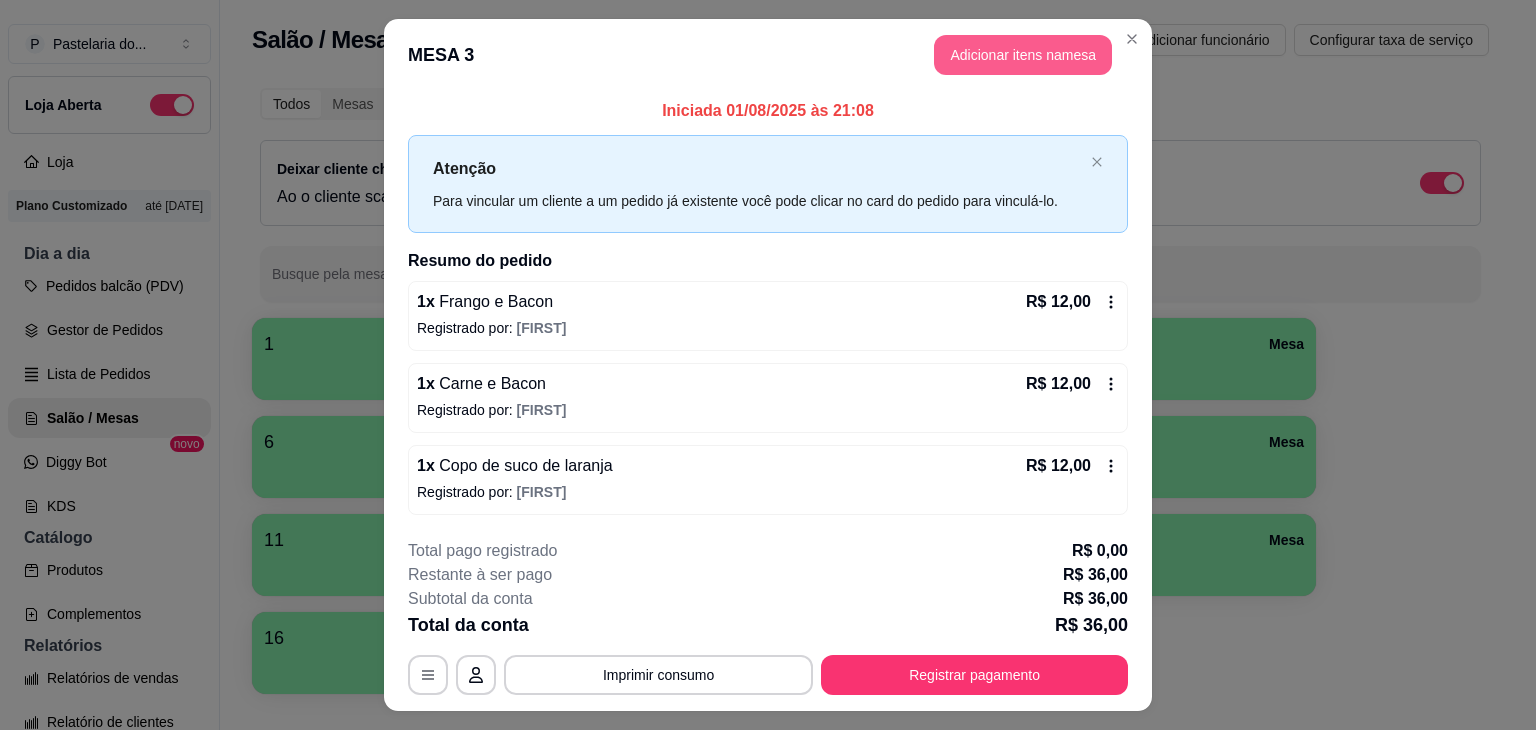 click on "Adicionar itens na  mesa" at bounding box center [1023, 55] 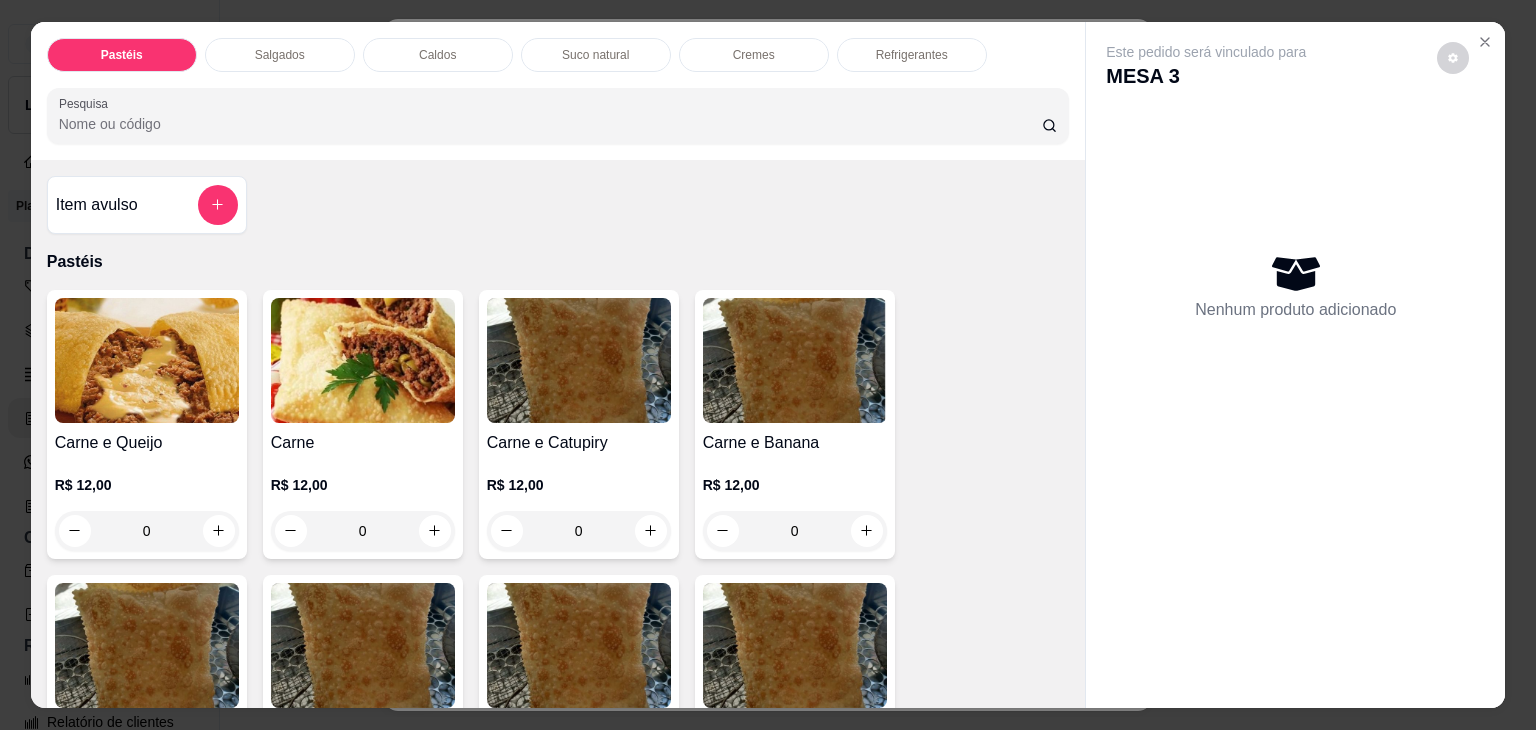 click on "0" at bounding box center (363, 531) 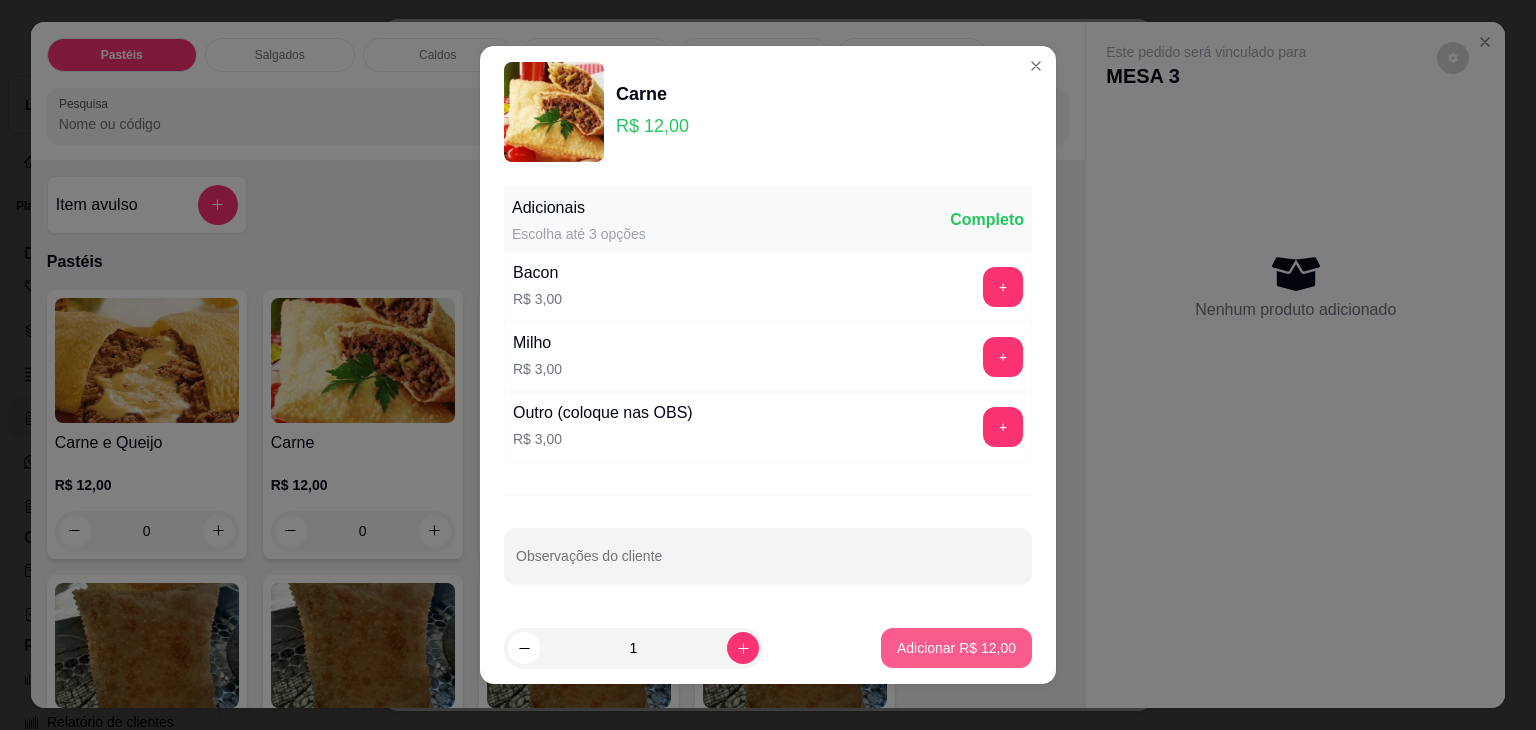 click on "Adicionar   R$ 12,00" at bounding box center [956, 648] 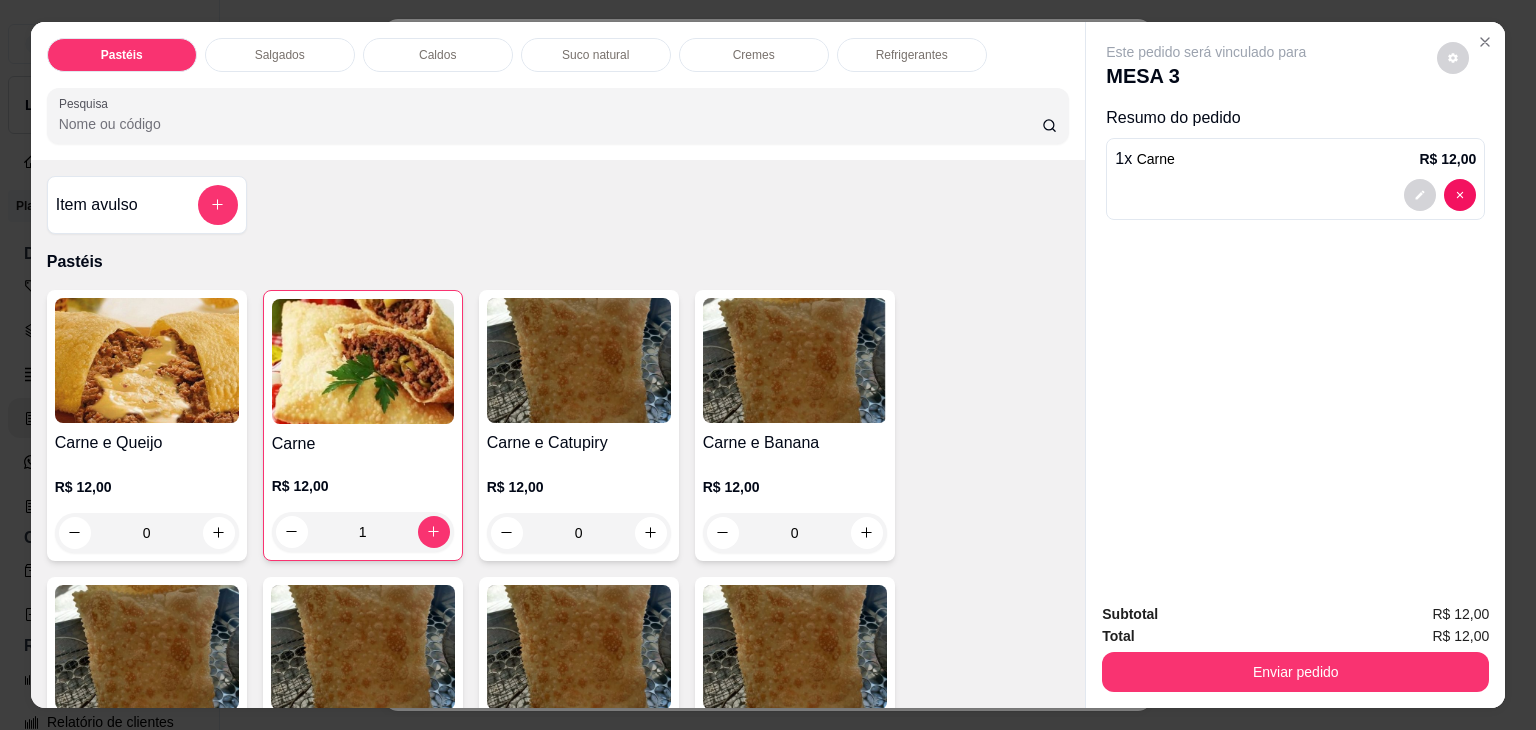 click on "Subtotal R$ 12,00 Total R$ 12,00 Enviar pedido" at bounding box center (1295, 647) 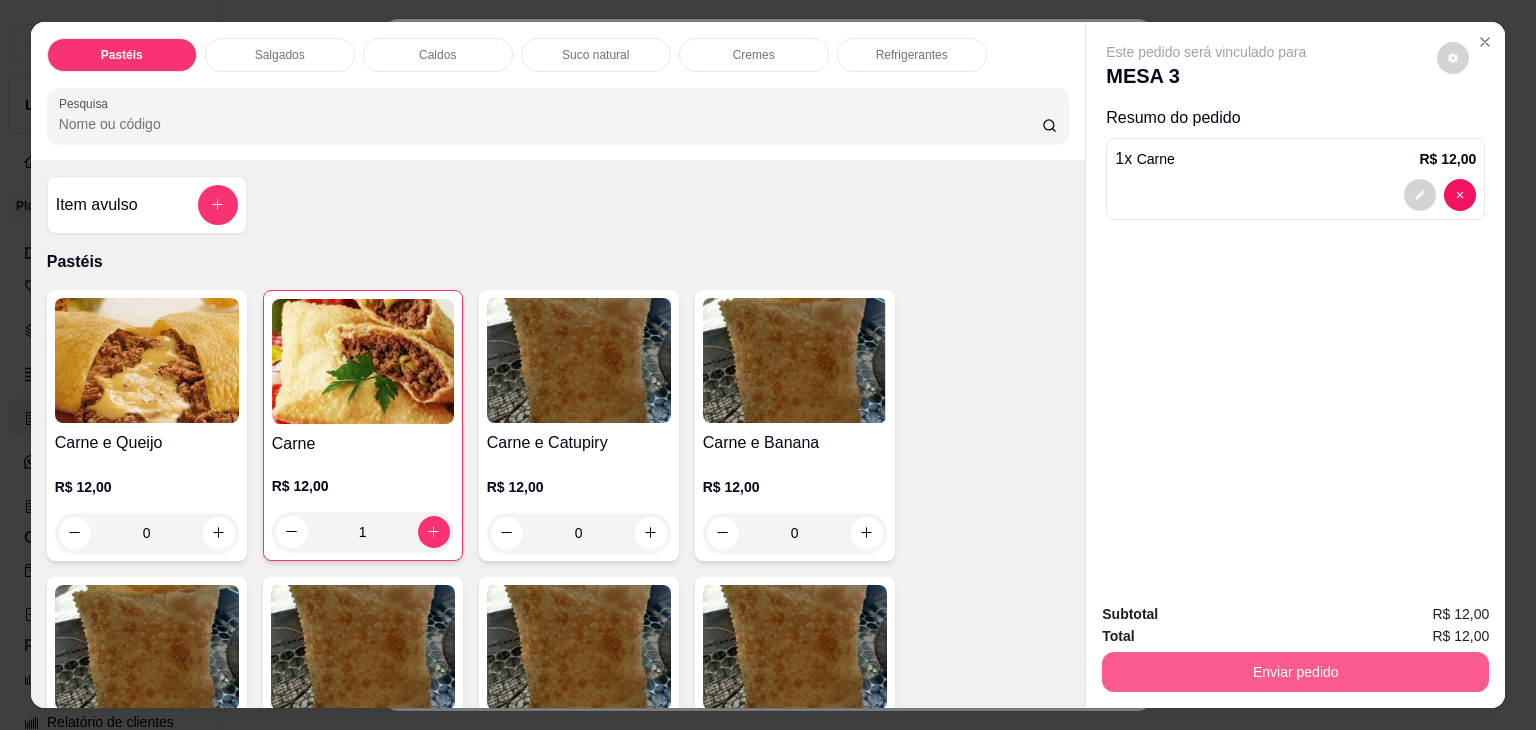 click on "Enviar pedido" at bounding box center (1295, 672) 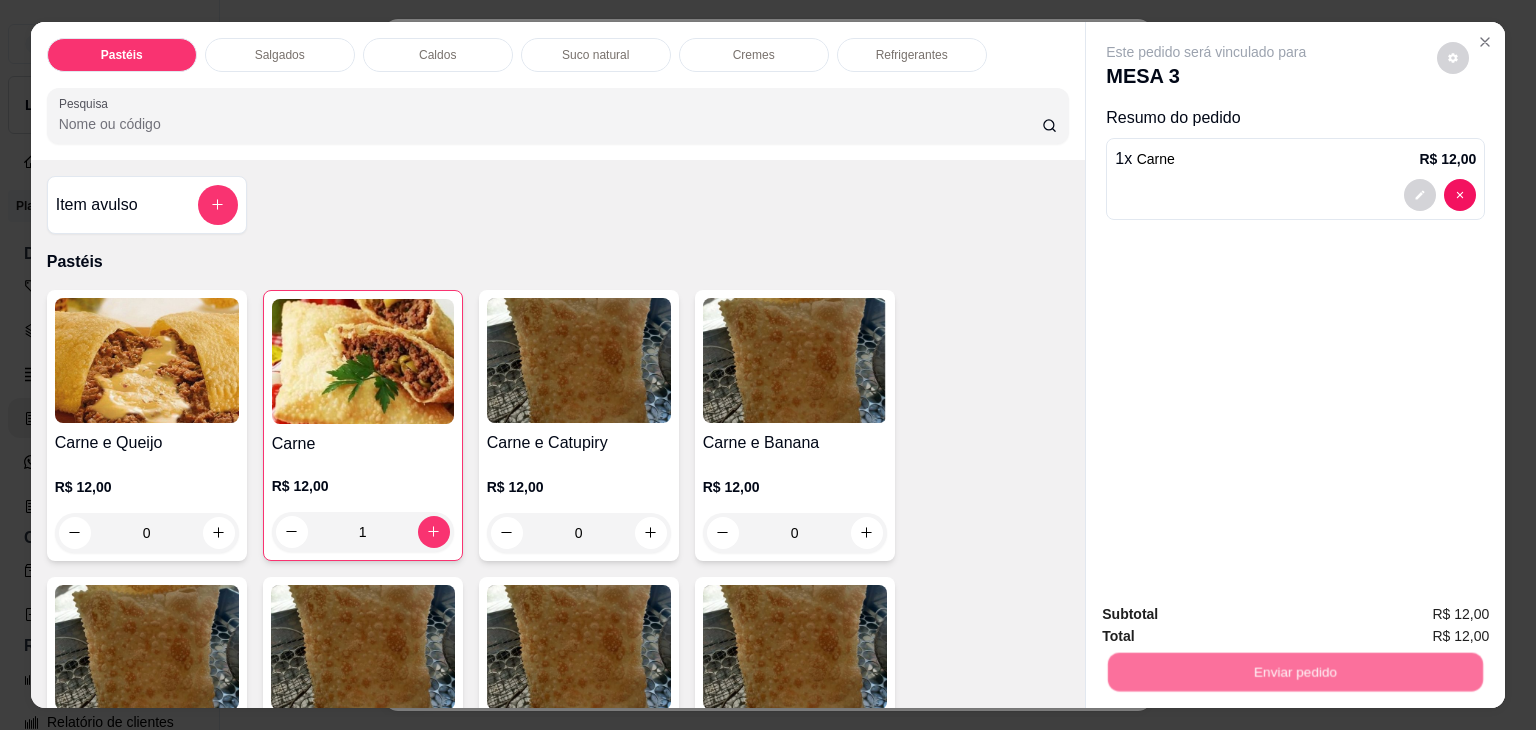 click on "Não registrar e enviar pedido" at bounding box center [1229, 615] 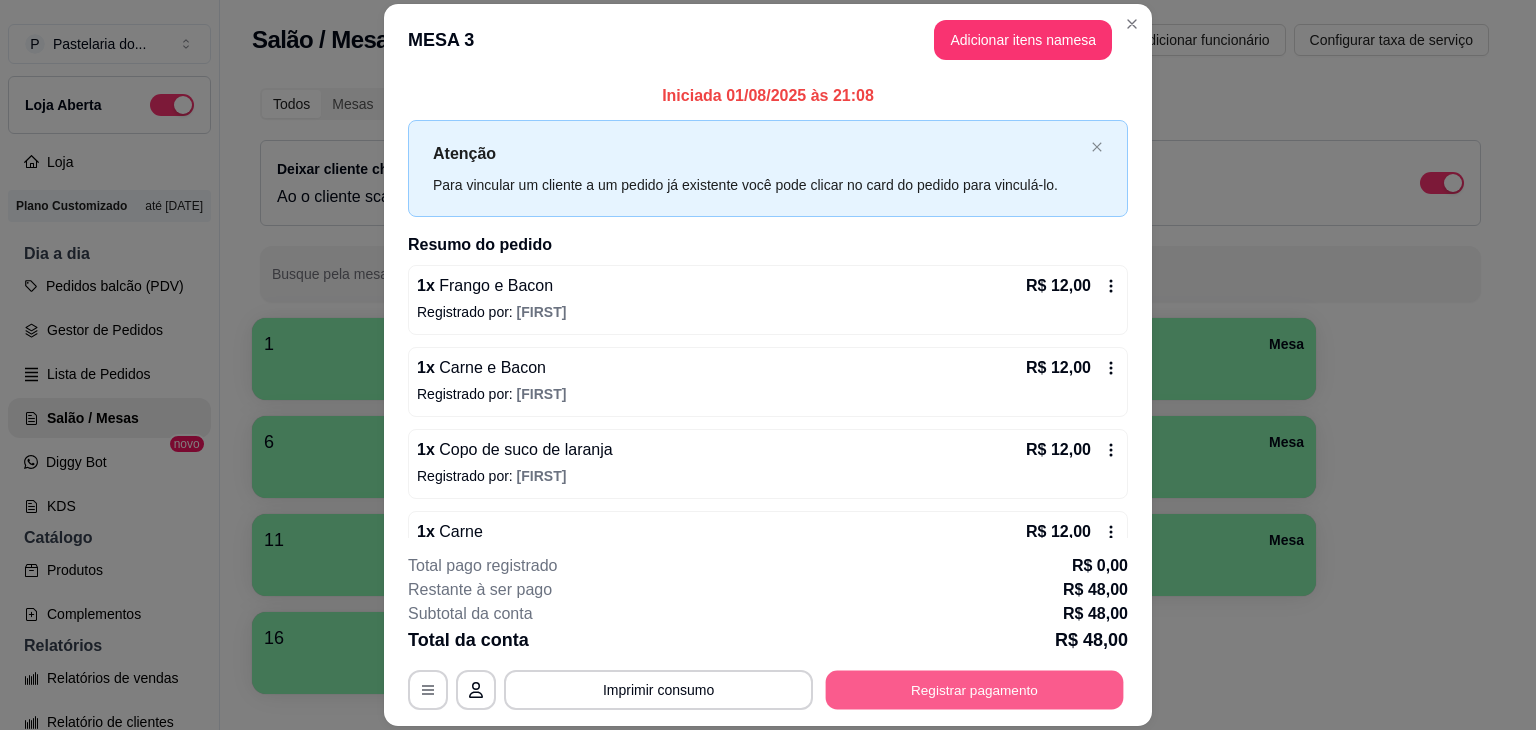 click on "Registrar pagamento" at bounding box center [975, 690] 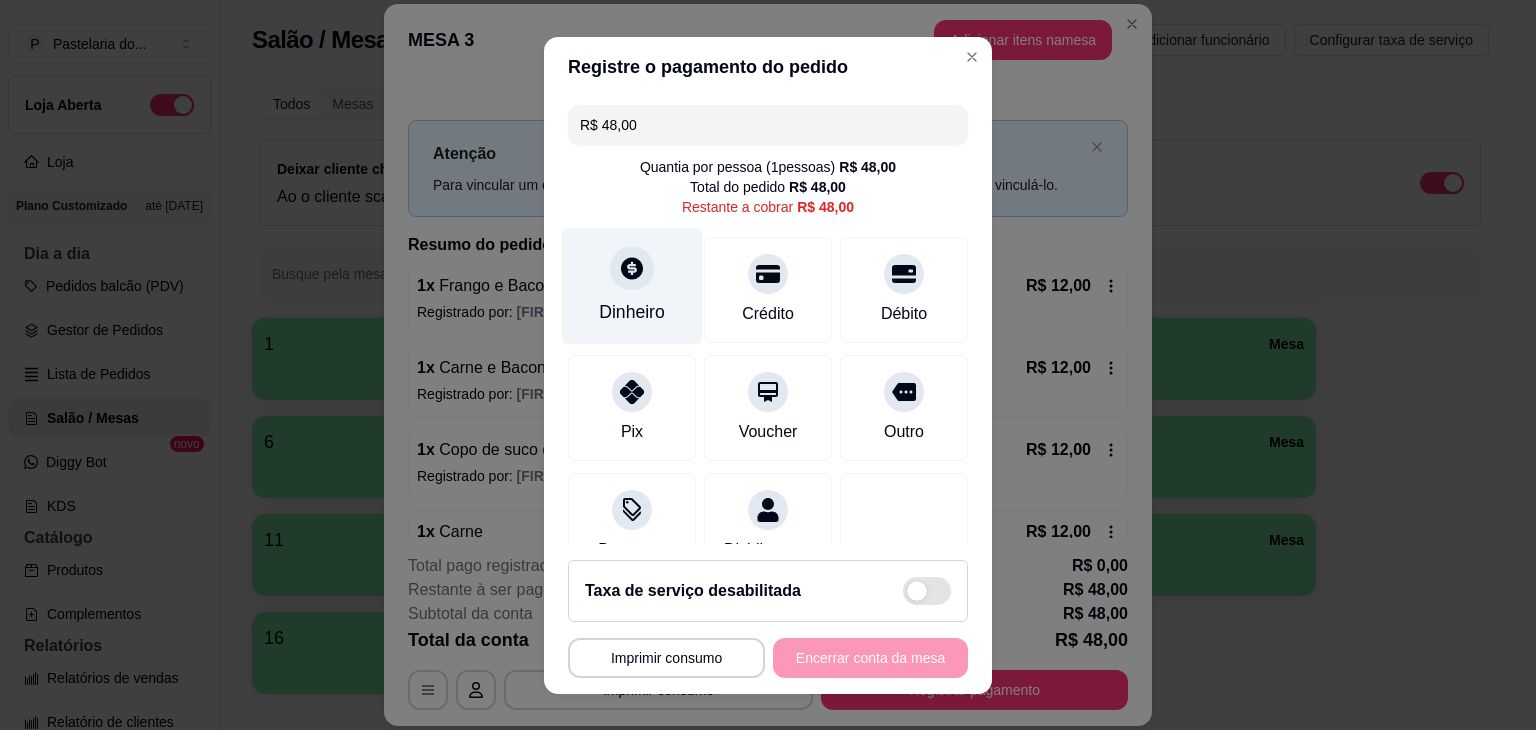click on "Dinheiro" at bounding box center [632, 285] 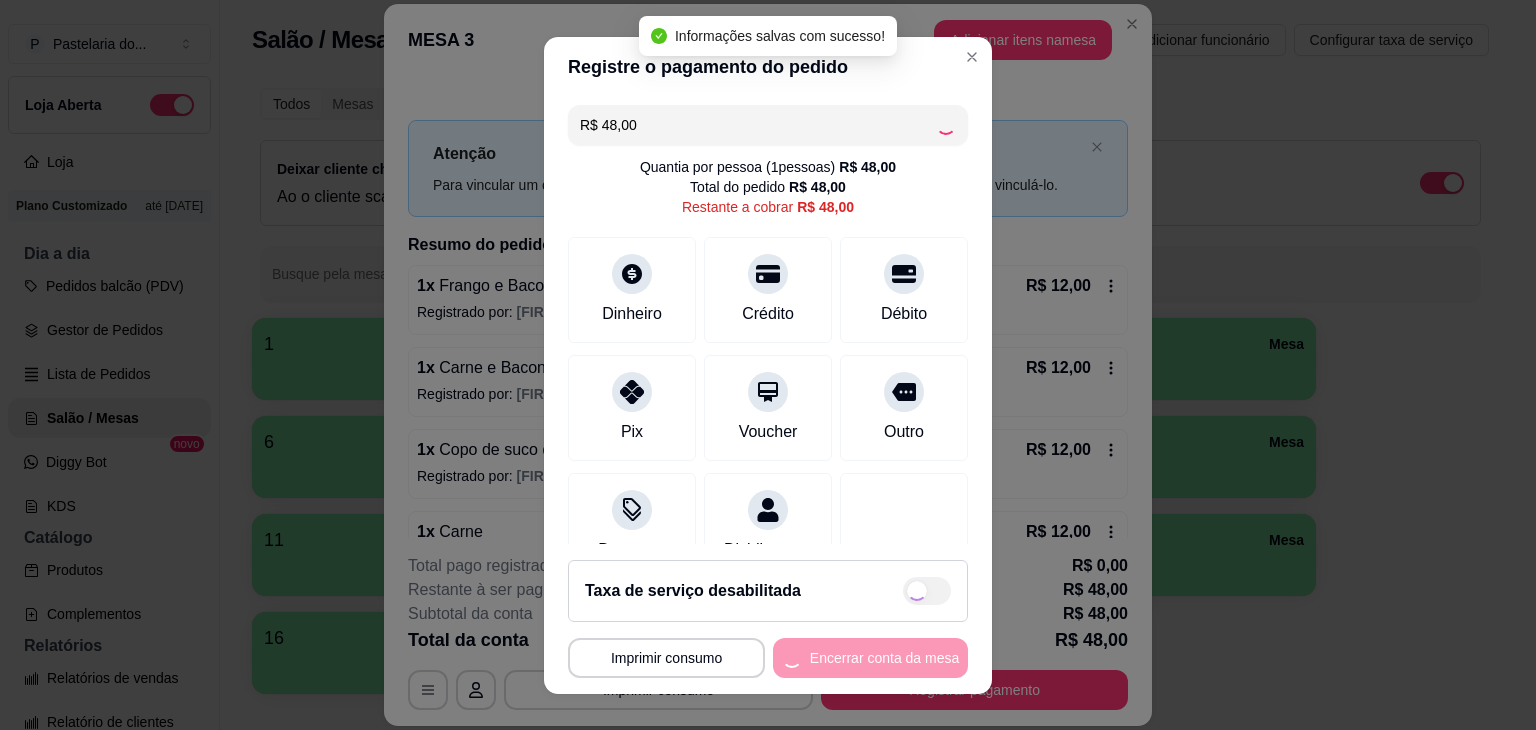 type on "R$ 0,00" 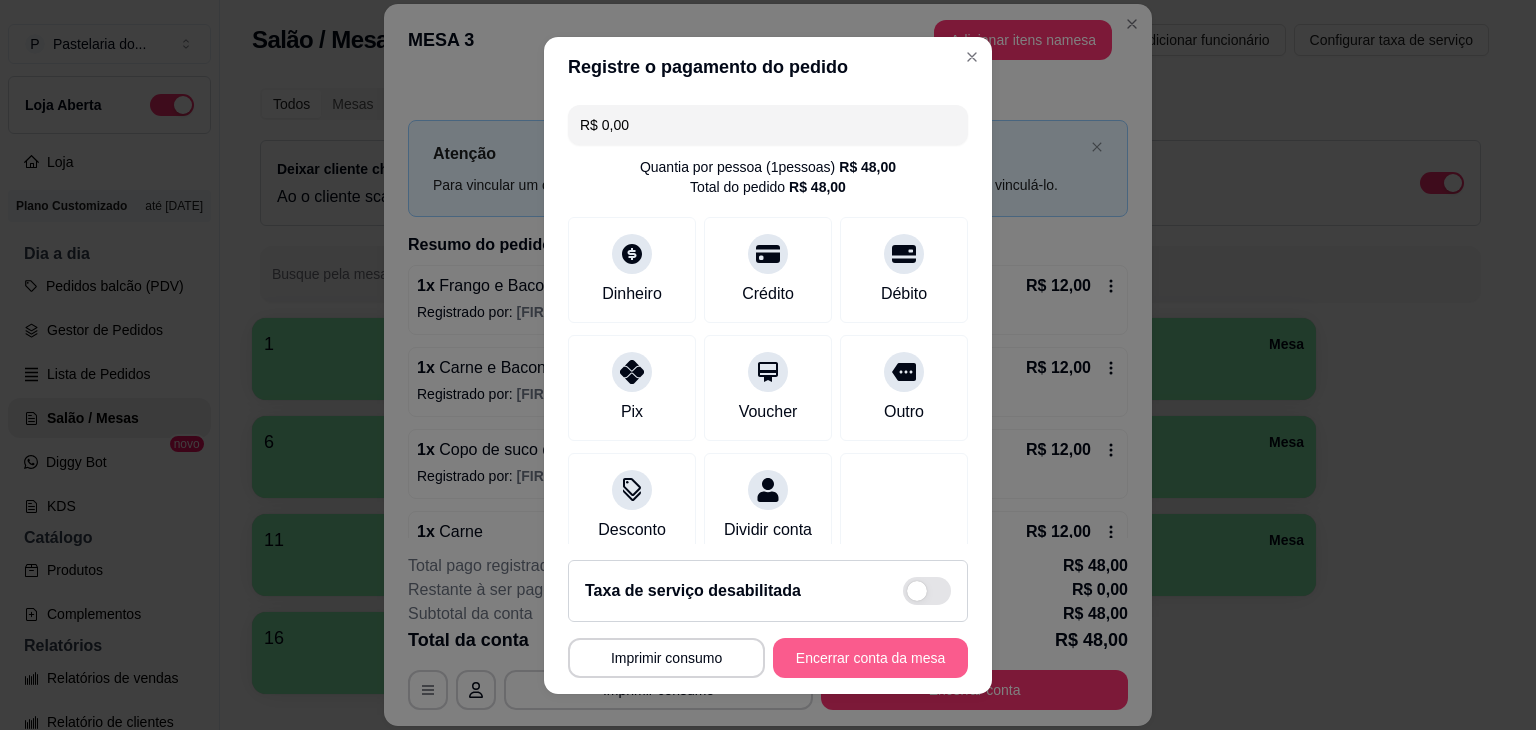 click on "Encerrar conta da mesa" at bounding box center (870, 658) 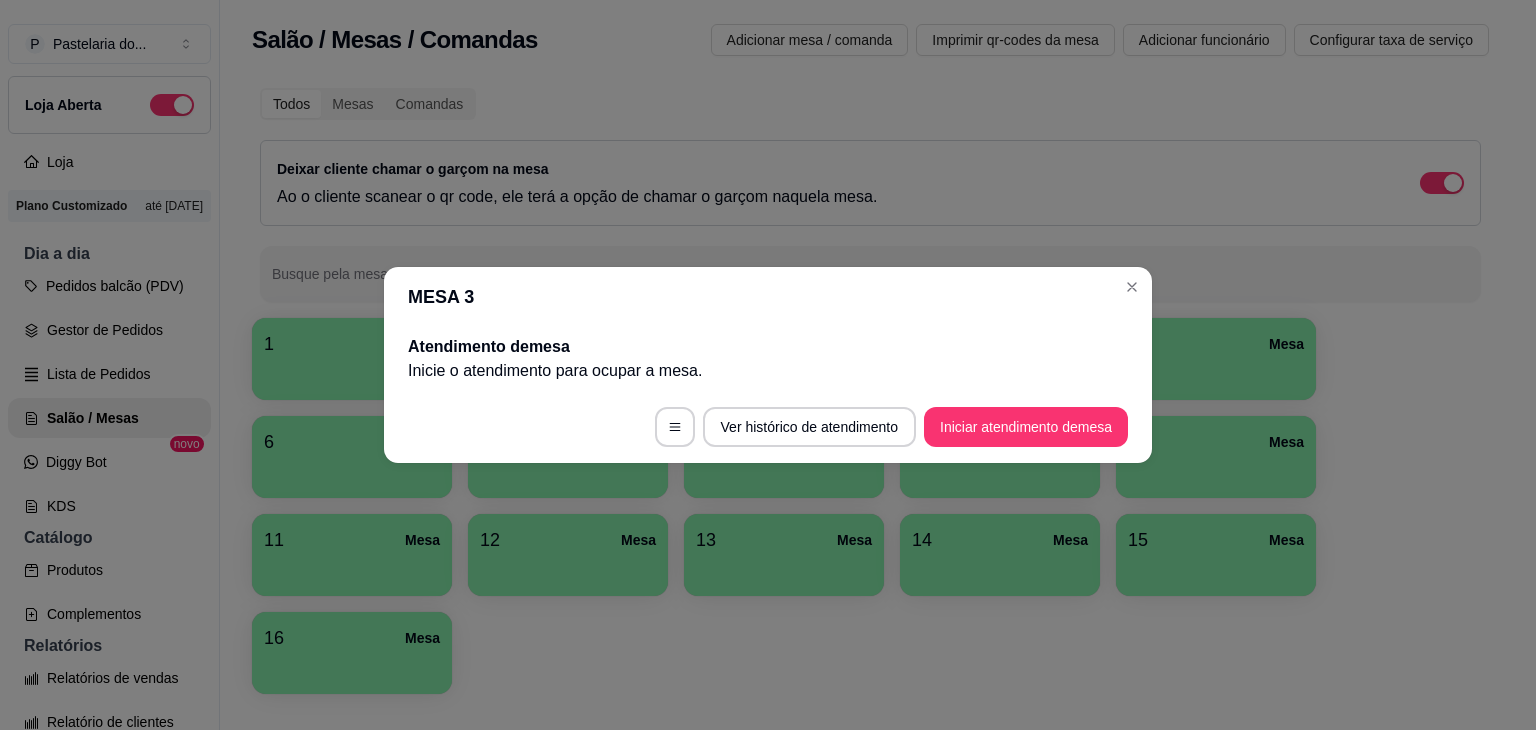 click on "Deixar cliente chamar o garçom na mesa Ao o cliente scanear o qr code, ele terá a opção de chamar o garçom naquela mesa." at bounding box center (870, 183) 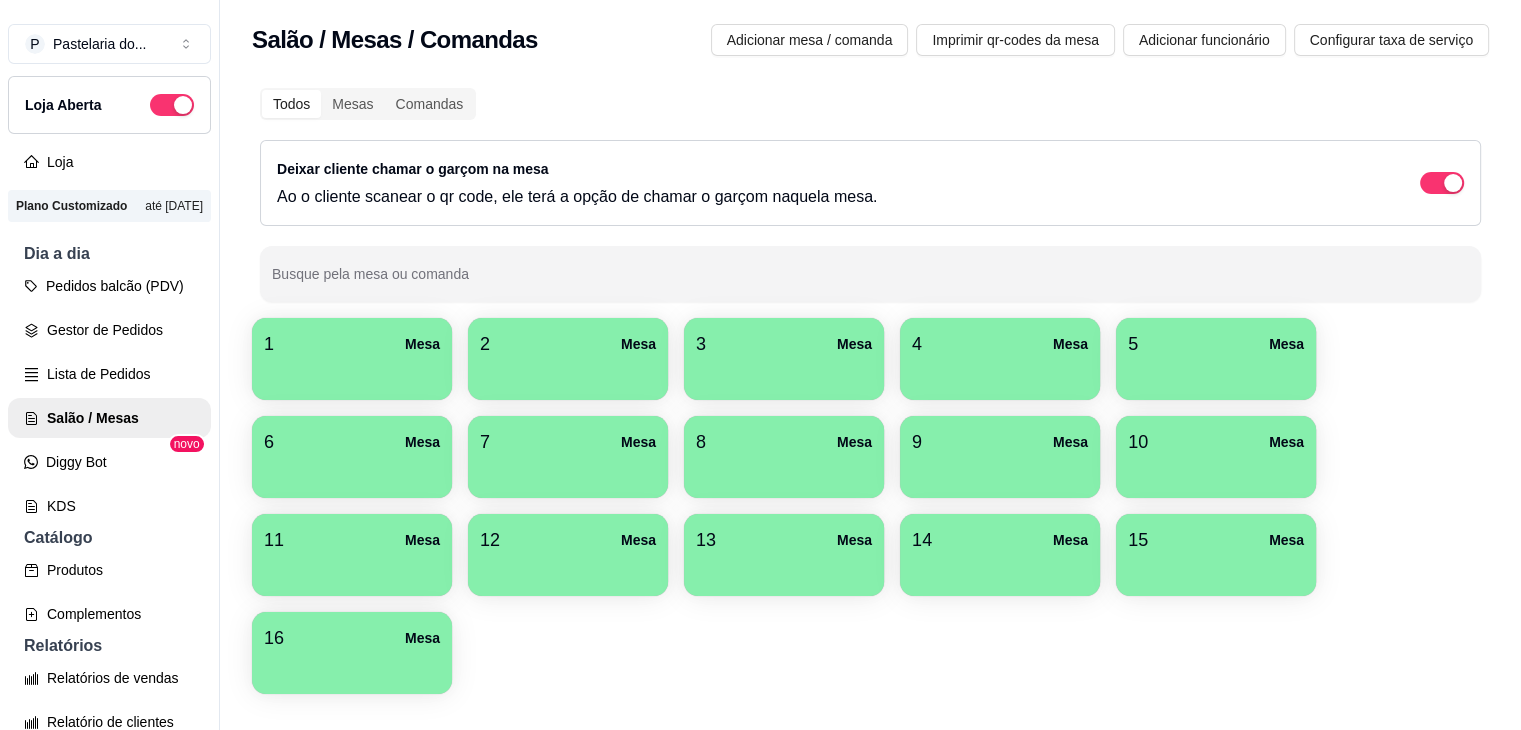 click on "Pedidos balcão (PDV) Gestor de Pedidos Lista de Pedidos Salão / Mesas Diggy Bot novo KDS" at bounding box center (109, 396) 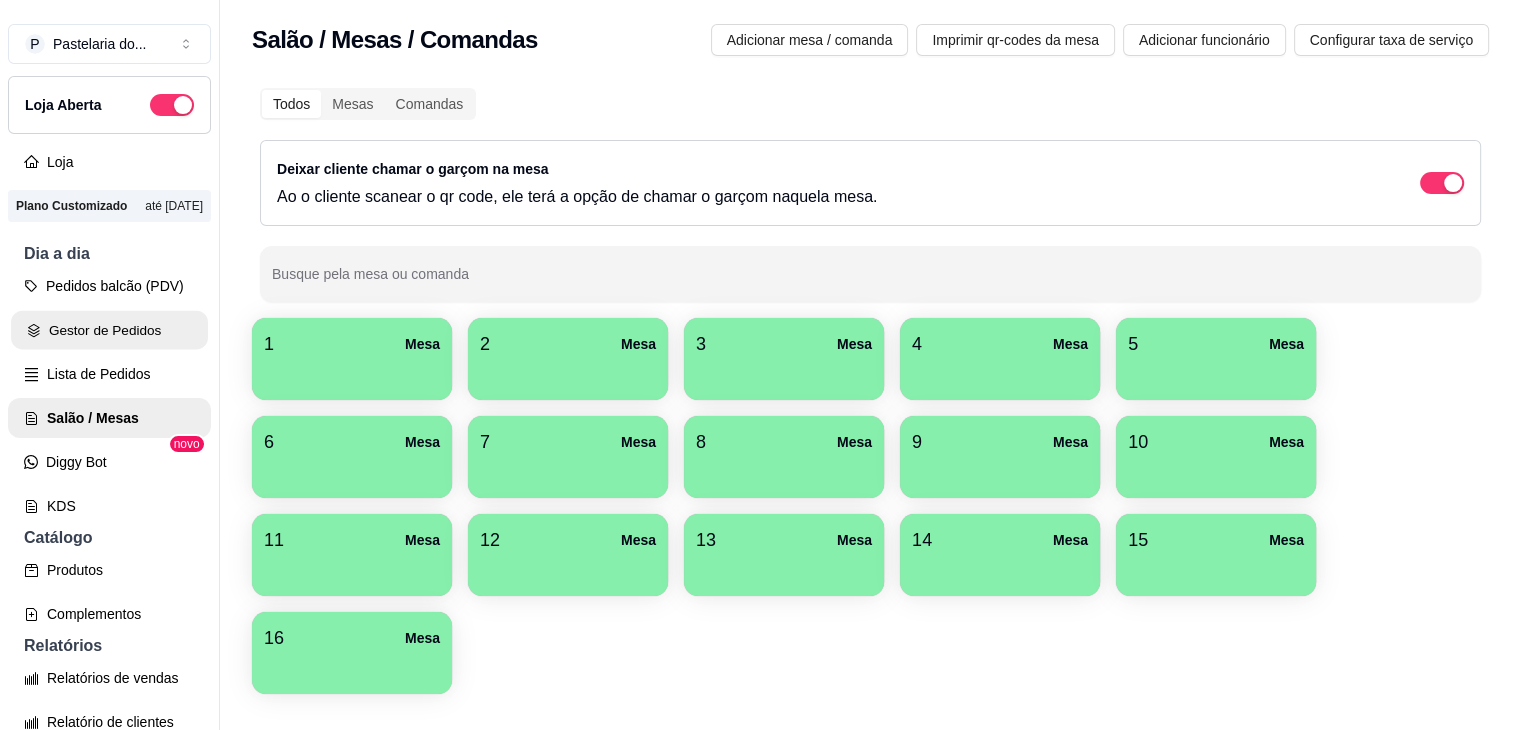 click on "Gestor de Pedidos" at bounding box center [109, 330] 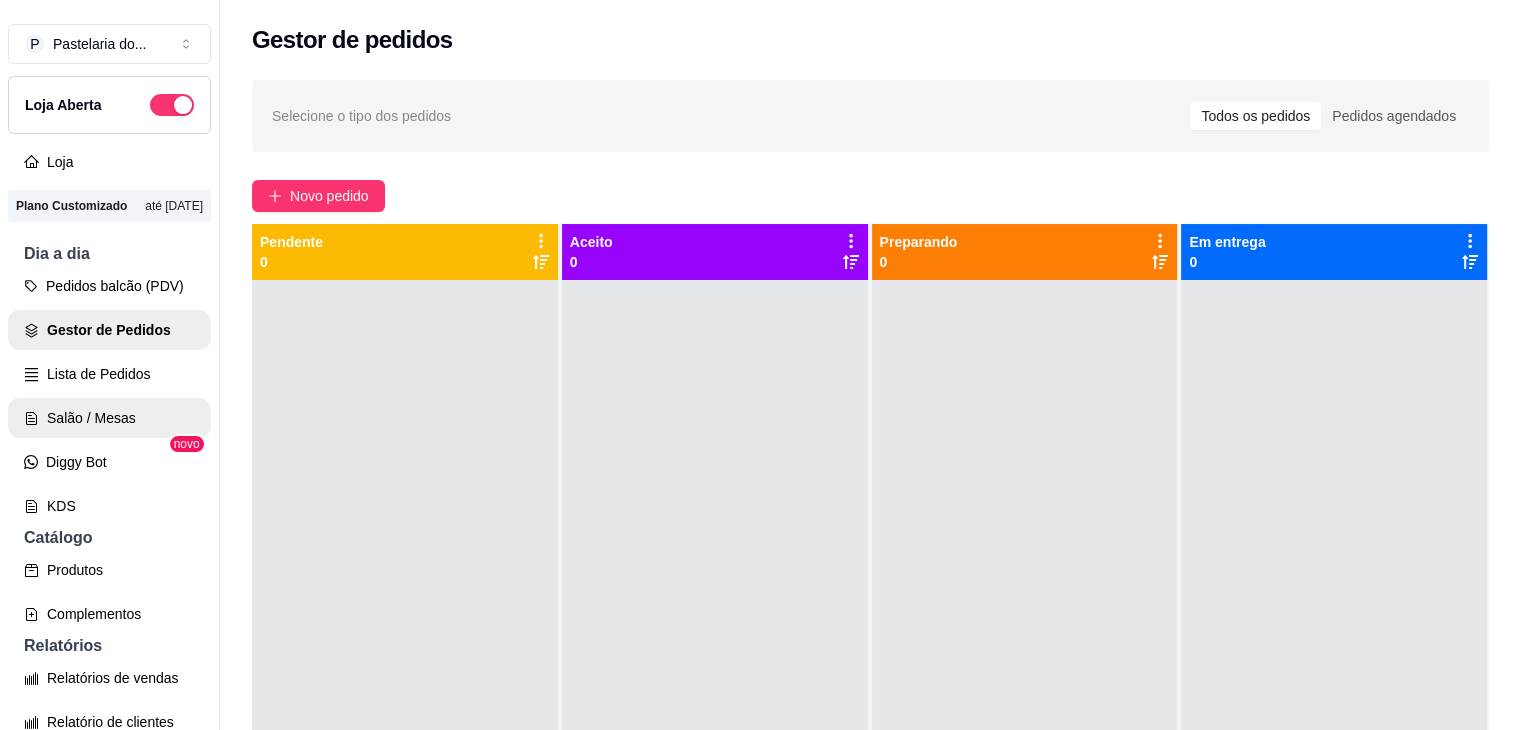 click on "Salão / Mesas" at bounding box center (109, 418) 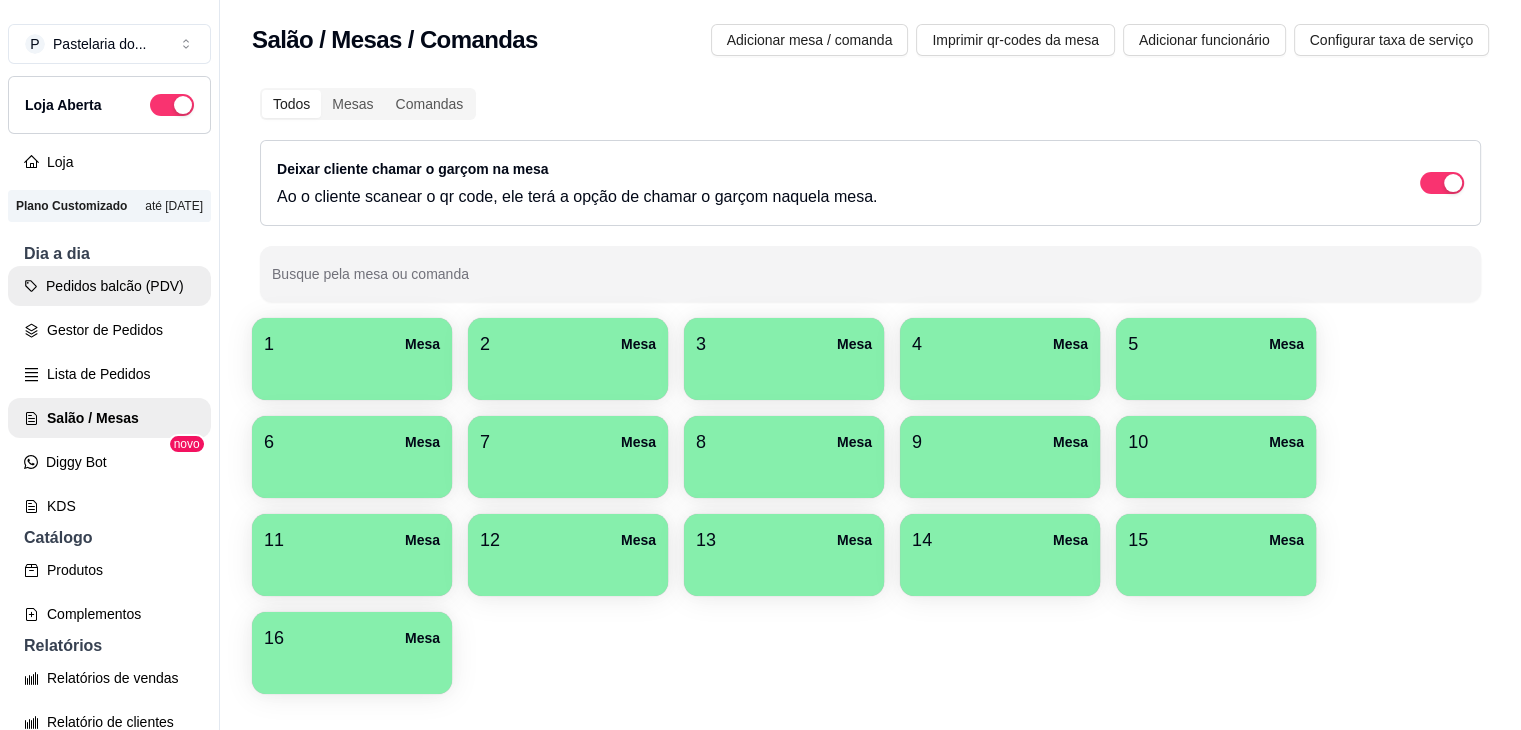 click on "Pedidos balcão (PDV)" at bounding box center (109, 286) 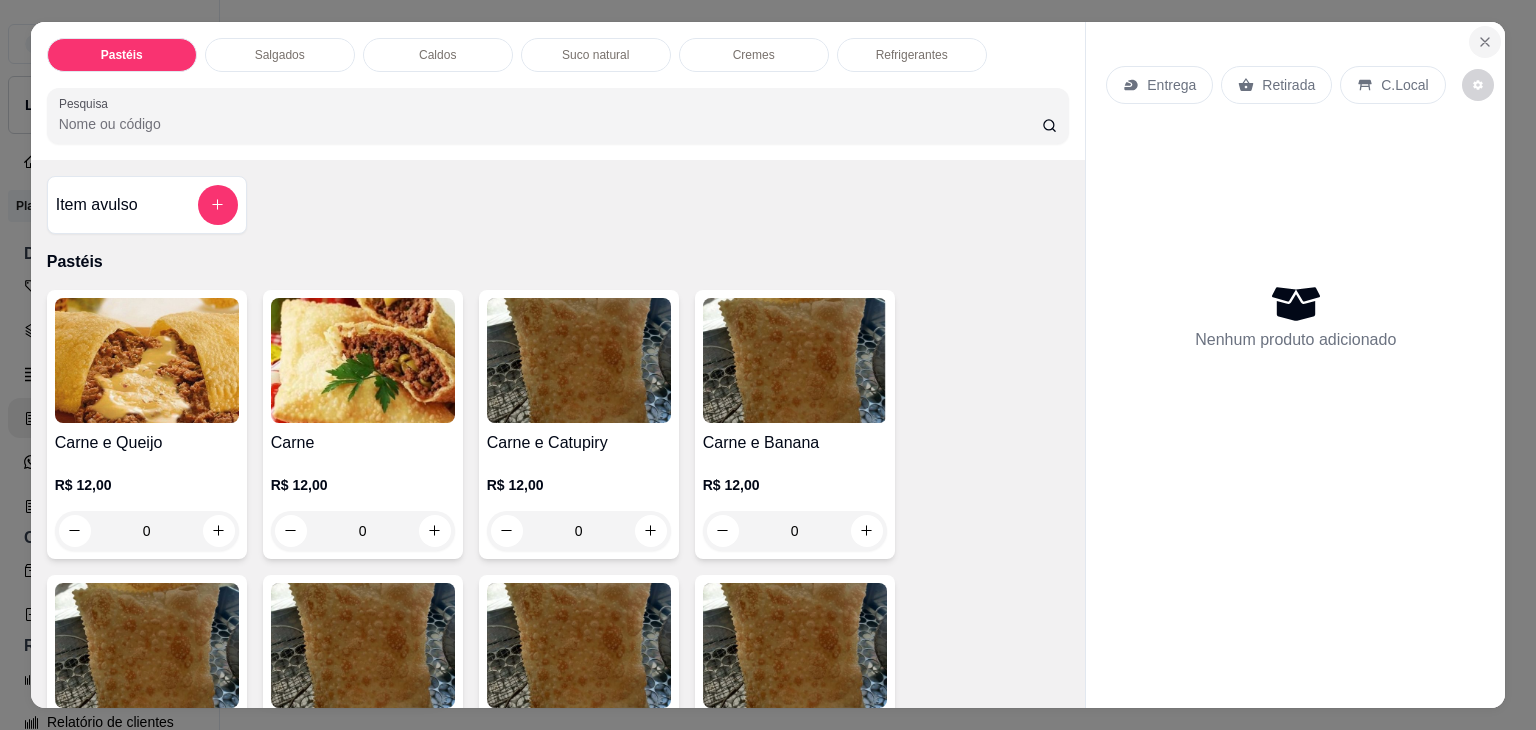 click 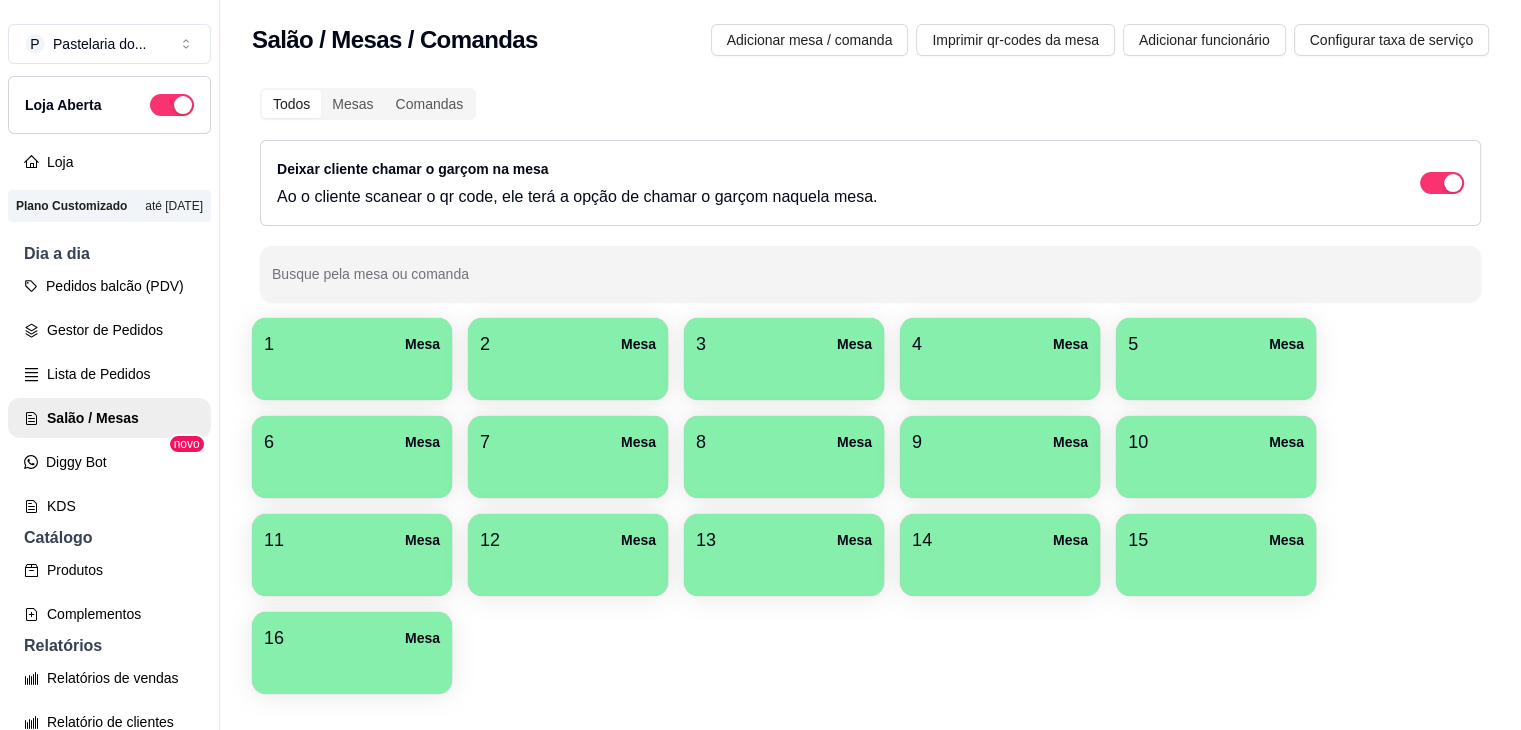 click at bounding box center (568, 569) 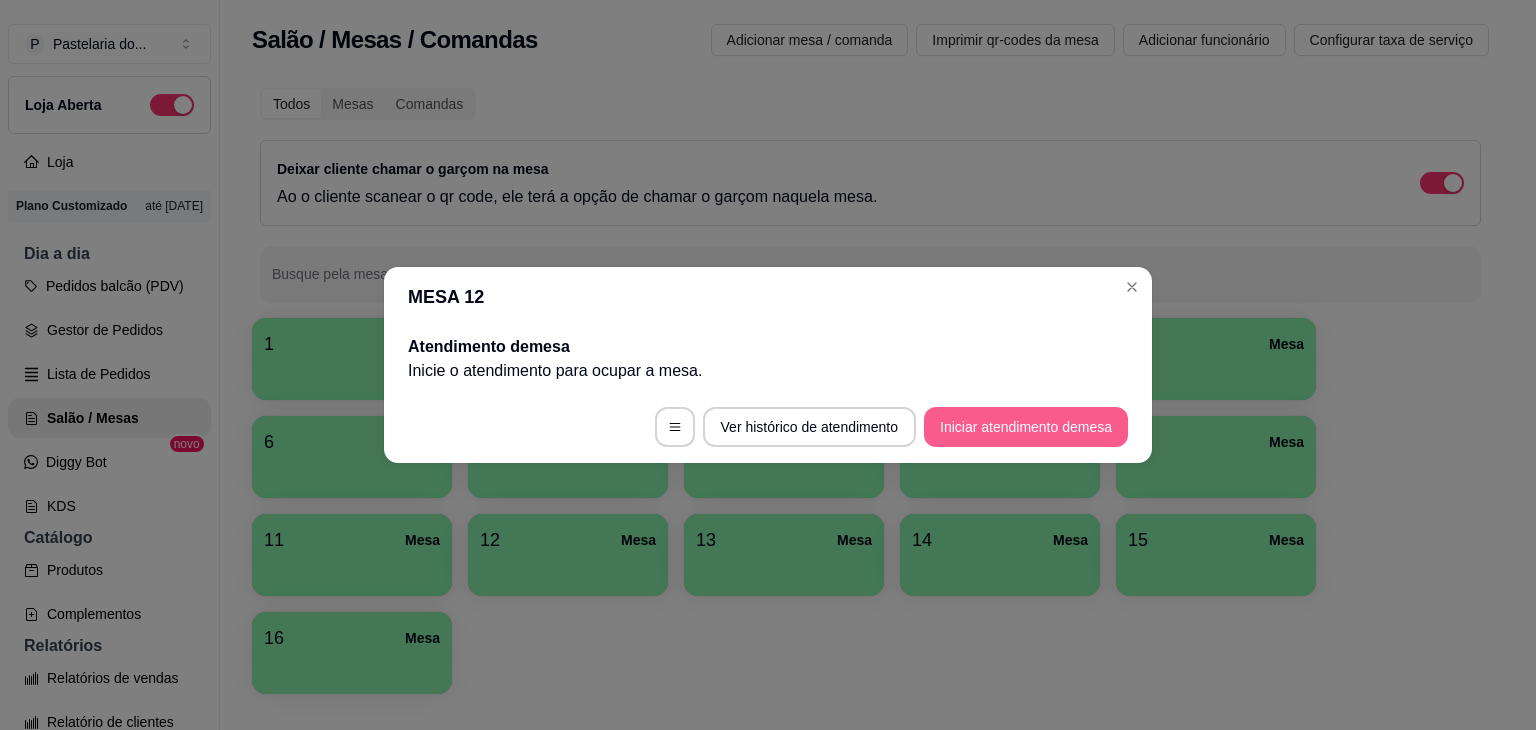 click on "Iniciar atendimento de  mesa" at bounding box center [1026, 427] 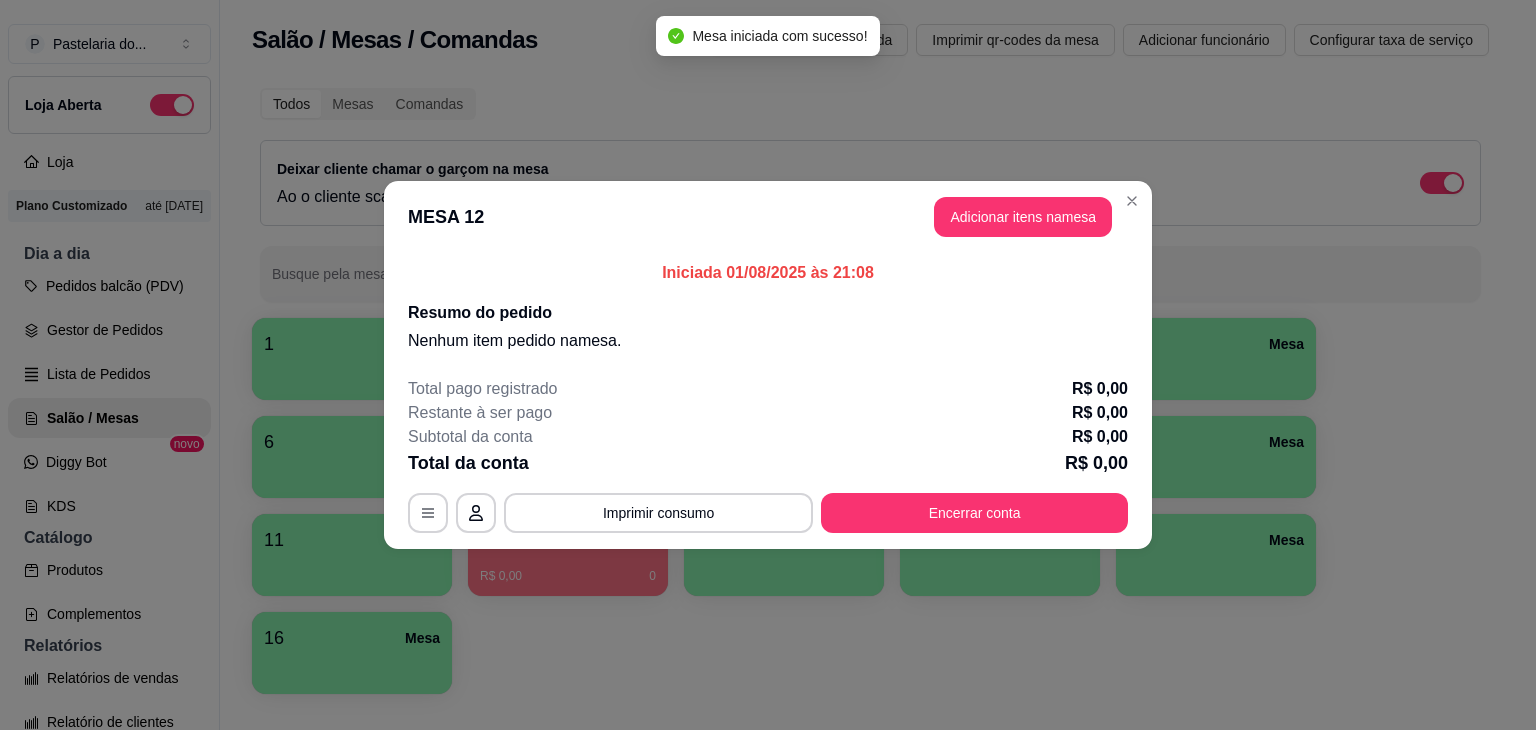 click on "MESA 12 Adicionar itens na  mesa" at bounding box center (768, 217) 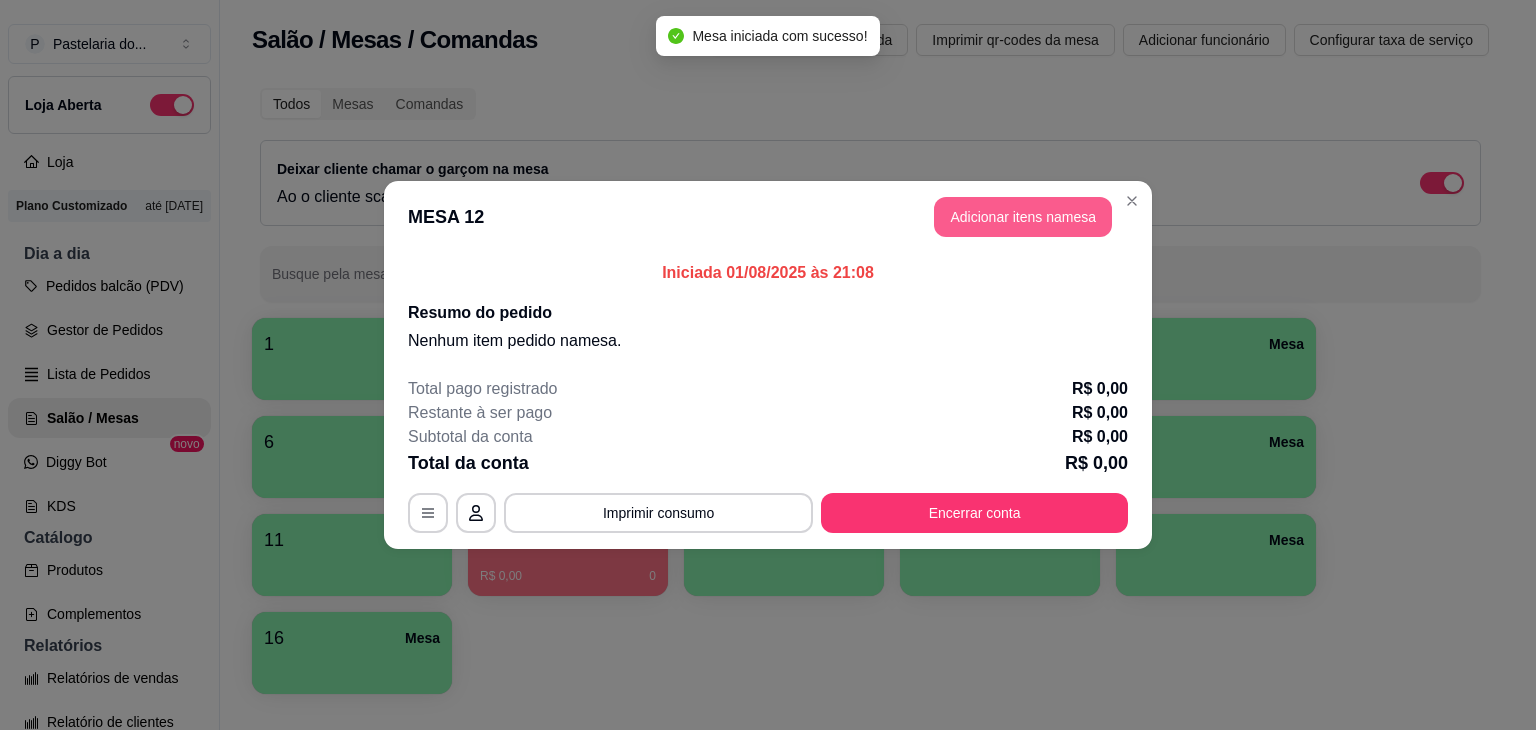 click on "Adicionar itens na  mesa" at bounding box center (1023, 217) 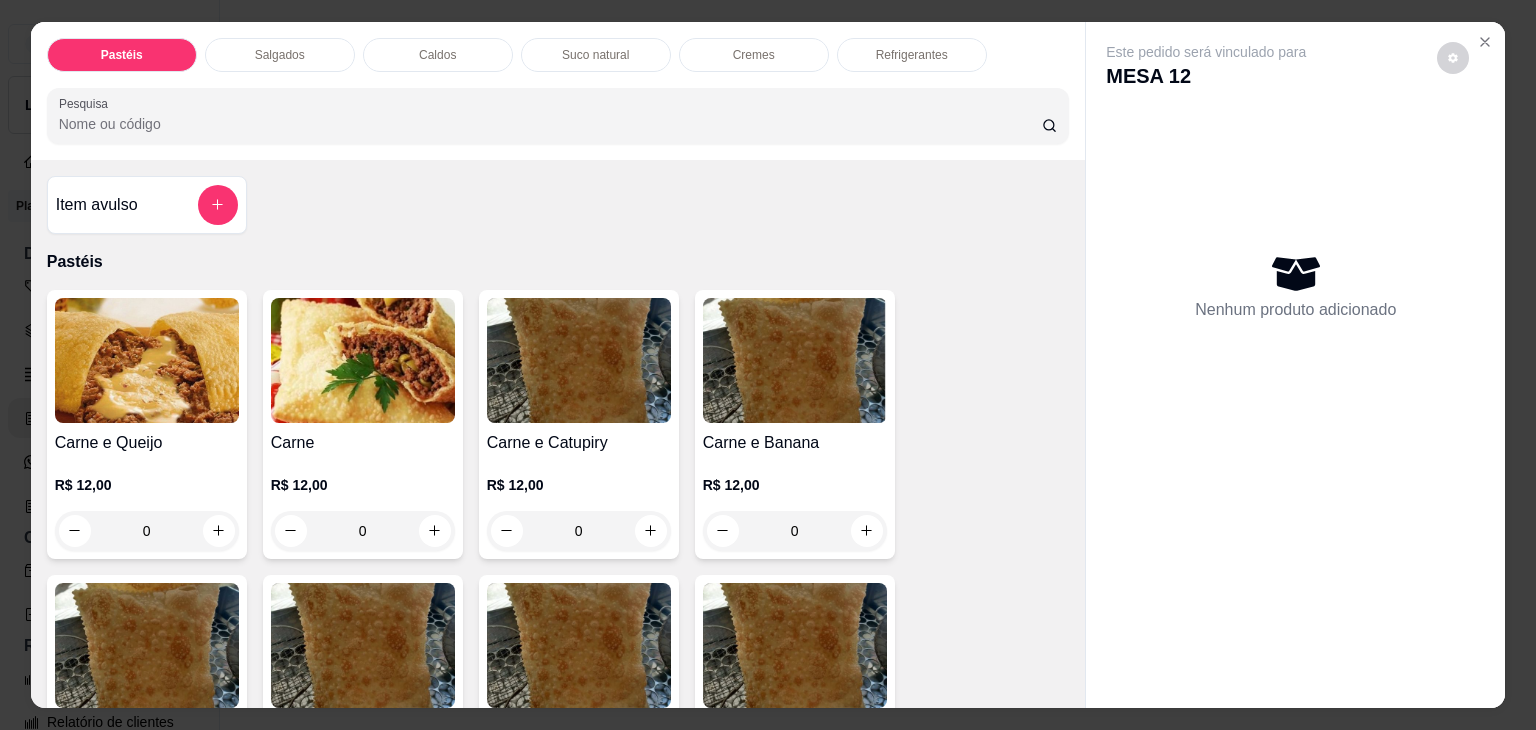 click on "Caldos" at bounding box center (438, 55) 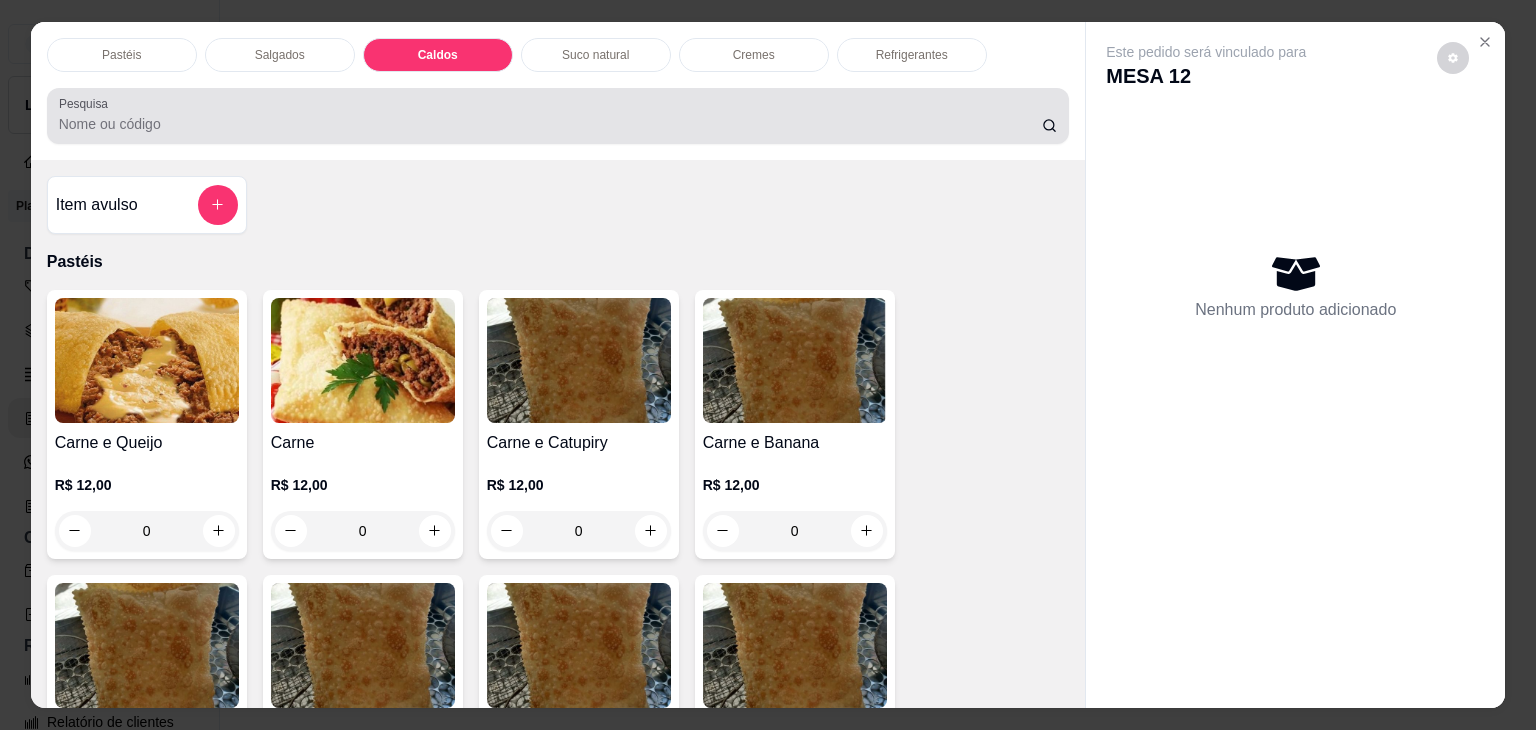 scroll, scrollTop: 2782, scrollLeft: 0, axis: vertical 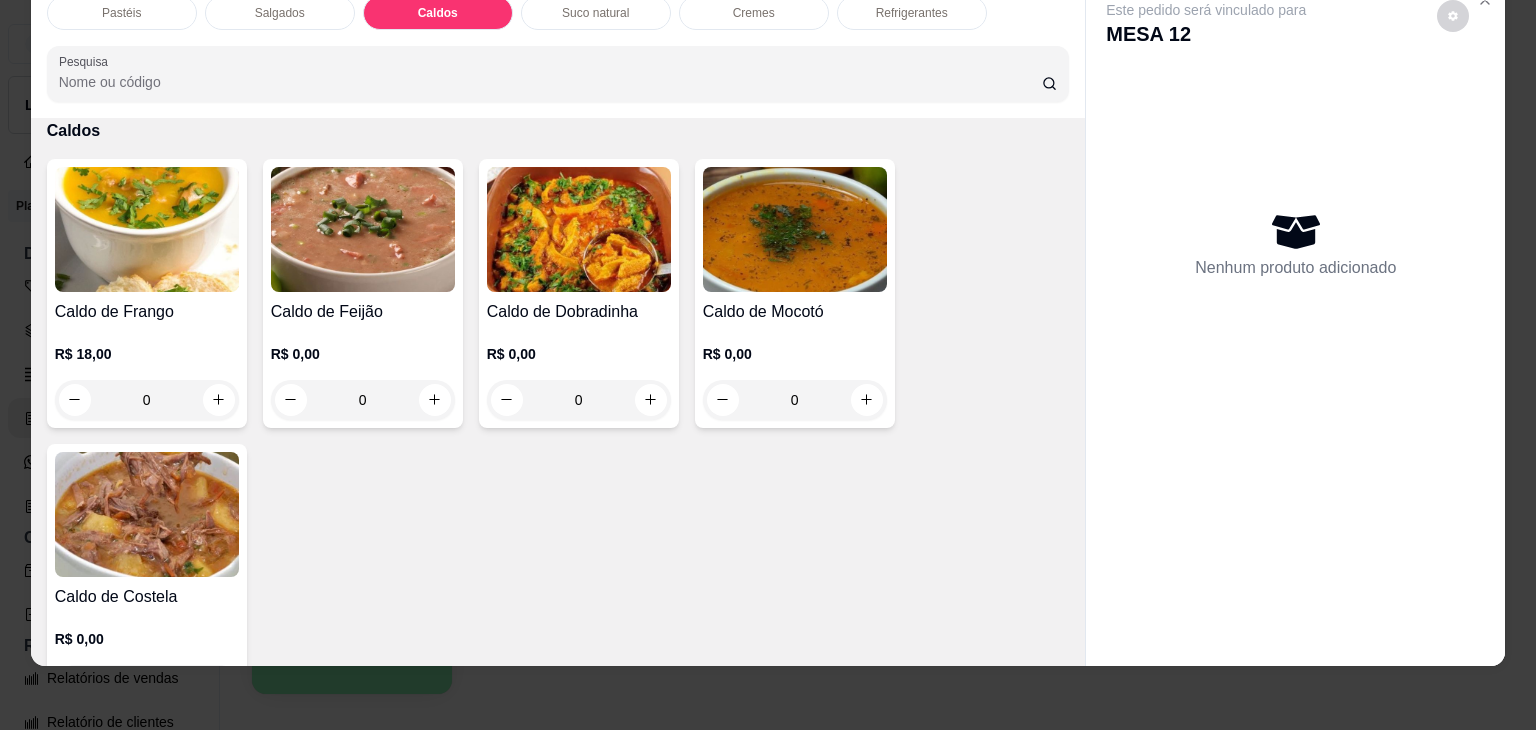 click on "0" at bounding box center (147, 400) 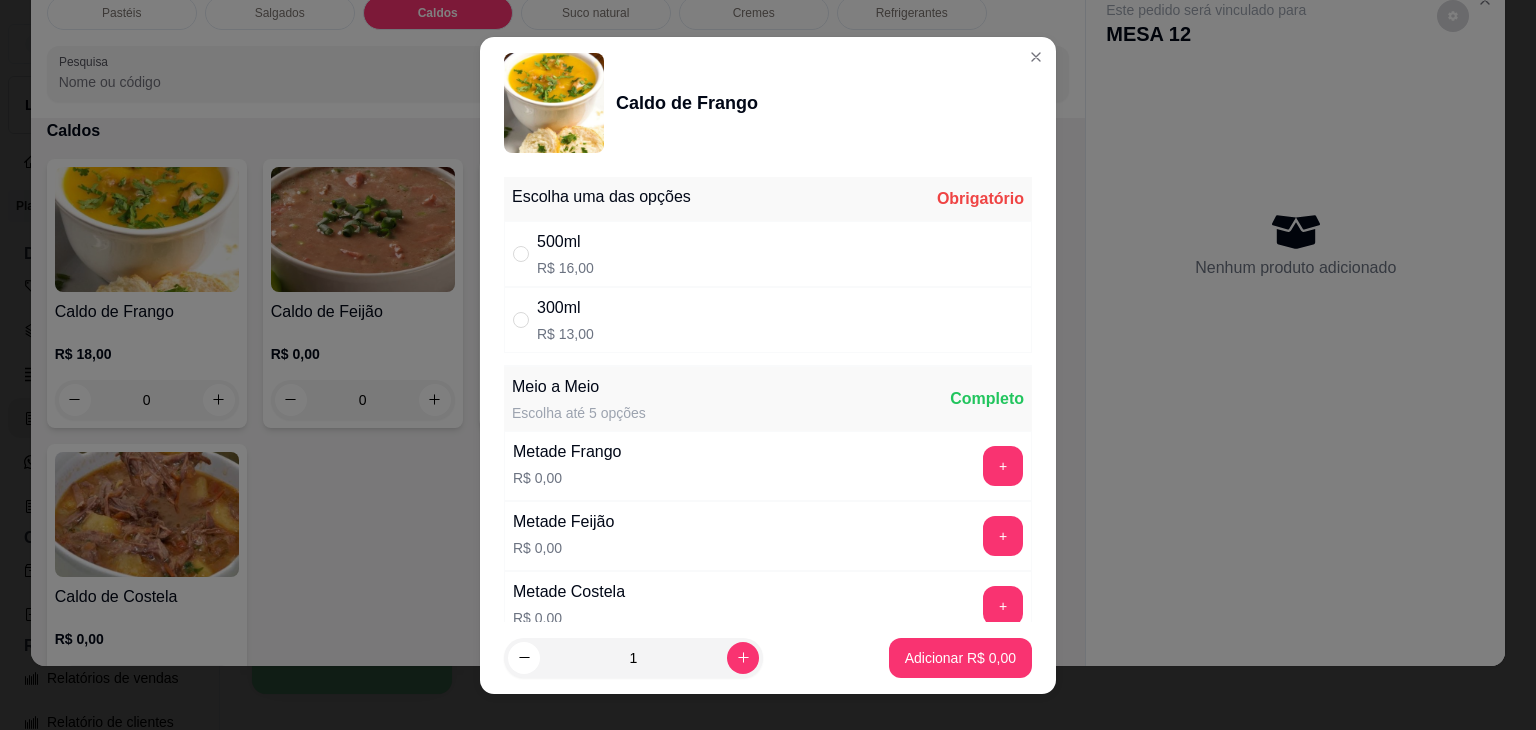 click on "R$ 13,00" at bounding box center [565, 334] 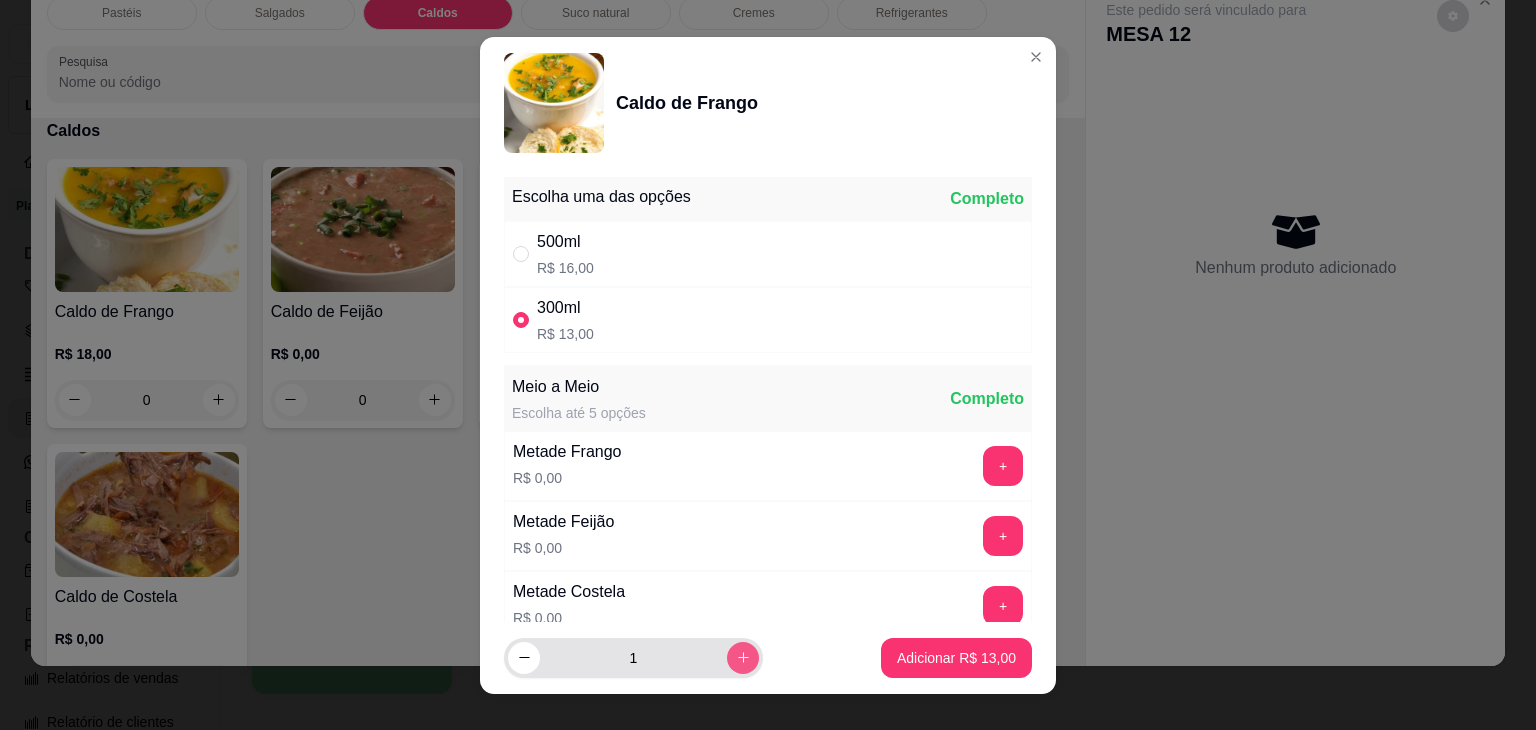 click 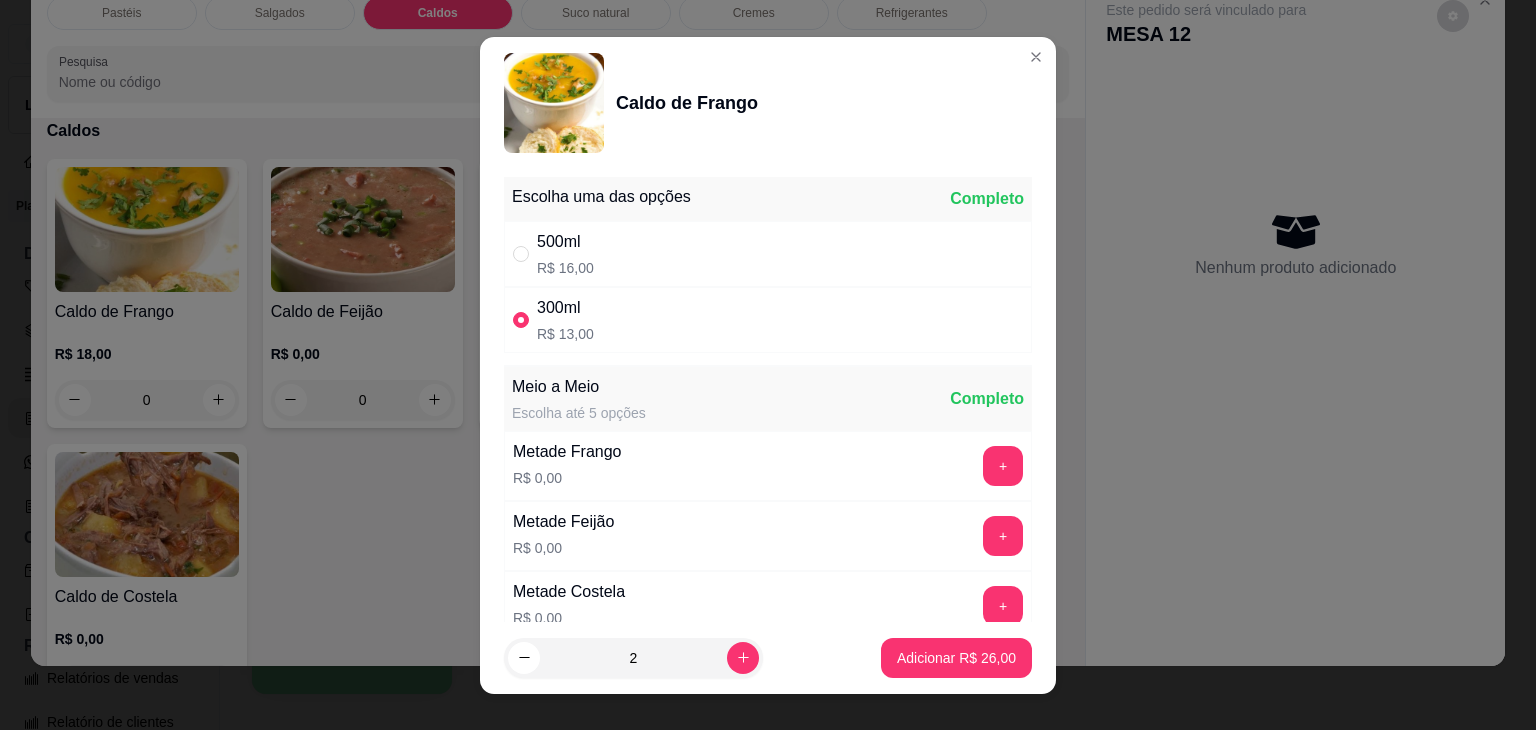 click on "2 Adicionar   R$ 26,00" at bounding box center [768, 658] 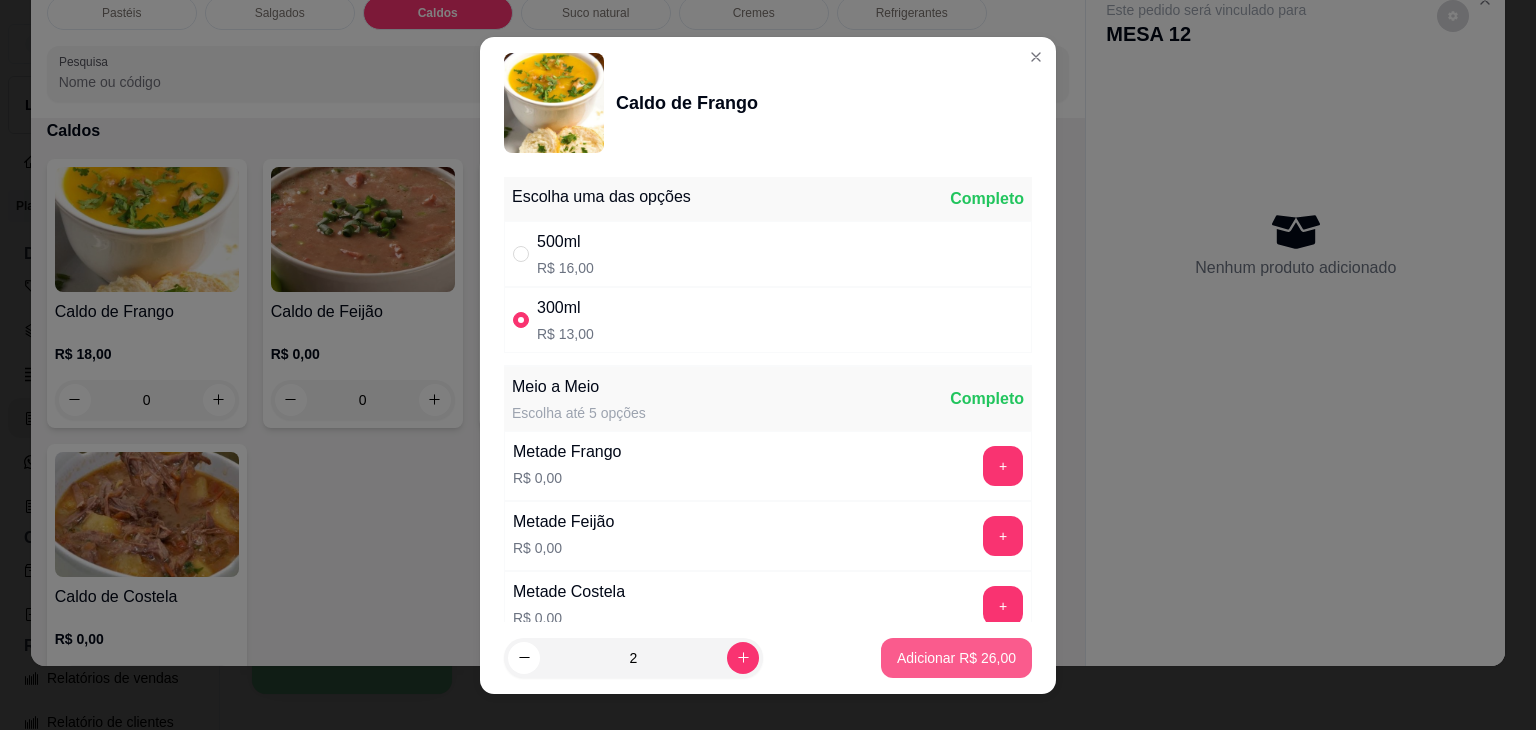click on "Adicionar   R$ 26,00" at bounding box center [956, 658] 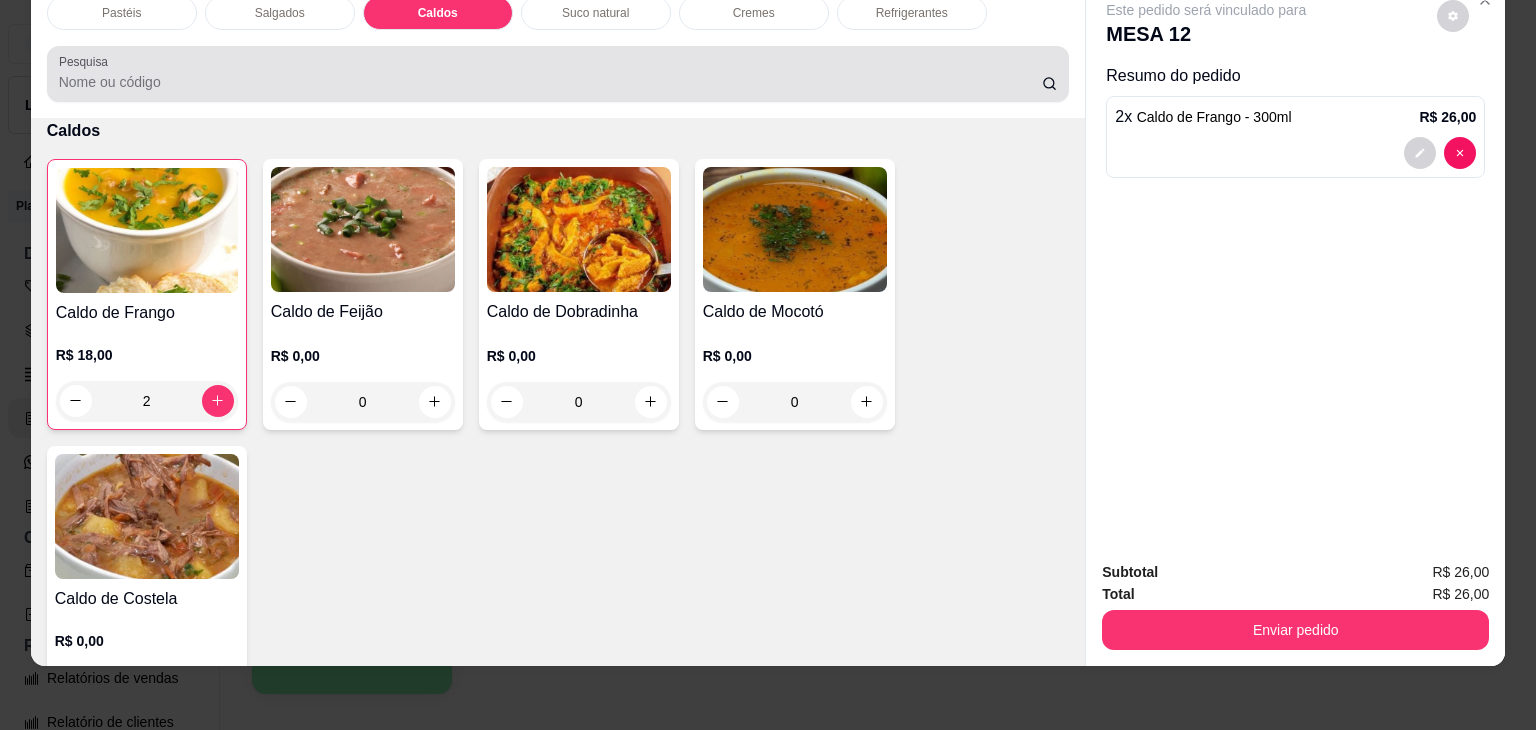 scroll, scrollTop: 0, scrollLeft: 0, axis: both 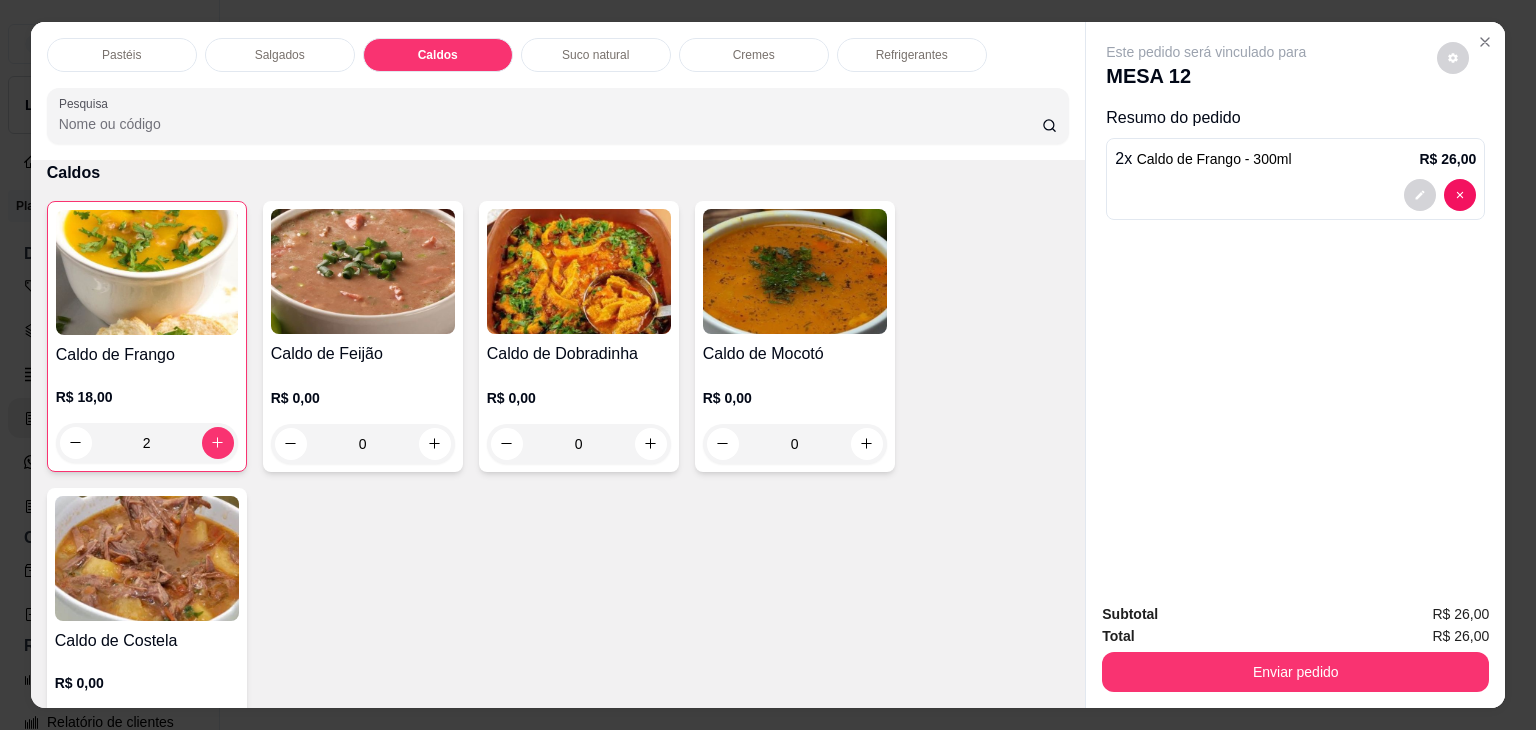 click on "Pastéis" at bounding box center [122, 55] 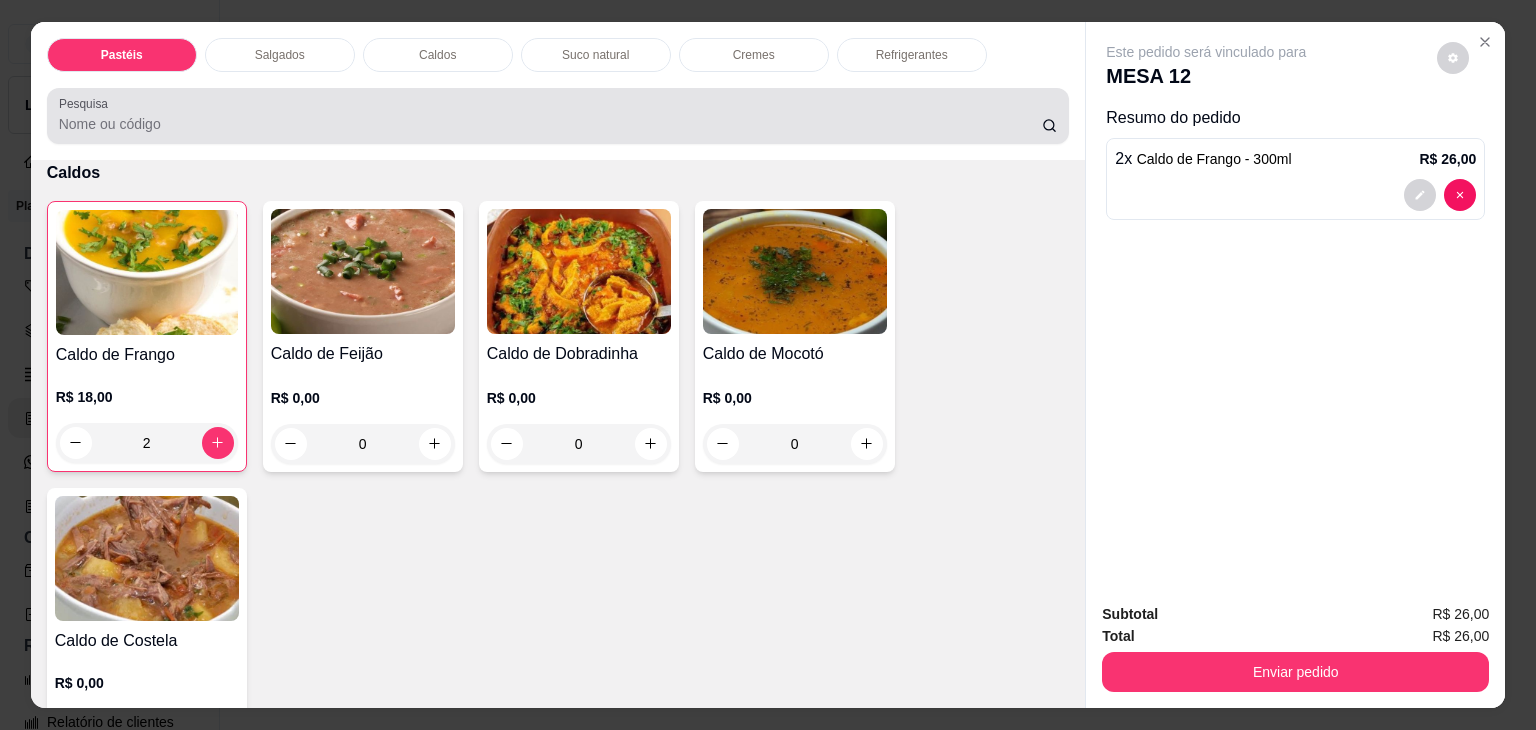 scroll, scrollTop: 89, scrollLeft: 0, axis: vertical 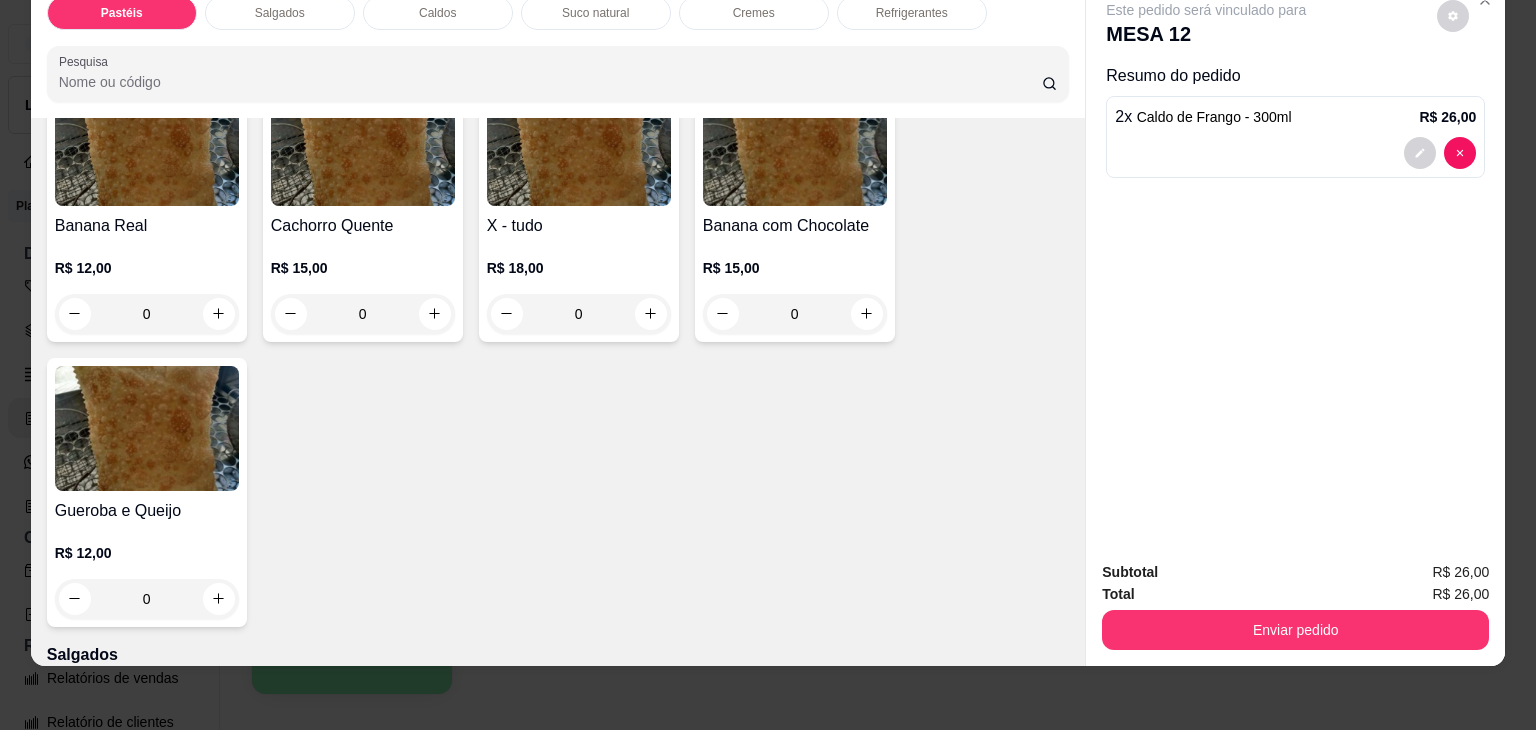 click on "0" at bounding box center (579, 314) 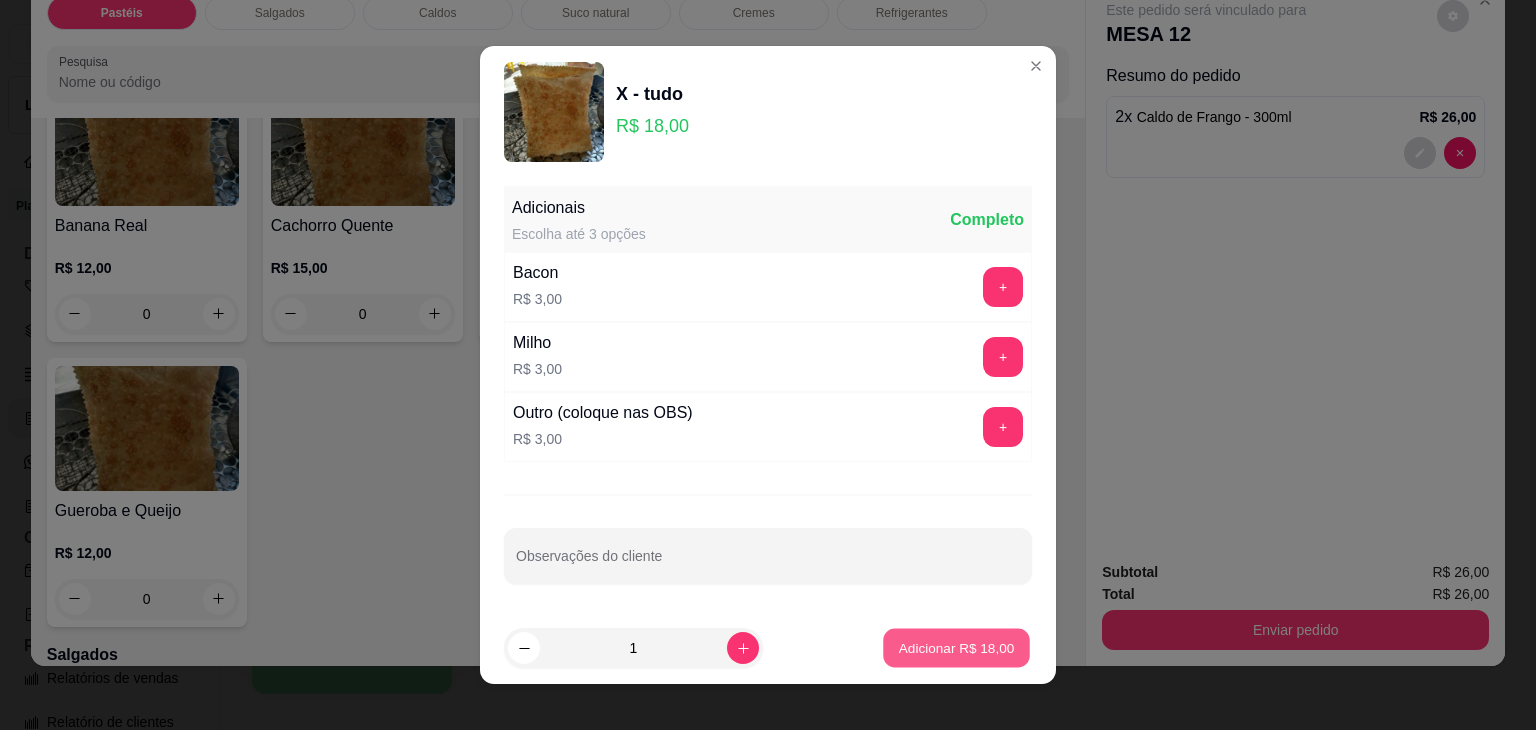 click on "Adicionar   R$ 18,00" at bounding box center (957, 647) 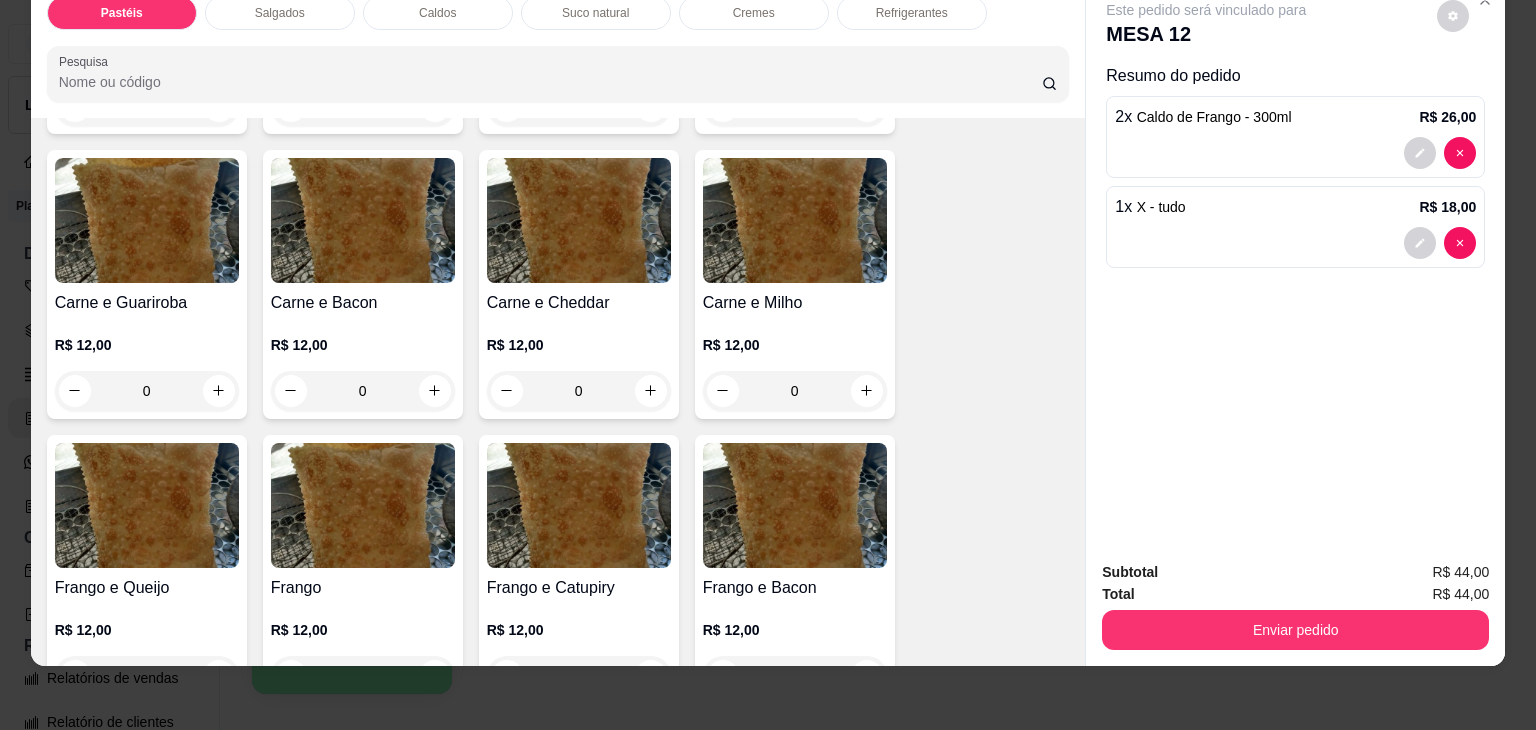 scroll, scrollTop: 0, scrollLeft: 0, axis: both 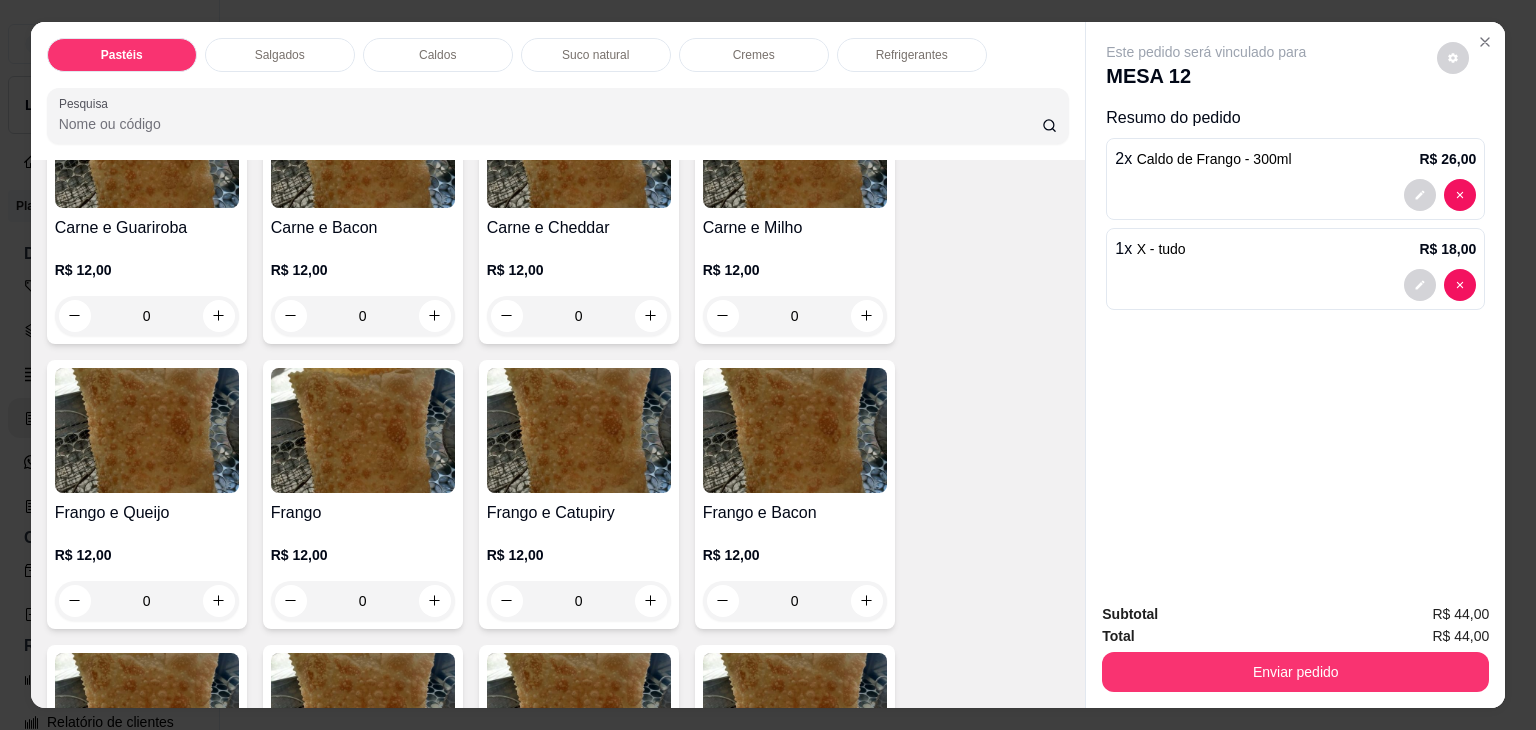 click on "0" at bounding box center [363, 601] 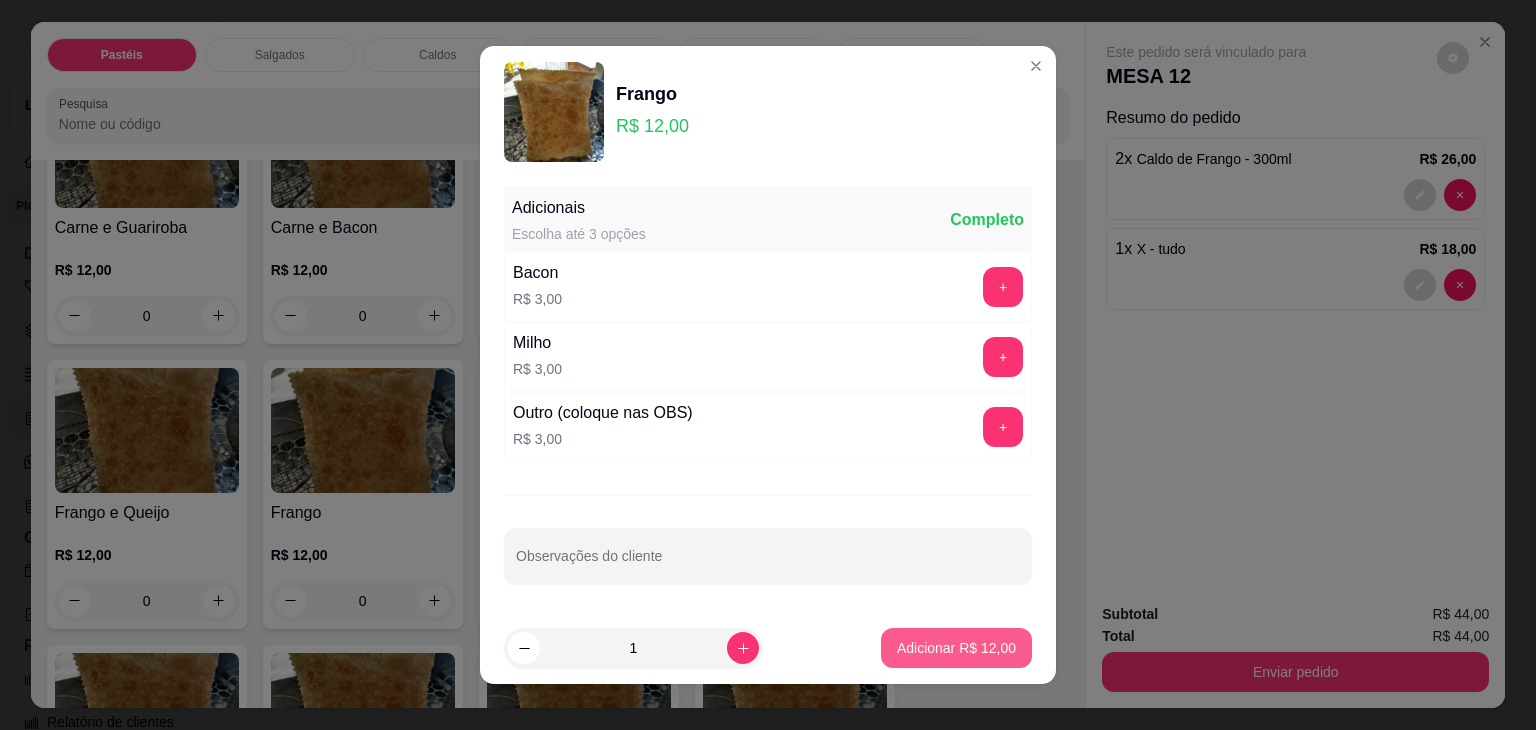 click on "Adicionar   R$ 12,00" at bounding box center [956, 648] 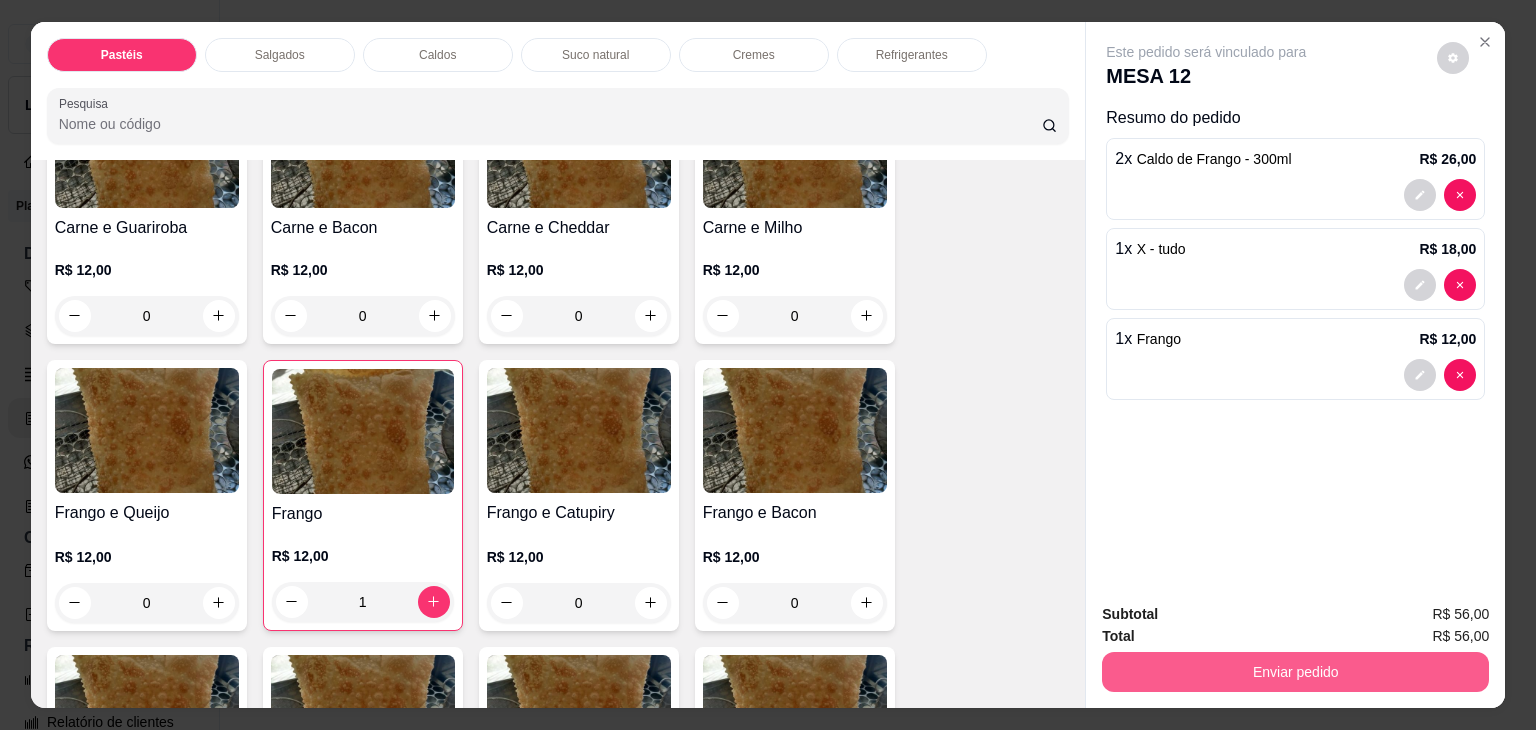 click on "Enviar pedido" at bounding box center [1295, 672] 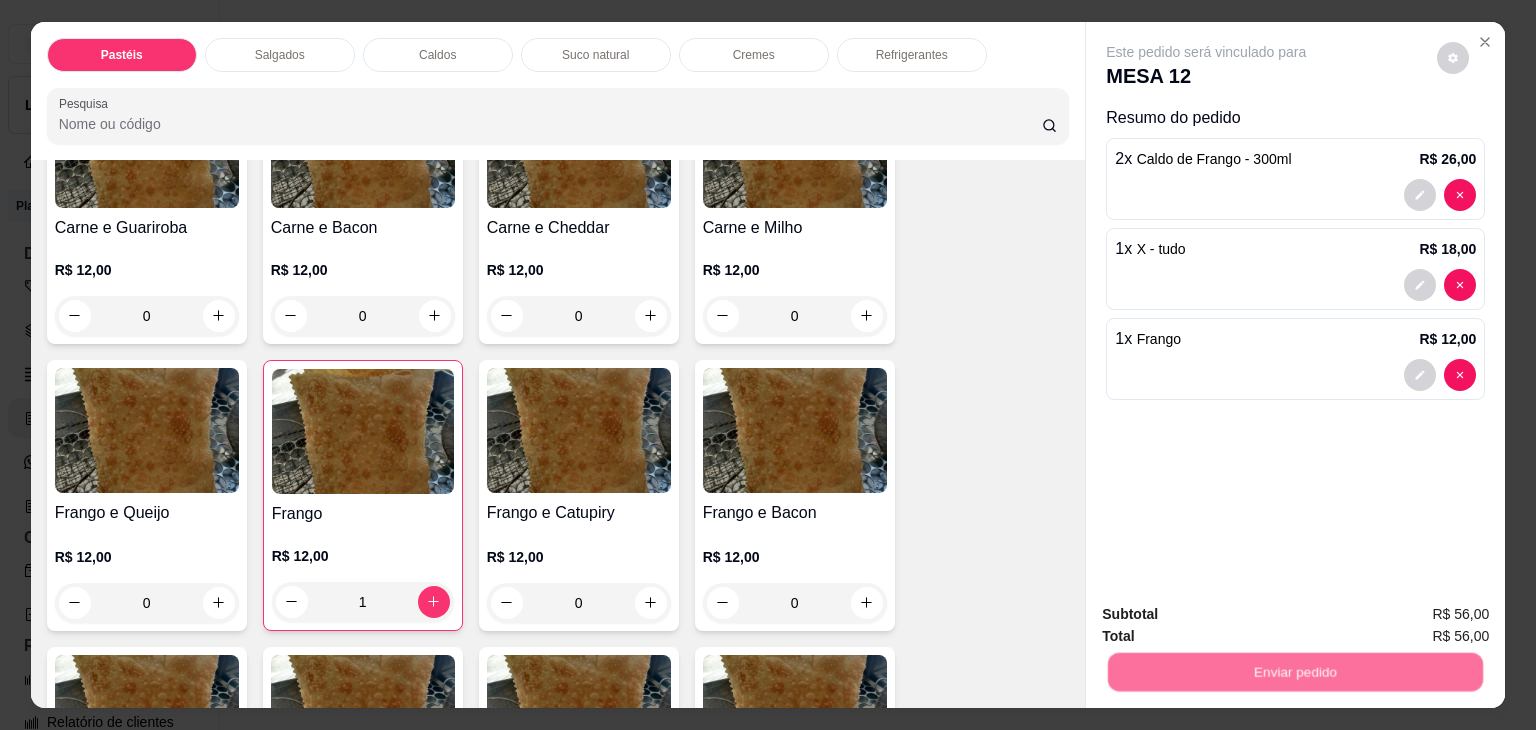 click on "Não registrar e enviar pedido" at bounding box center (1229, 614) 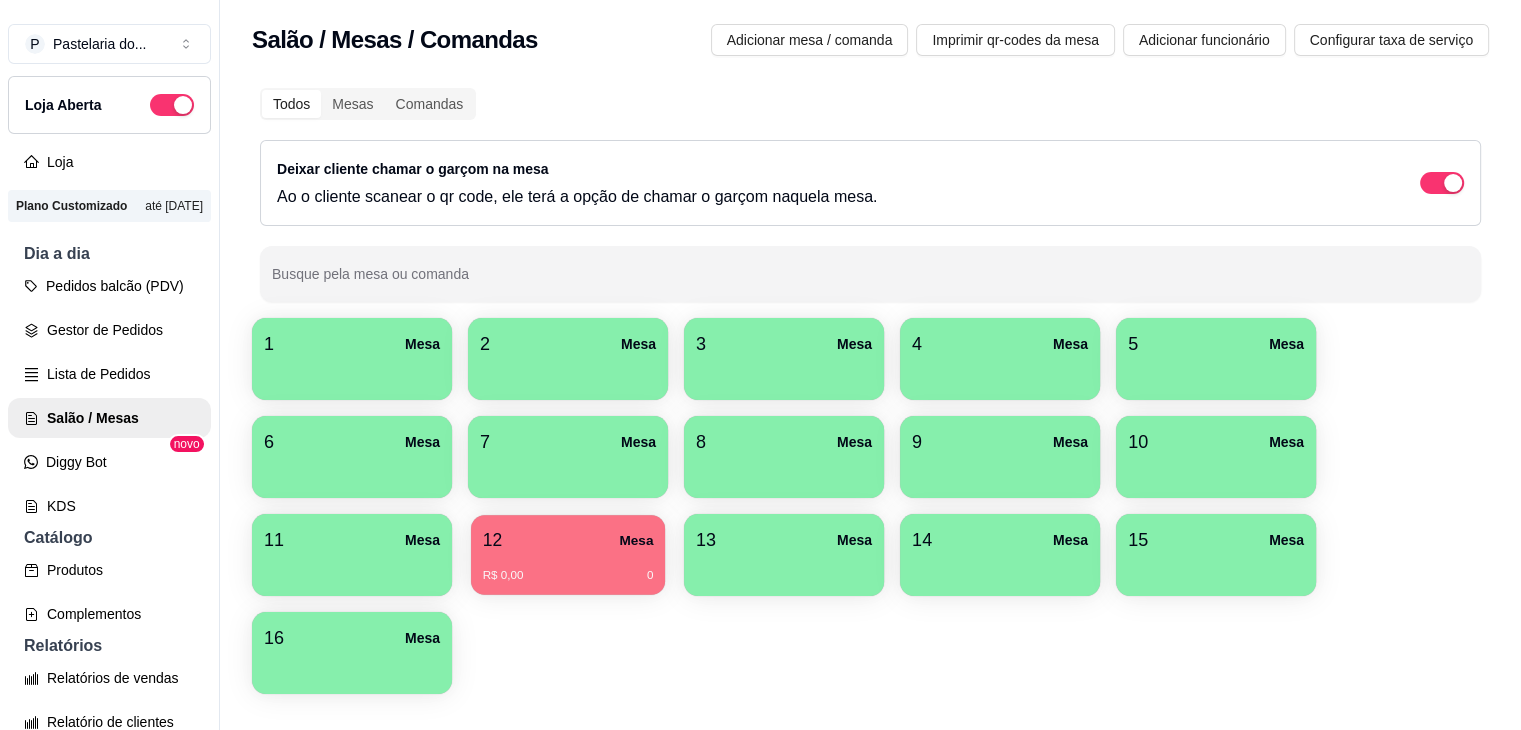 click on "R$ 0,00 0" at bounding box center [568, 568] 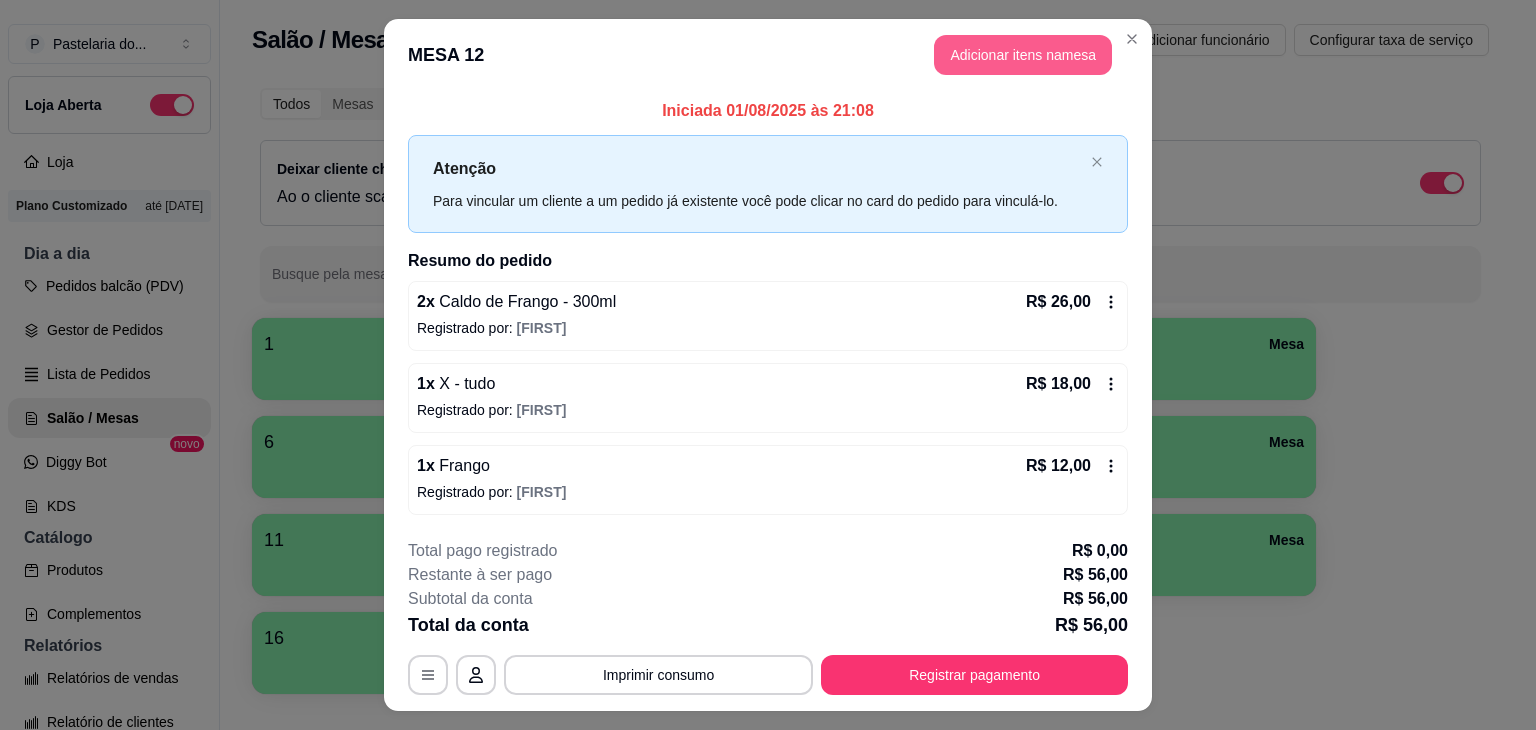 click on "Adicionar itens na  mesa" at bounding box center [1023, 55] 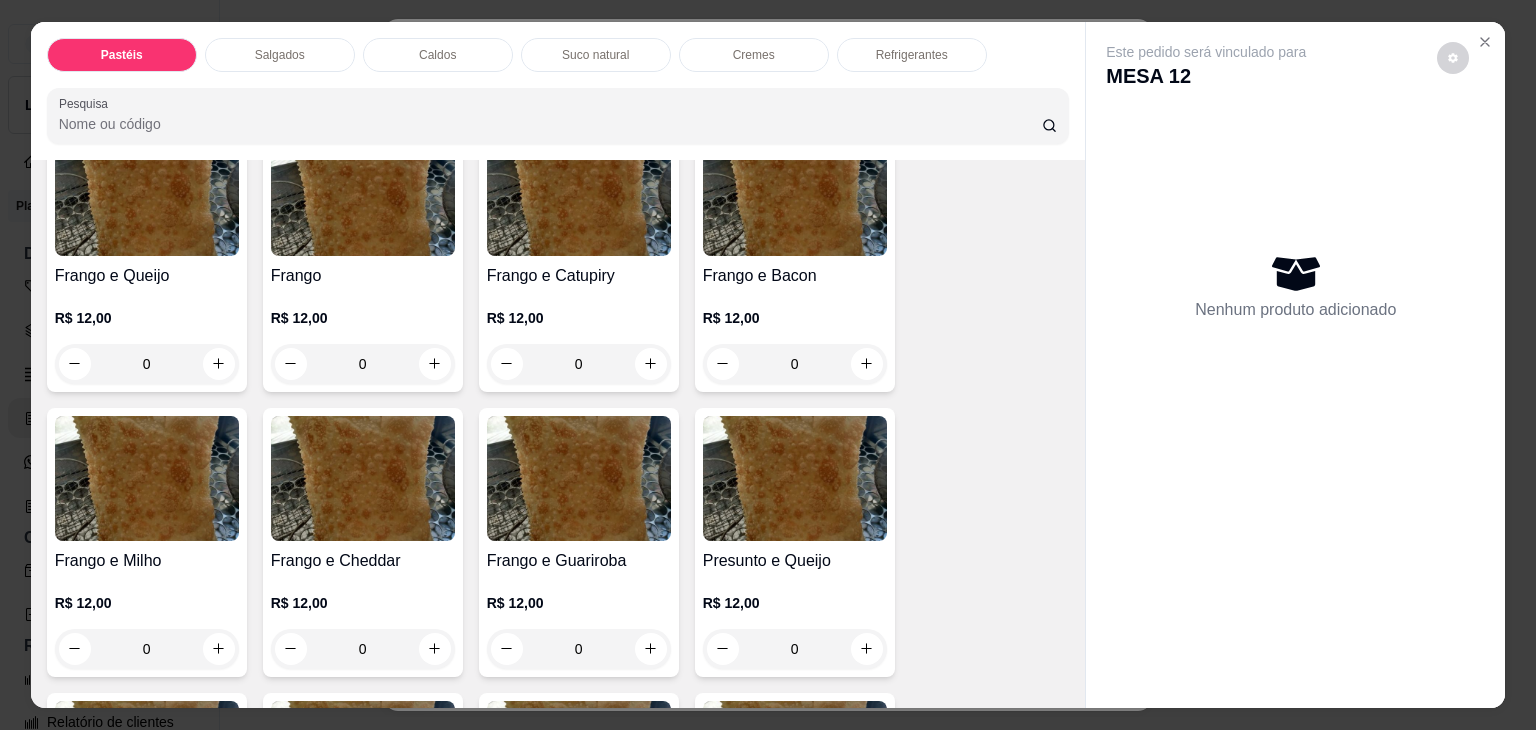 scroll, scrollTop: 900, scrollLeft: 0, axis: vertical 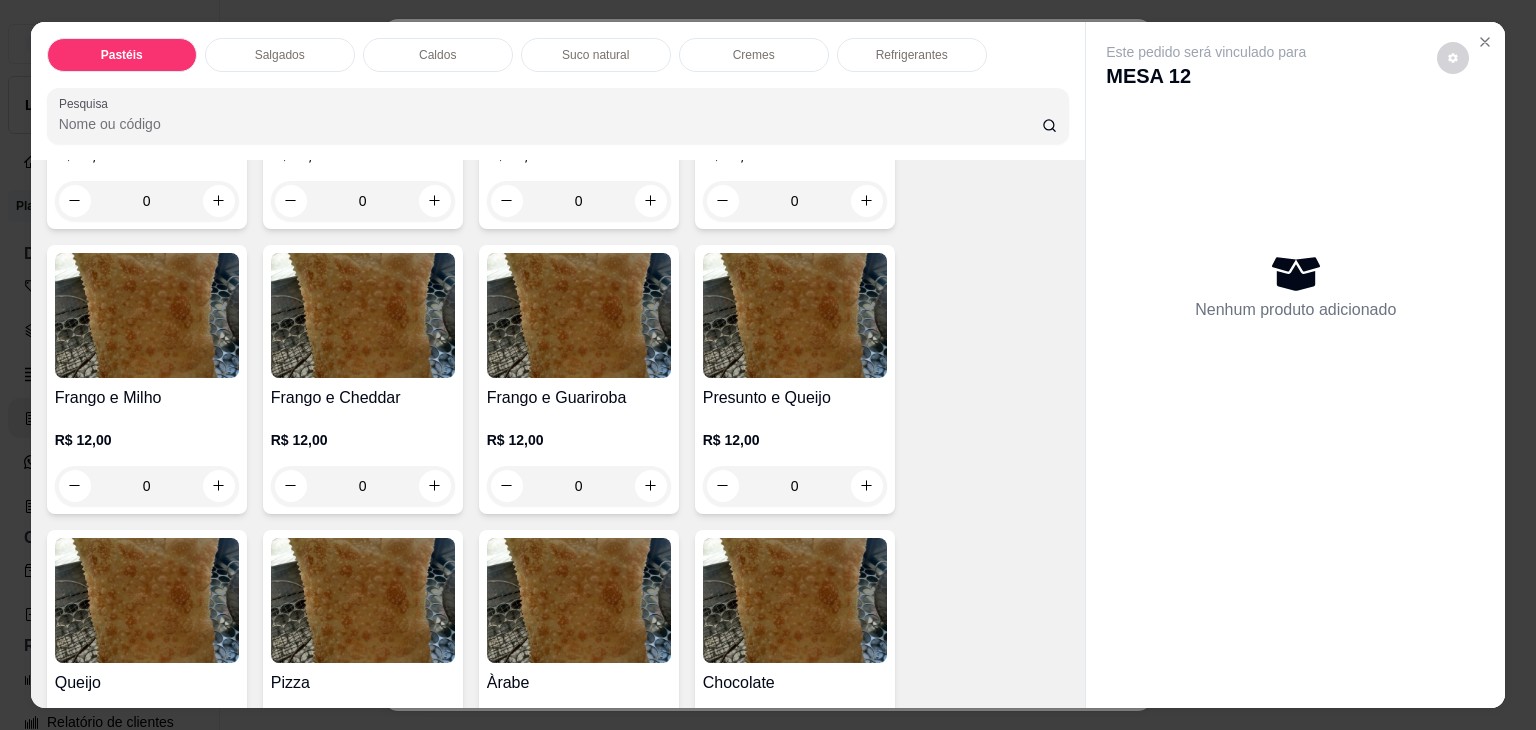 click on "0" at bounding box center [579, 201] 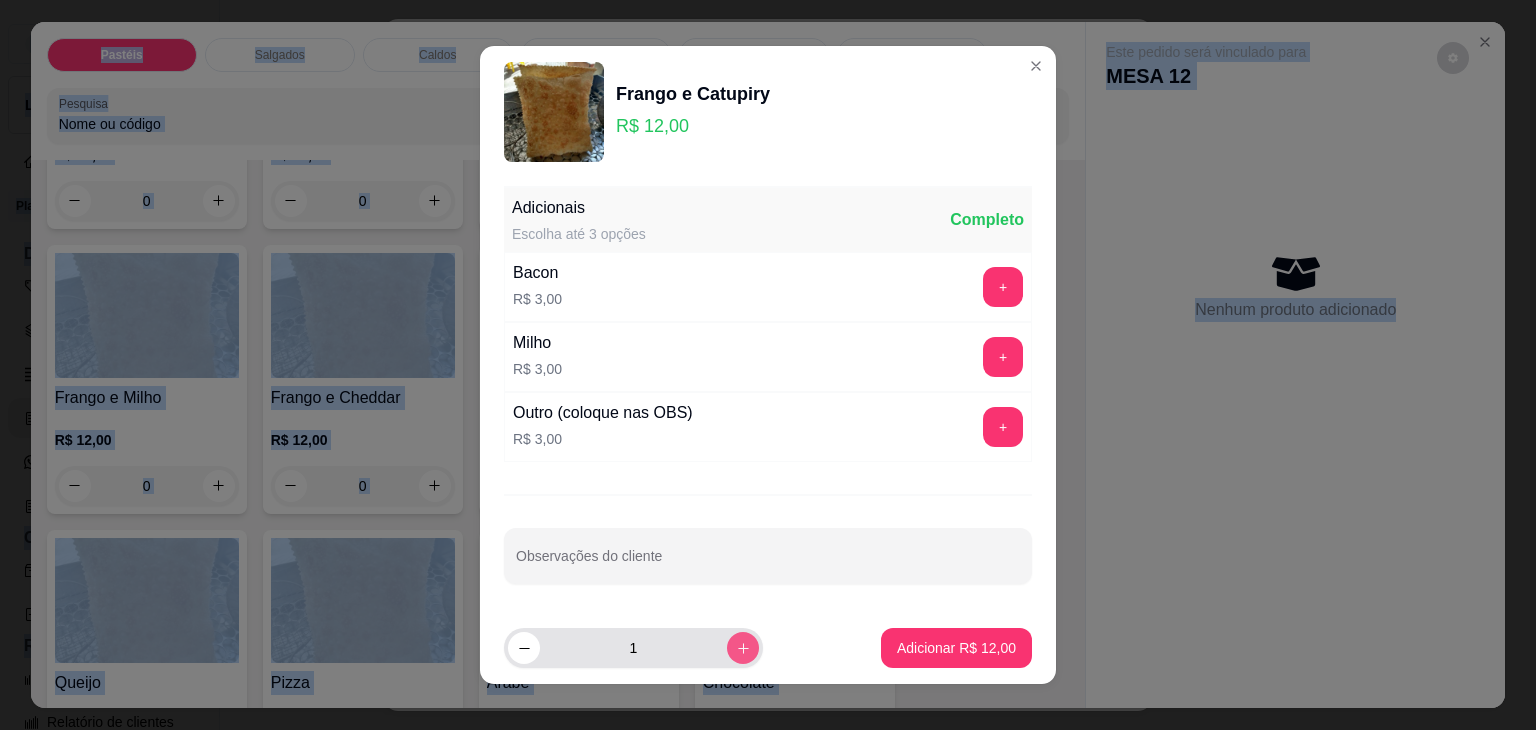 click 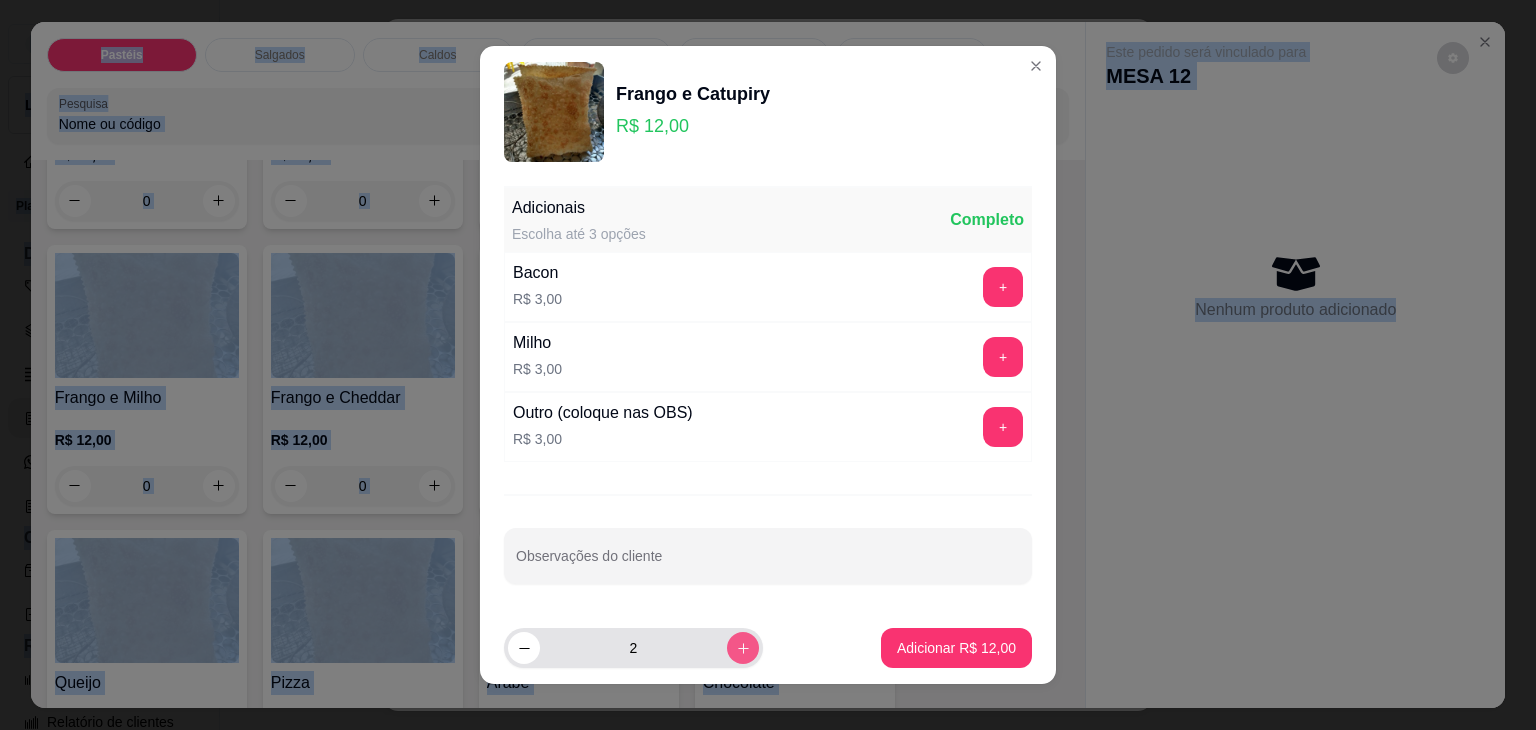 click 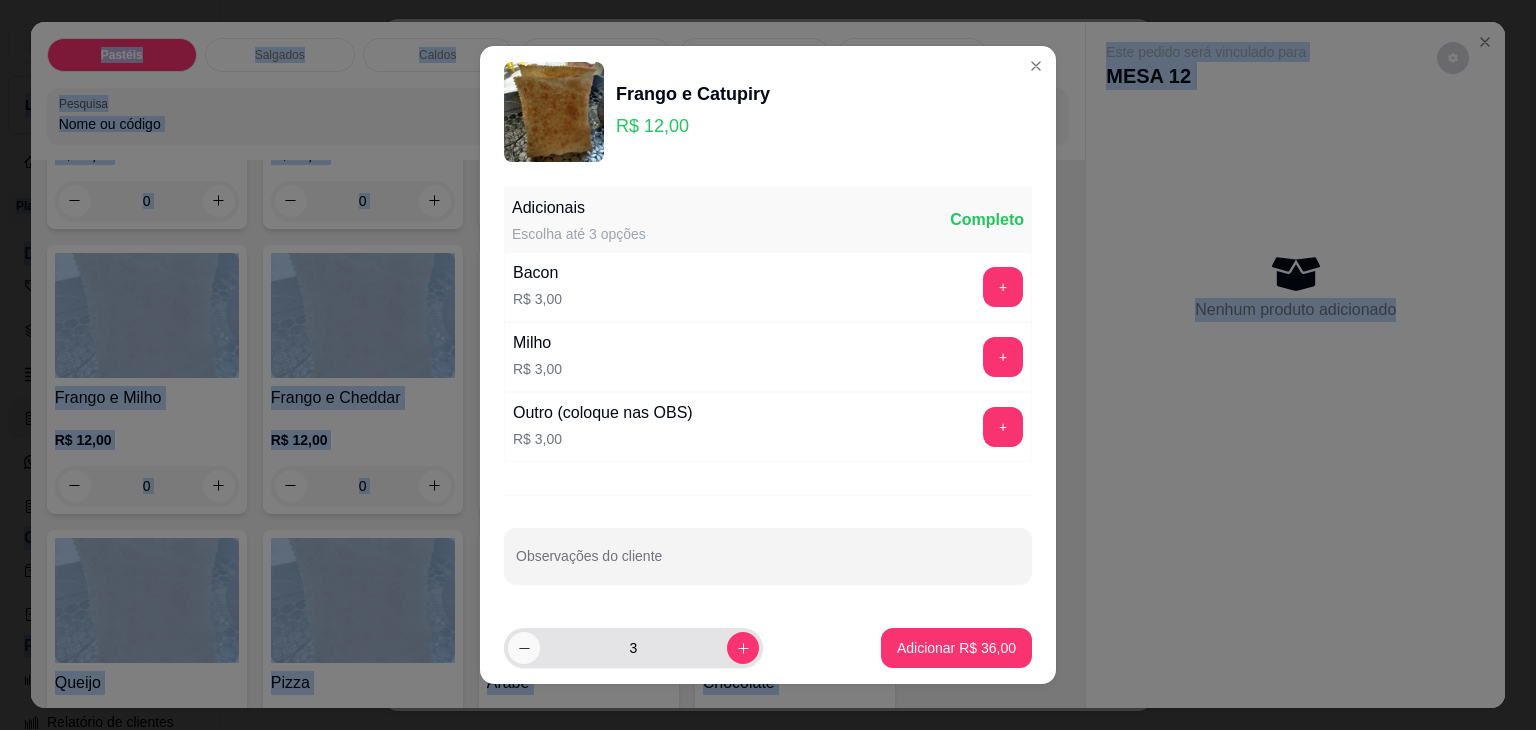 click 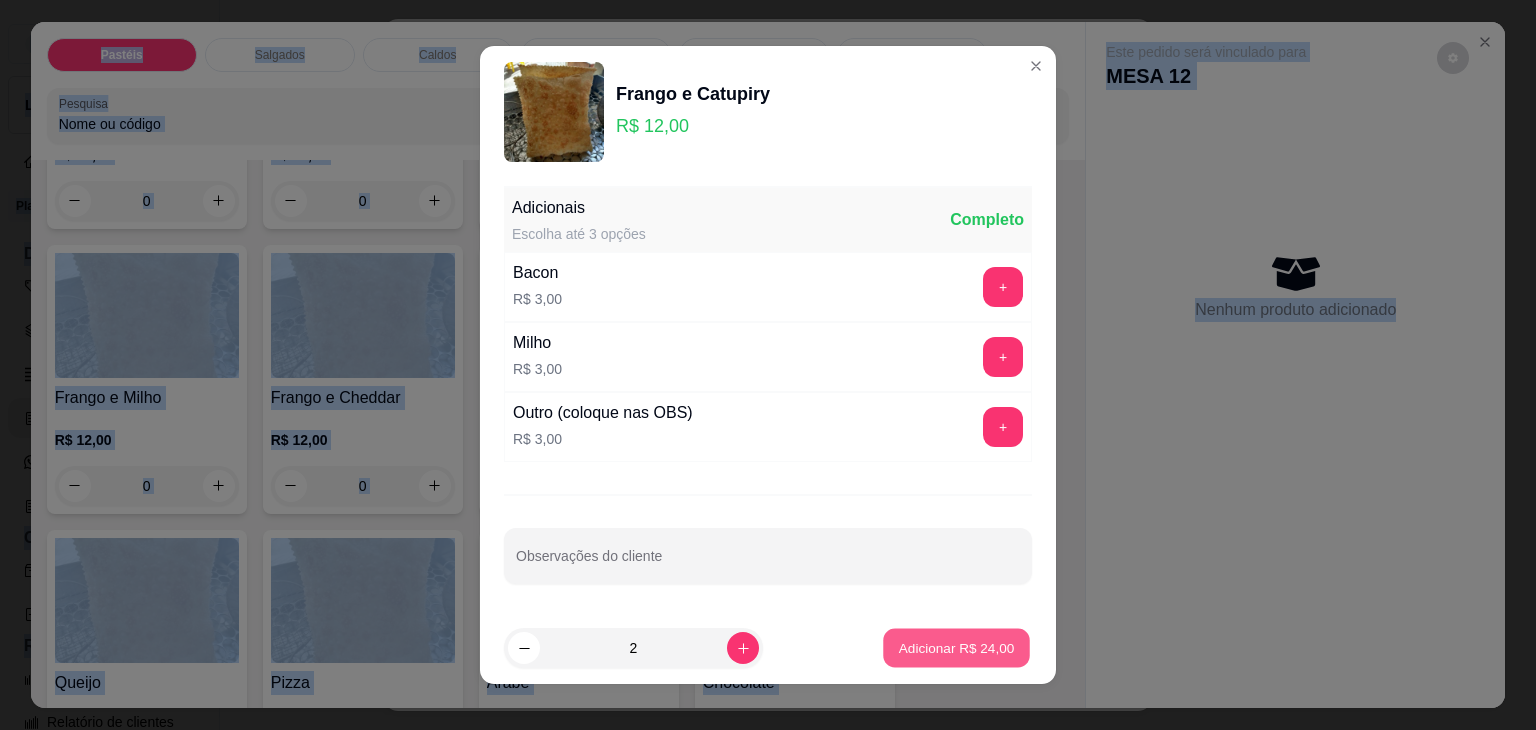 click on "Adicionar   R$ 24,00" at bounding box center [957, 647] 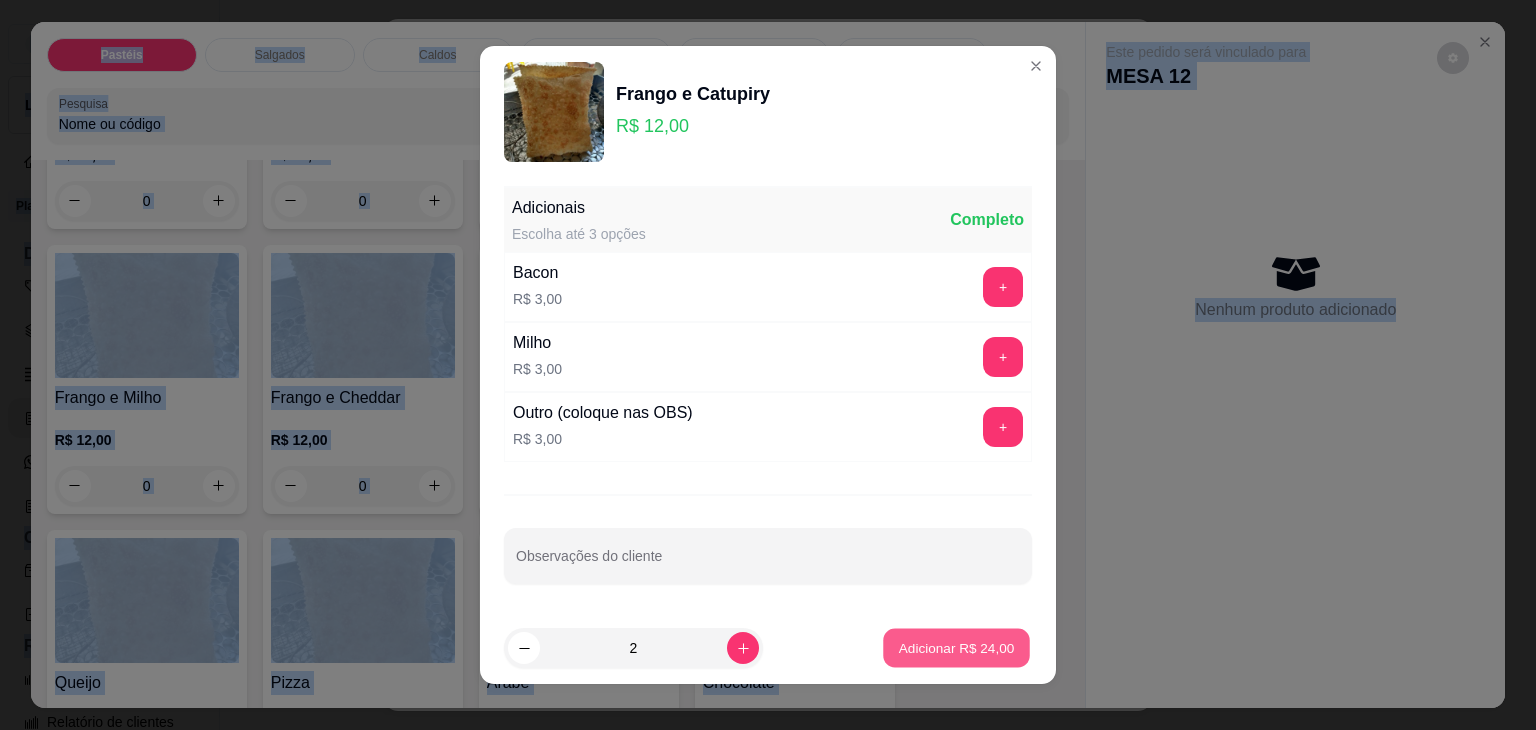 type on "2" 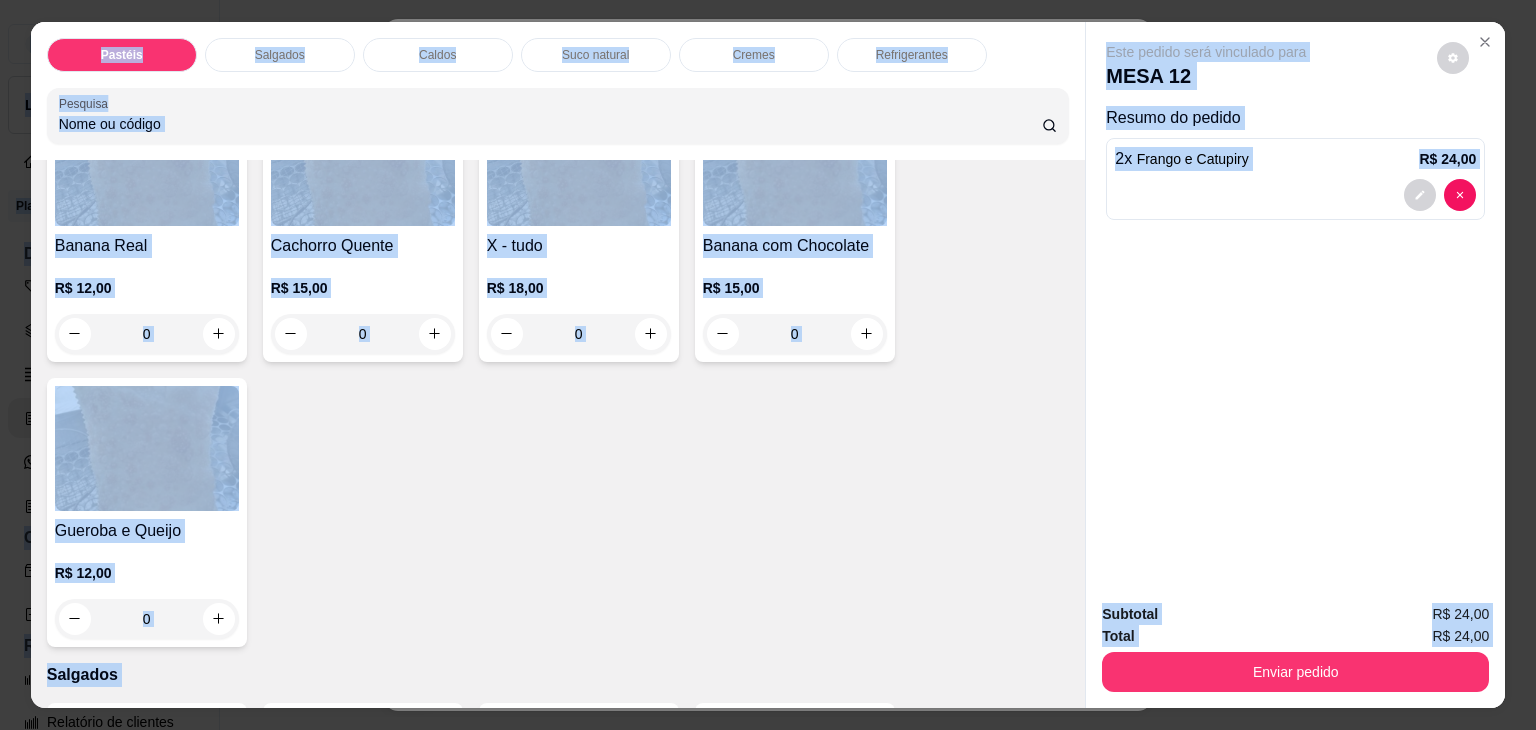 scroll, scrollTop: 1601, scrollLeft: 0, axis: vertical 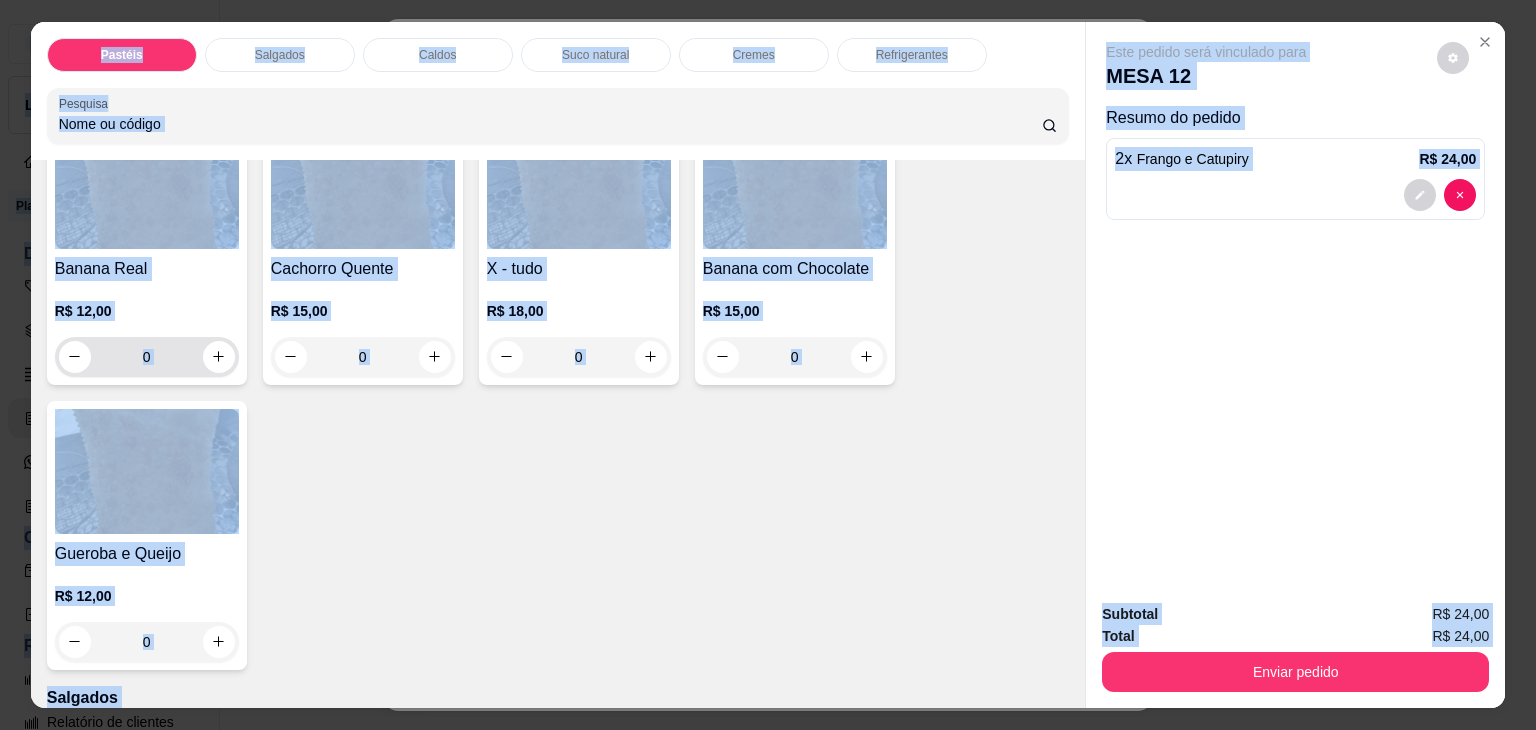 click 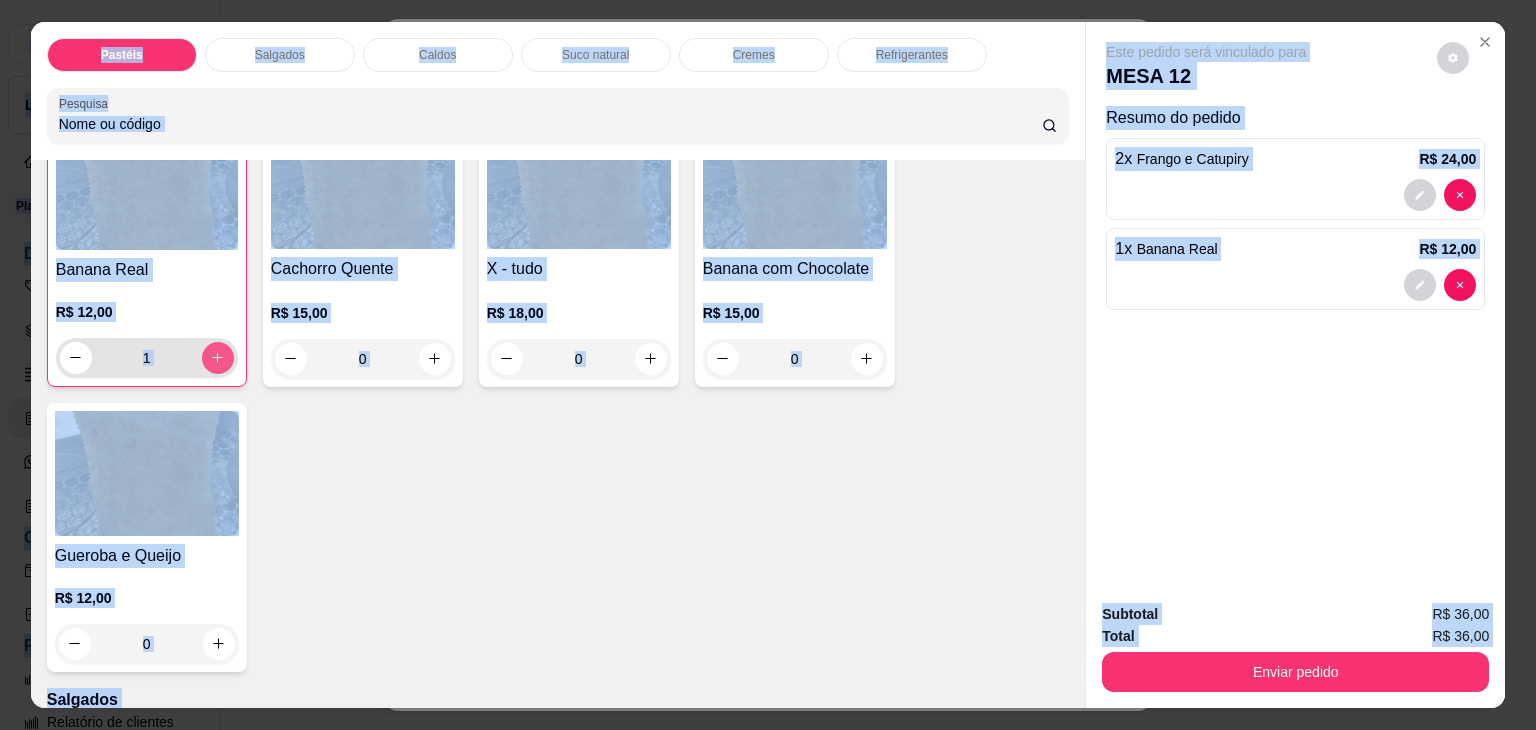 scroll, scrollTop: 1602, scrollLeft: 0, axis: vertical 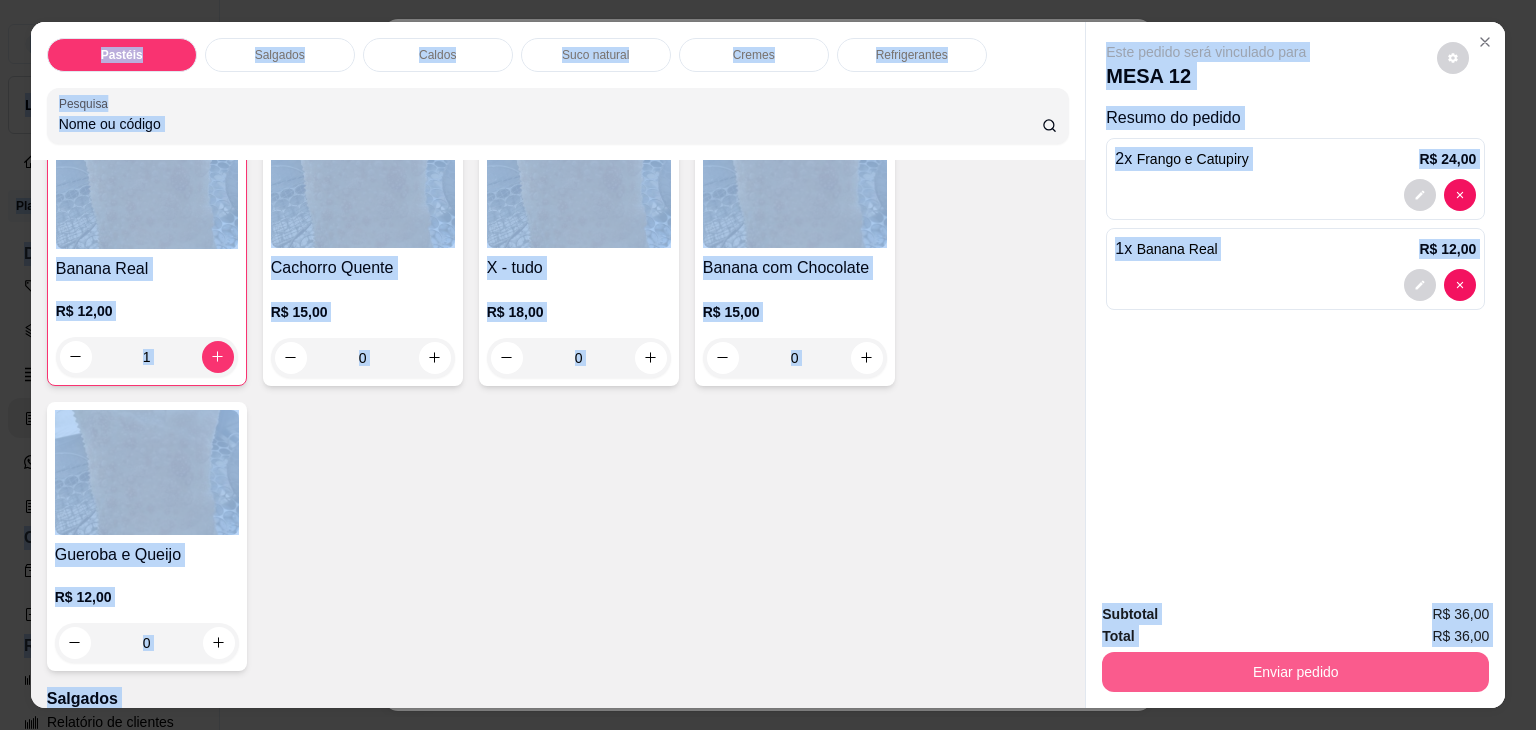 click on "Enviar pedido" at bounding box center [1295, 672] 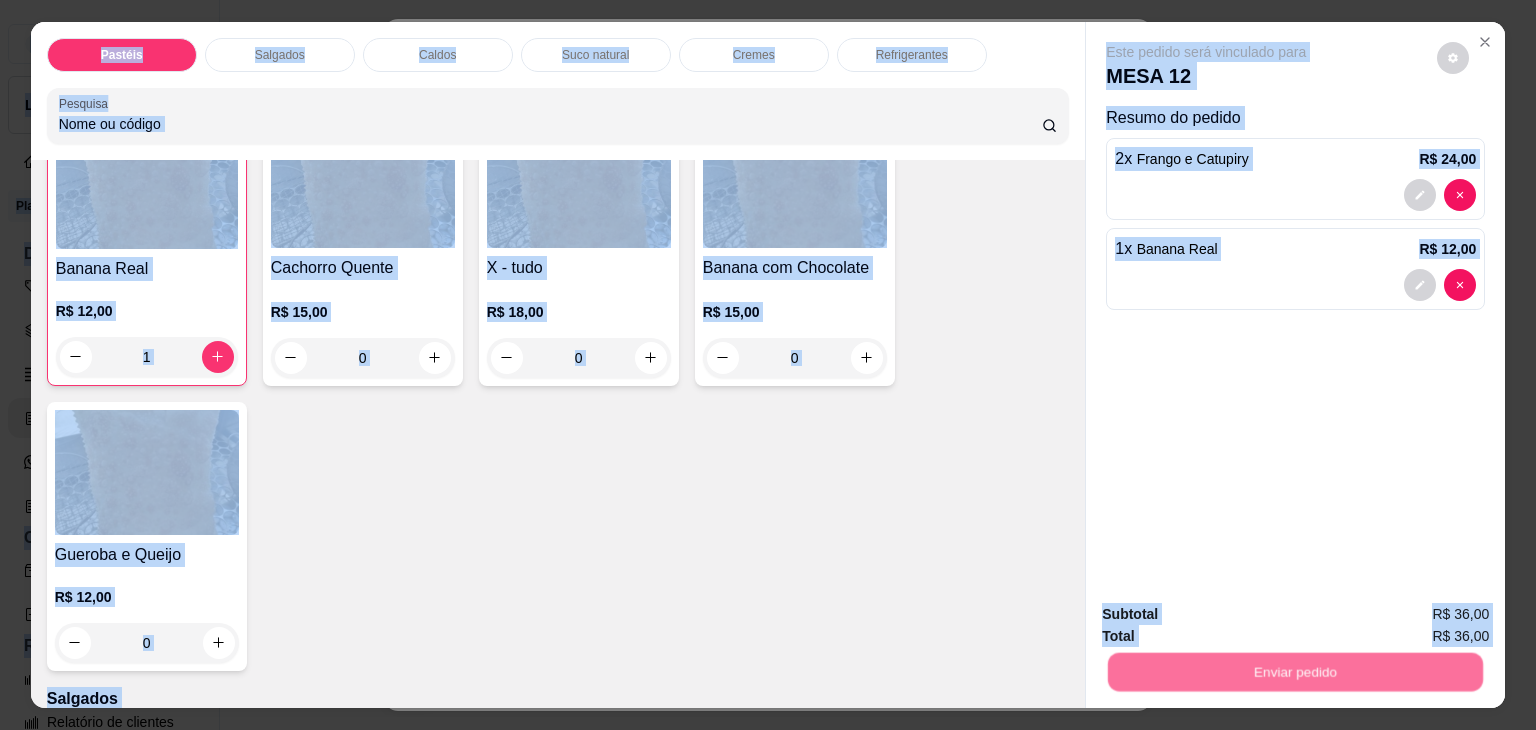 click on "Não registrar e enviar pedido" at bounding box center [1229, 614] 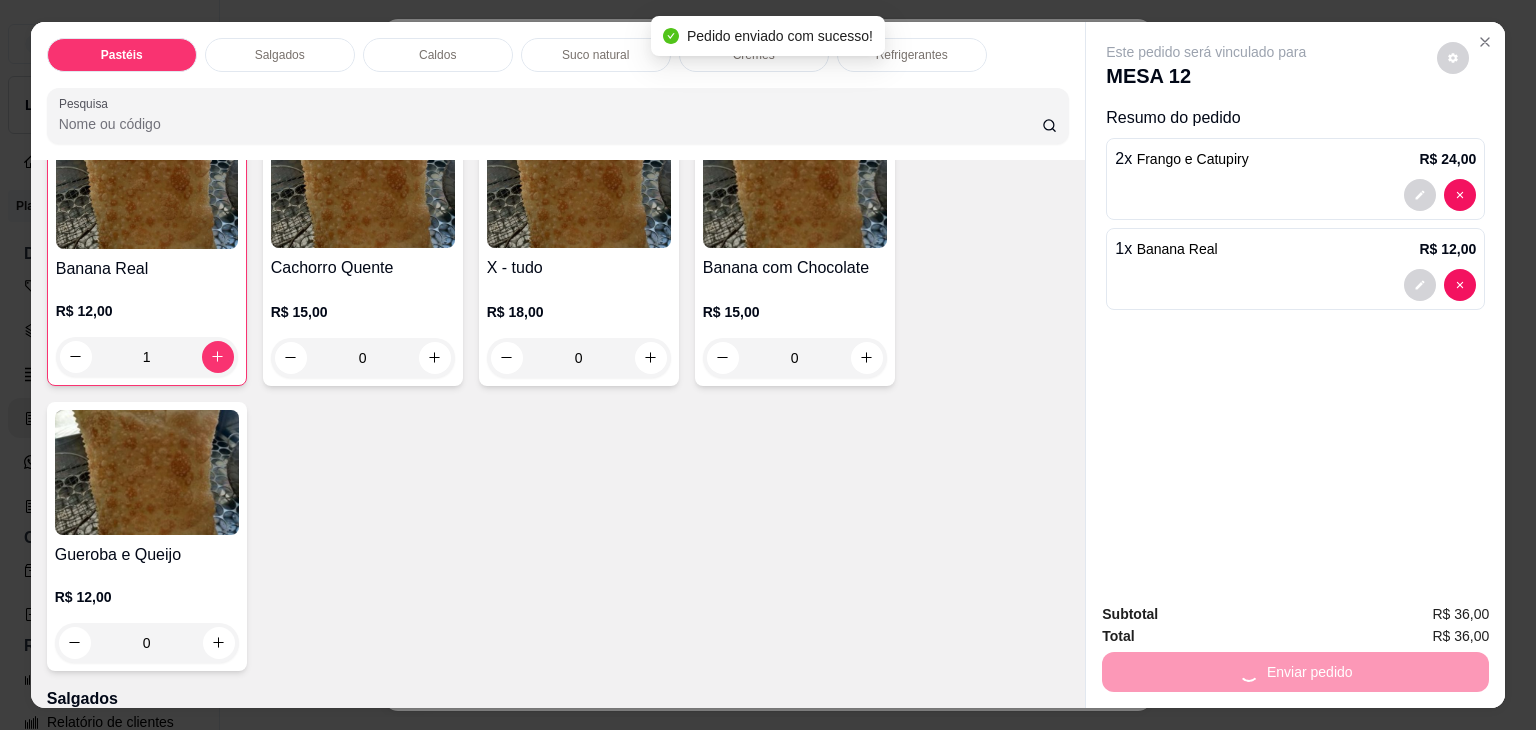 click on "Pastéis  Salgados  Caldos Suco natural Cremes Refrigerantes Pesquisa Item avulso Pastéis  Carne e Queijo    R$ 12,00 0 Carne    R$ 12,00 0 Carne e Catupiry    R$ 12,00 0 Carne e Banana    R$ 12,00 0 Carne e Guariroba   R$ 12,00 0 Carne e Bacon    R$ 12,00 0 Carne e Cheddar    R$ 12,00 0 Carne e Milho    R$ 12,00 0 Frango e Queijo    R$ 12,00 0 Frango    R$ 12,00 0 Frango e Catupiry   R$ 12,00 2 Frango e Bacon    R$ 12,00 0 Frango e Milho   R$ 12,00 0 Frango e Cheddar    R$ 12,00 0 Frango e Guariroba     R$ 12,00 0 Presunto e Queijo   R$ 12,00 0 Queijo    R$ 12,00 0 Pizza   R$ 12,00 0 Àrabe   R$ 12,00 0 Chocolate   R$ 15,00 0 Banana Real   R$ 12,00 1 Cachorro Quente   R$ 15,00 0  X - tudo   R$ 18,00 0 Banana com Chocolate   R$ 15,00 0 Gueroba e Queijo   R$ 12,00 0 Salgados  Pastelão de carne    R$ 10,00 0 Pastelão de frango    R$ 10,00 0 Enroladinho de salsicha com queijo    R$ 10,00 0 Coxinha   R$ 10,00 0 Enroladinho de presunto e queijo    R$ 10,00 0   R$ 10,00 0 Caldos" at bounding box center (768, 365) 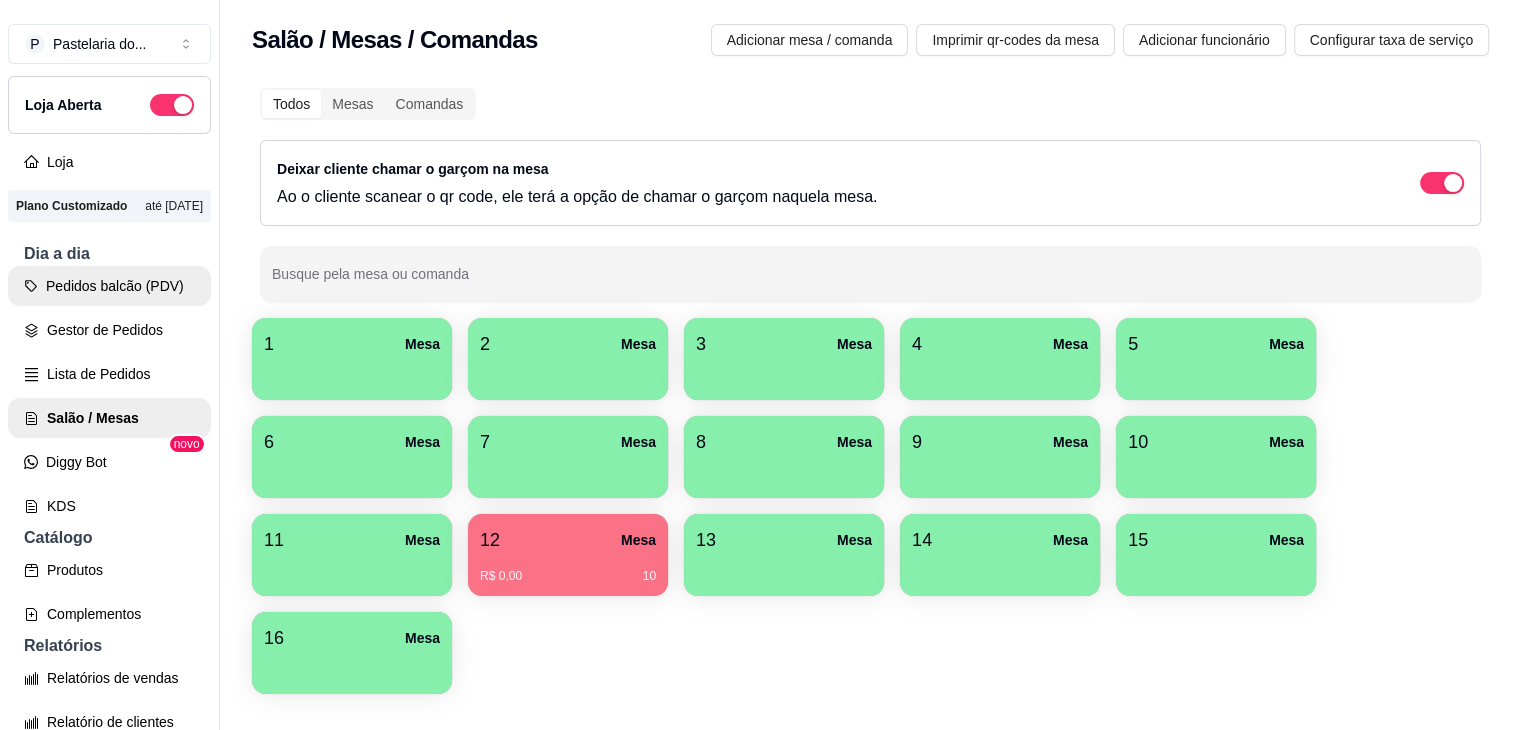 click on "Pedidos balcão (PDV)" at bounding box center [109, 286] 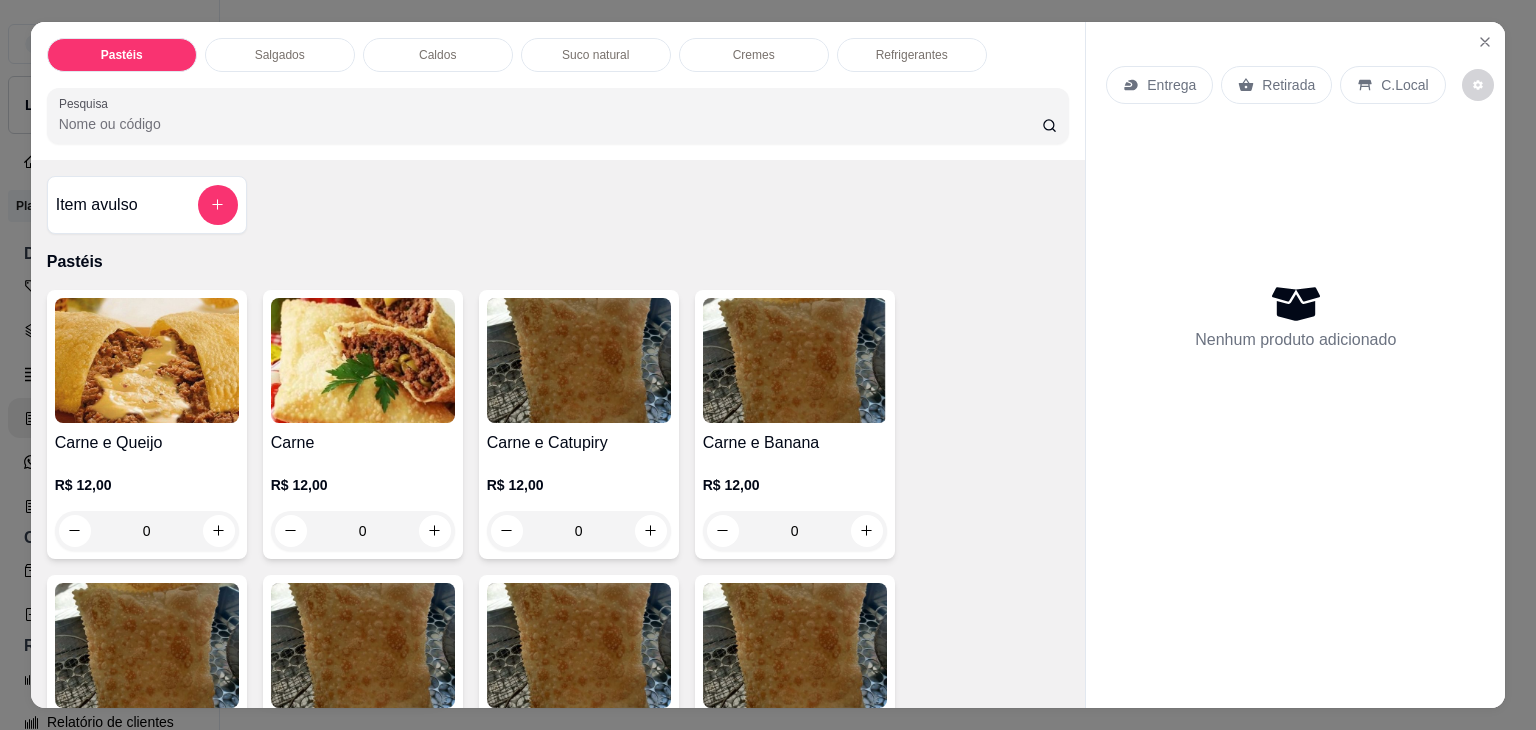 click on "Salgados" at bounding box center [280, 55] 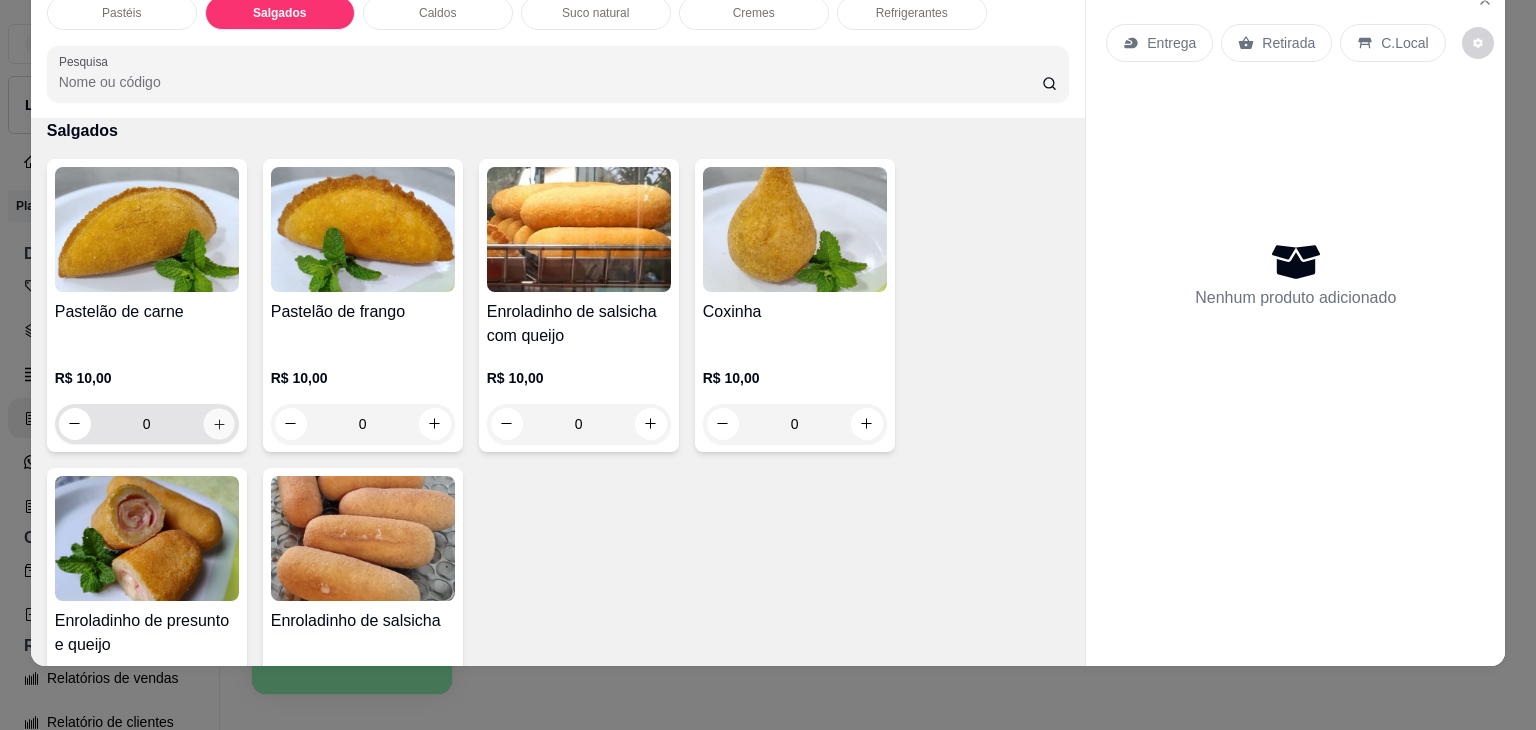 click 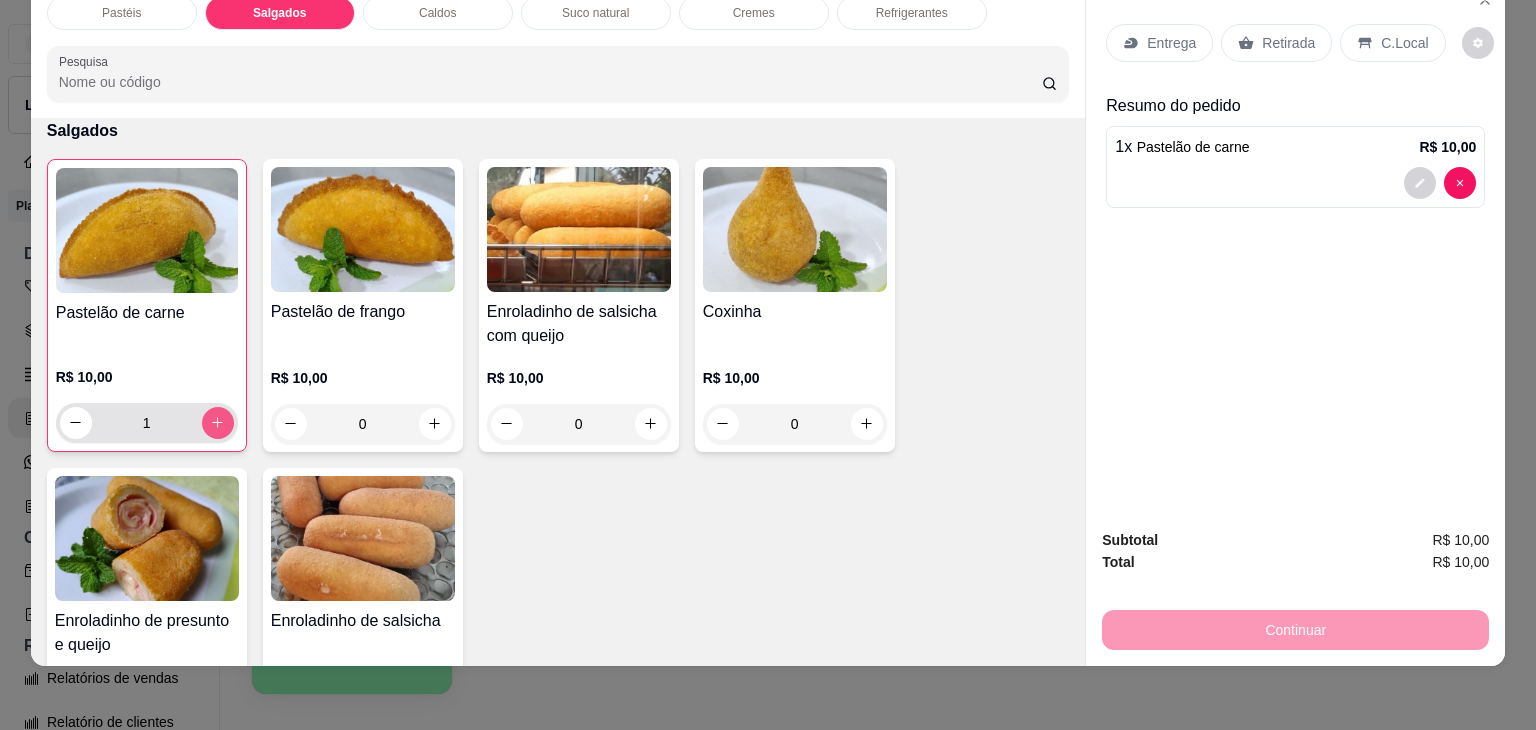 click 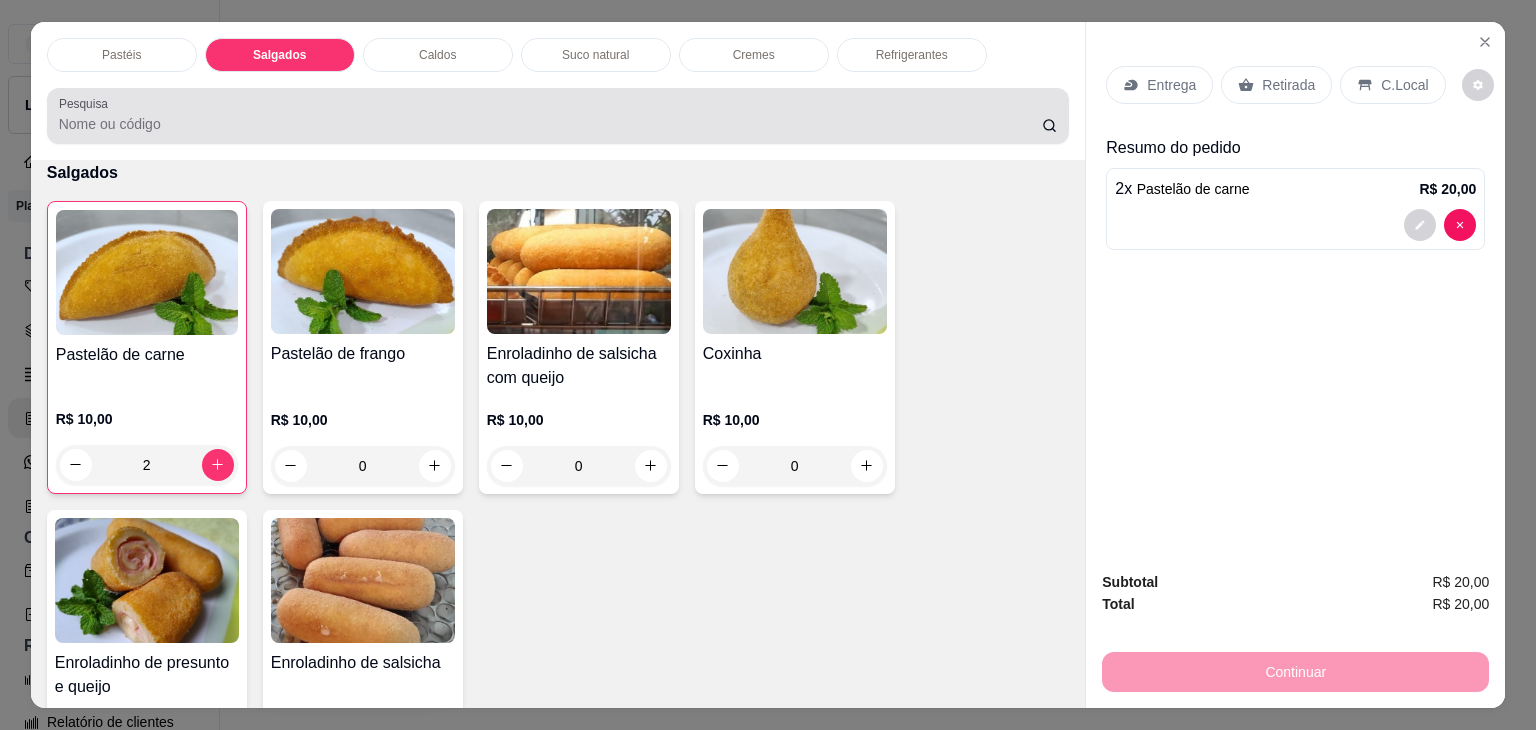 scroll, scrollTop: 0, scrollLeft: 0, axis: both 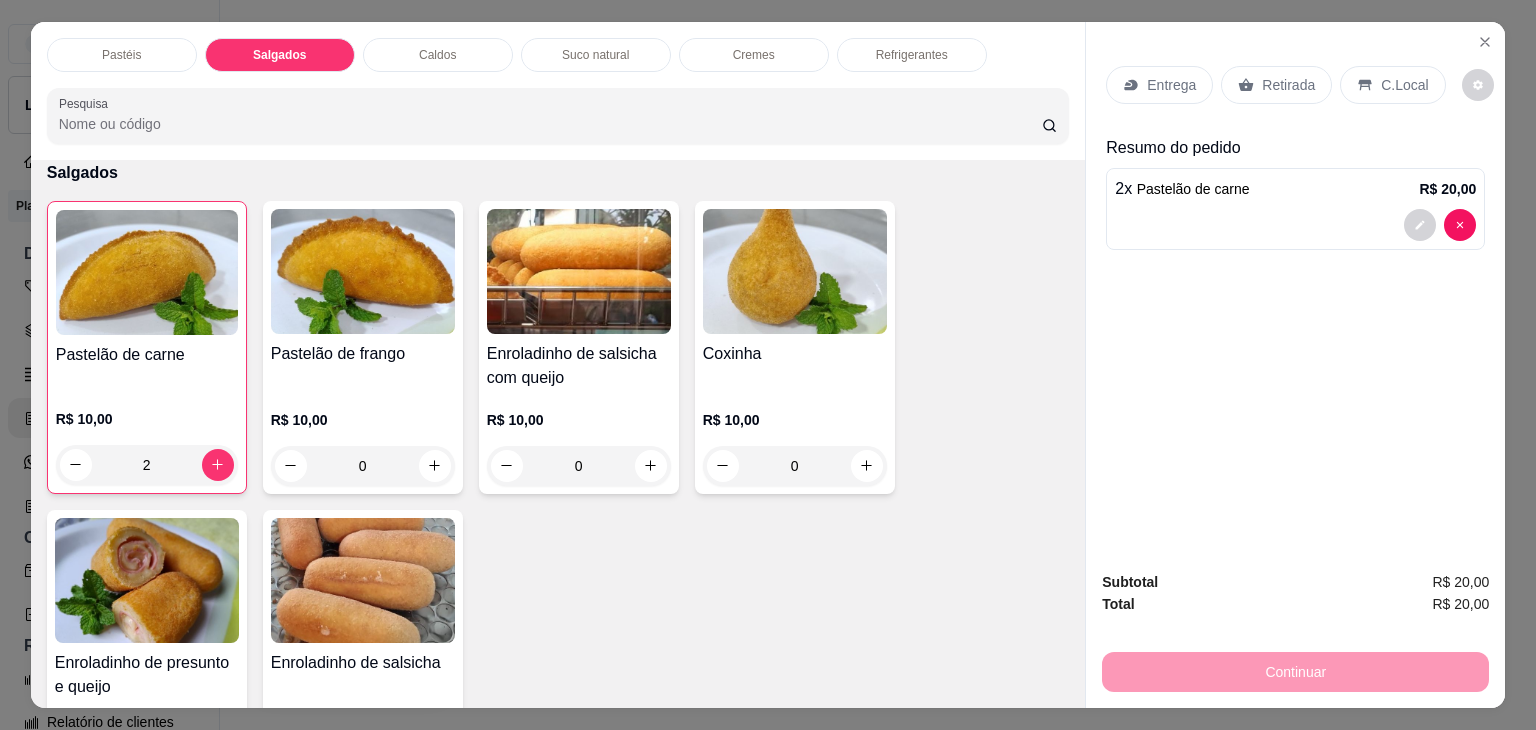 click on "Refrigerantes" at bounding box center [912, 55] 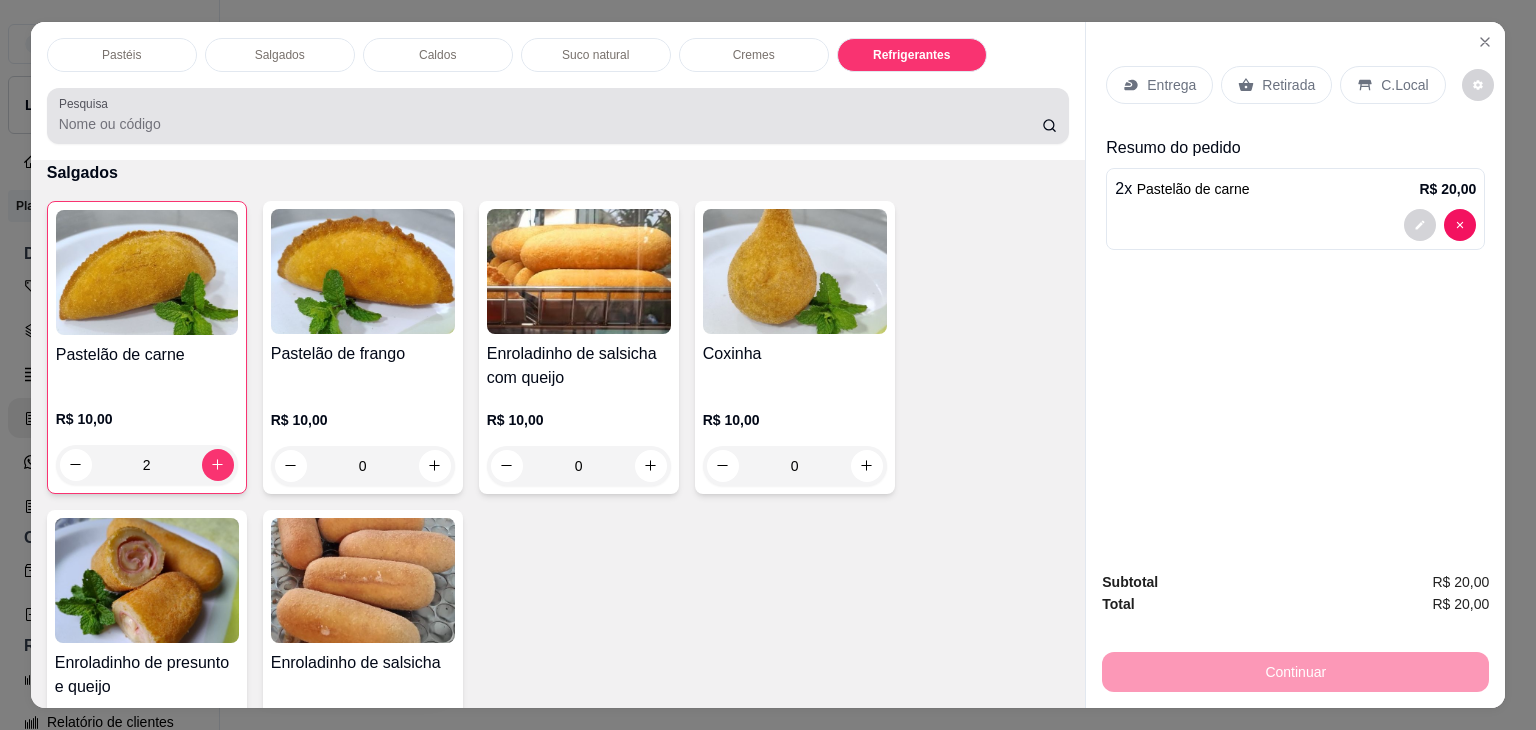 scroll, scrollTop: 5230, scrollLeft: 0, axis: vertical 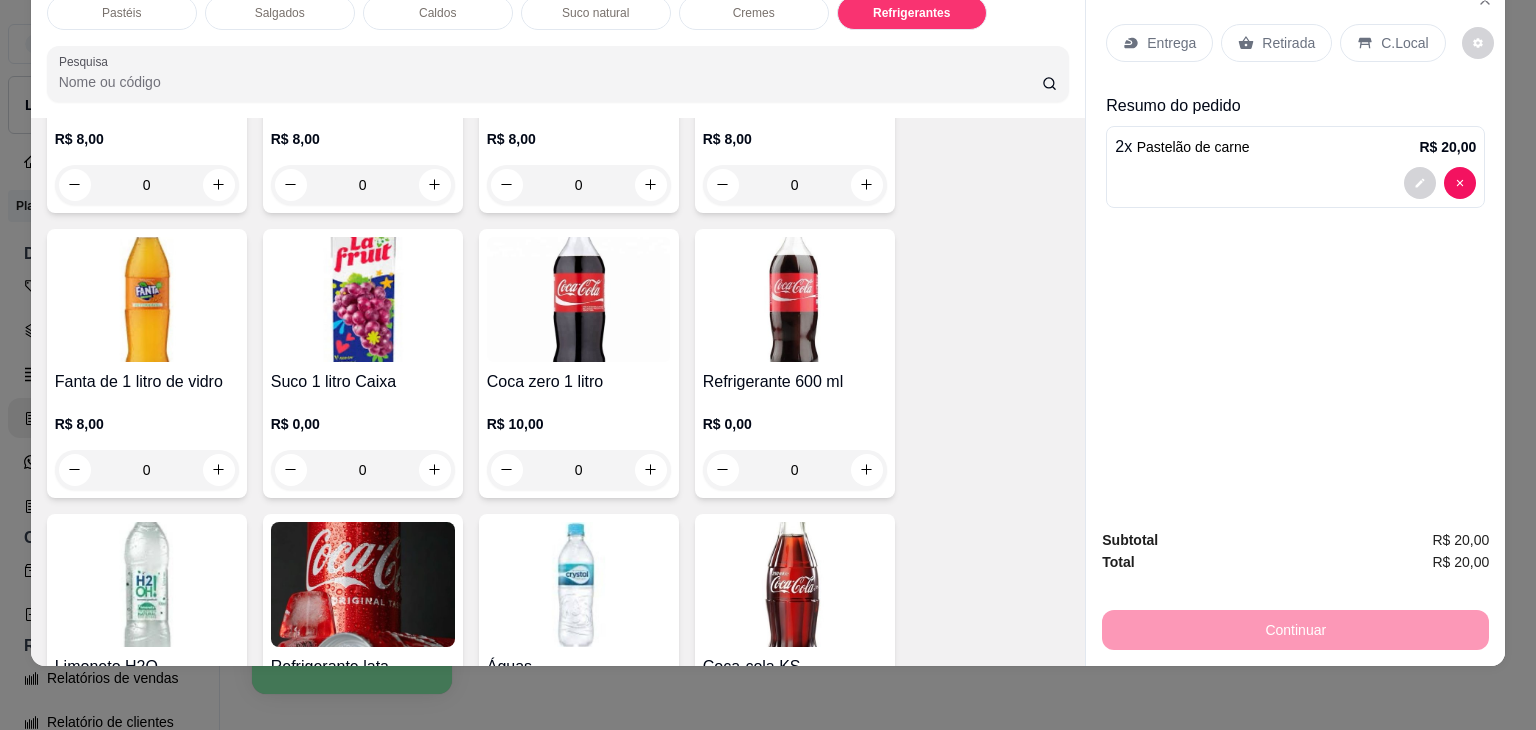 click on "0" at bounding box center [795, 470] 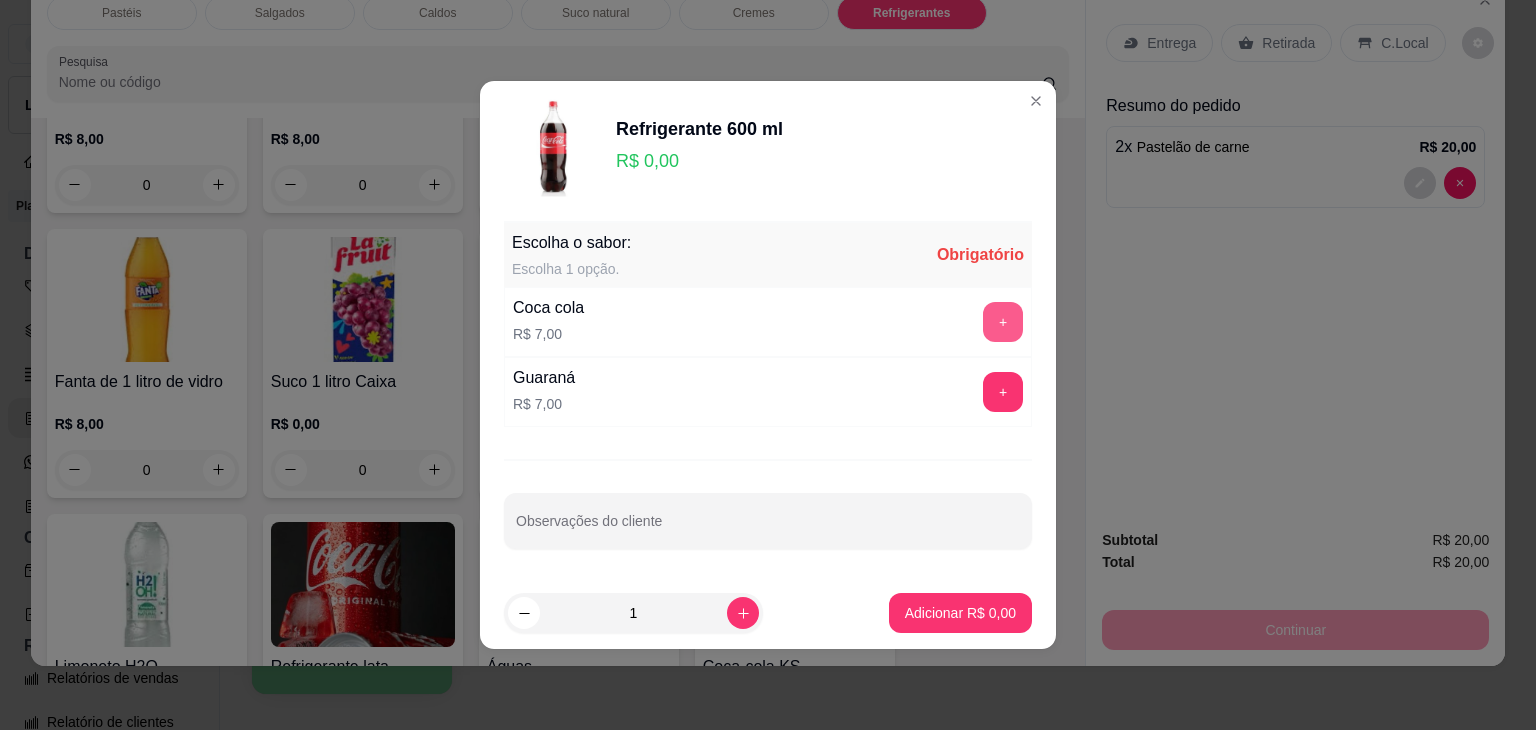 click on "+" at bounding box center (1003, 322) 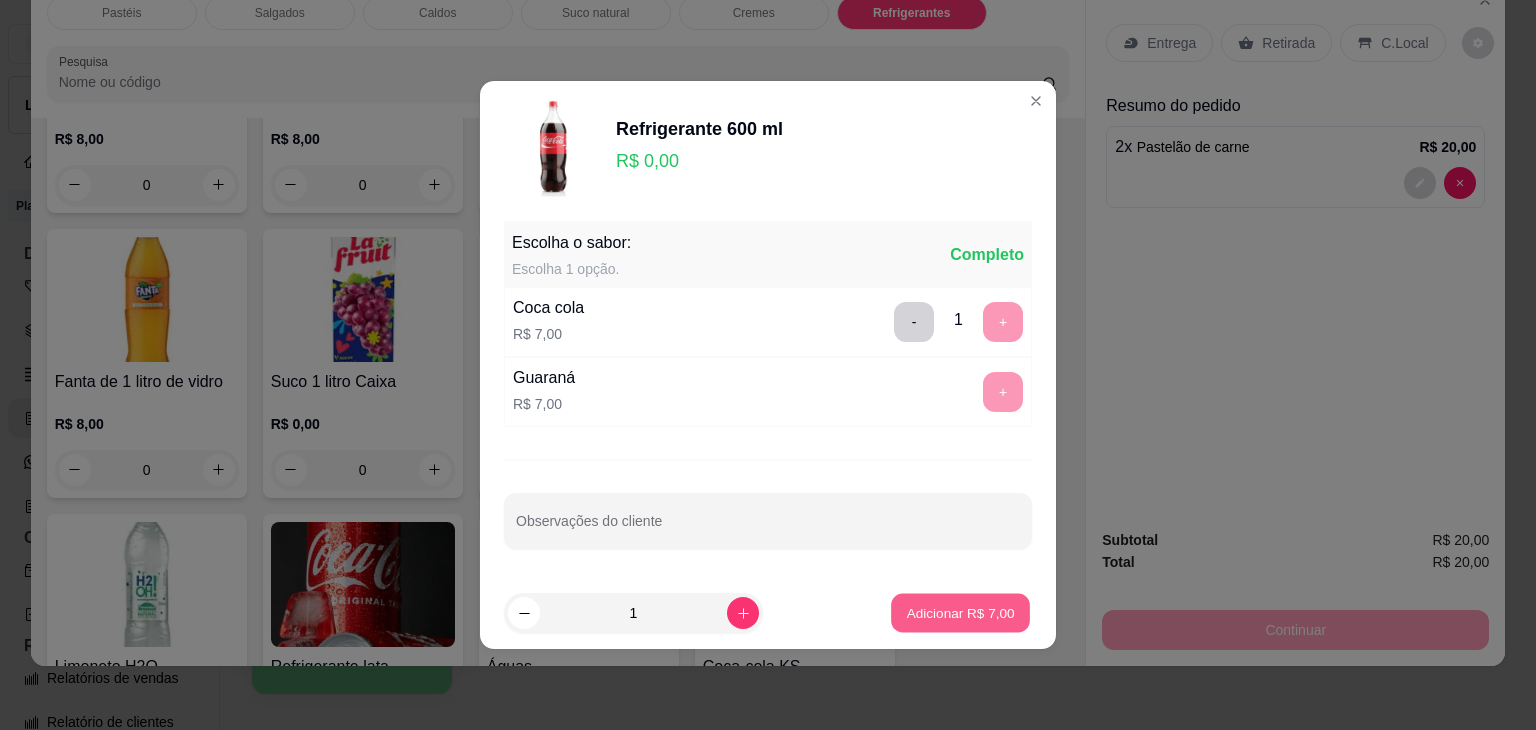 click on "Adicionar   R$ 7,00" at bounding box center (960, 612) 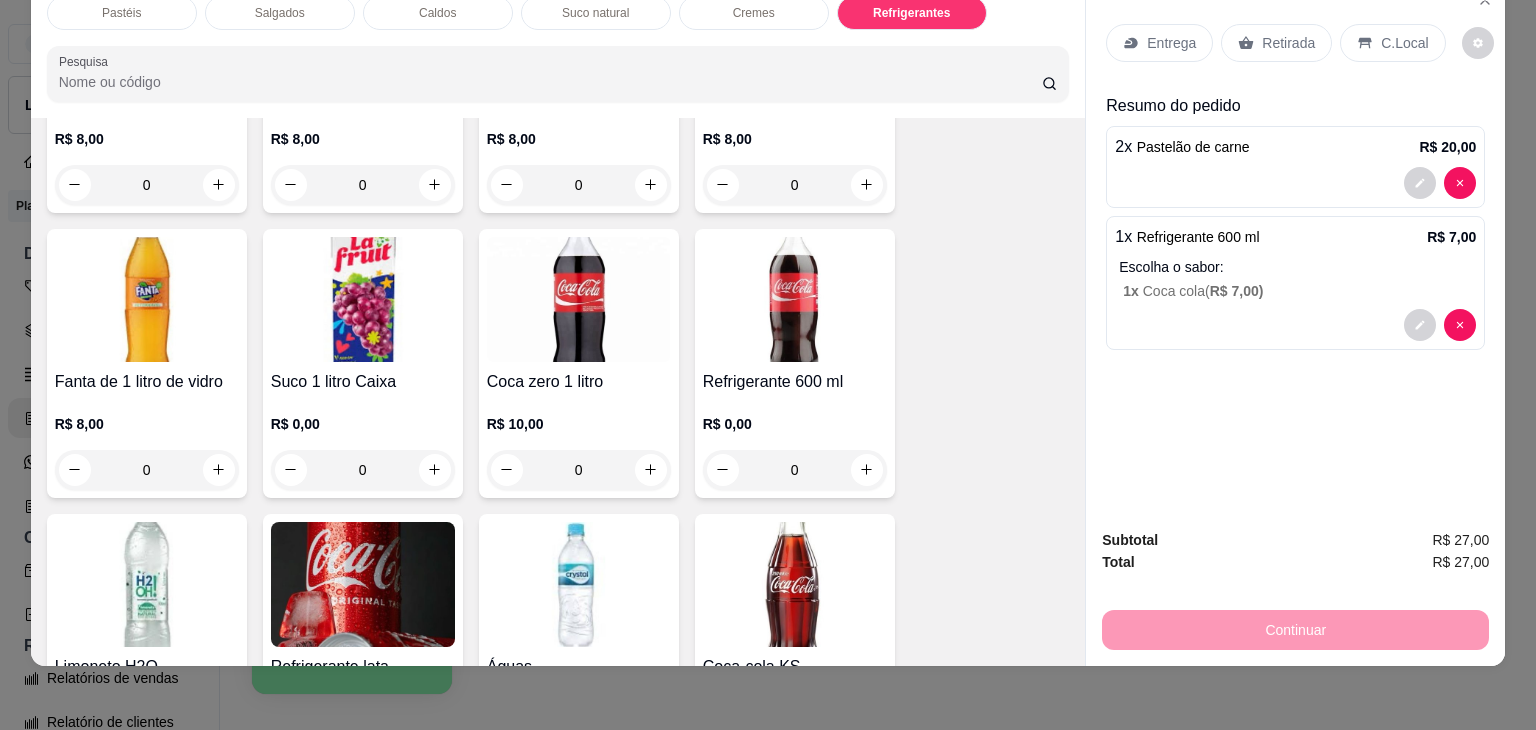 click on "Retirada" at bounding box center (1288, 43) 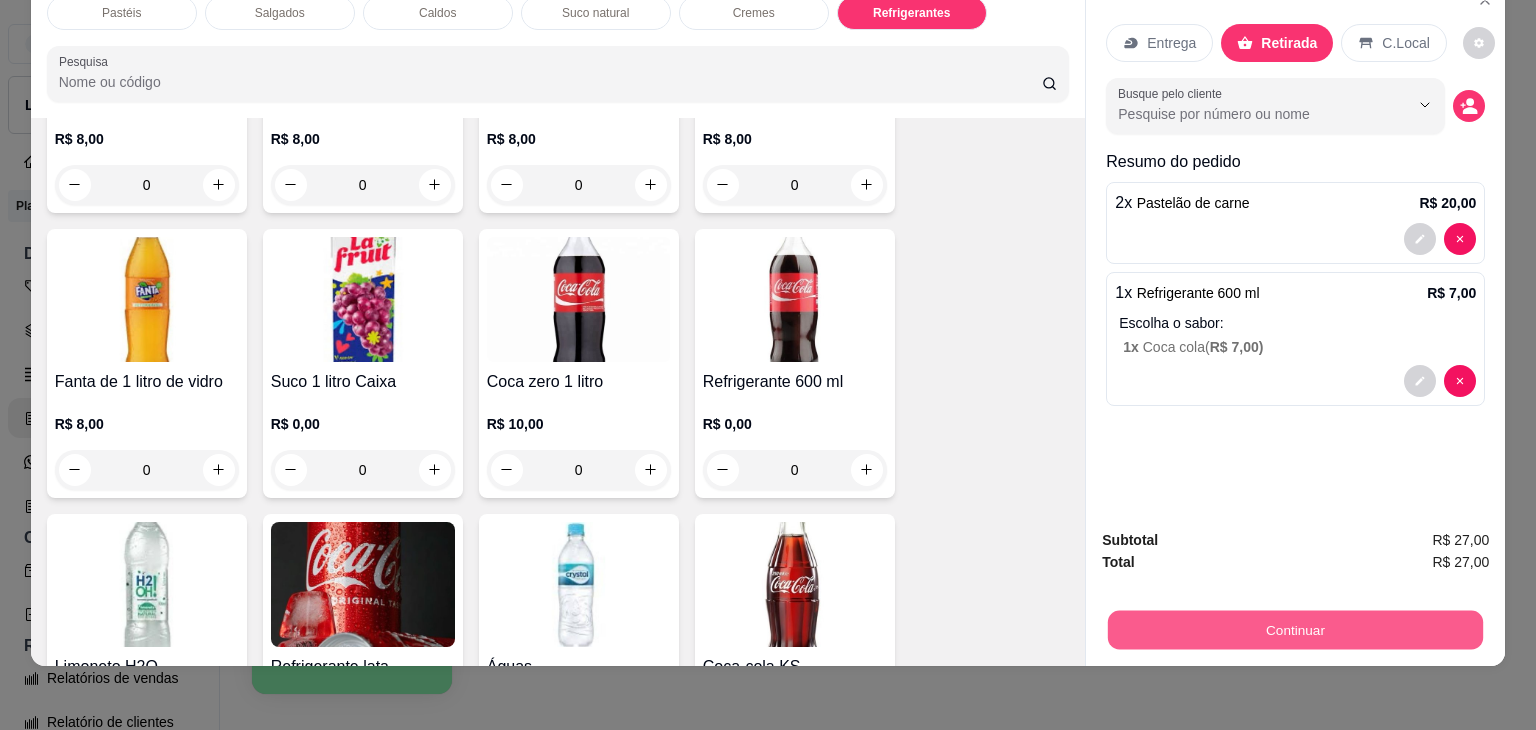 click on "Continuar" at bounding box center [1295, 630] 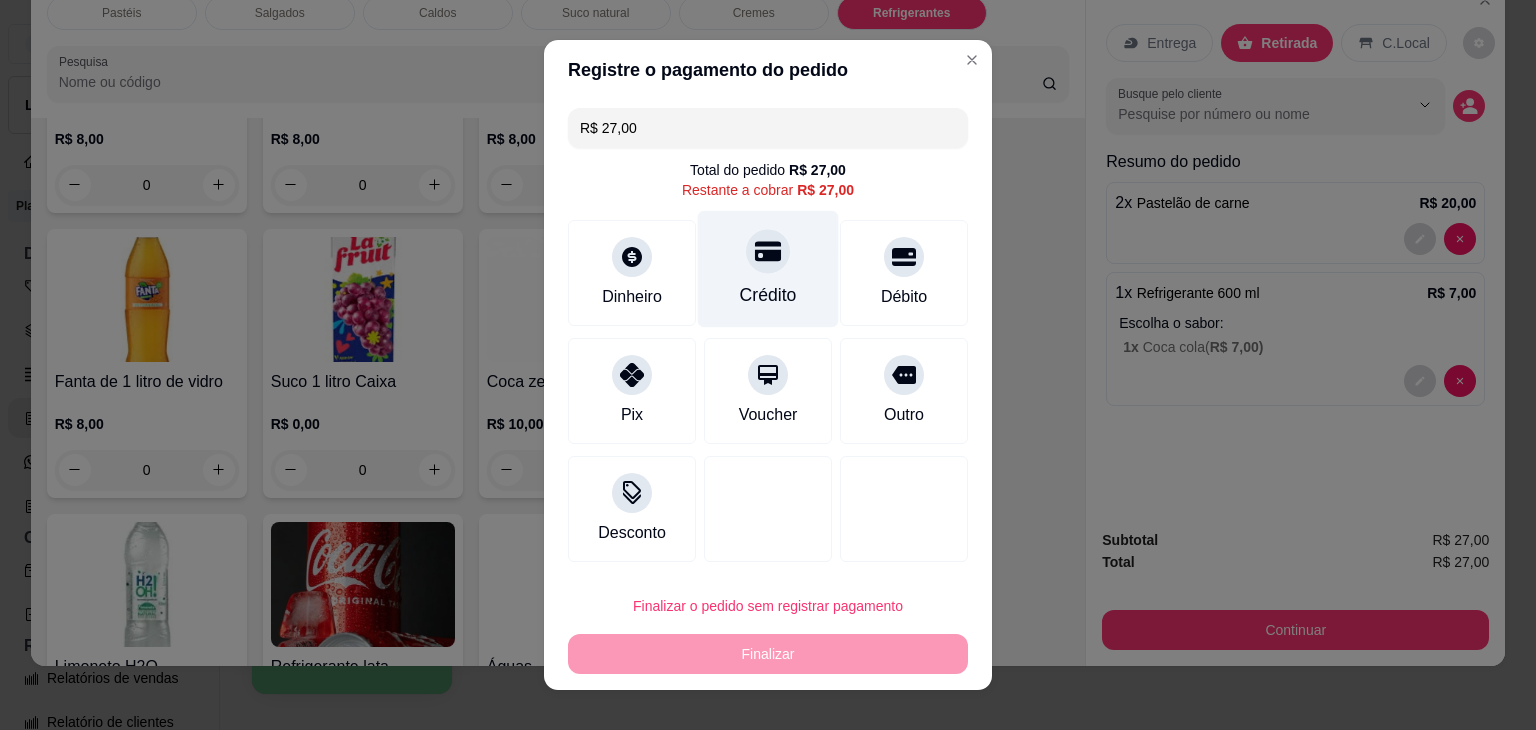 click 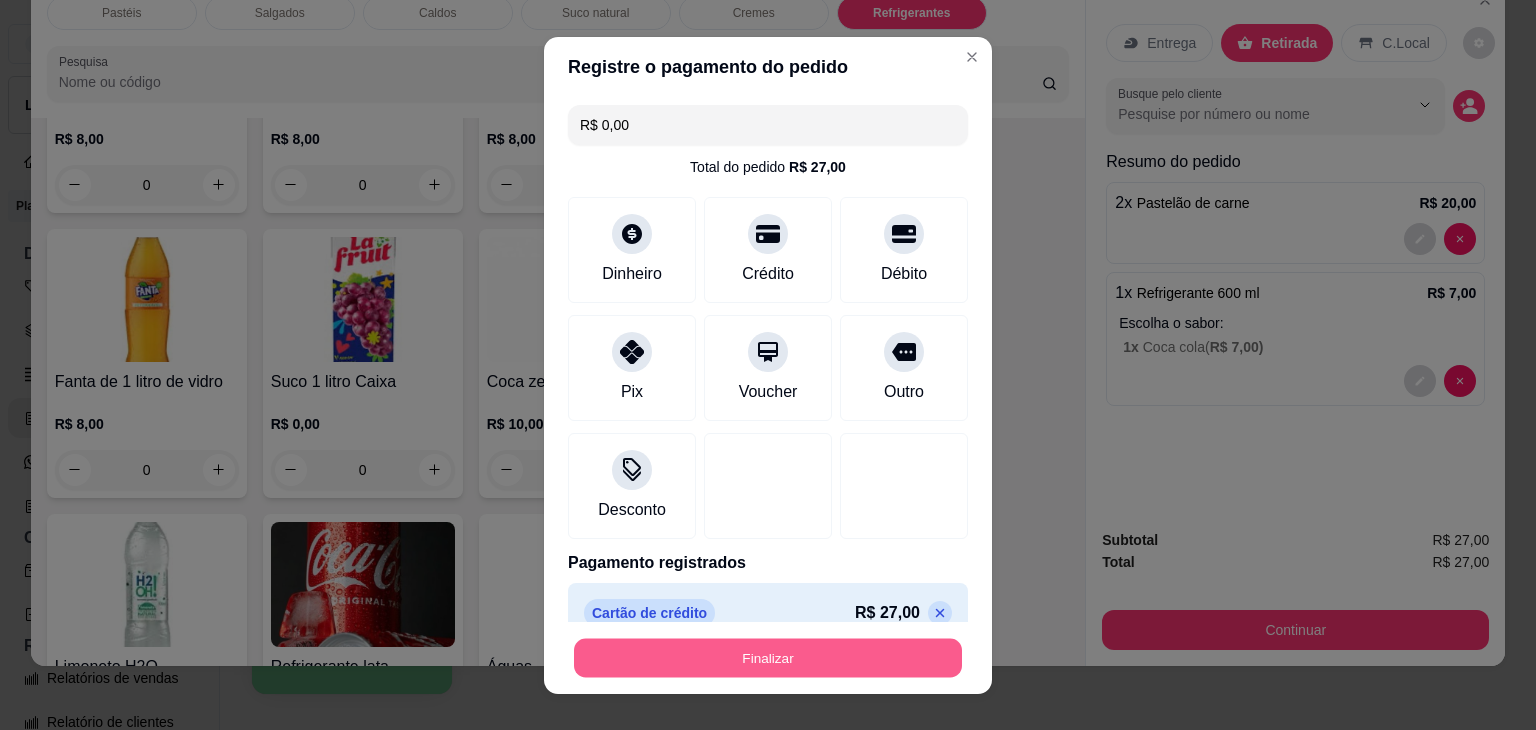 click on "Finalizar" at bounding box center (768, 657) 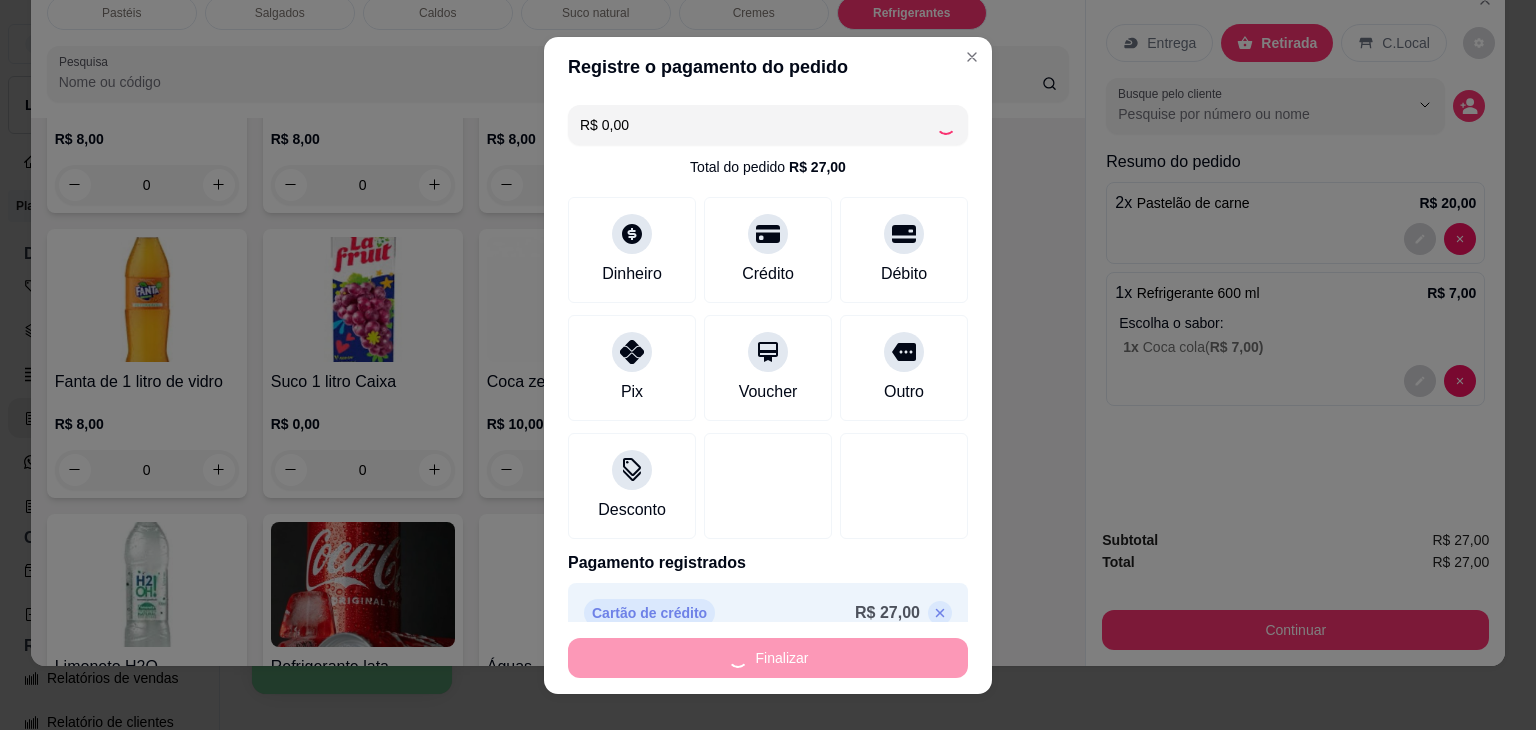 type on "0" 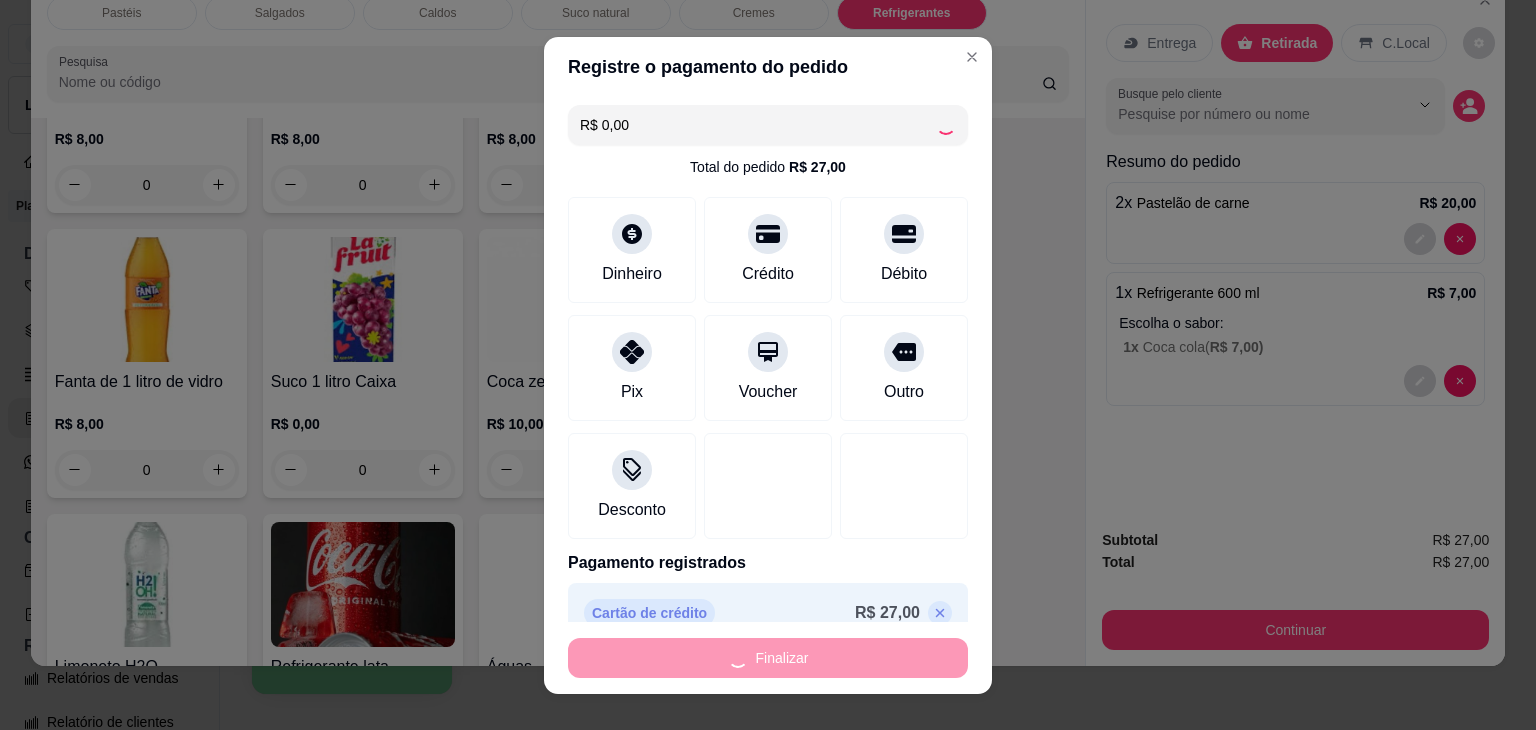 type on "-R$ 27,00" 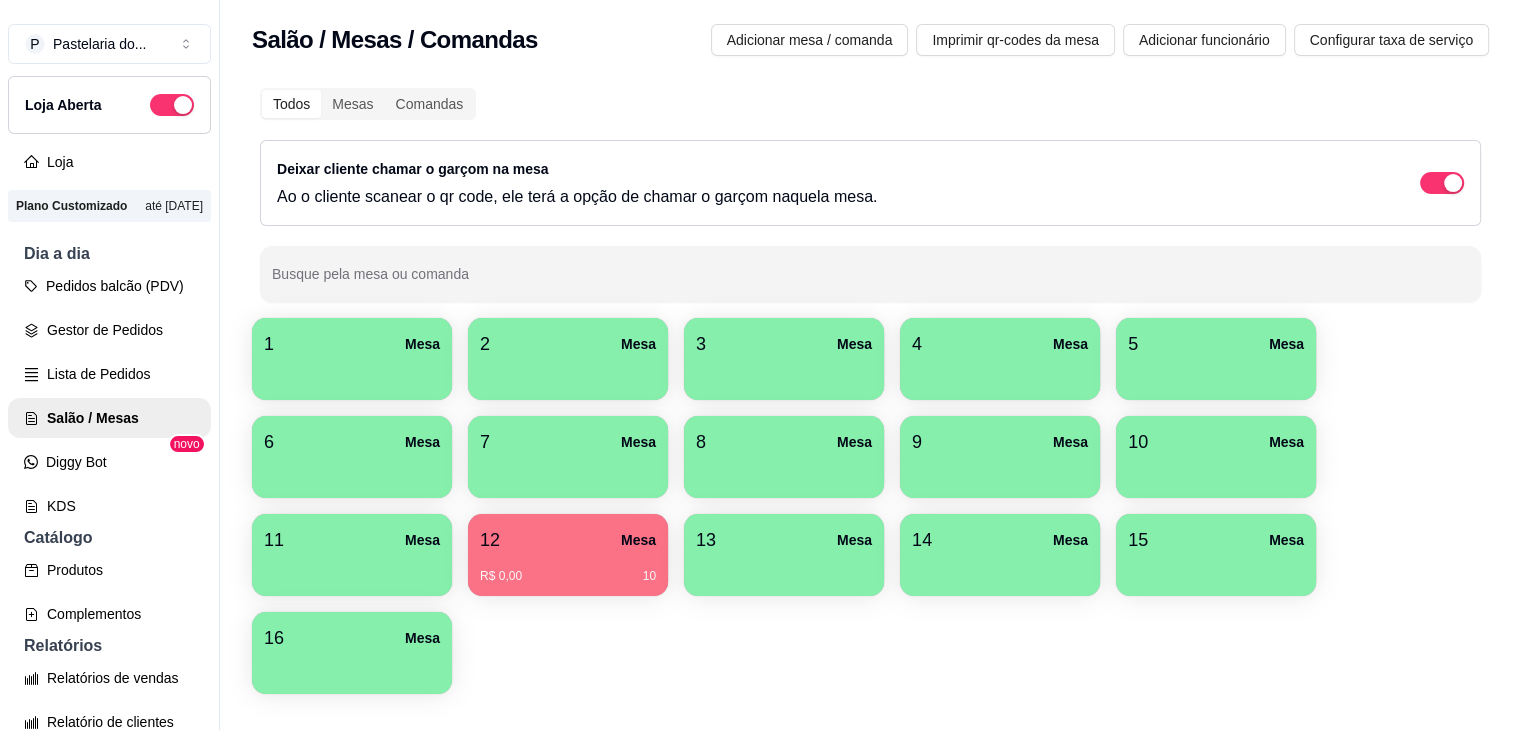click on "2 Mesa" at bounding box center (568, 344) 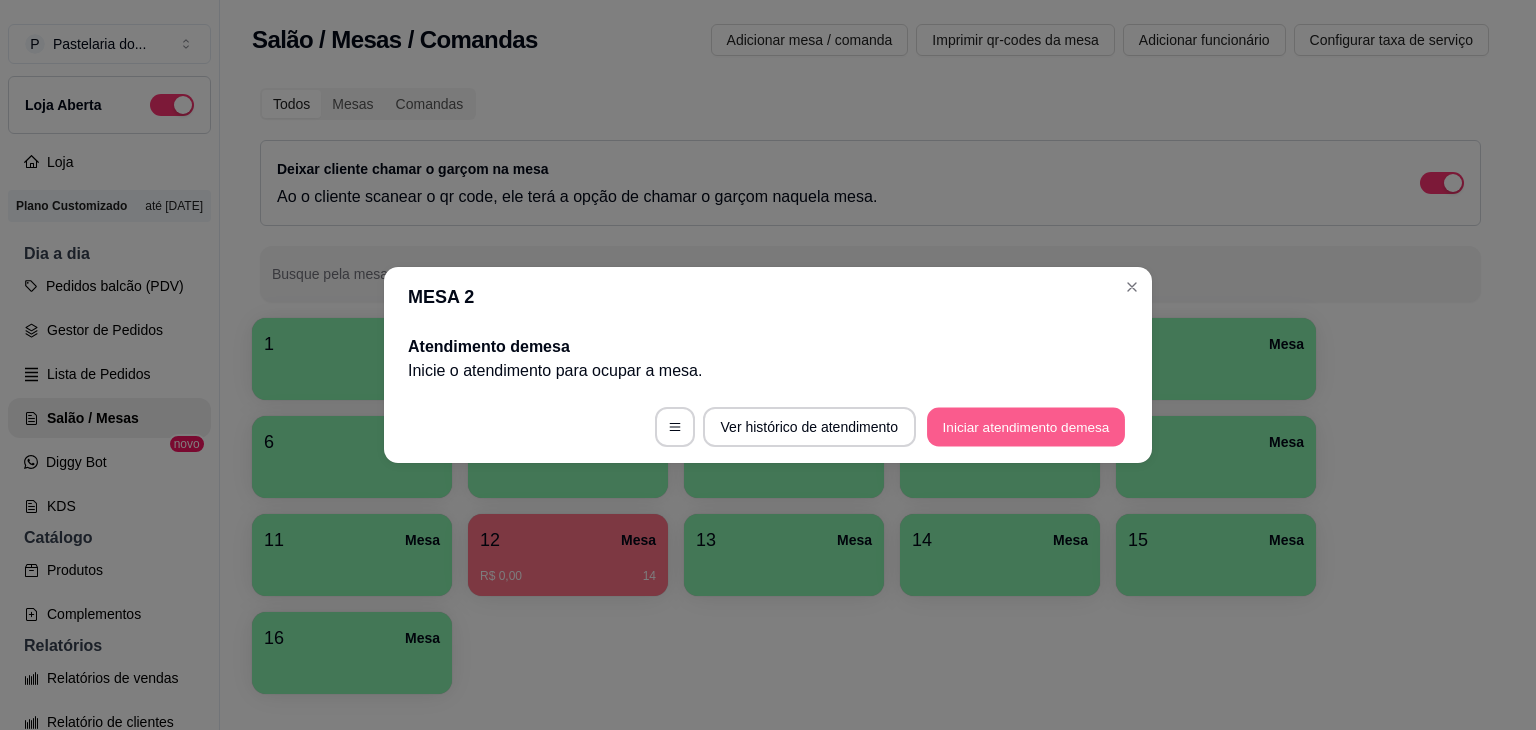 click on "Iniciar atendimento de  mesa" at bounding box center (1026, 427) 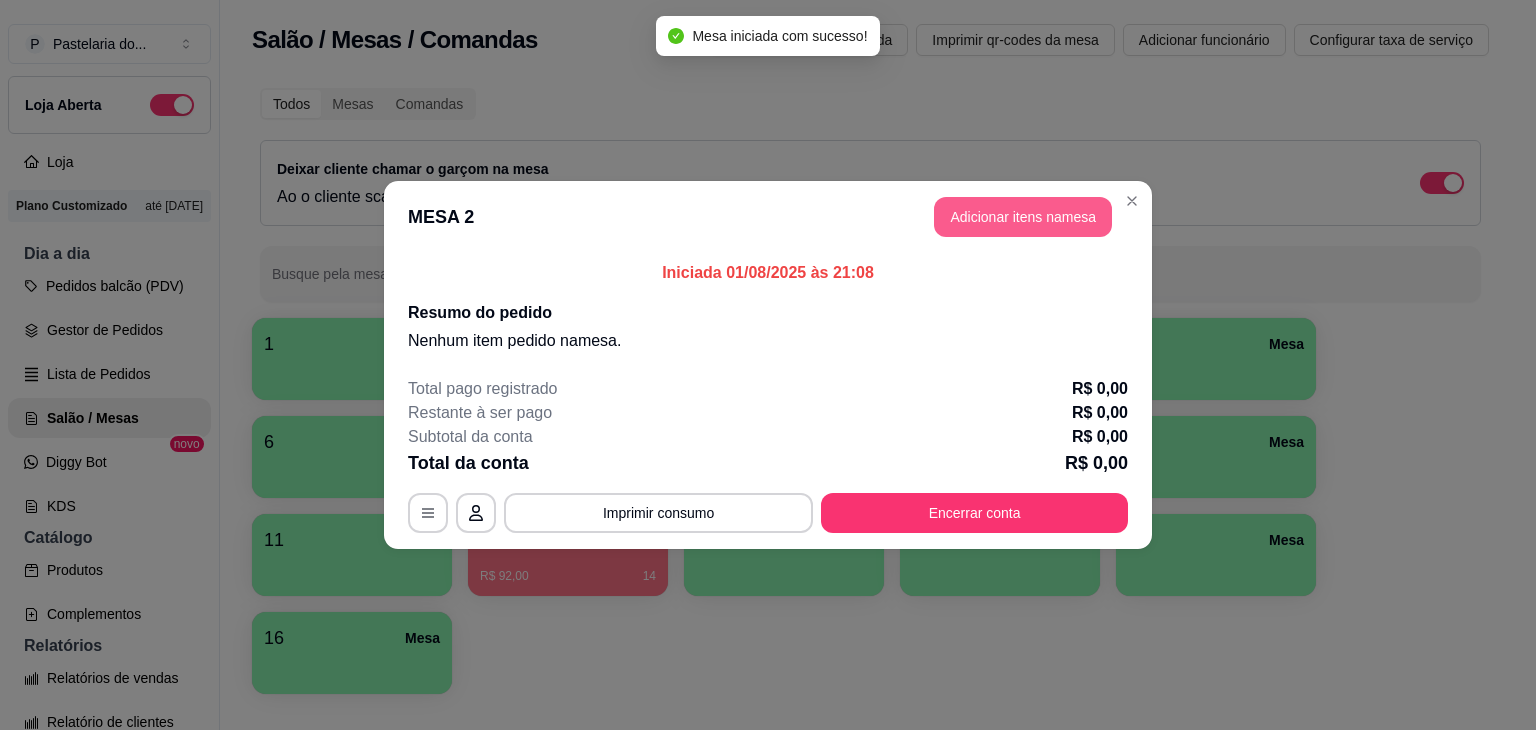 click on "Adicionar itens na  mesa" at bounding box center [1023, 217] 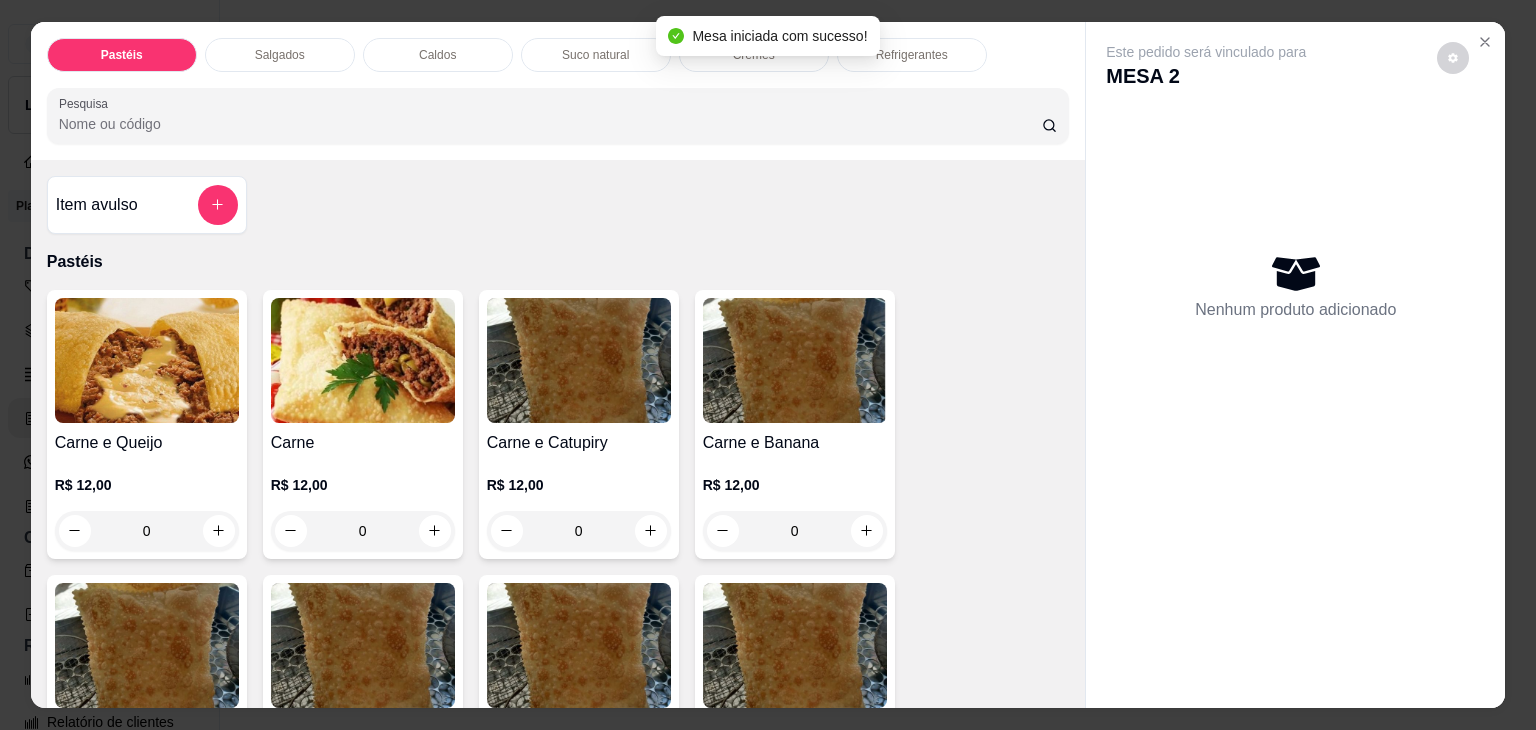 click on "Salgados" at bounding box center (280, 55) 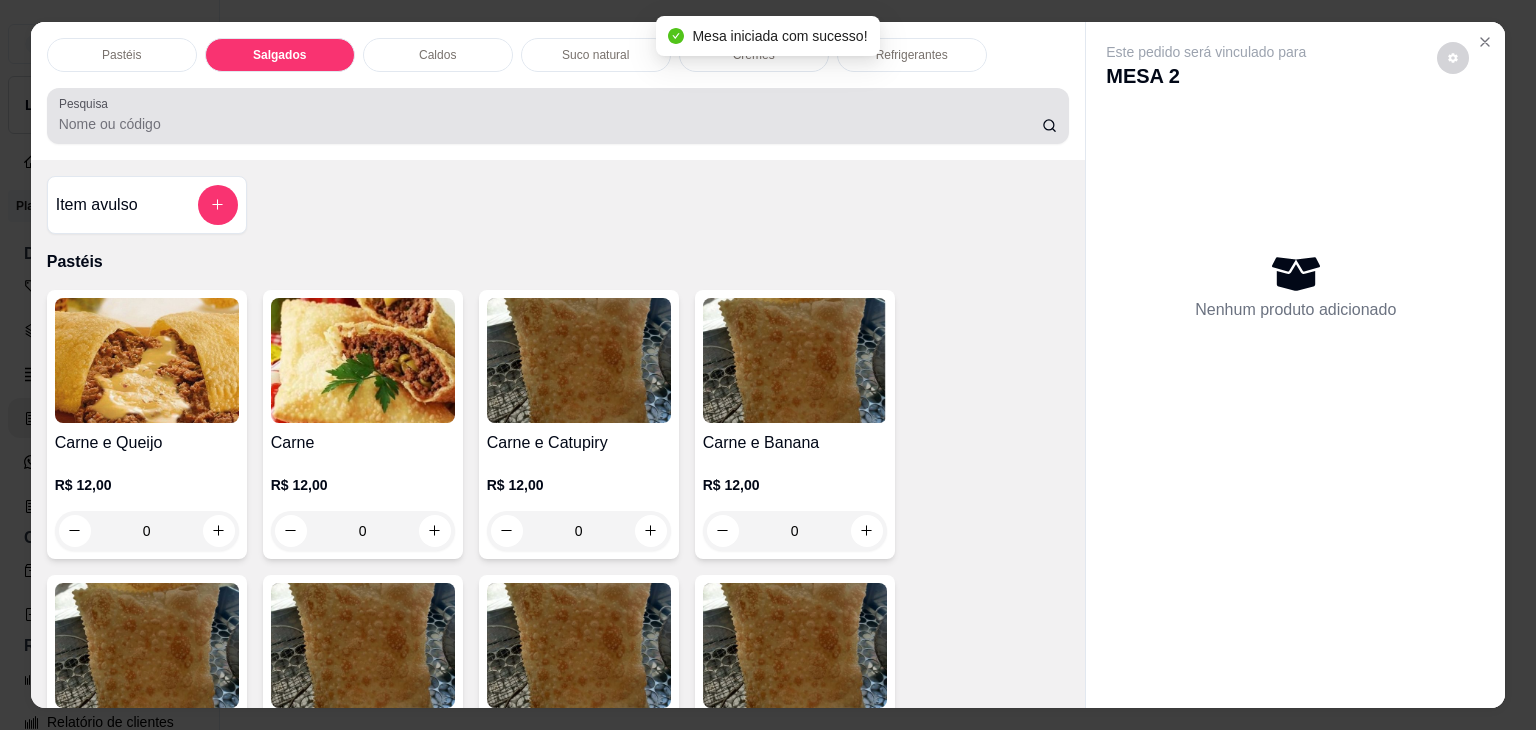 scroll, scrollTop: 2124, scrollLeft: 0, axis: vertical 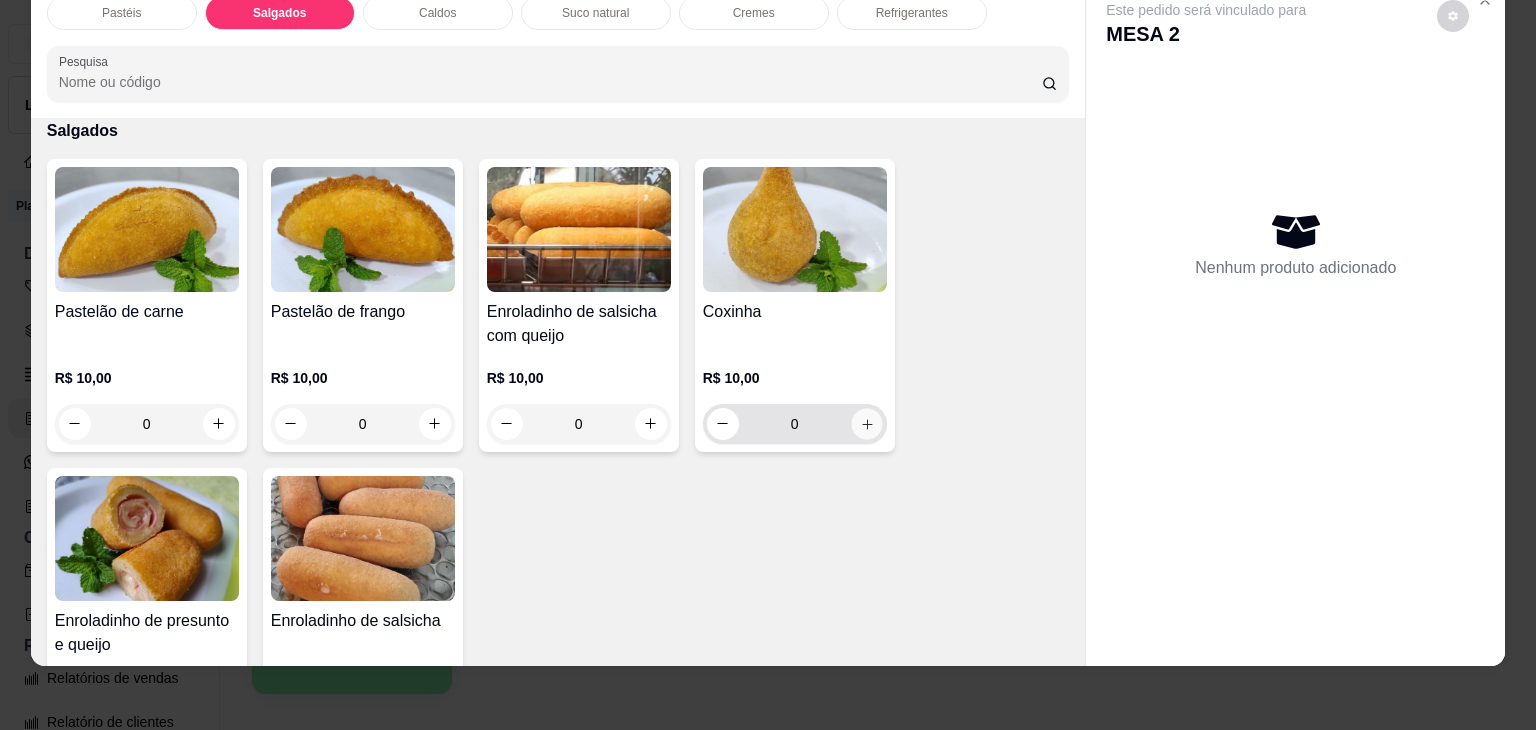 click 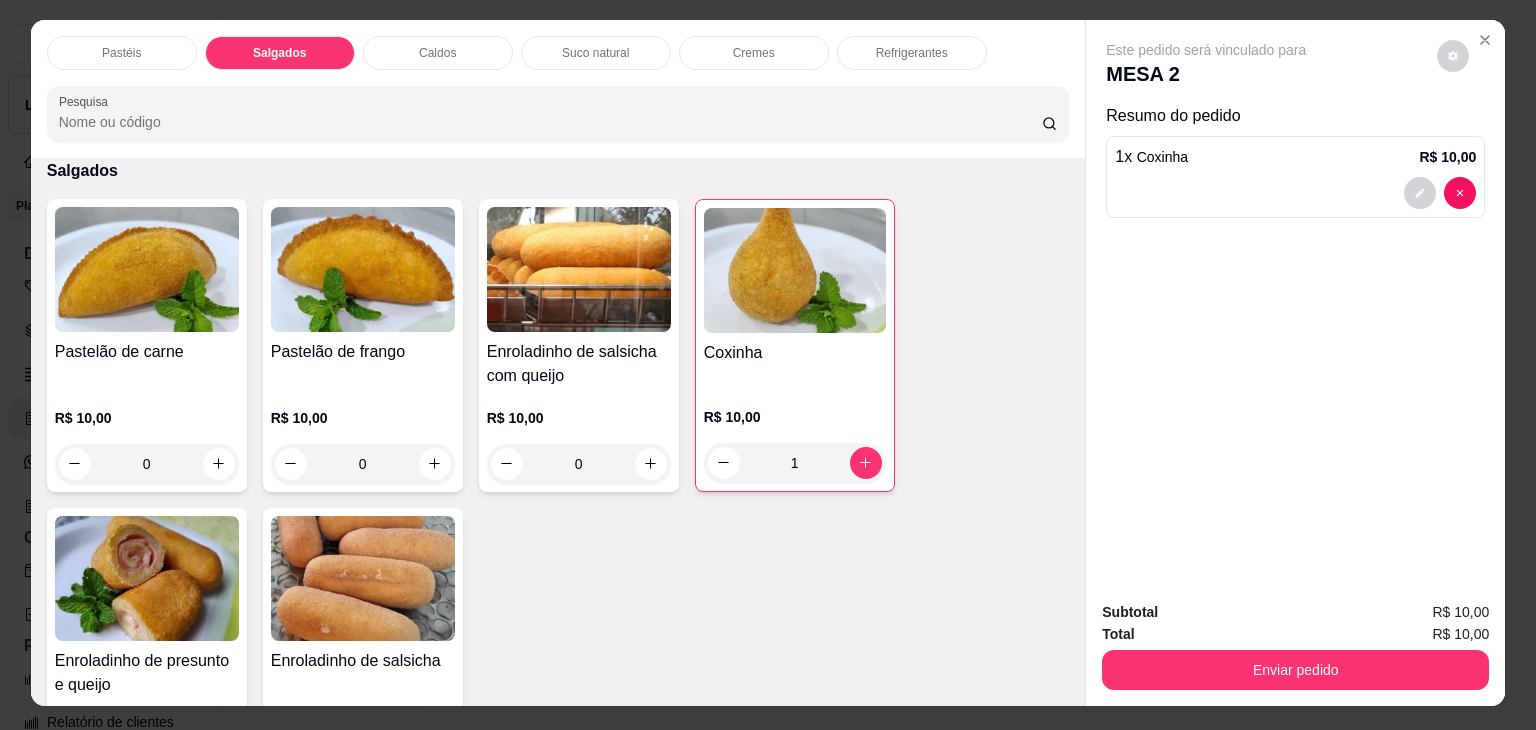 scroll, scrollTop: 0, scrollLeft: 0, axis: both 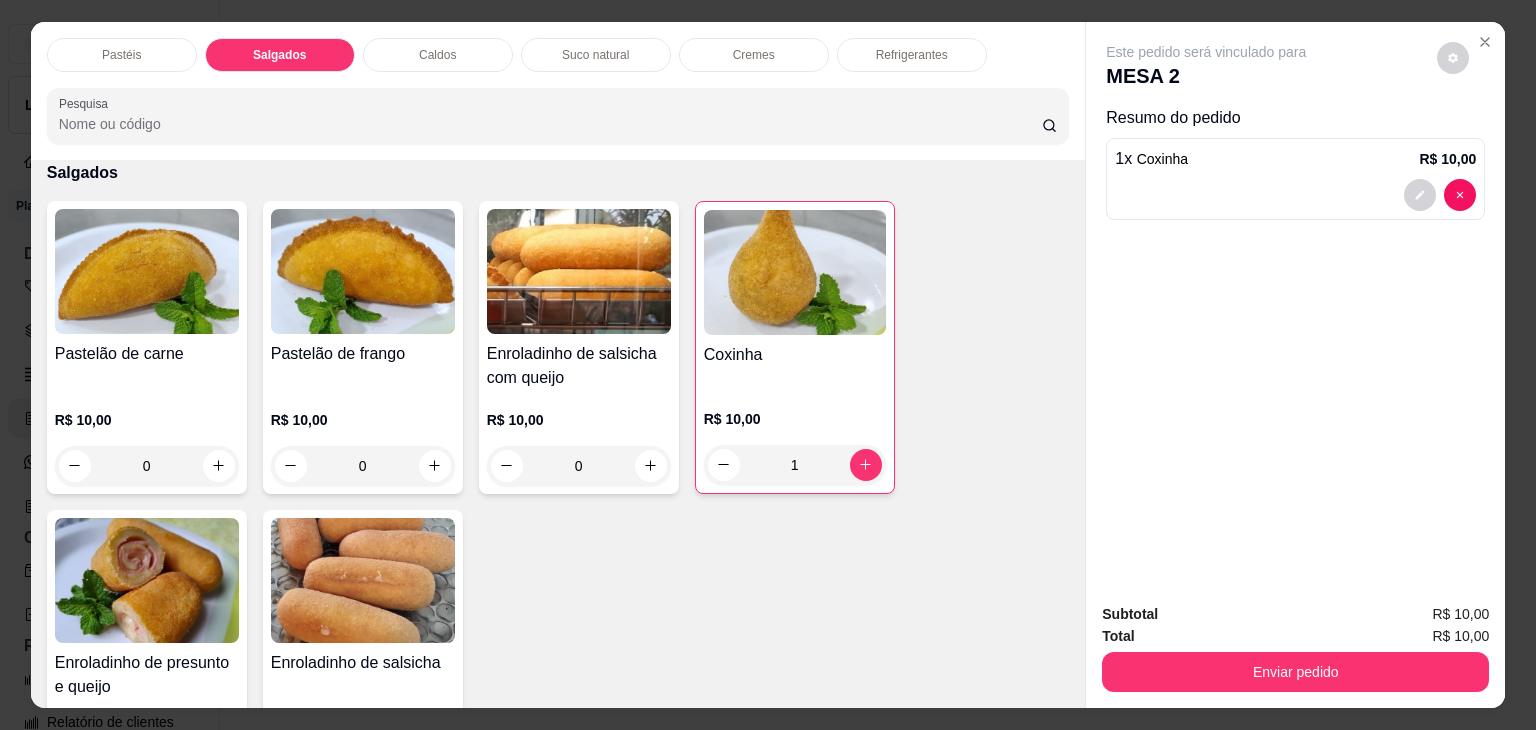 click on "Caldos" at bounding box center [437, 55] 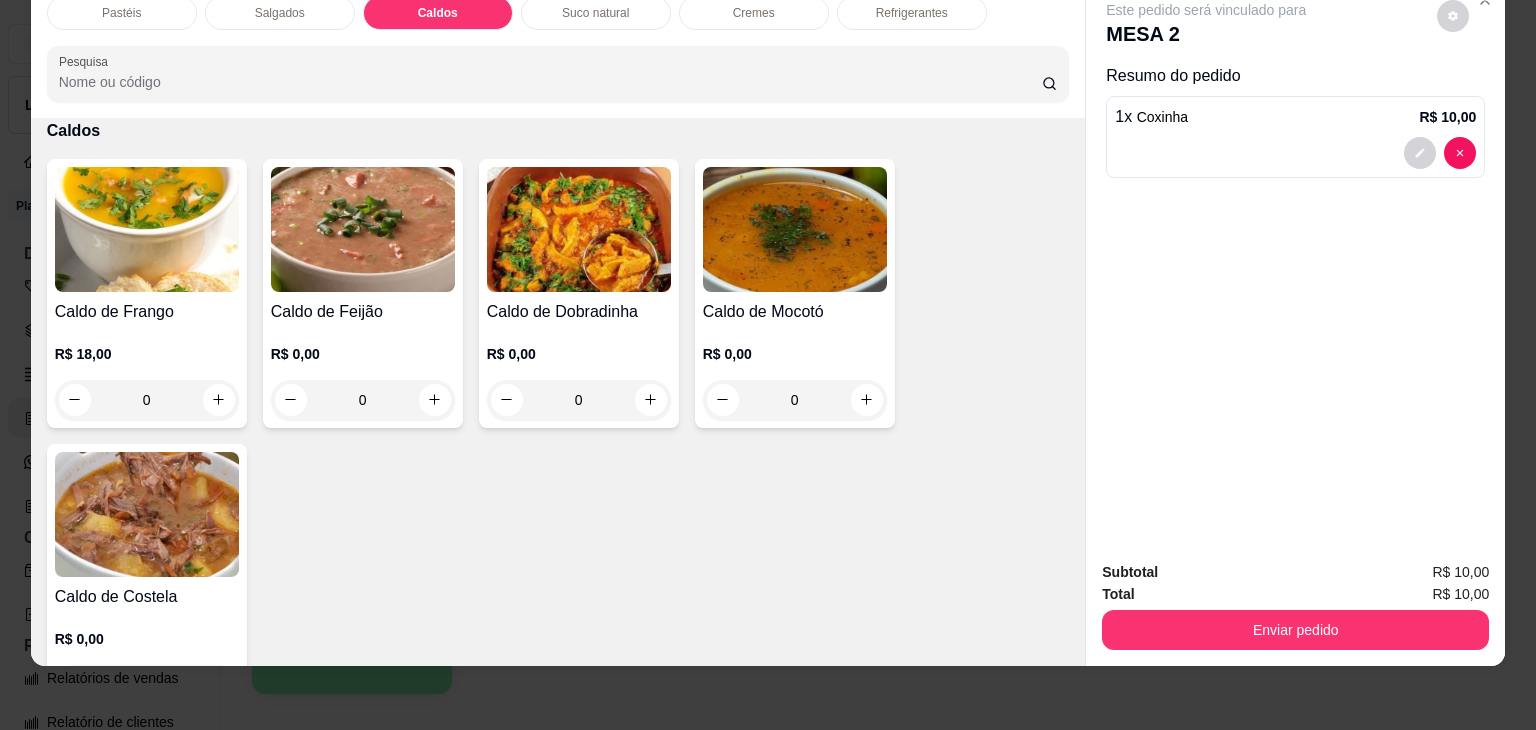 click on "0" at bounding box center [795, 400] 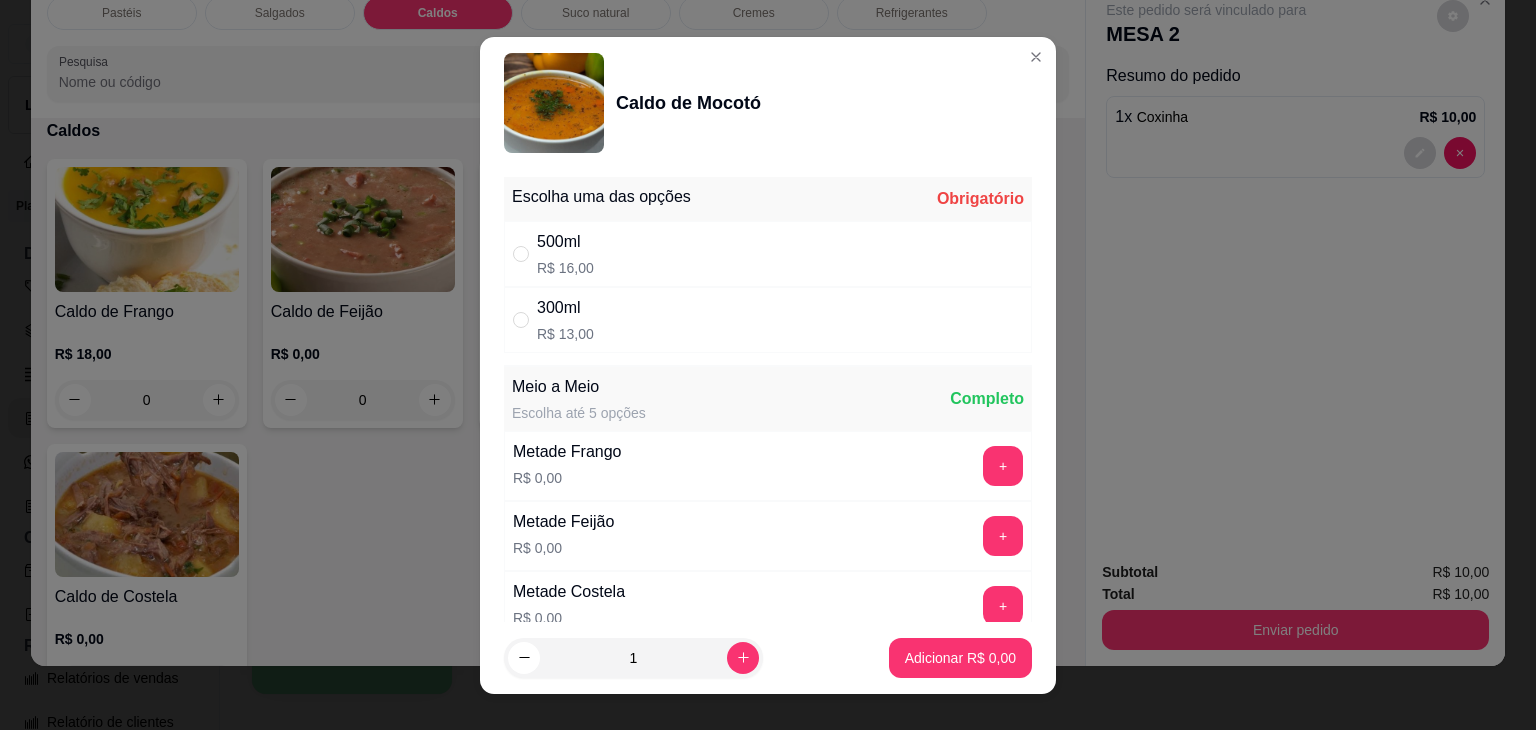click on "R$ 16,00" at bounding box center (565, 268) 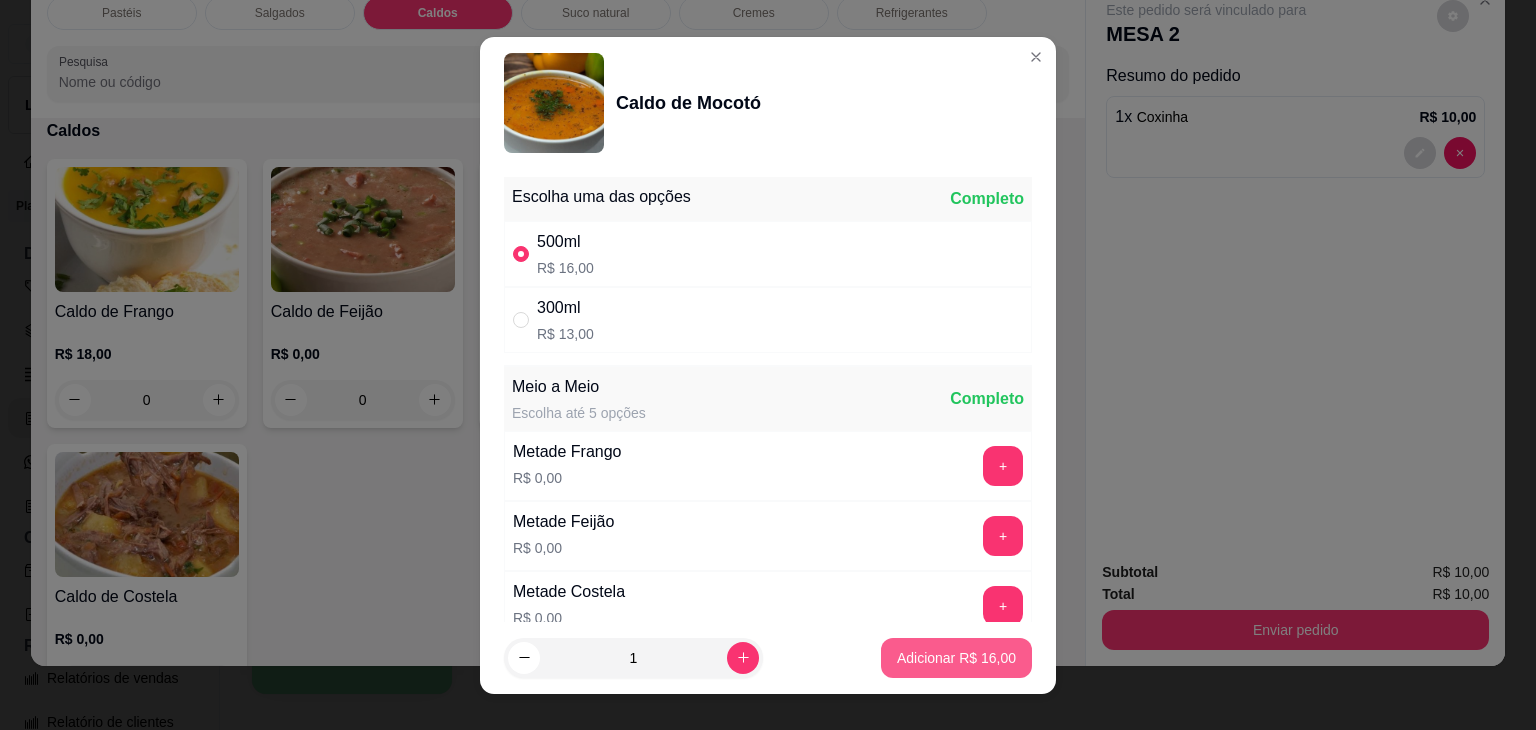 click on "[NUMBER] Adicionar   R$ 16,00" at bounding box center (768, 658) 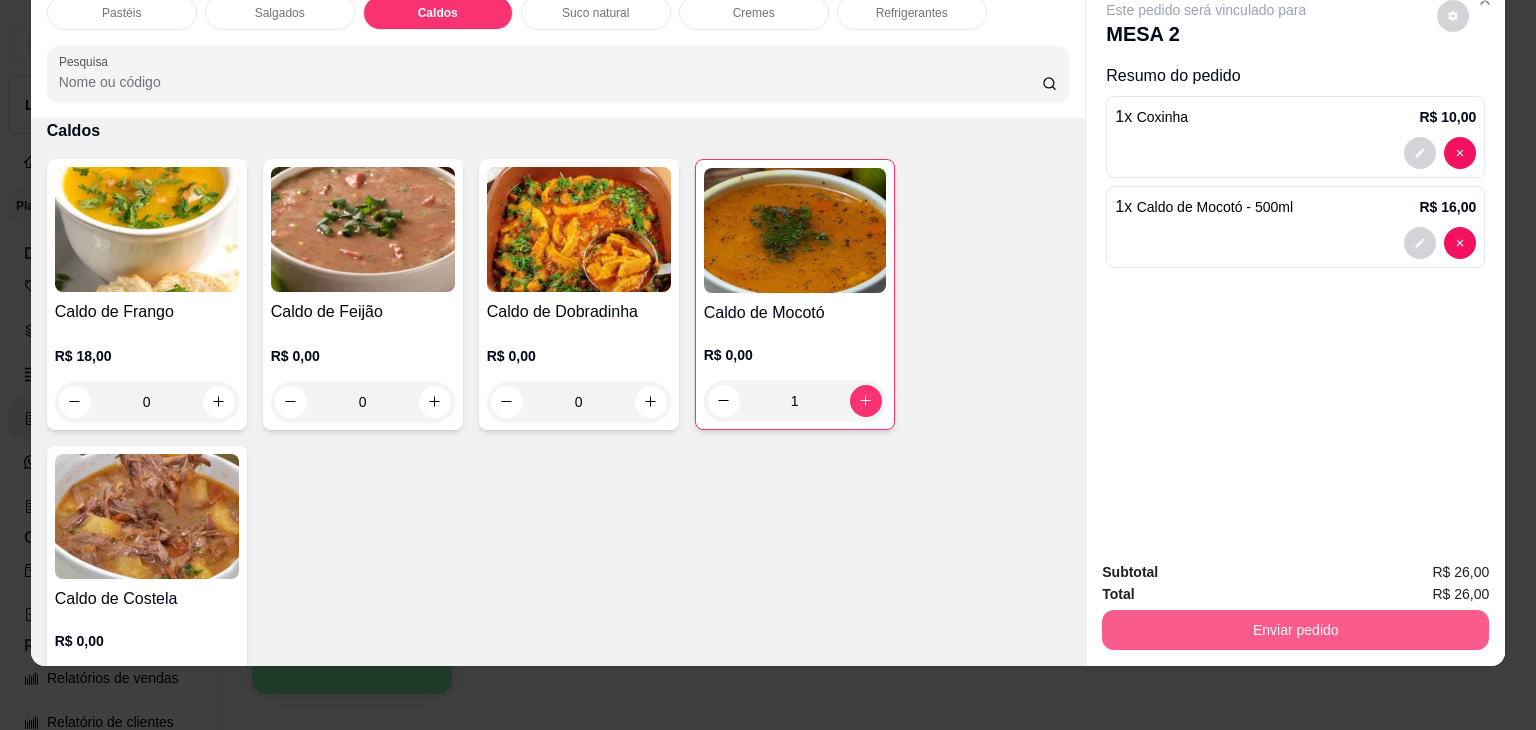 click on "Enviar pedido" at bounding box center (1295, 630) 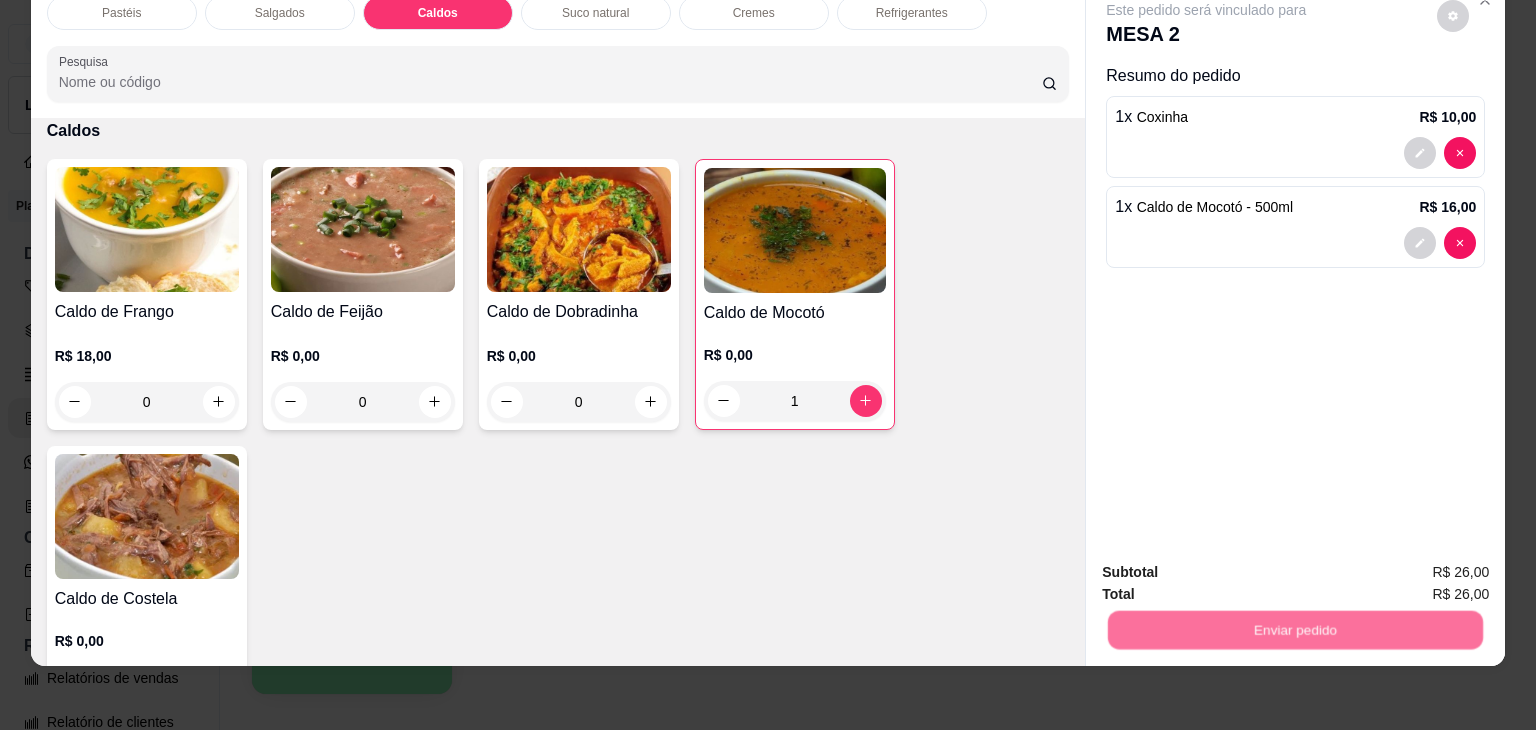 click on "Não registrar e enviar pedido" at bounding box center (1229, 564) 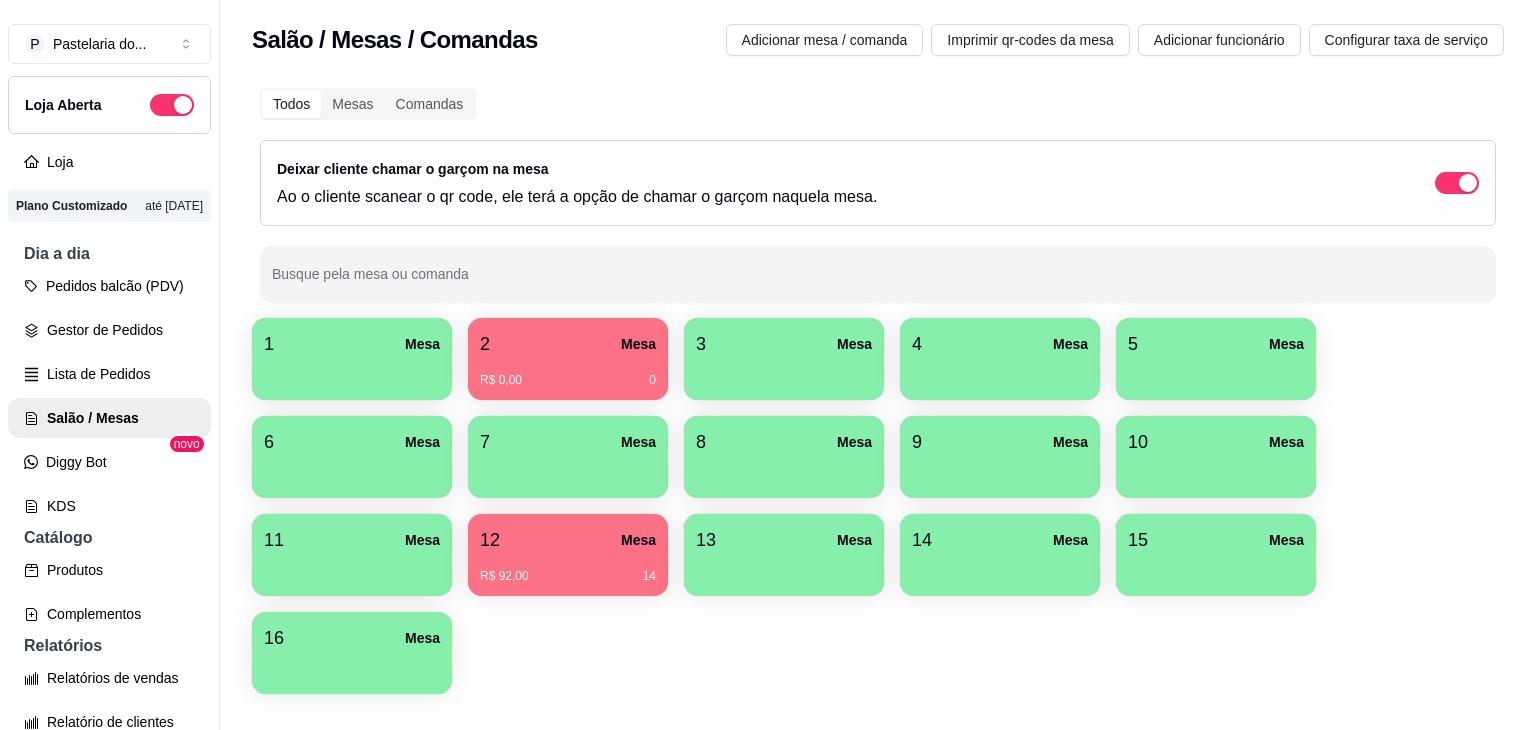click on "[NUMBER] Mesa [NUMBER] Mesa R$ 0,00 [NUMBER] [NUMBER] Mesa [NUMBER] Mesa [NUMBER] Mesa [NUMBER] Mesa [NUMBER] Mesa [NUMBER] Mesa [NUMBER] Mesa [NUMBER] Mesa [NUMBER] Mesa R$ 92,00 [NUMBER] [NUMBER] Mesa [NUMBER] Mesa [NUMBER] Mesa [NUMBER] Mesa" at bounding box center (878, 506) 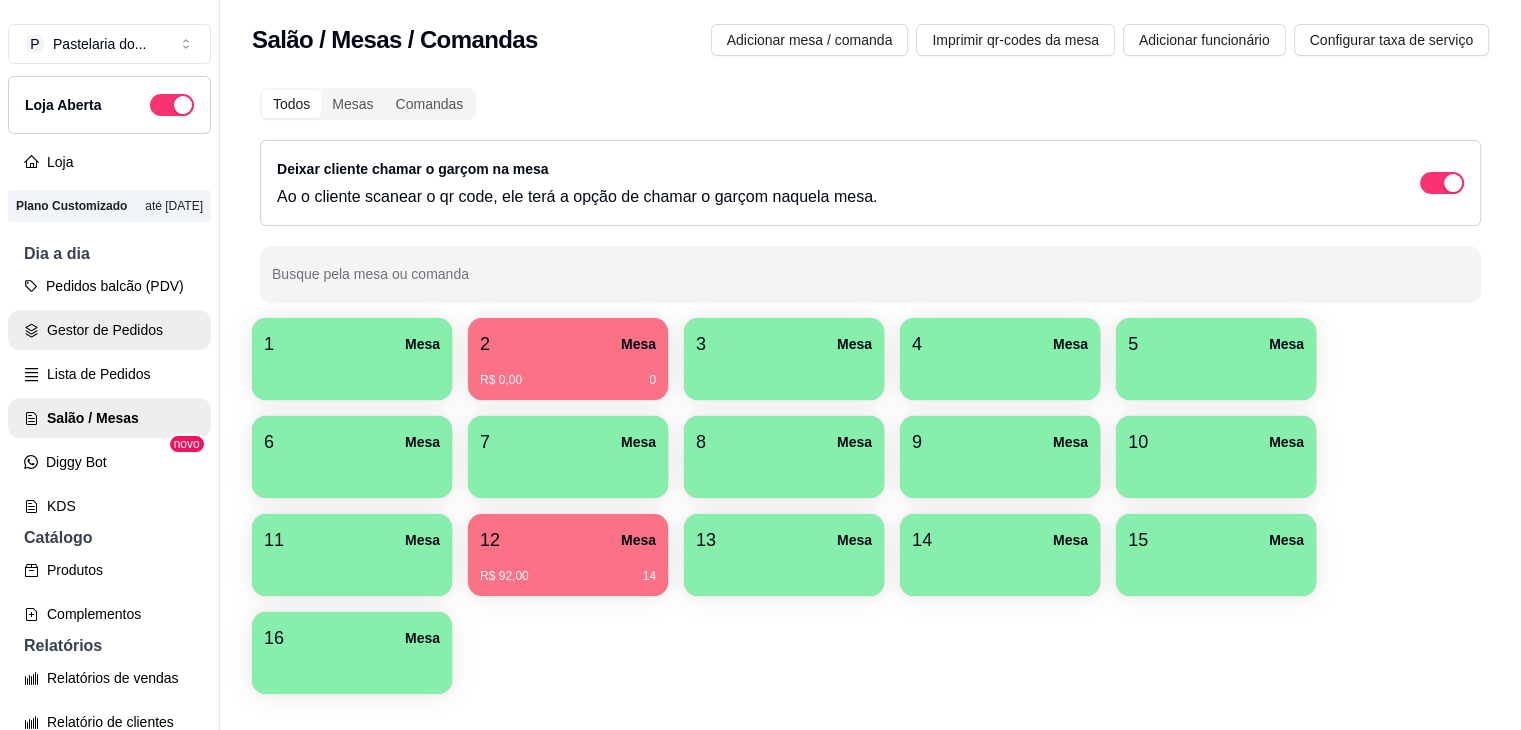 click on "Gestor de Pedidos" at bounding box center [109, 330] 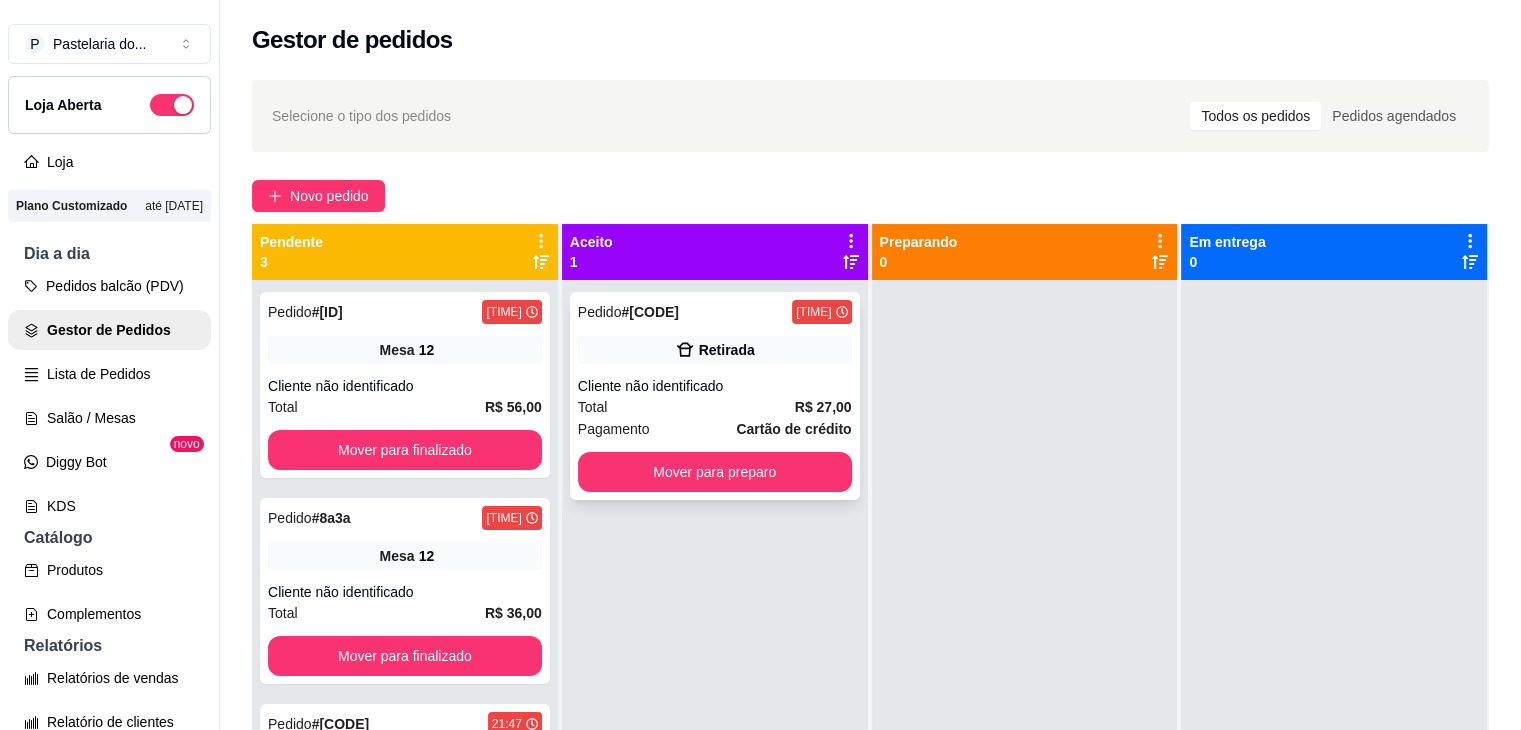 click on "Mover para preparo" at bounding box center [715, 472] 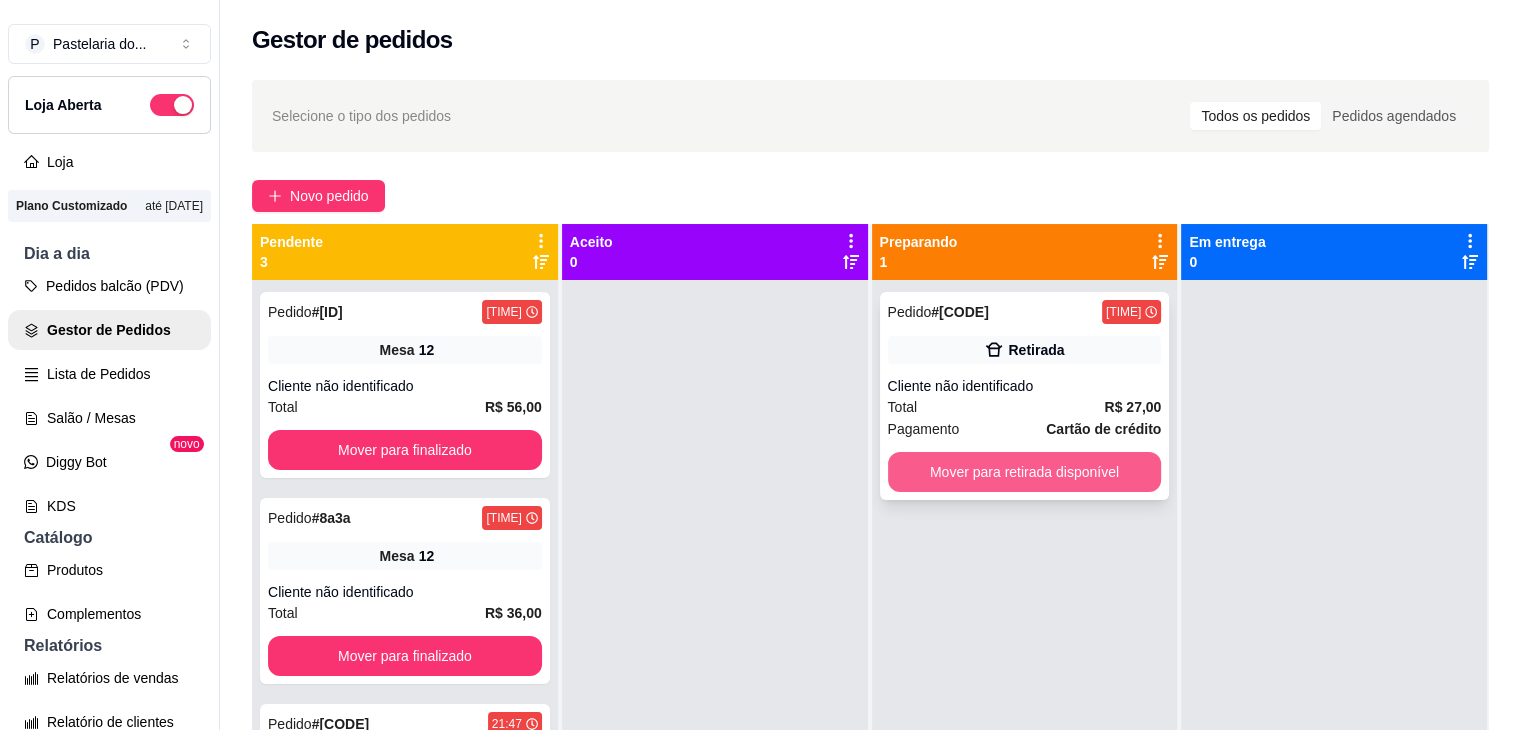 click on "Mover para retirada disponível" at bounding box center [1025, 472] 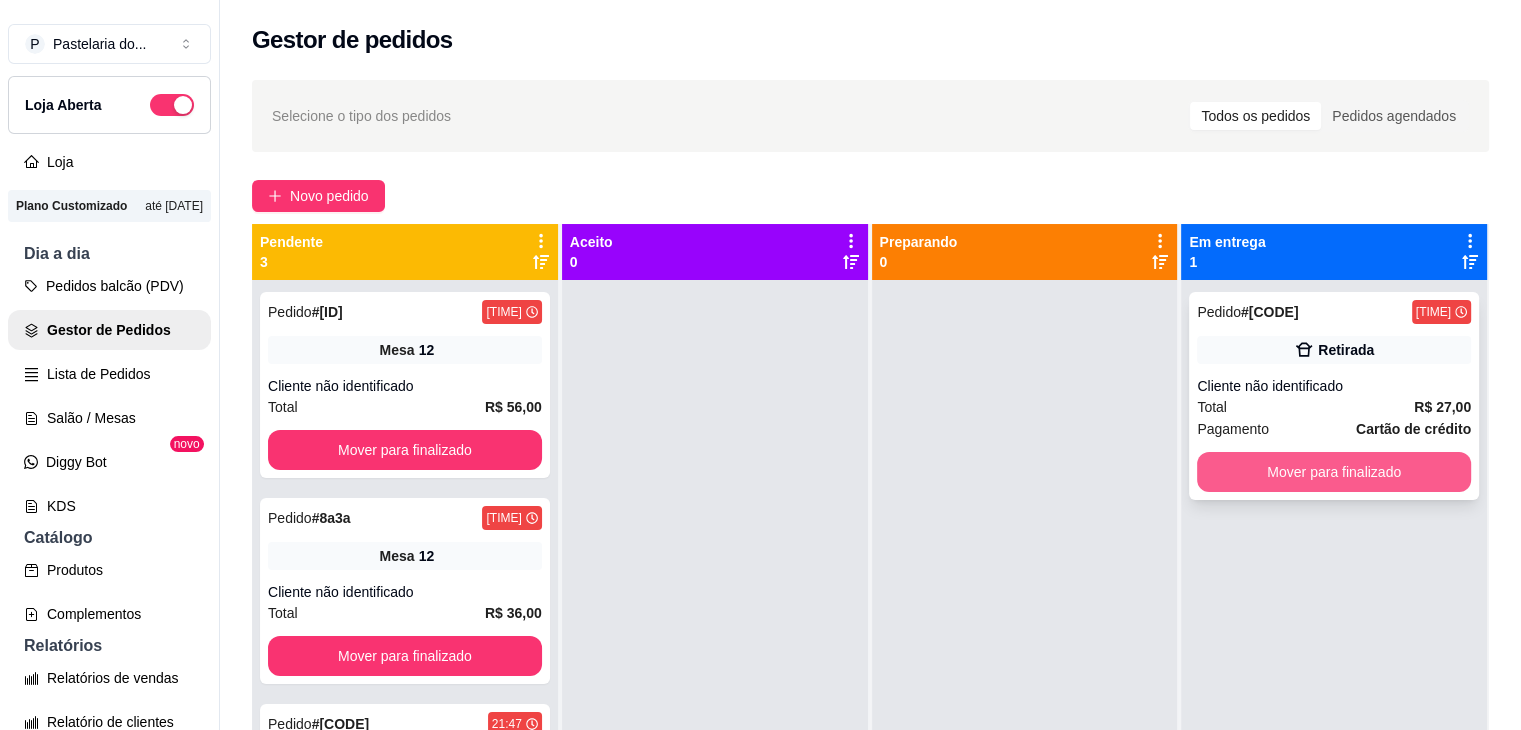click on "Mover para finalizado" at bounding box center [1334, 472] 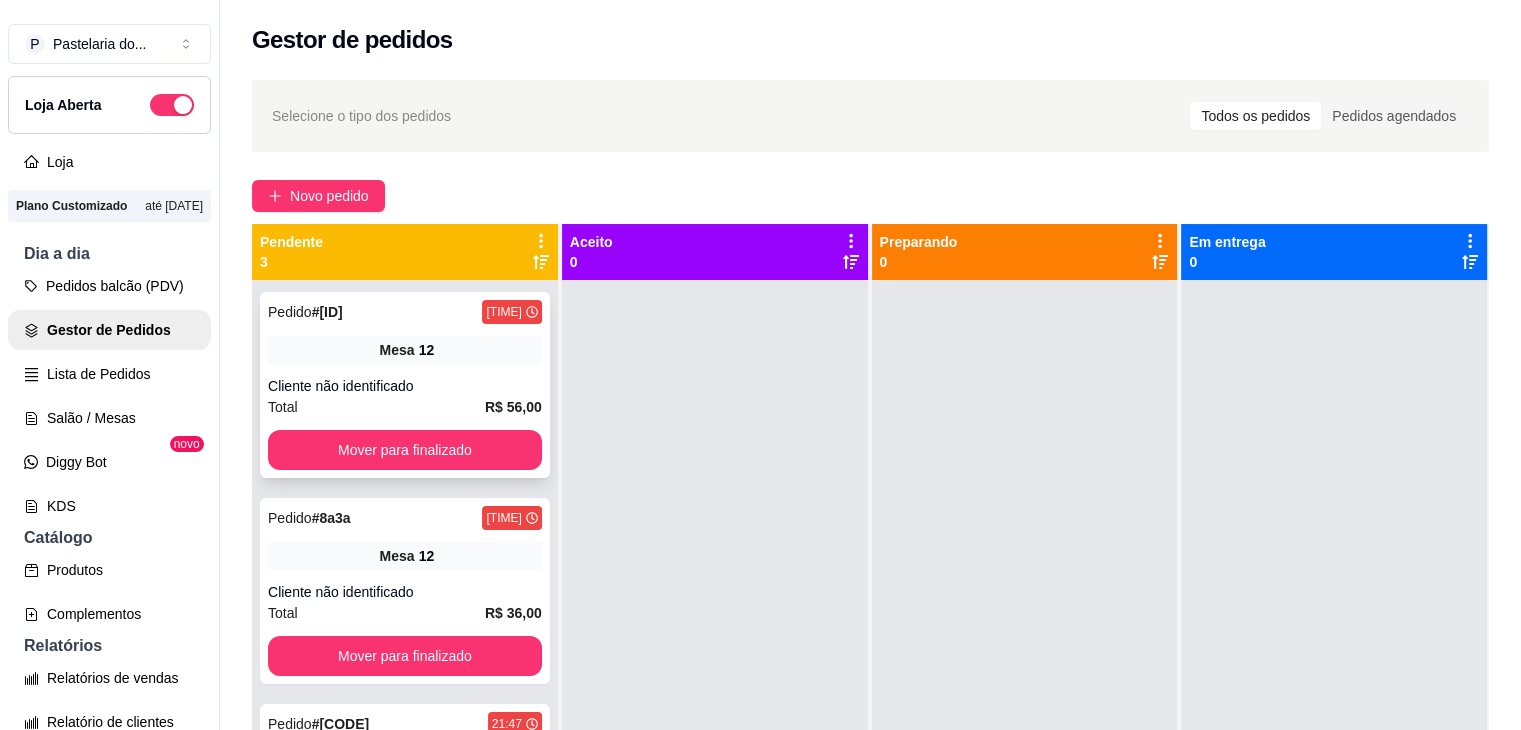 click on "Pedido  # [CODE] [TIME] Mesa 12 Cliente não identificado Total R$ 56,00 Mover para finalizado" at bounding box center (405, 385) 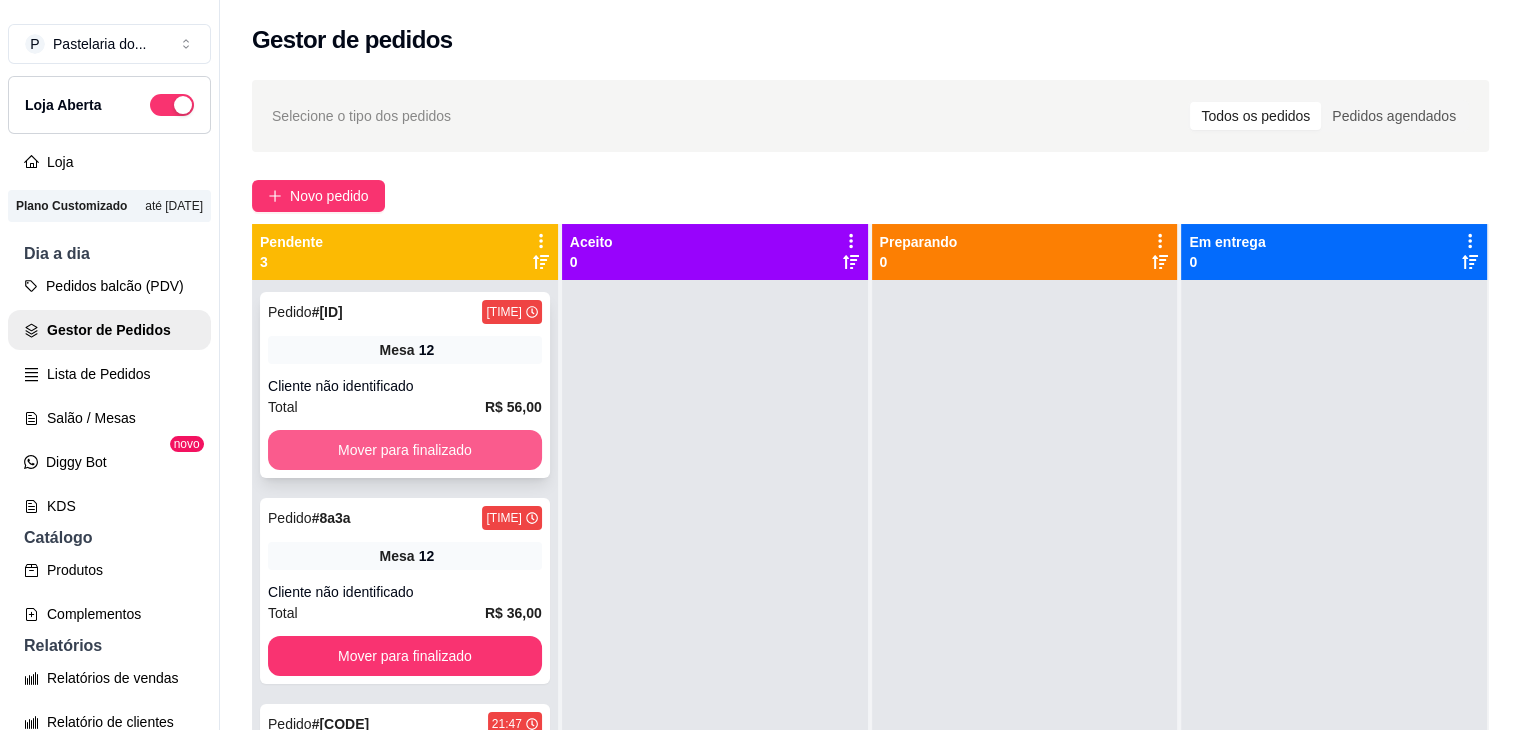 click on "Mover para finalizado" at bounding box center [405, 450] 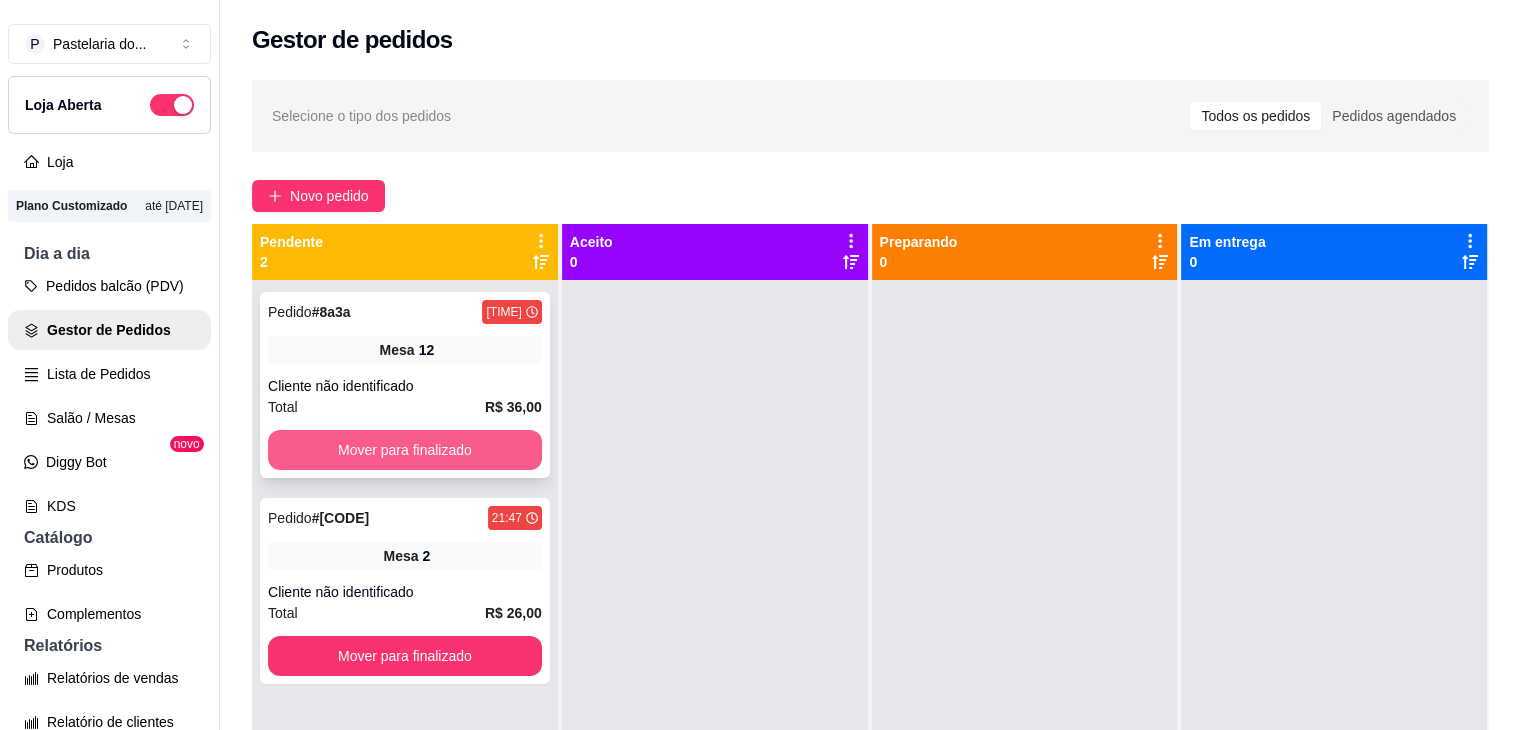 click on "Mover para finalizado" at bounding box center (405, 450) 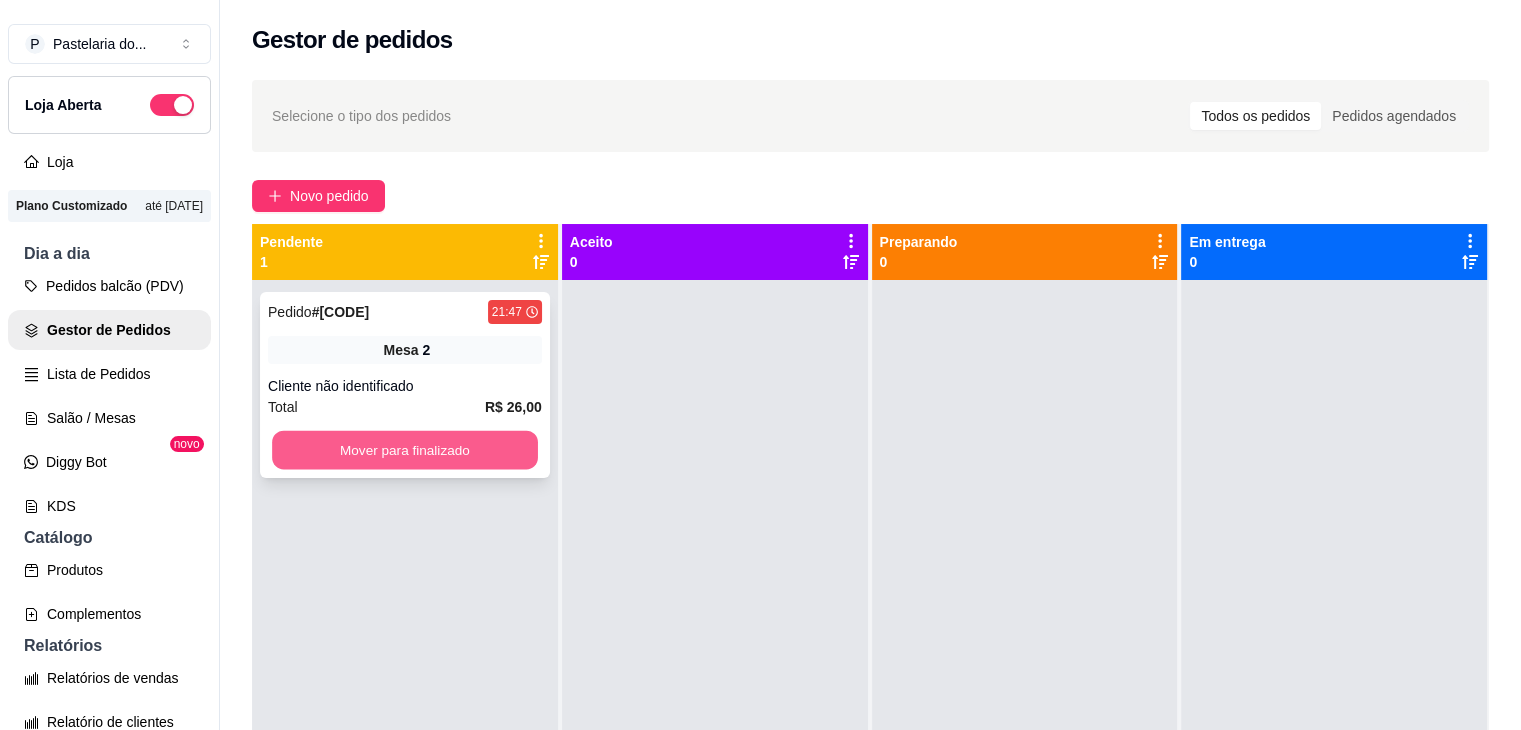 click on "Mover para finalizado" at bounding box center [405, 450] 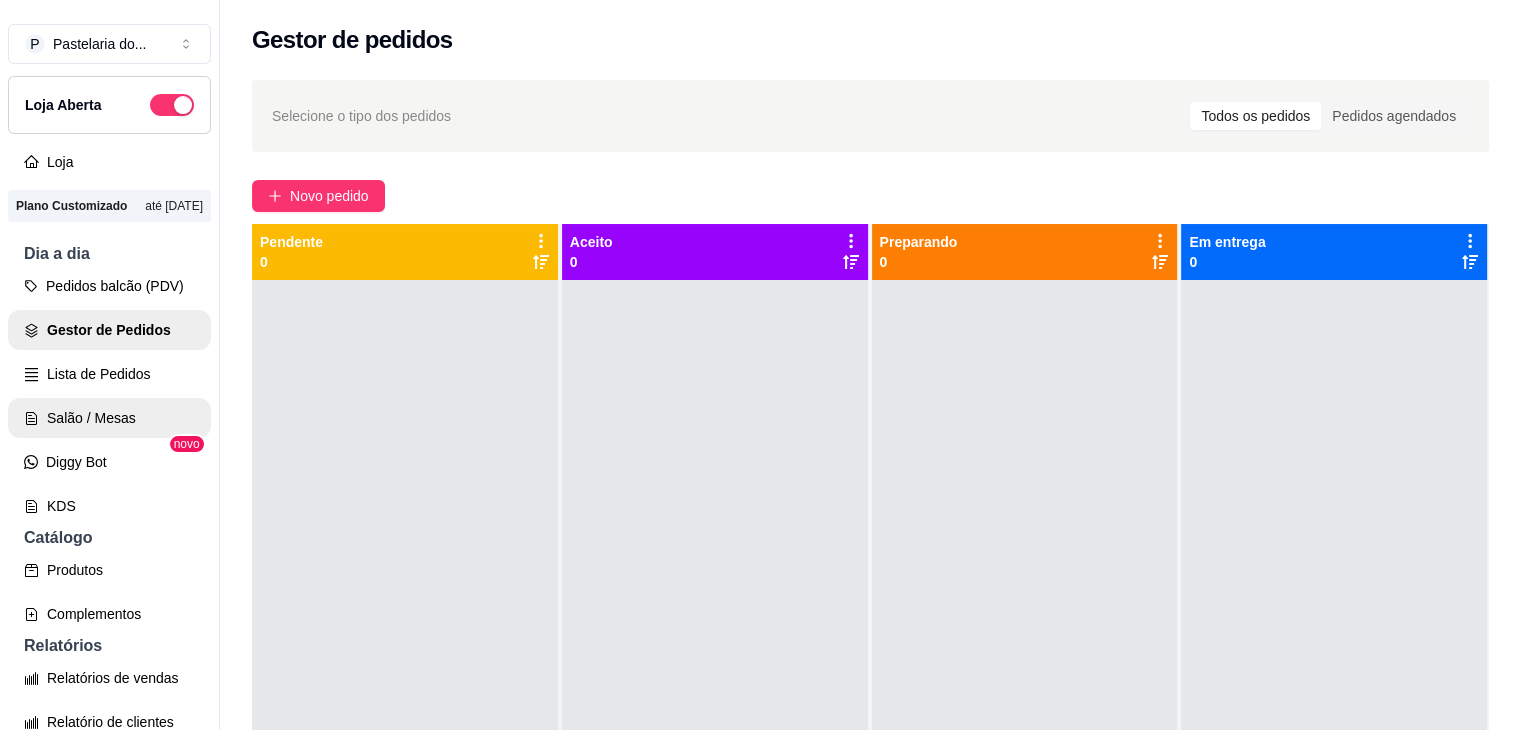 click on "Salão / Mesas" at bounding box center (109, 418) 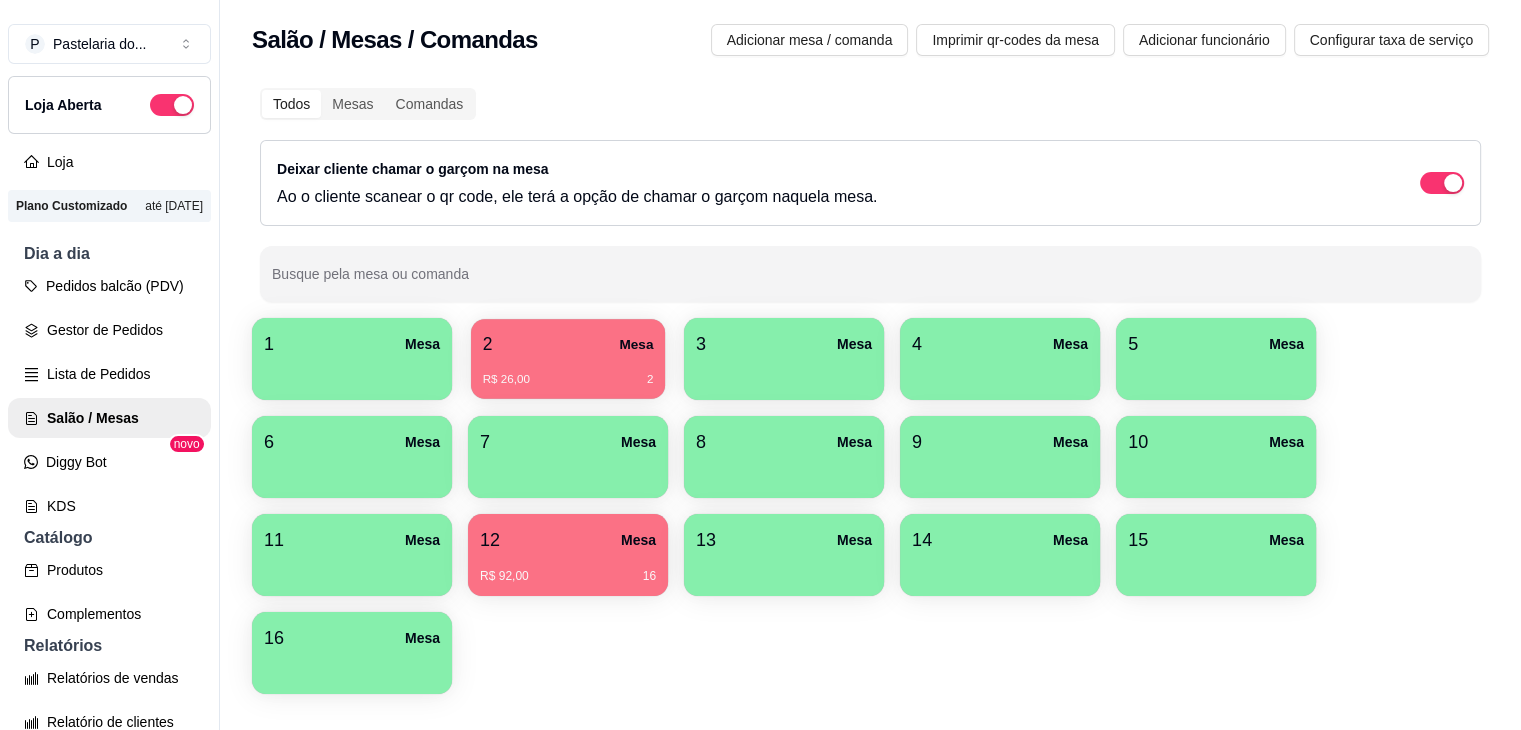 click on "R$ 26,00 [NUMBER]" at bounding box center (568, 372) 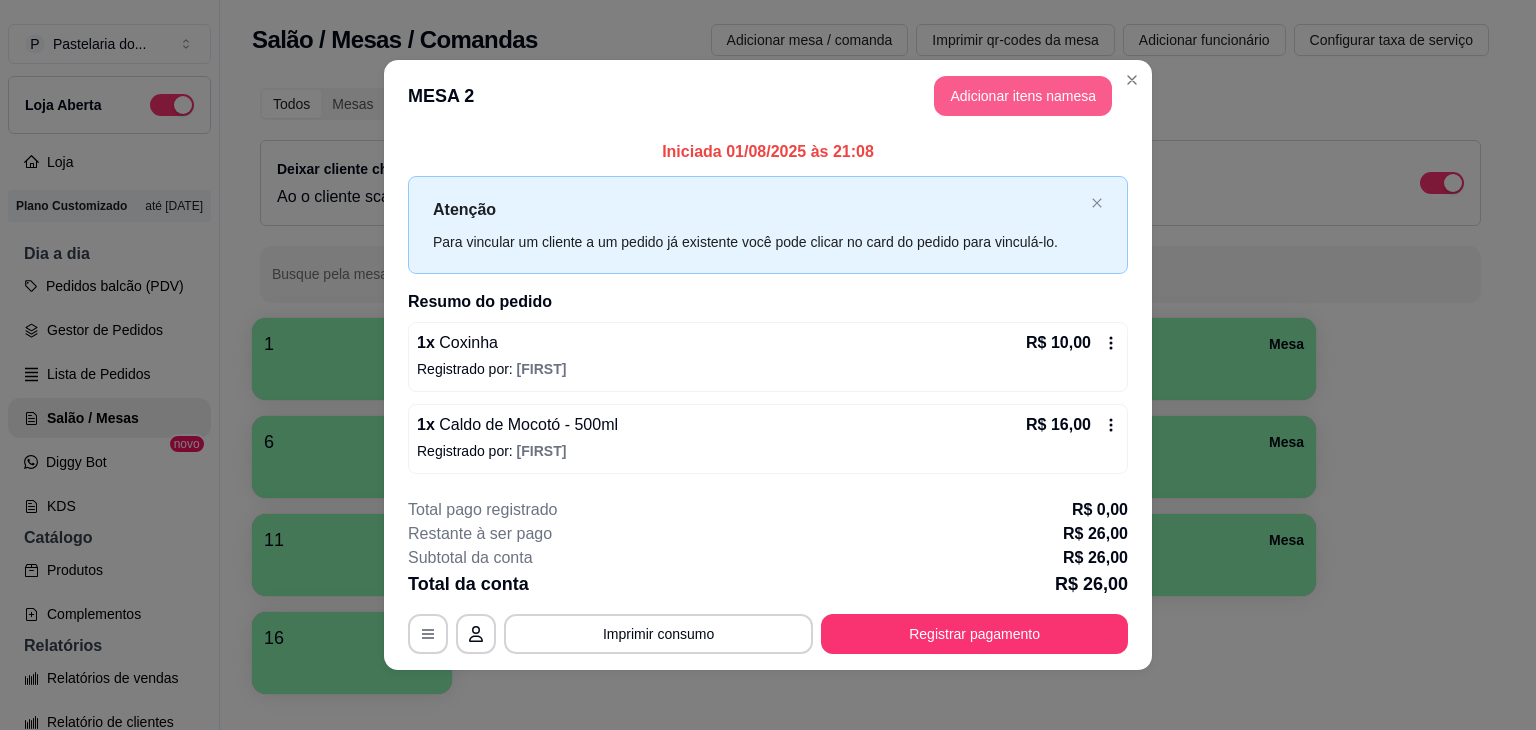 click on "Adicionar itens na  mesa" at bounding box center (1023, 96) 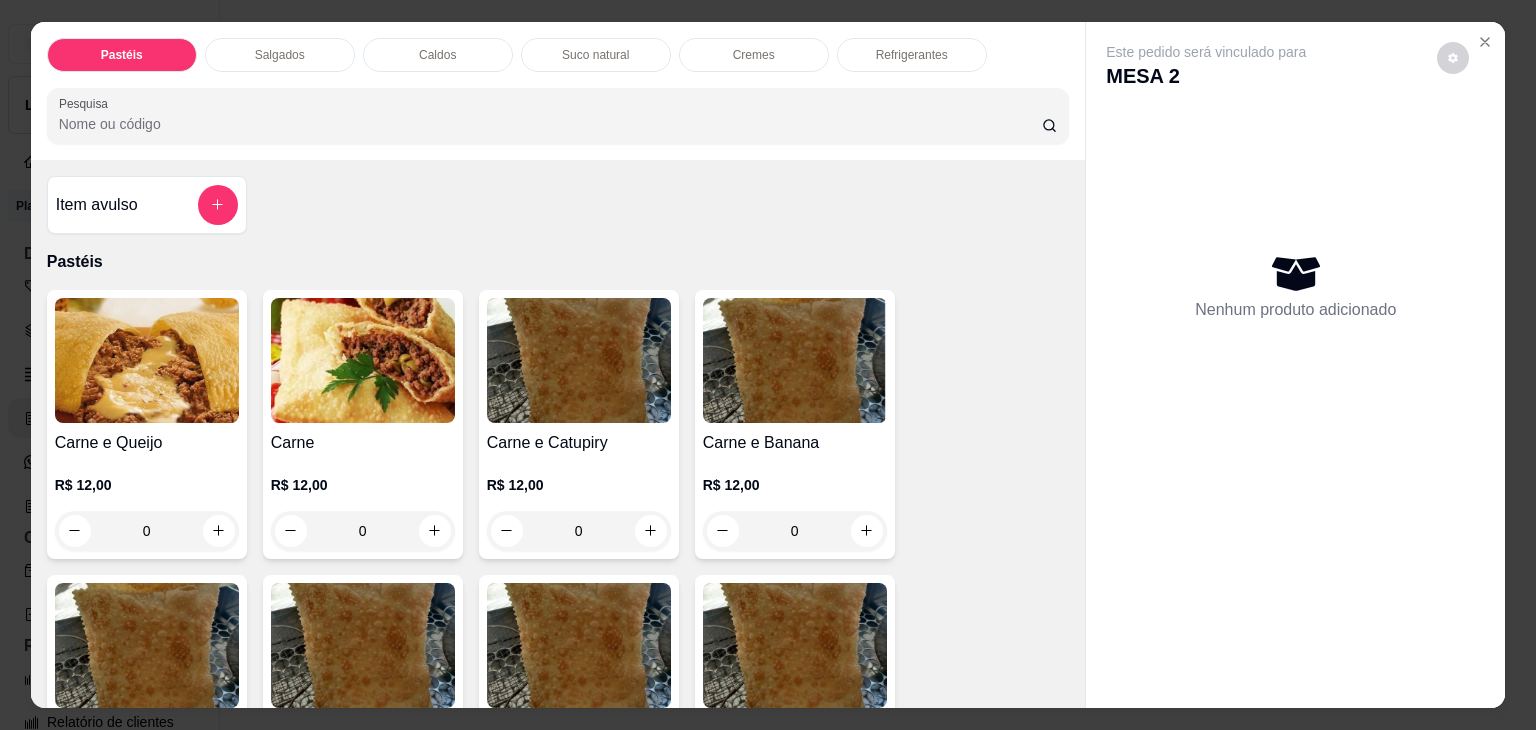 click on "Salgados" at bounding box center (280, 55) 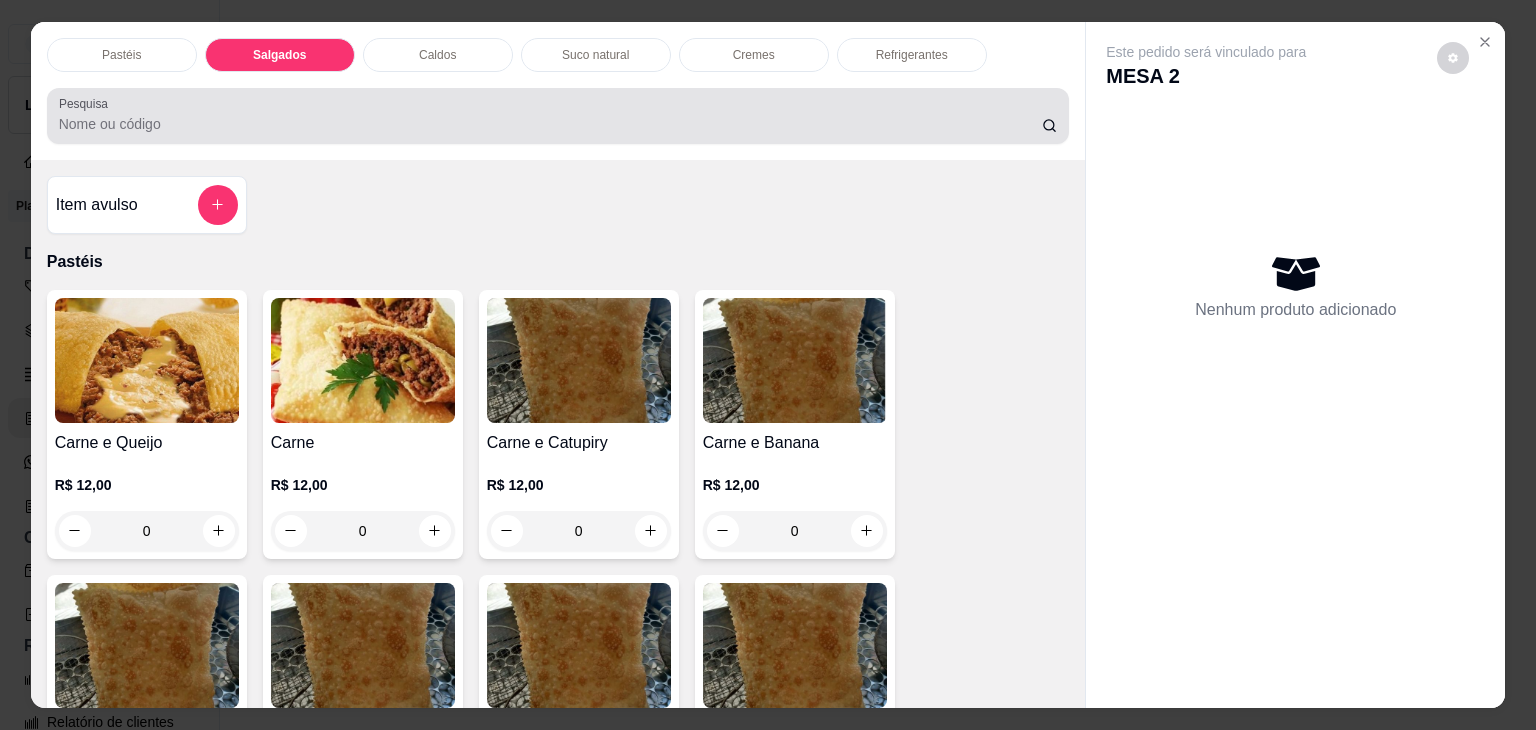 scroll, scrollTop: 2124, scrollLeft: 0, axis: vertical 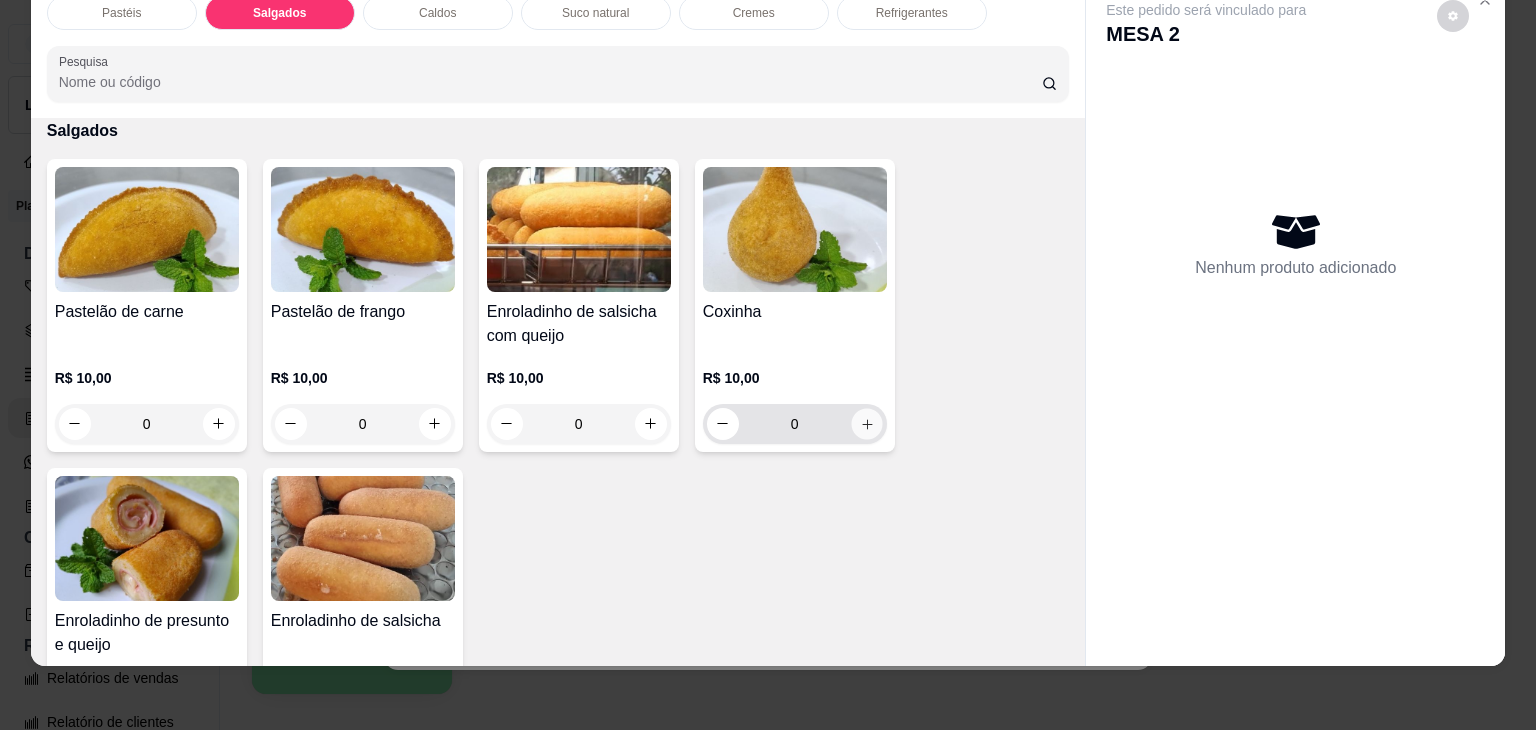 click 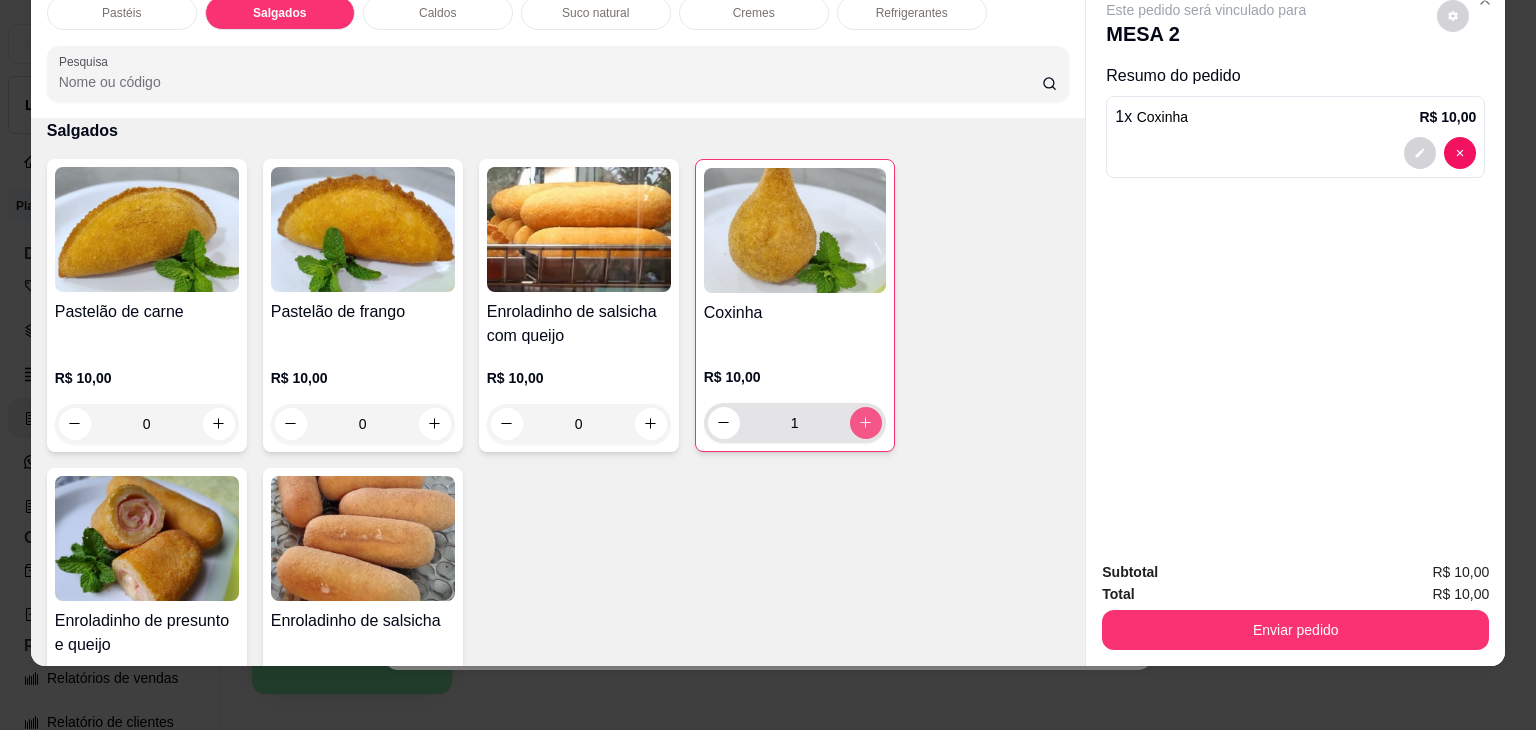 click 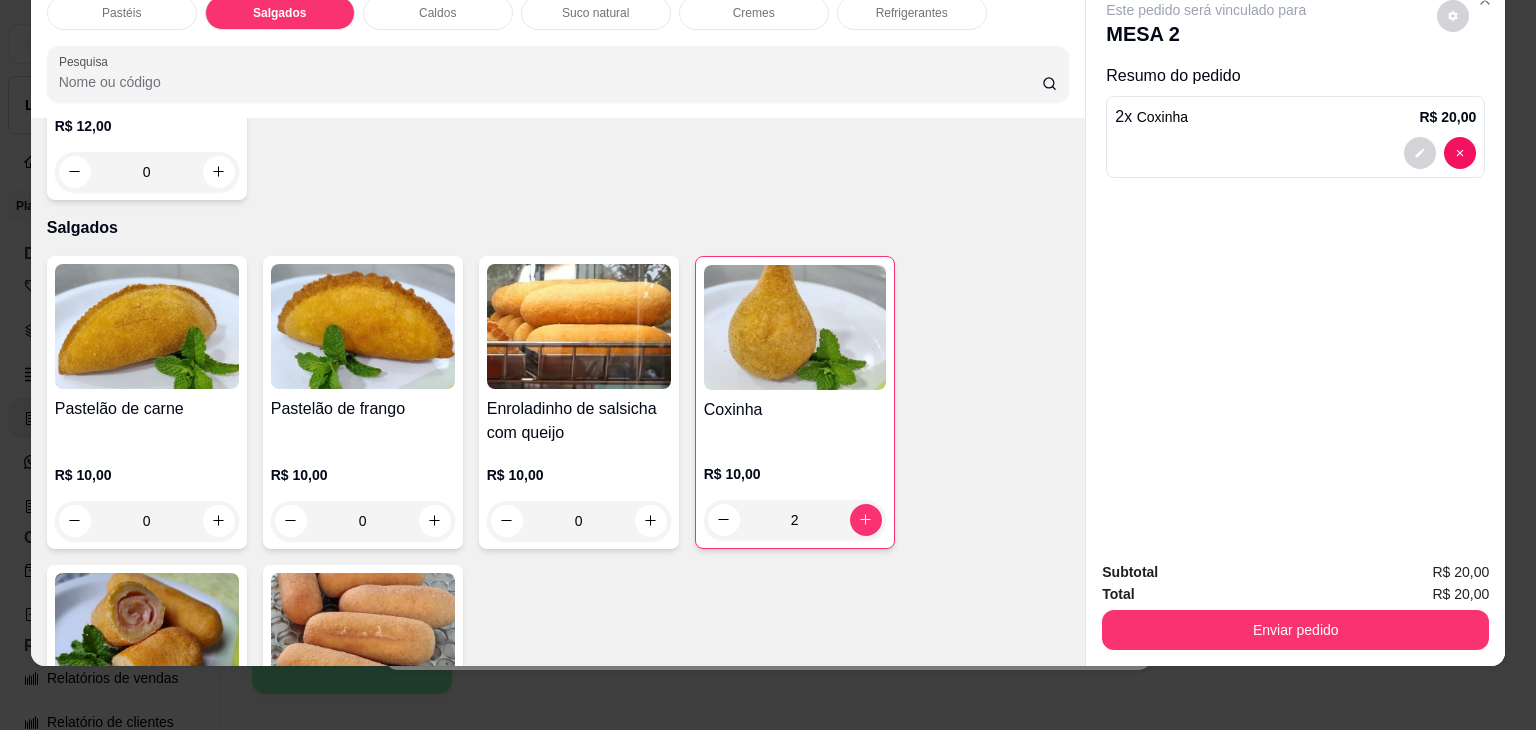 scroll, scrollTop: 2024, scrollLeft: 0, axis: vertical 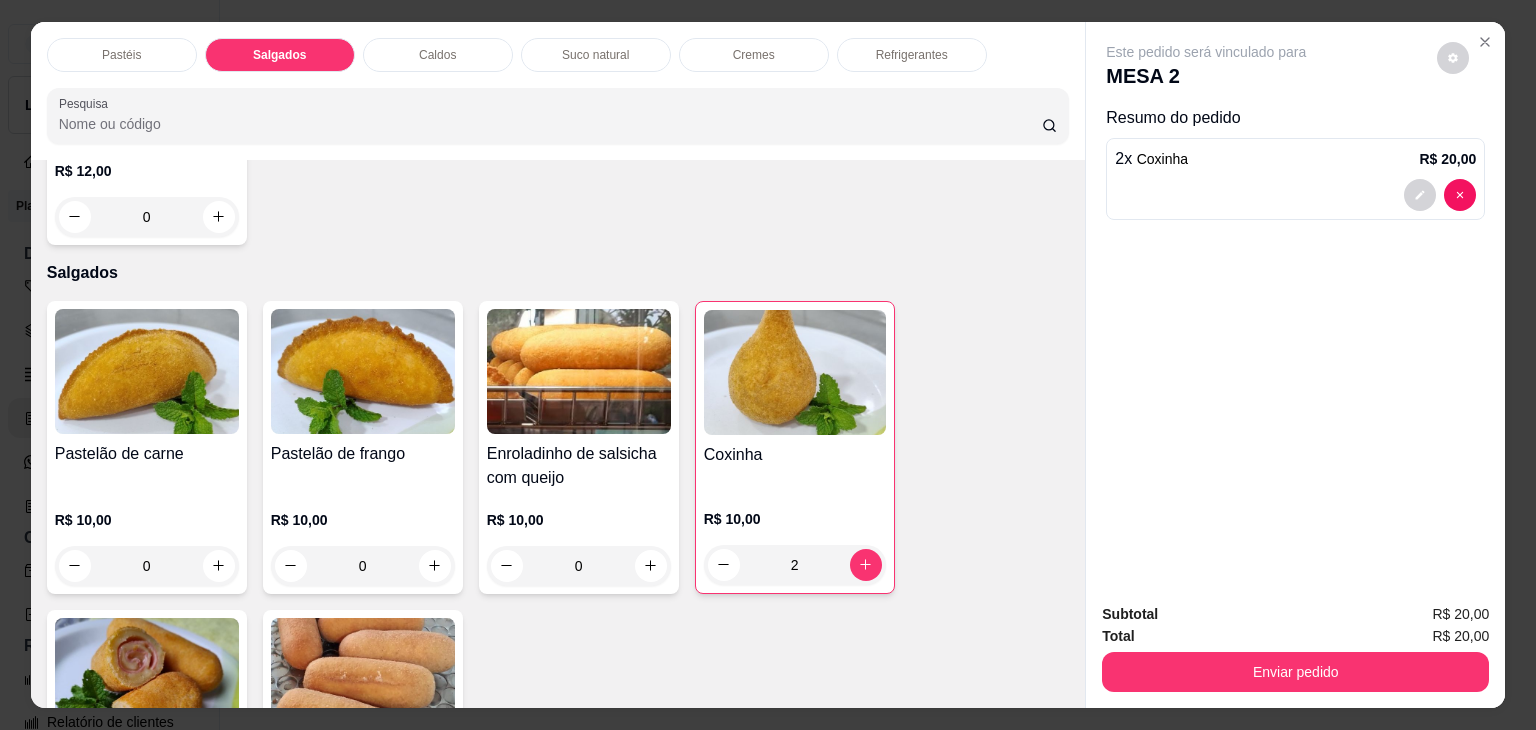 click on "Caldos" at bounding box center [438, 55] 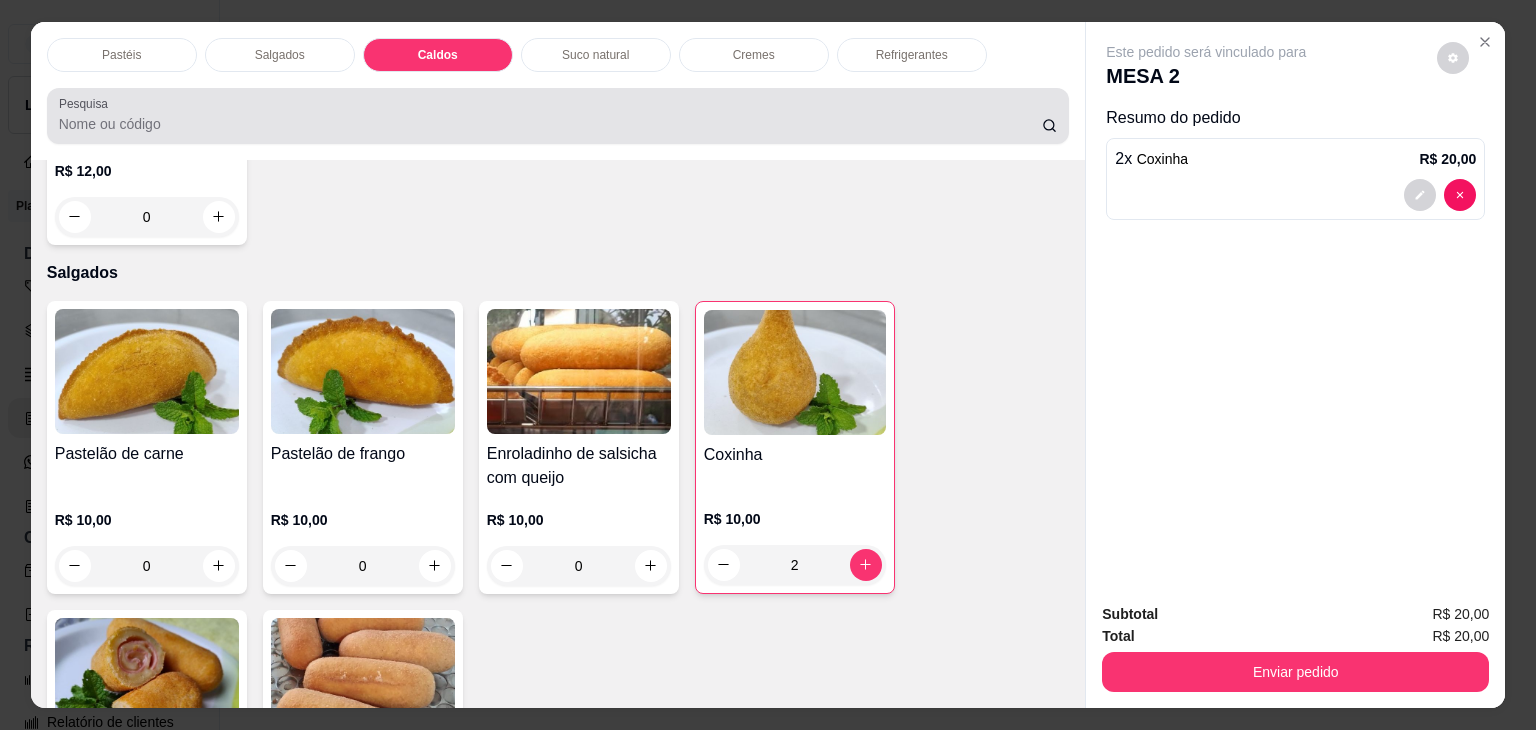 scroll, scrollTop: 2782, scrollLeft: 0, axis: vertical 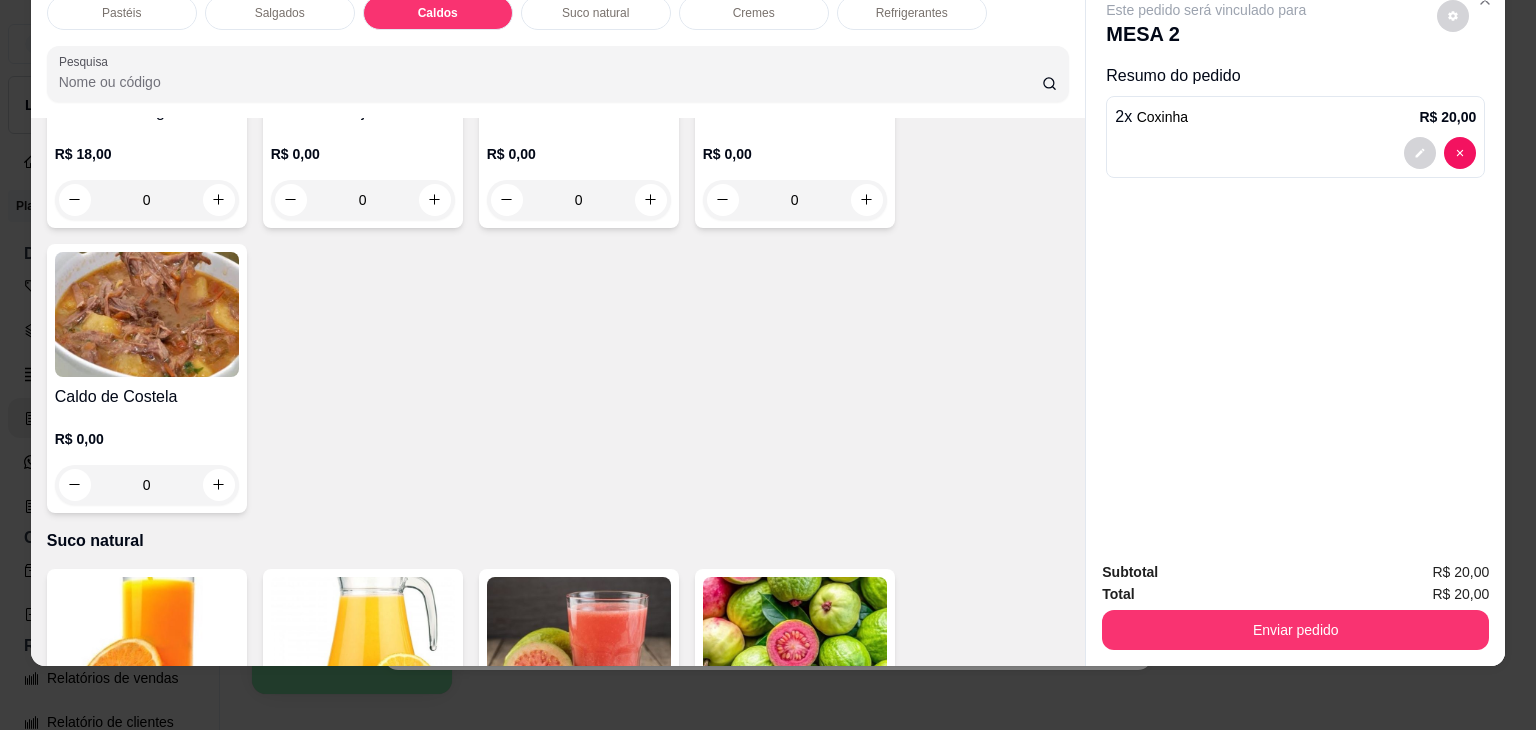 click on "0" at bounding box center [147, 485] 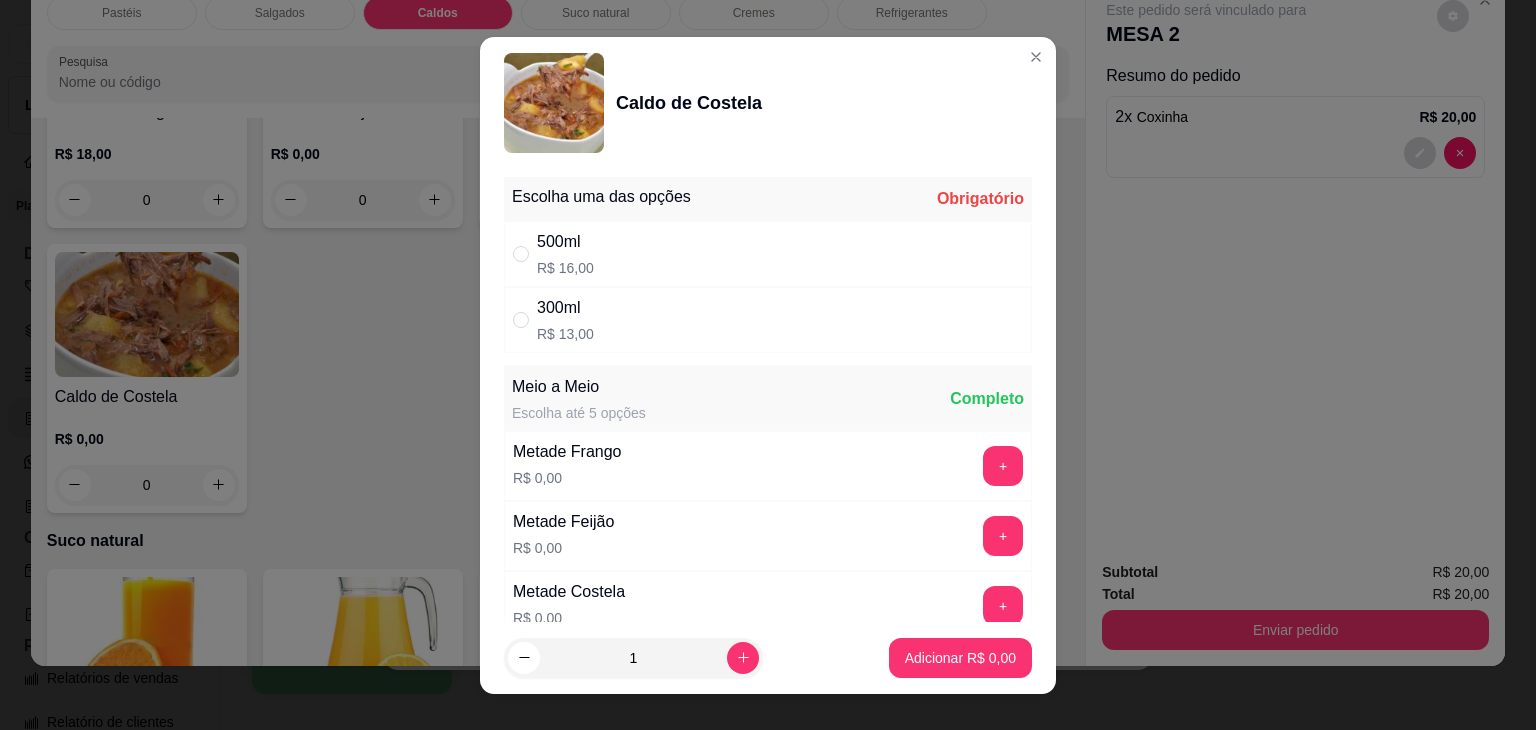 click at bounding box center (525, 254) 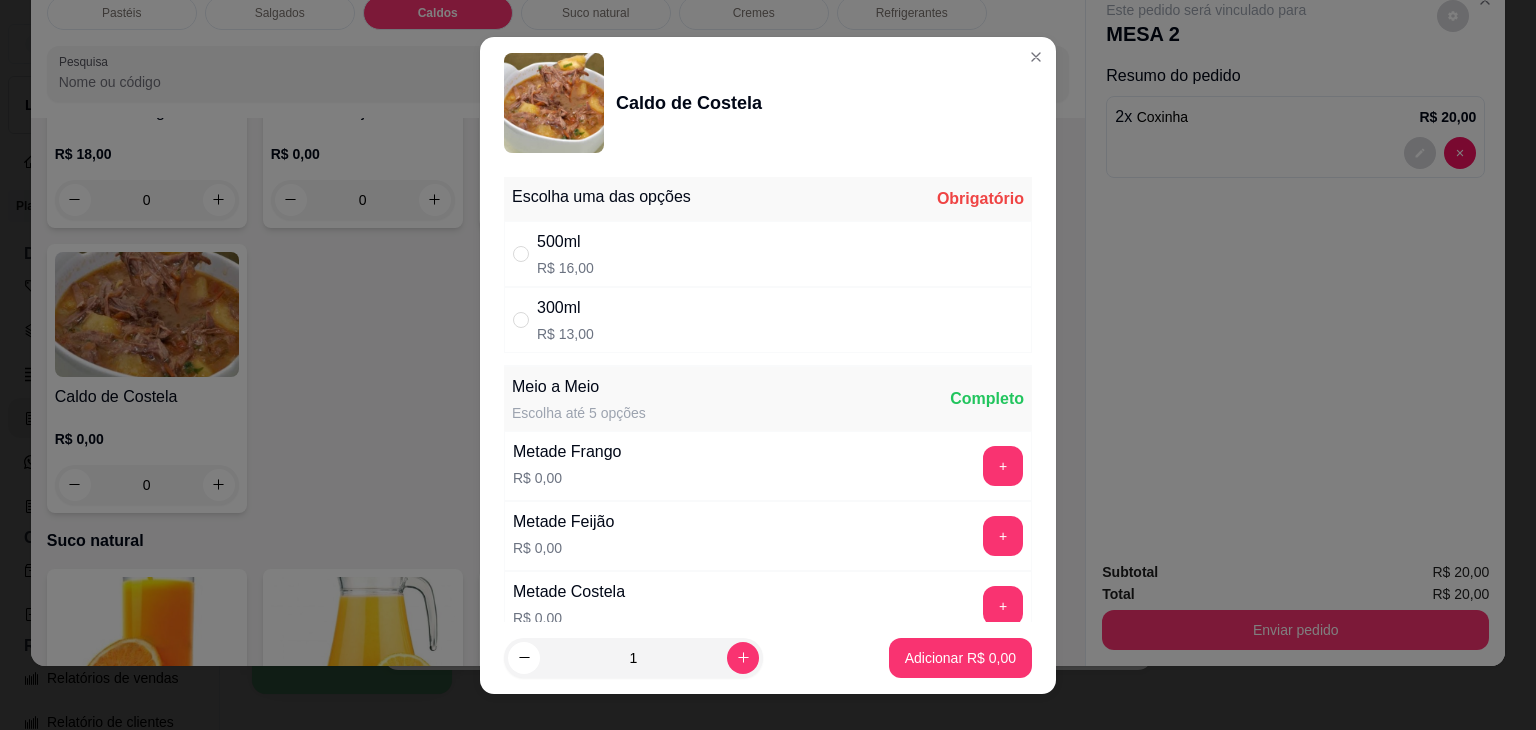 radio on "true" 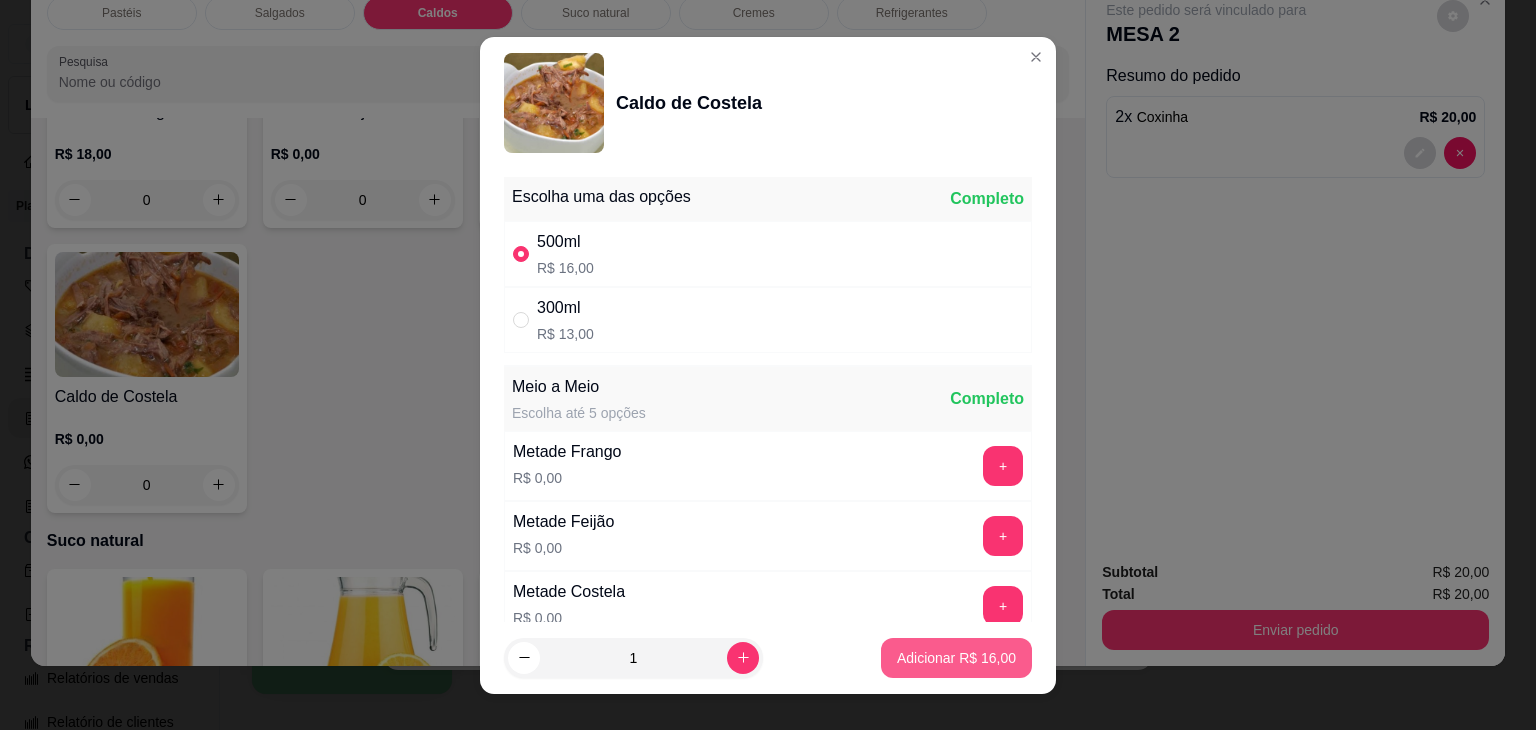 click on "Adicionar   R$ 16,00" at bounding box center [956, 658] 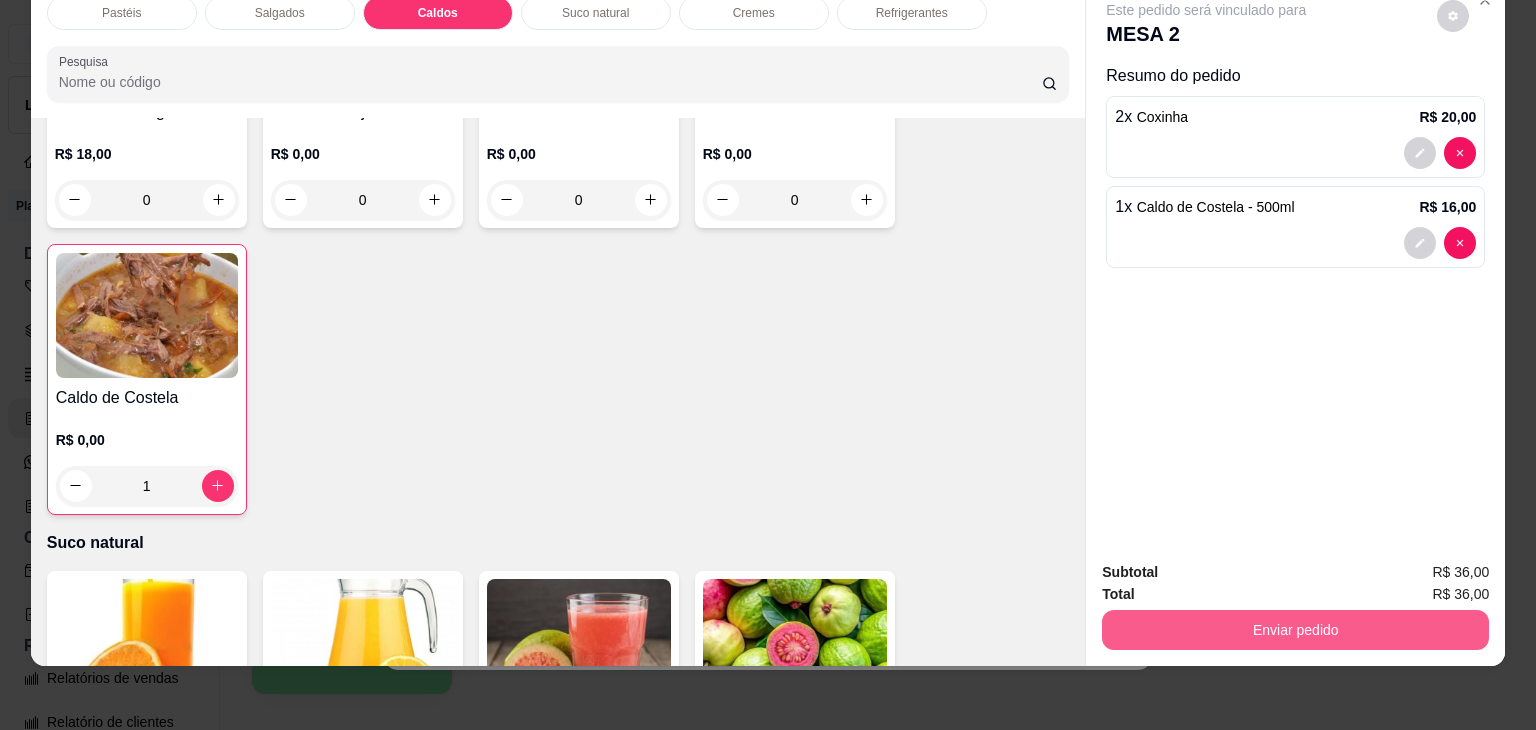 click on "Enviar pedido" at bounding box center (1295, 630) 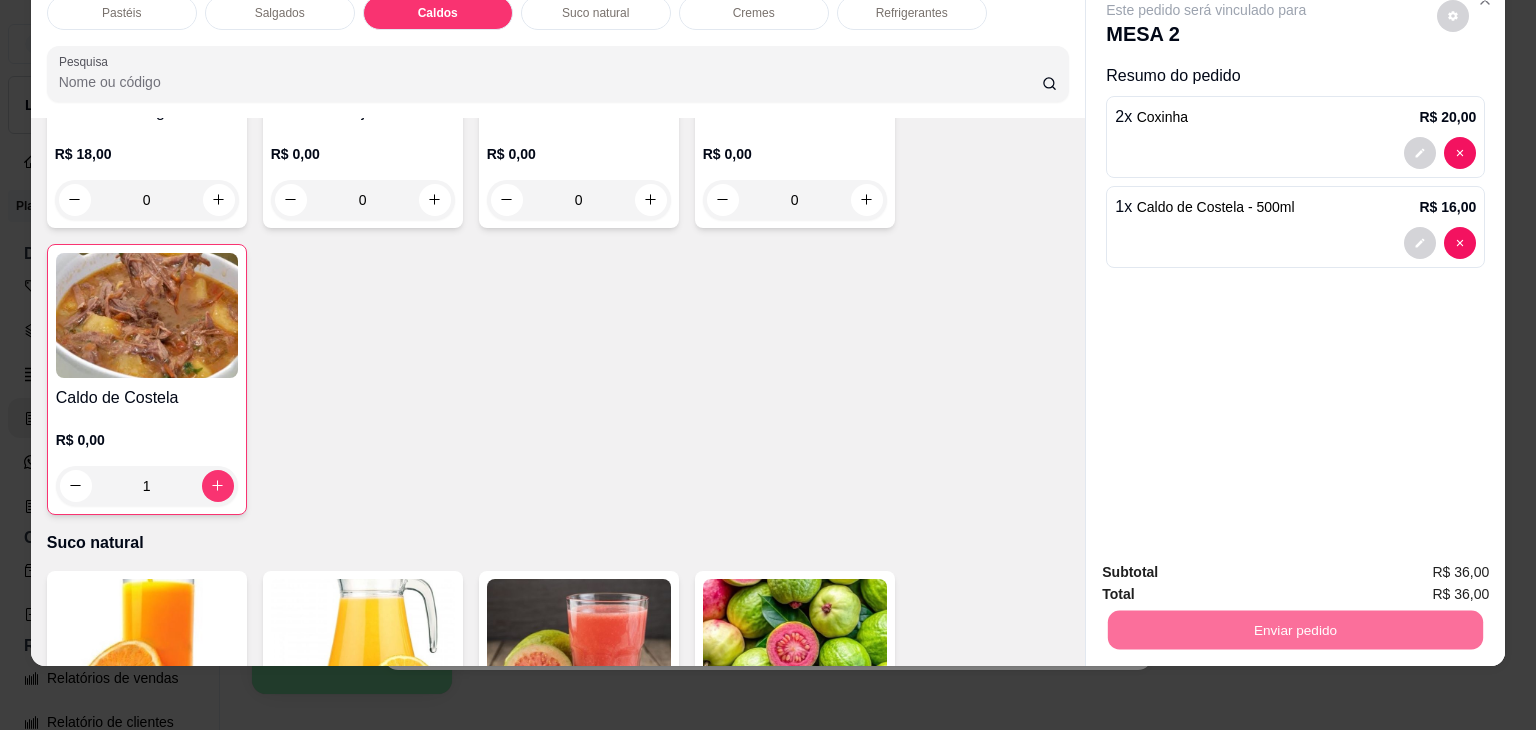 click on "Não registrar e enviar pedido" at bounding box center (1229, 564) 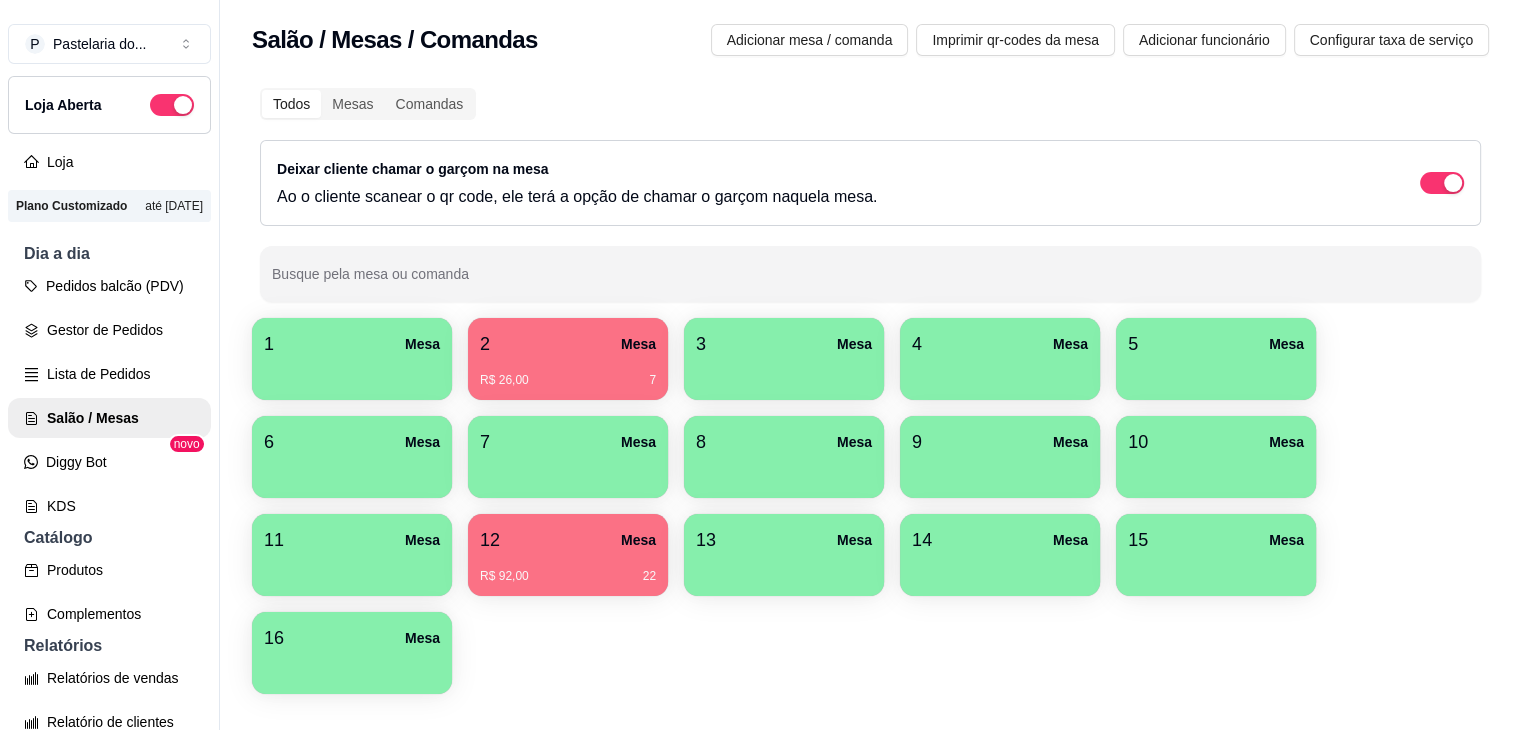 click on "12 Mesa" at bounding box center [568, 540] 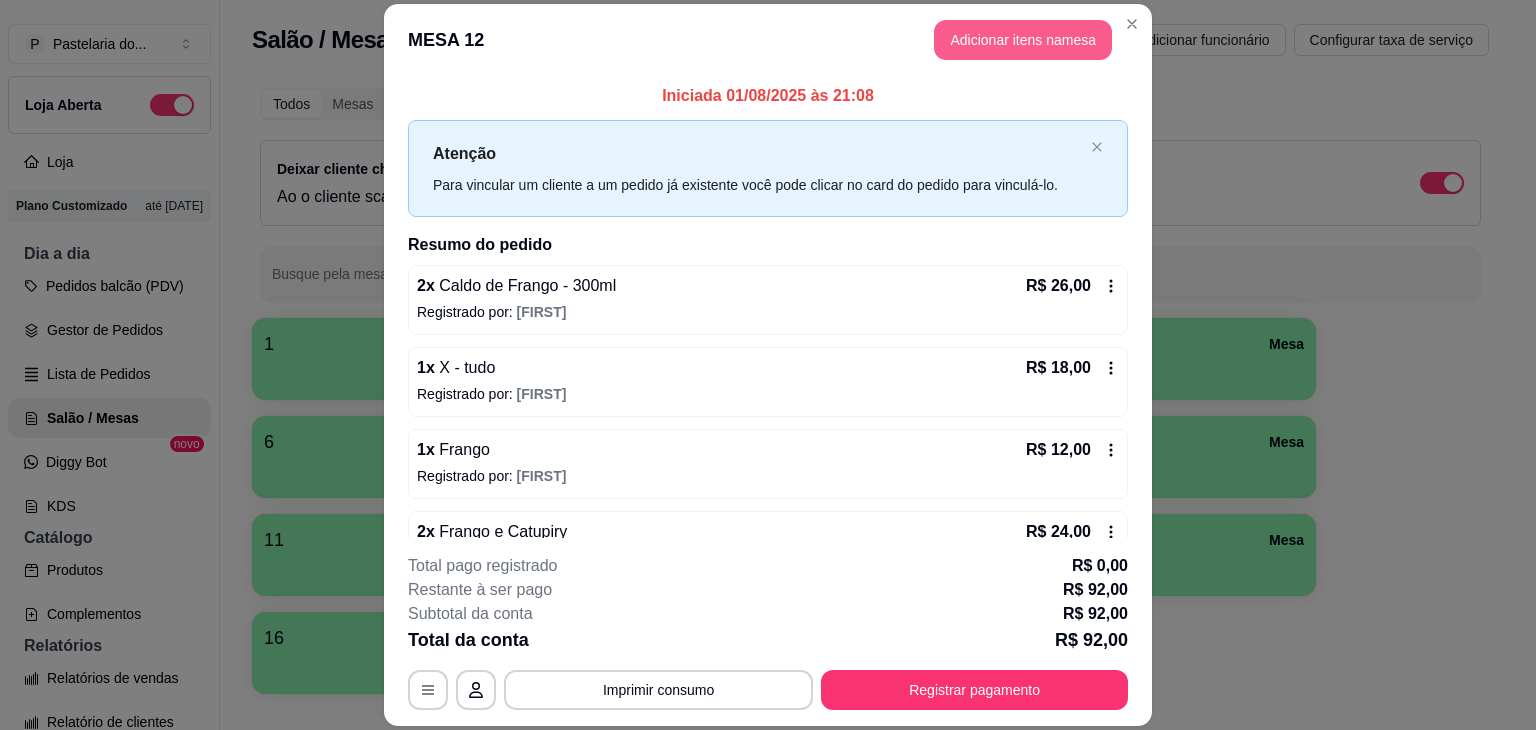 click on "Adicionar itens na  mesa" at bounding box center (1023, 40) 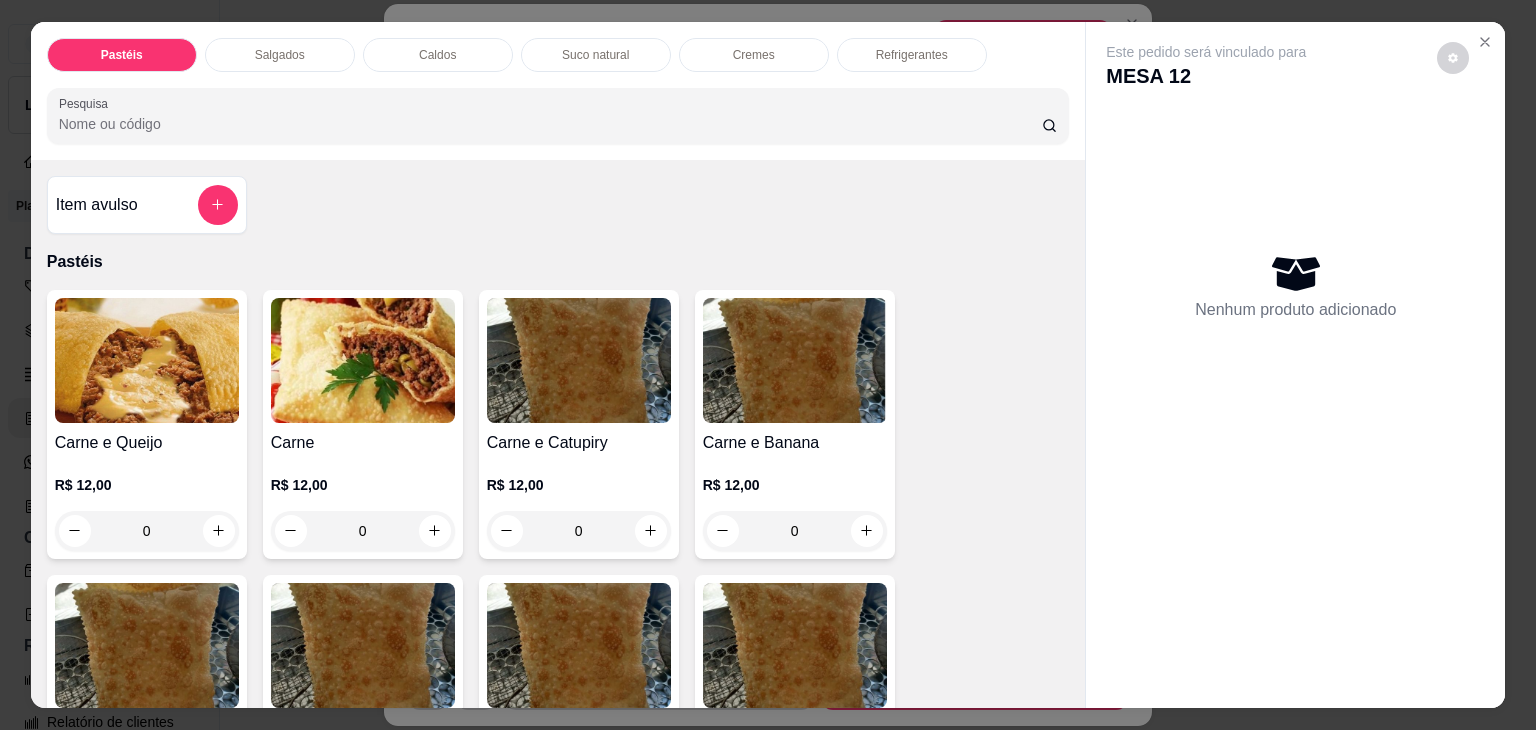 scroll, scrollTop: 400, scrollLeft: 0, axis: vertical 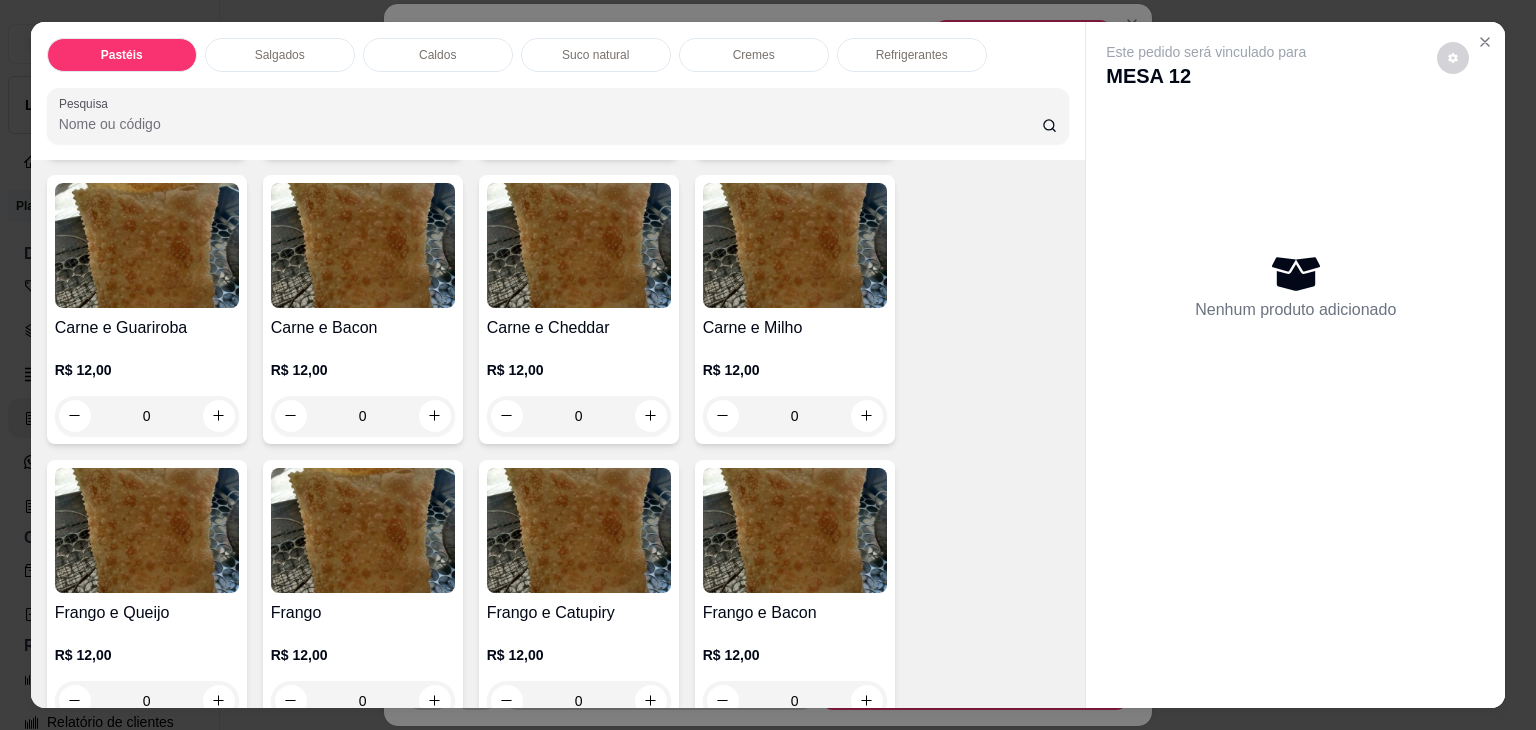 click on "0" at bounding box center (363, 416) 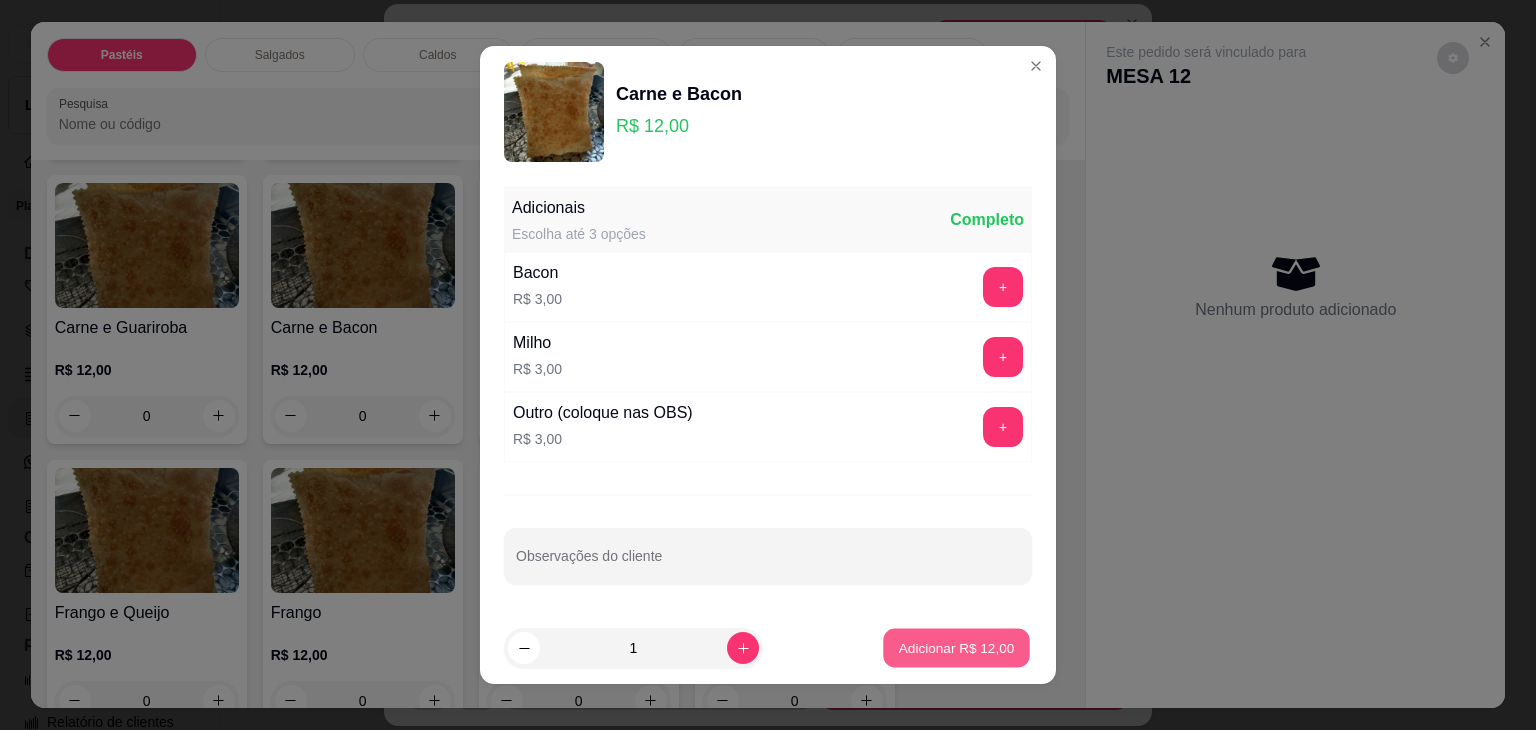 click on "Adicionar   R$ 12,00" at bounding box center (957, 647) 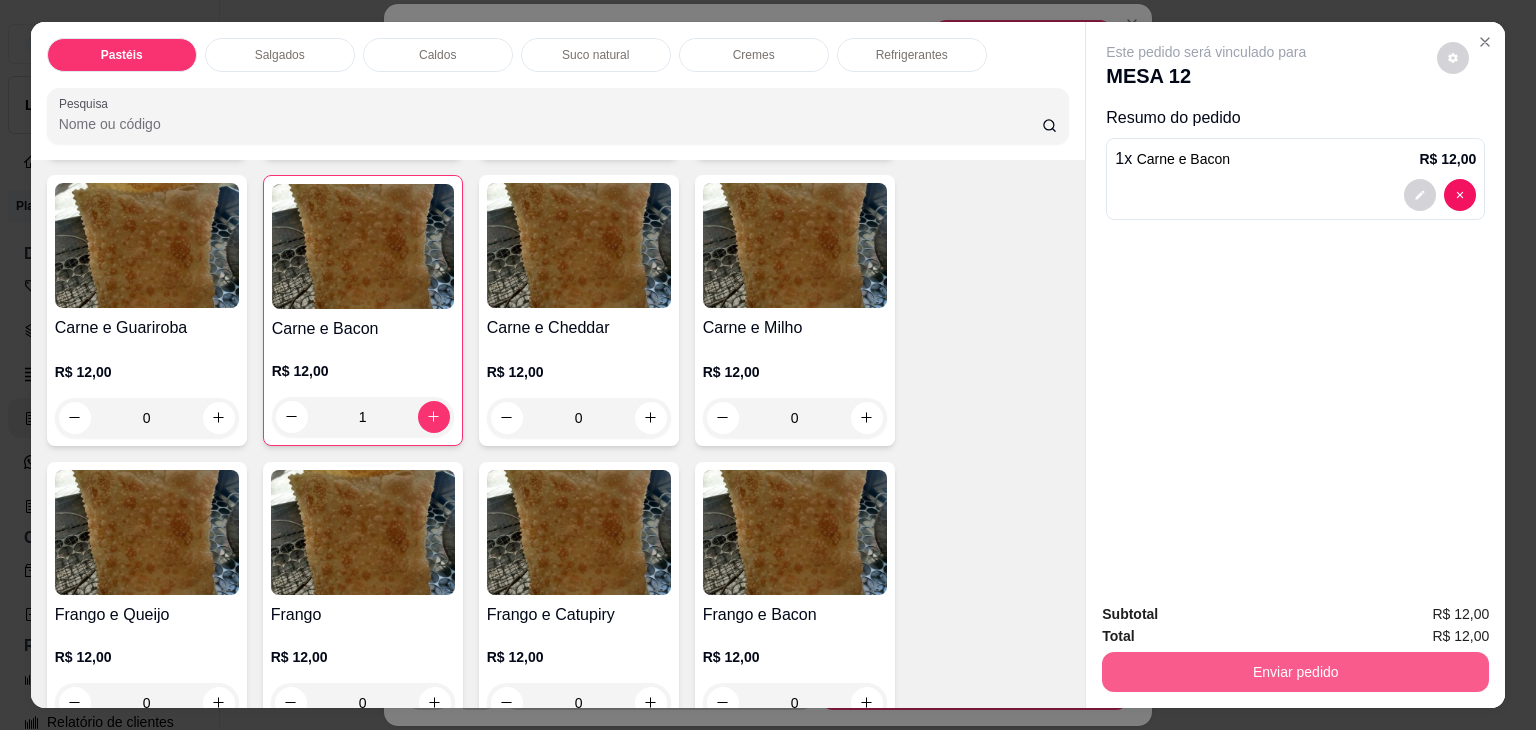 click on "Enviar pedido" at bounding box center (1295, 672) 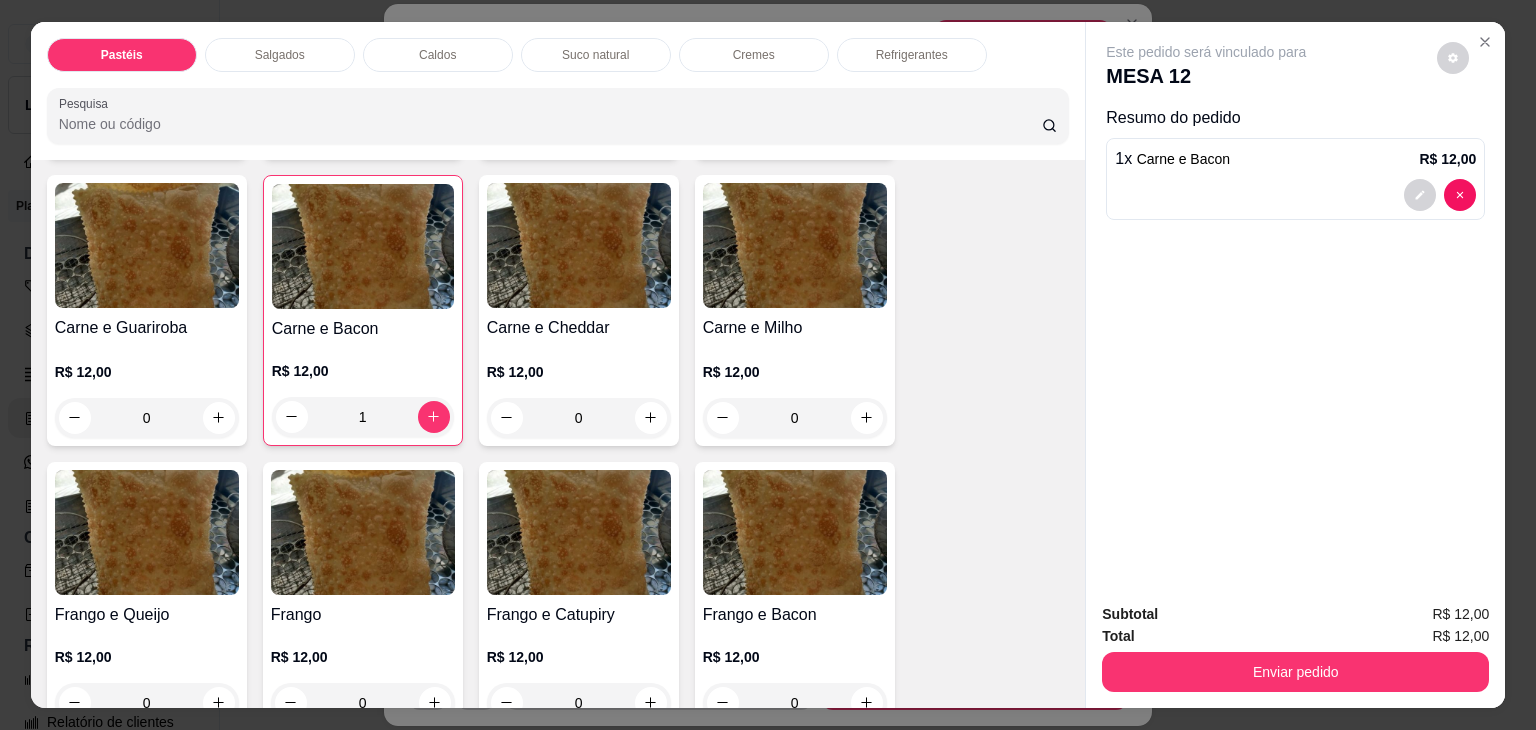 click on "Enviar pedido" at bounding box center [1295, 669] 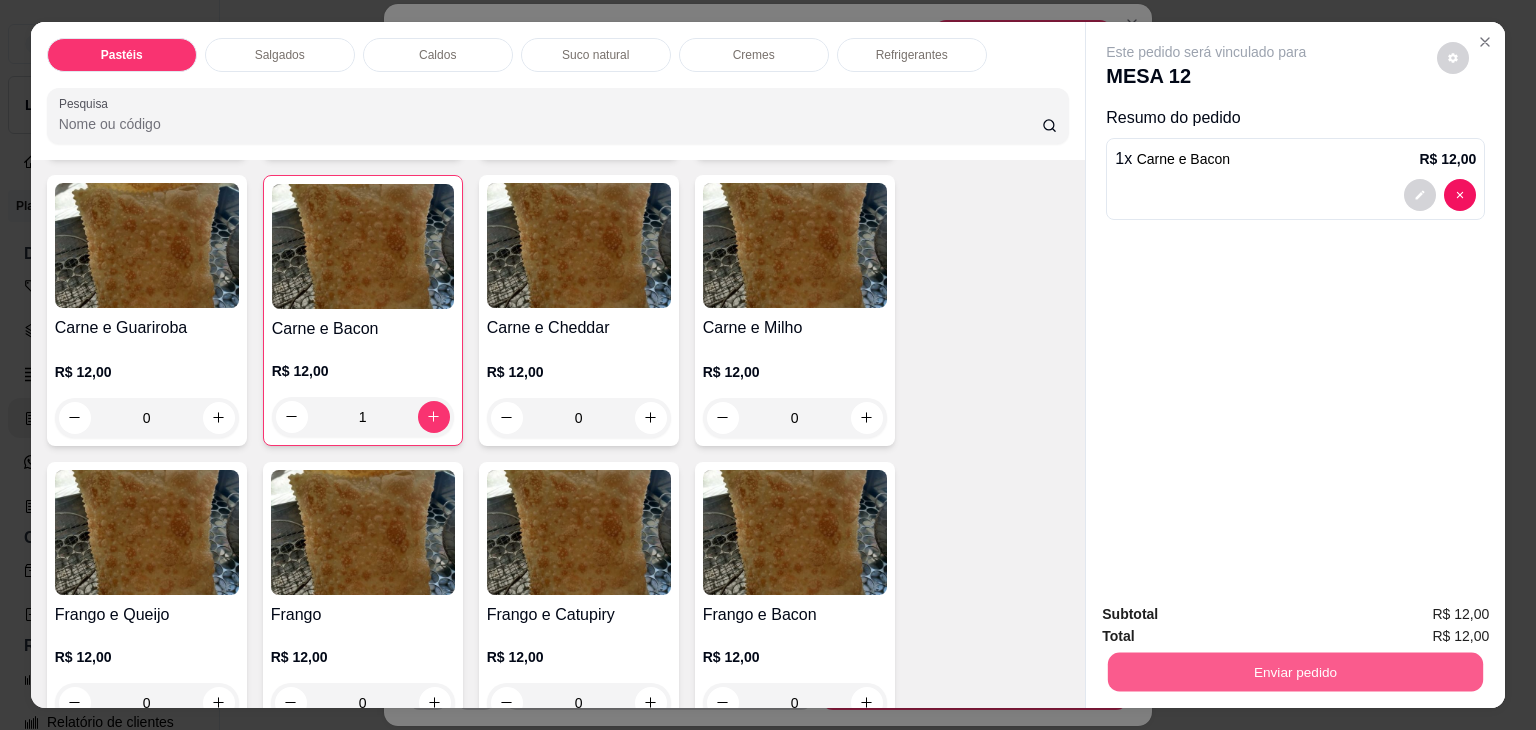click on "Enviar pedido" at bounding box center [1295, 672] 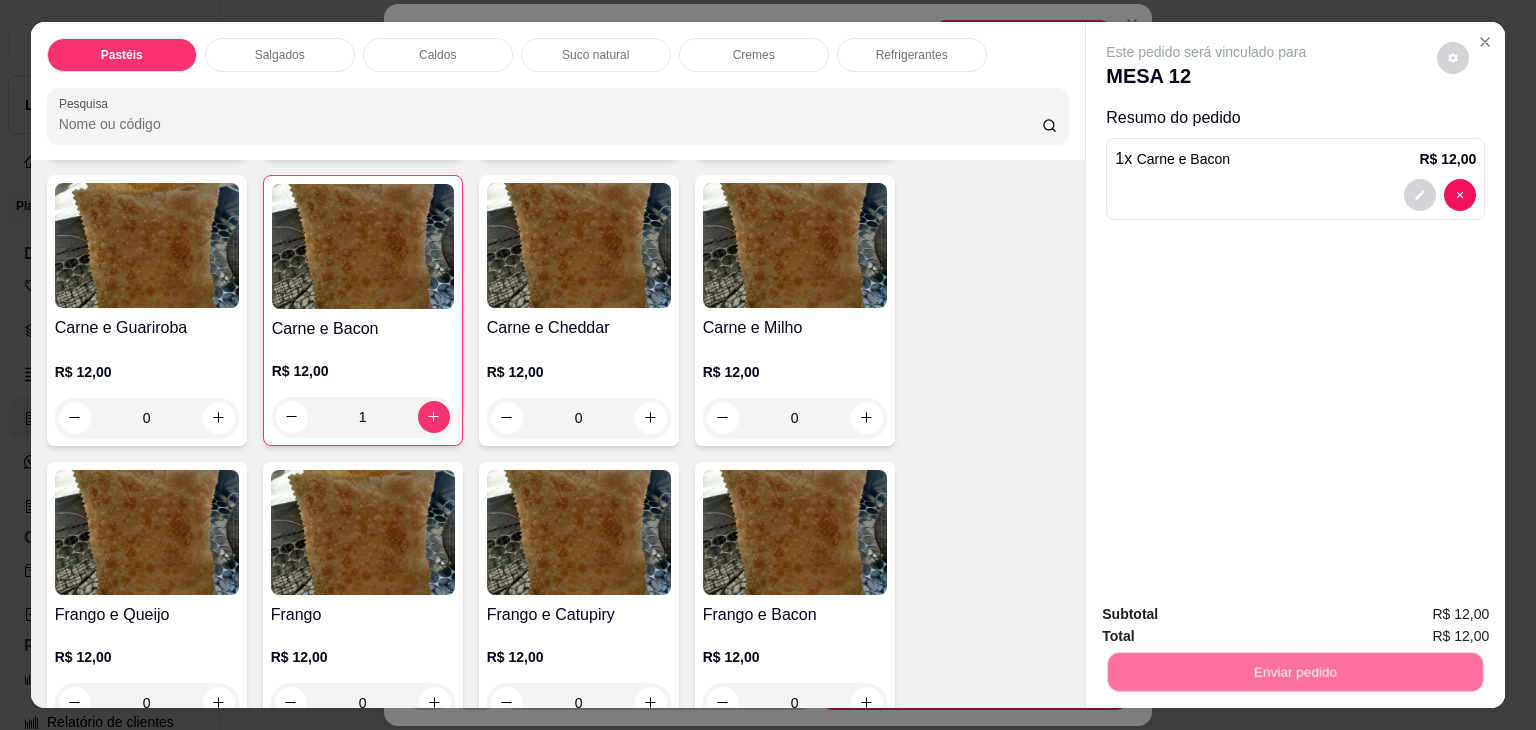 click on "Não registrar e enviar pedido" at bounding box center [1229, 615] 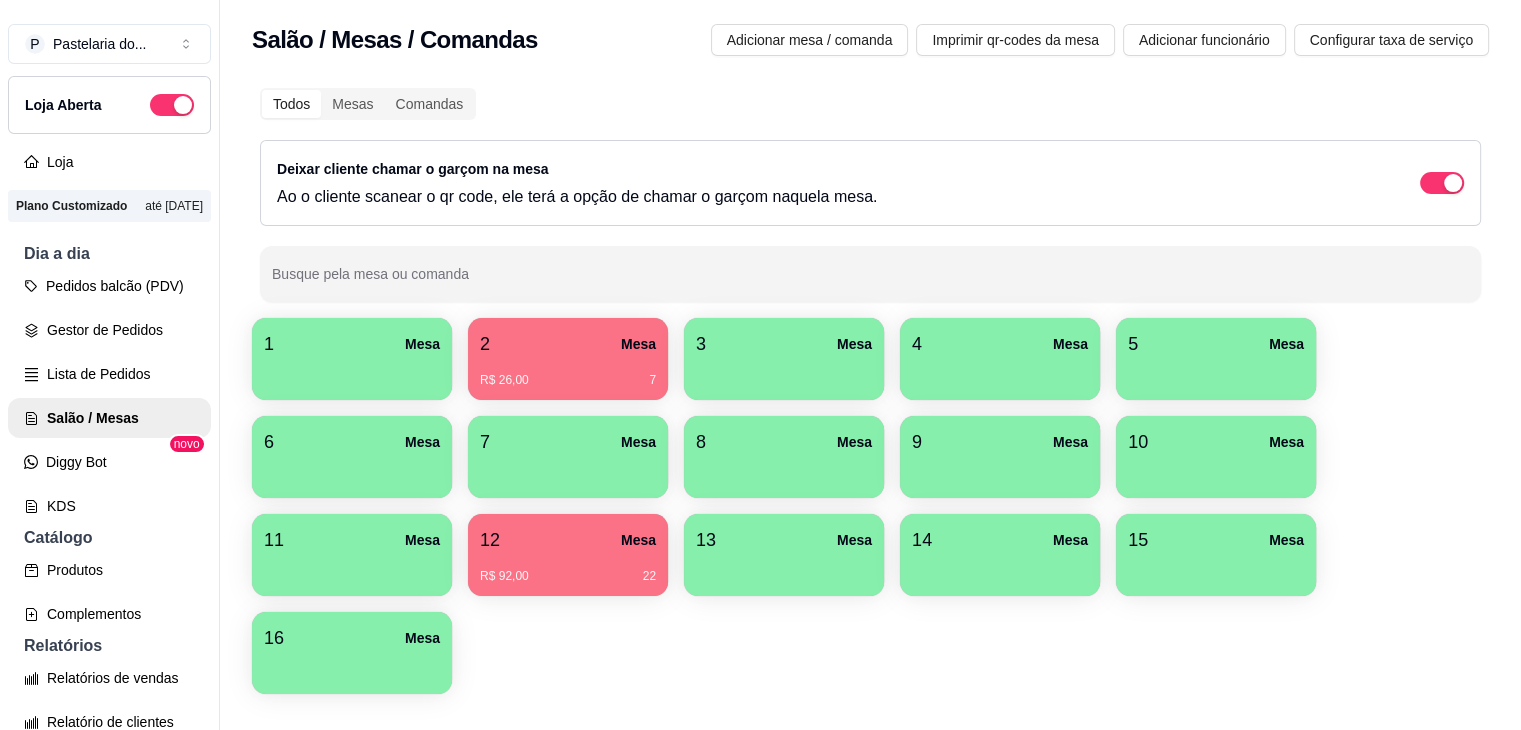 click on "Gestor de Pedidos" at bounding box center [109, 330] 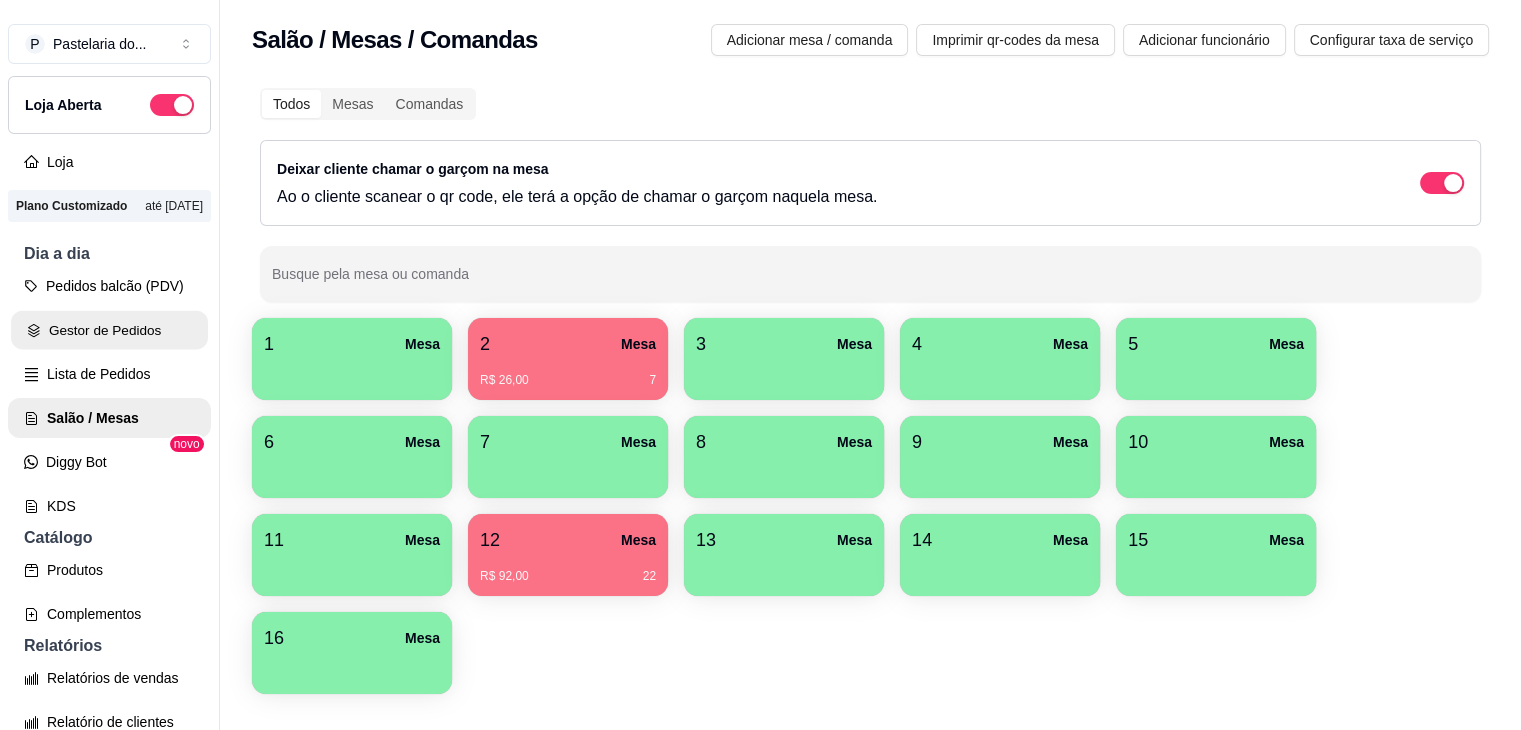 click on "Gestor de Pedidos" at bounding box center [109, 330] 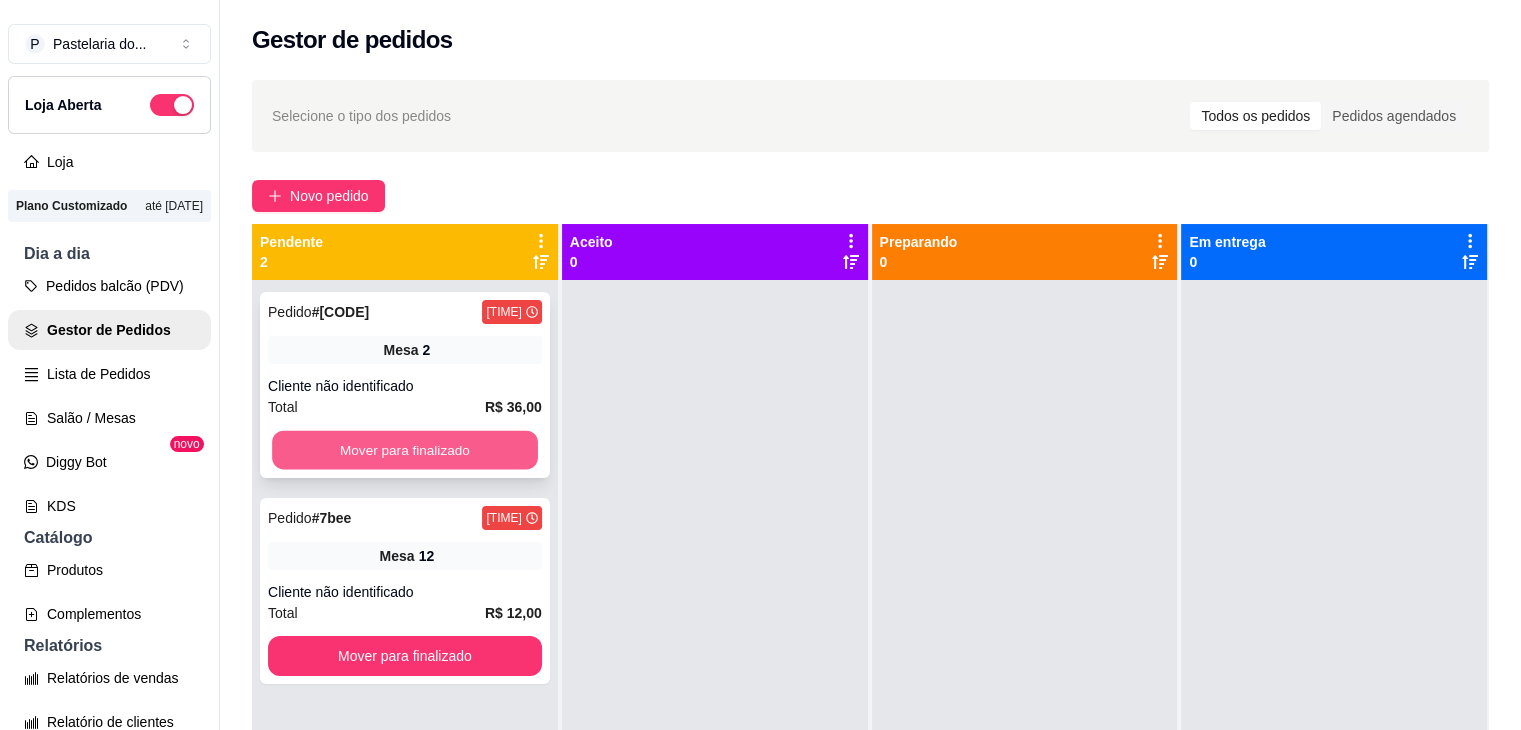 click on "Mover para finalizado" at bounding box center [405, 450] 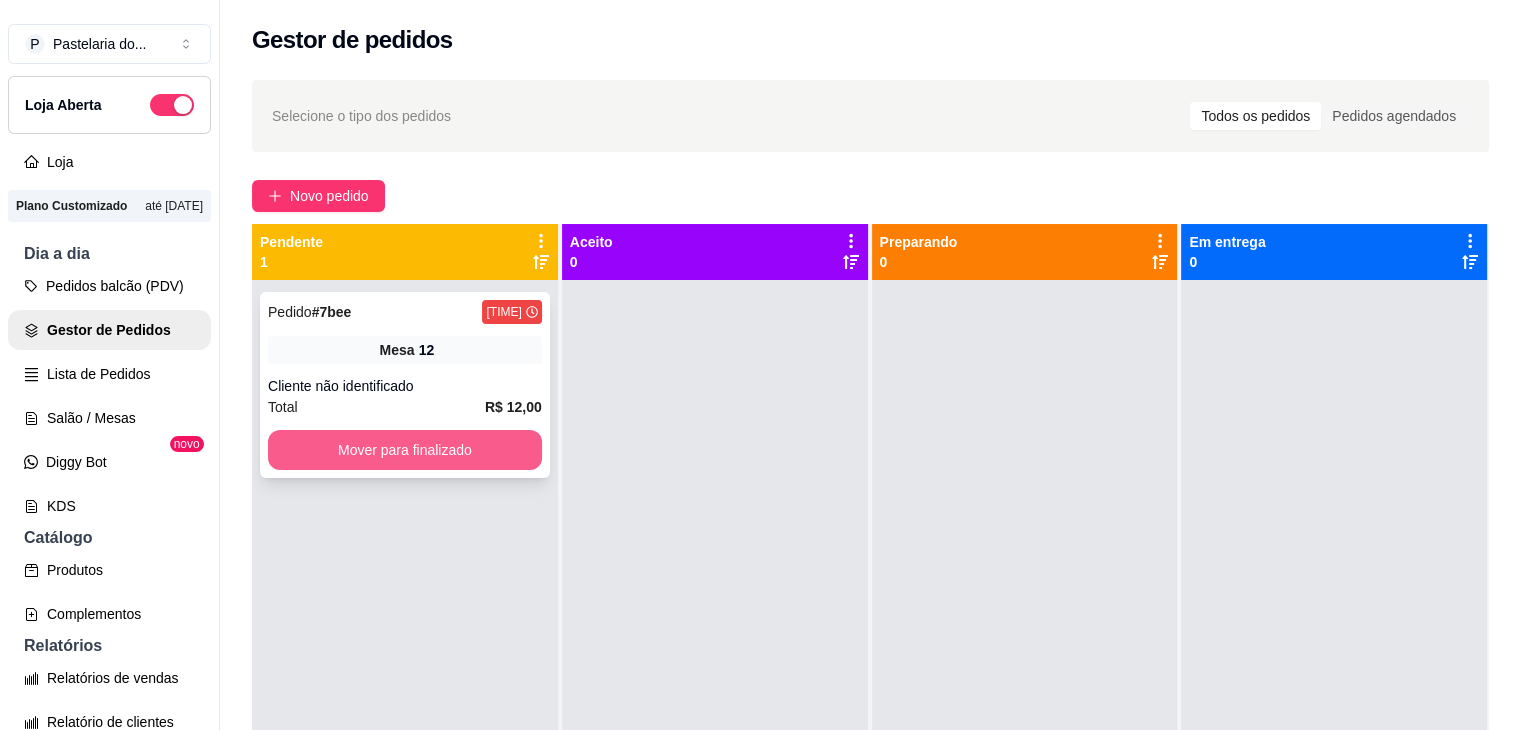 click on "Mover para finalizado" at bounding box center (405, 450) 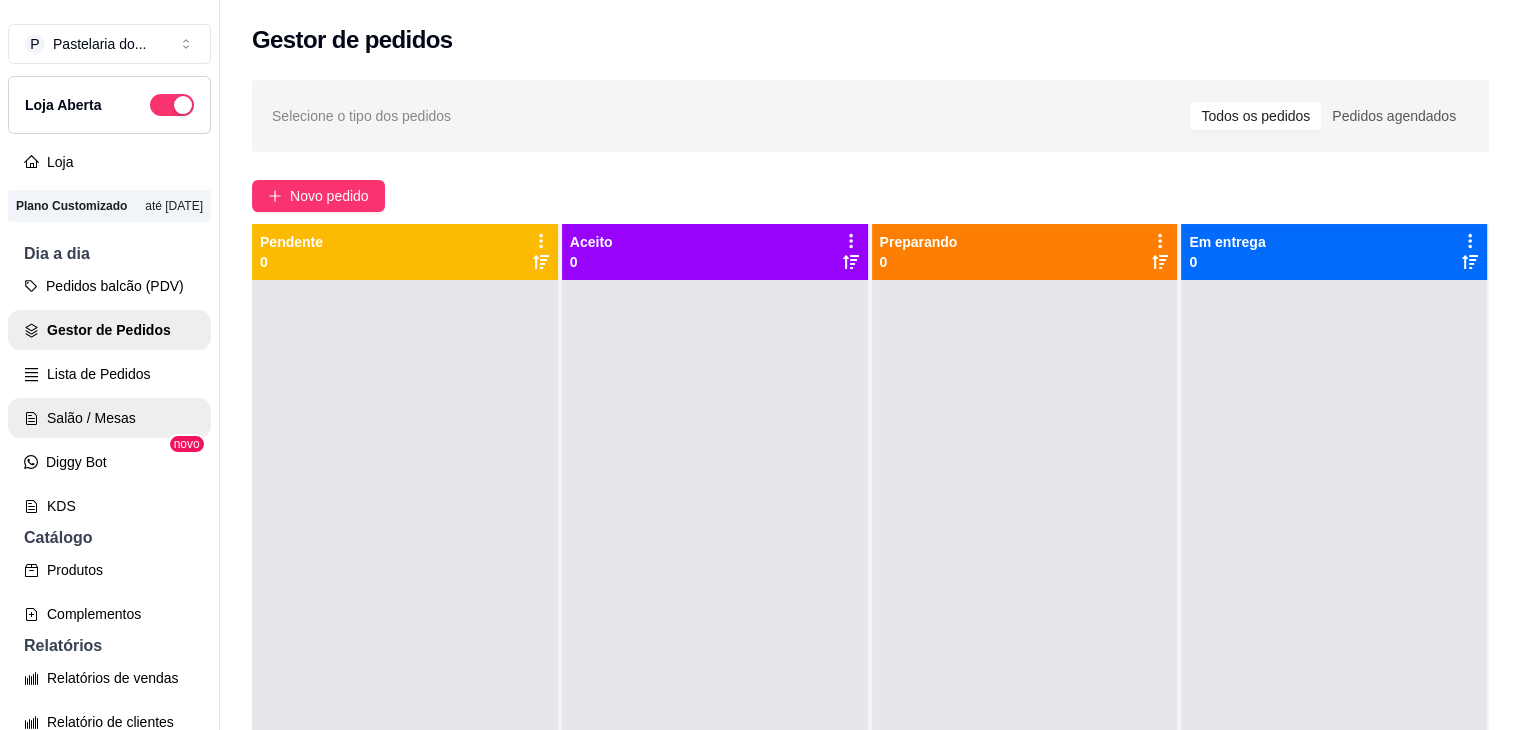 click on "Salão / Mesas" at bounding box center [109, 418] 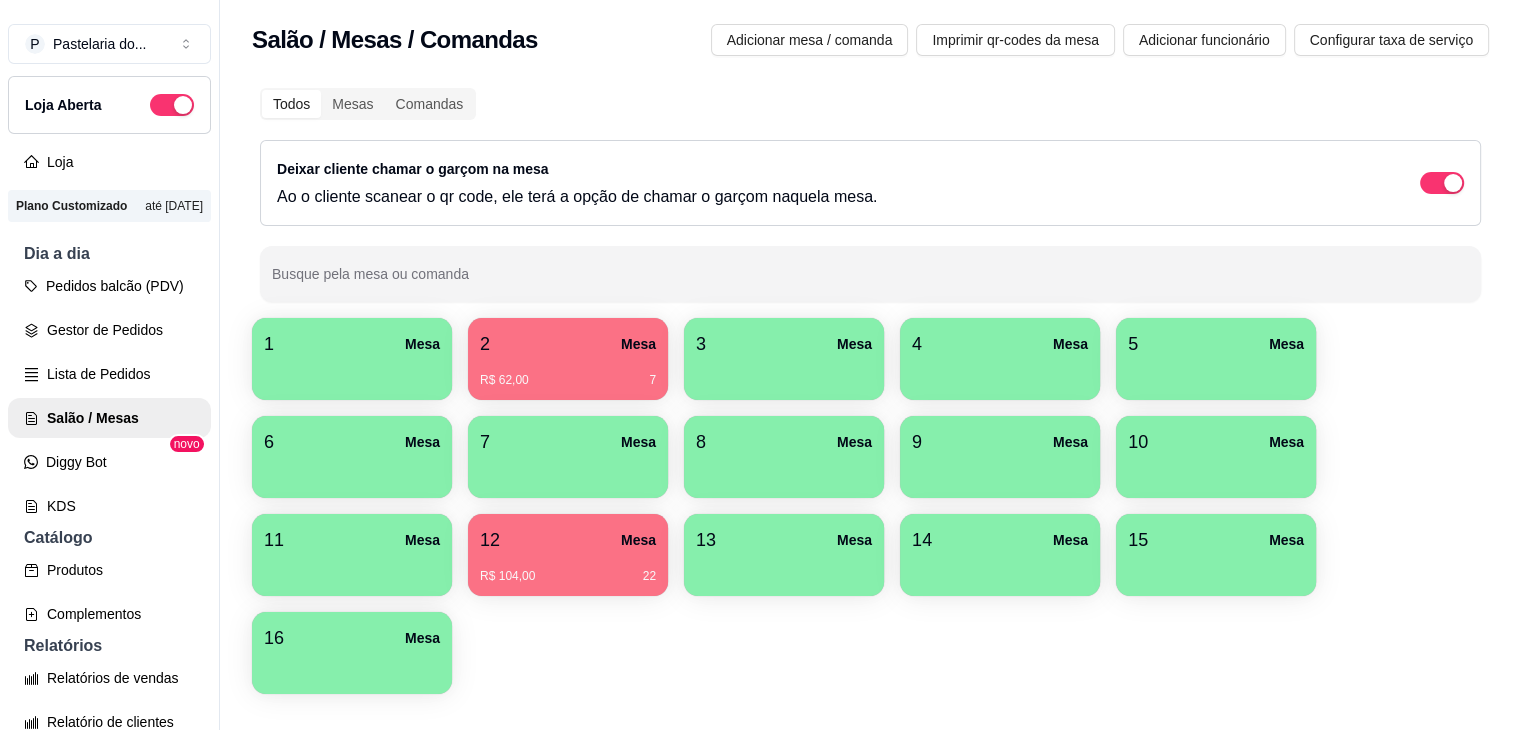 click on "12 Mesa" at bounding box center (568, 540) 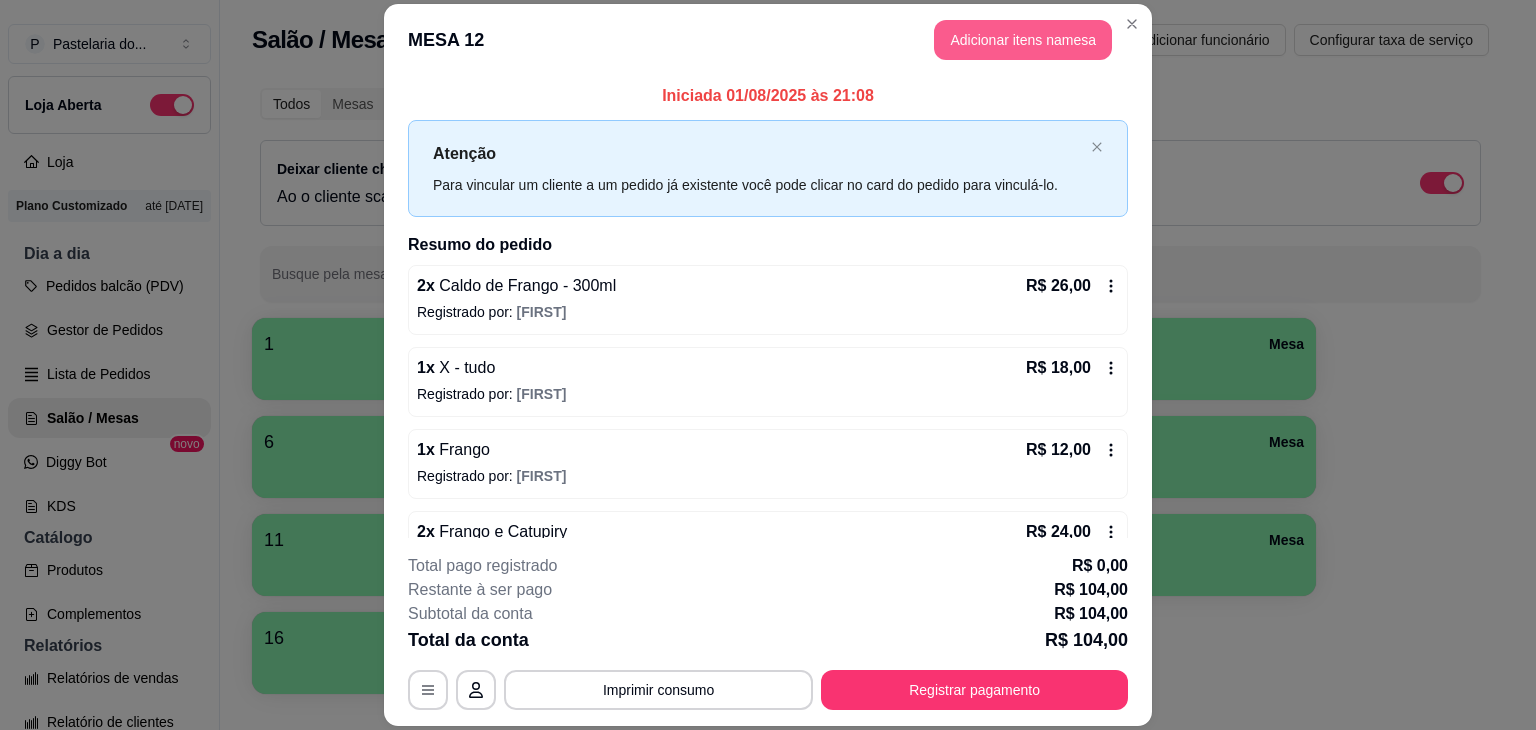 click on "Adicionar itens na  mesa" at bounding box center [1023, 40] 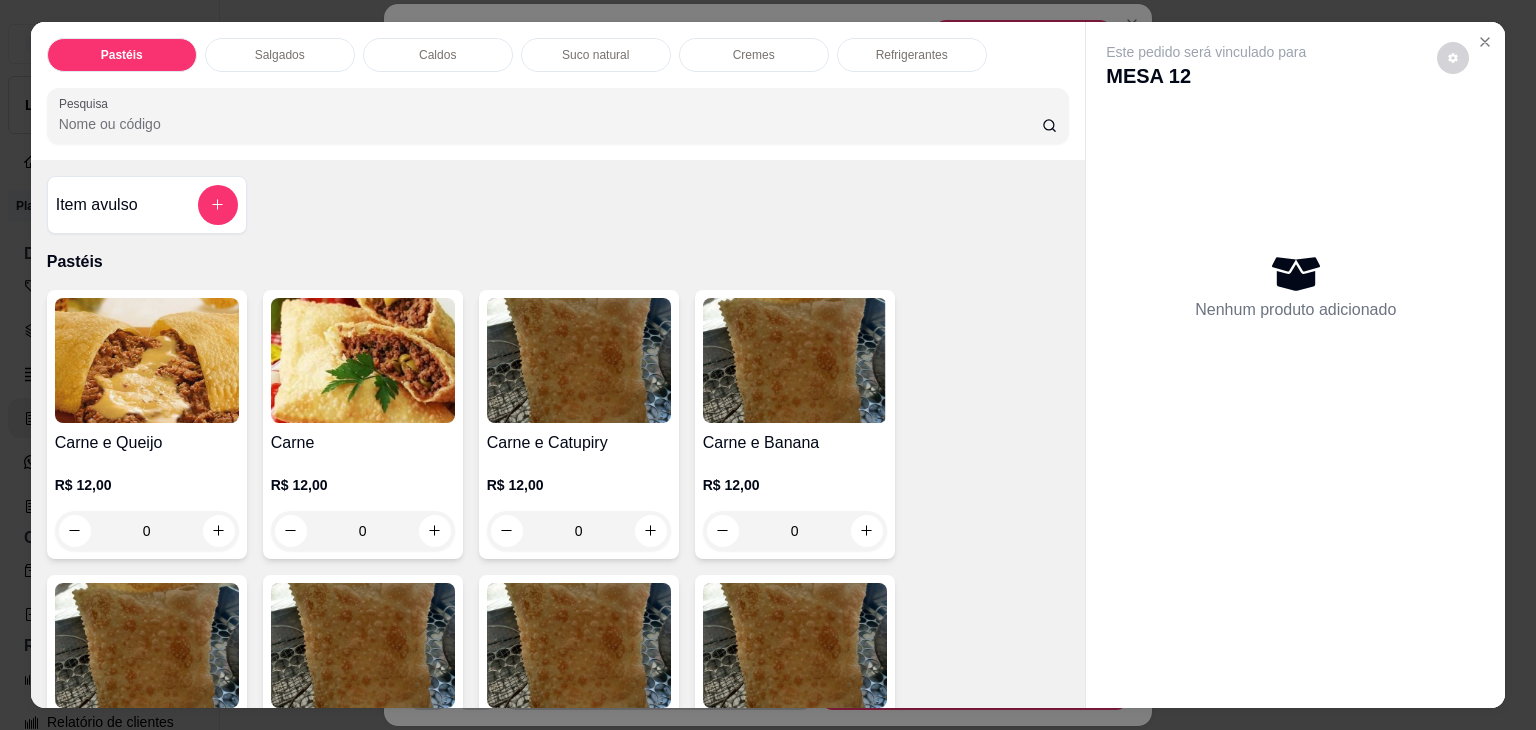 click on "Refrigerantes" at bounding box center [912, 55] 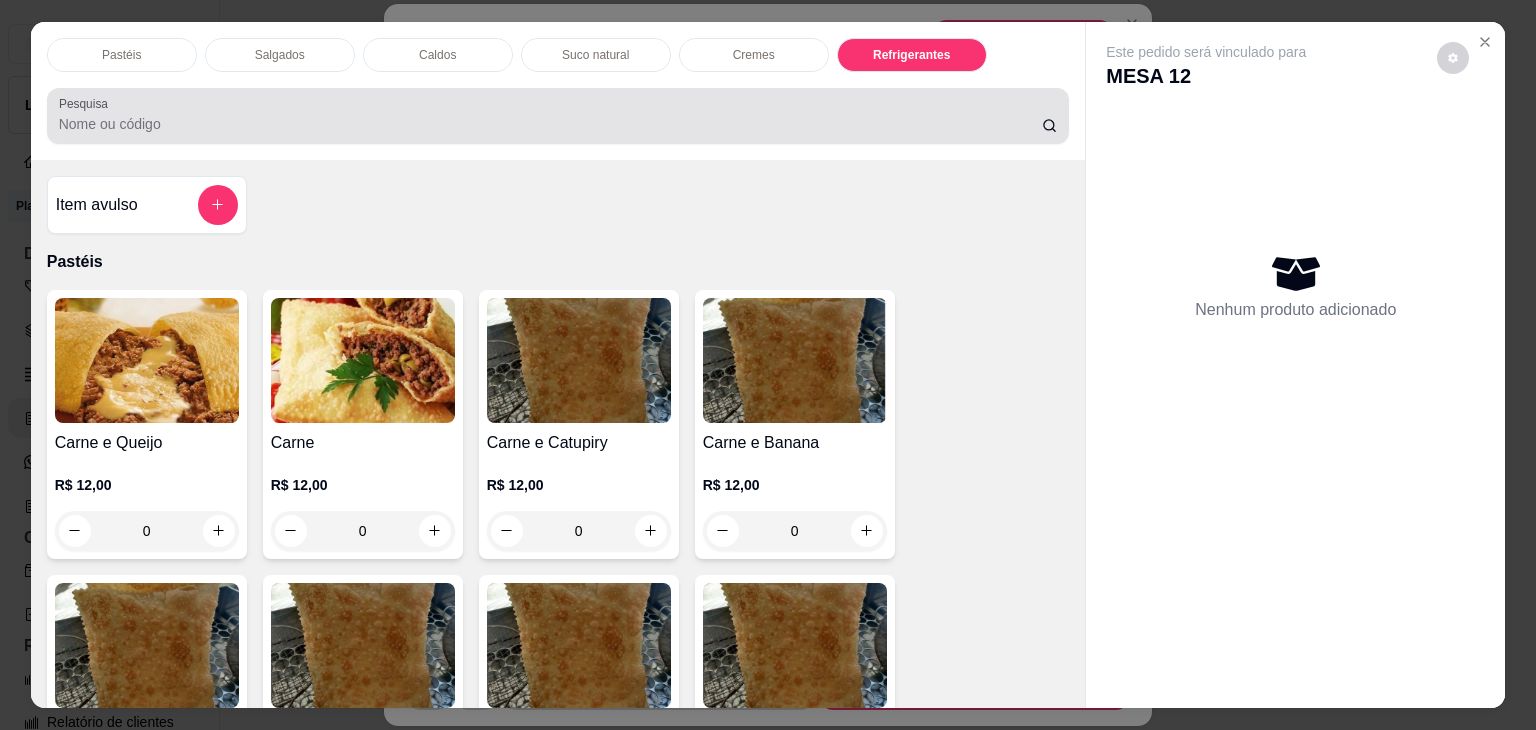 scroll, scrollTop: 5230, scrollLeft: 0, axis: vertical 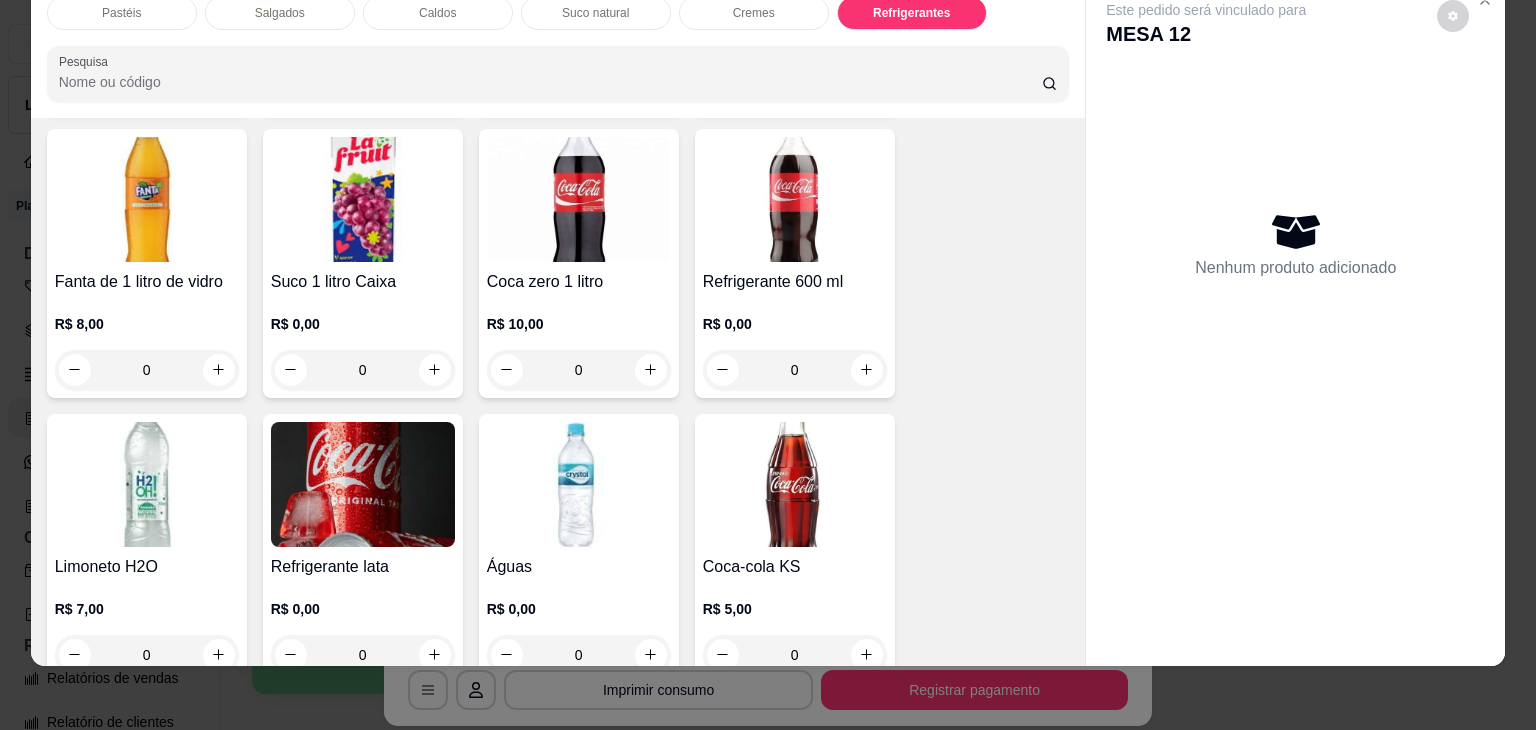 click on "0" at bounding box center (363, 370) 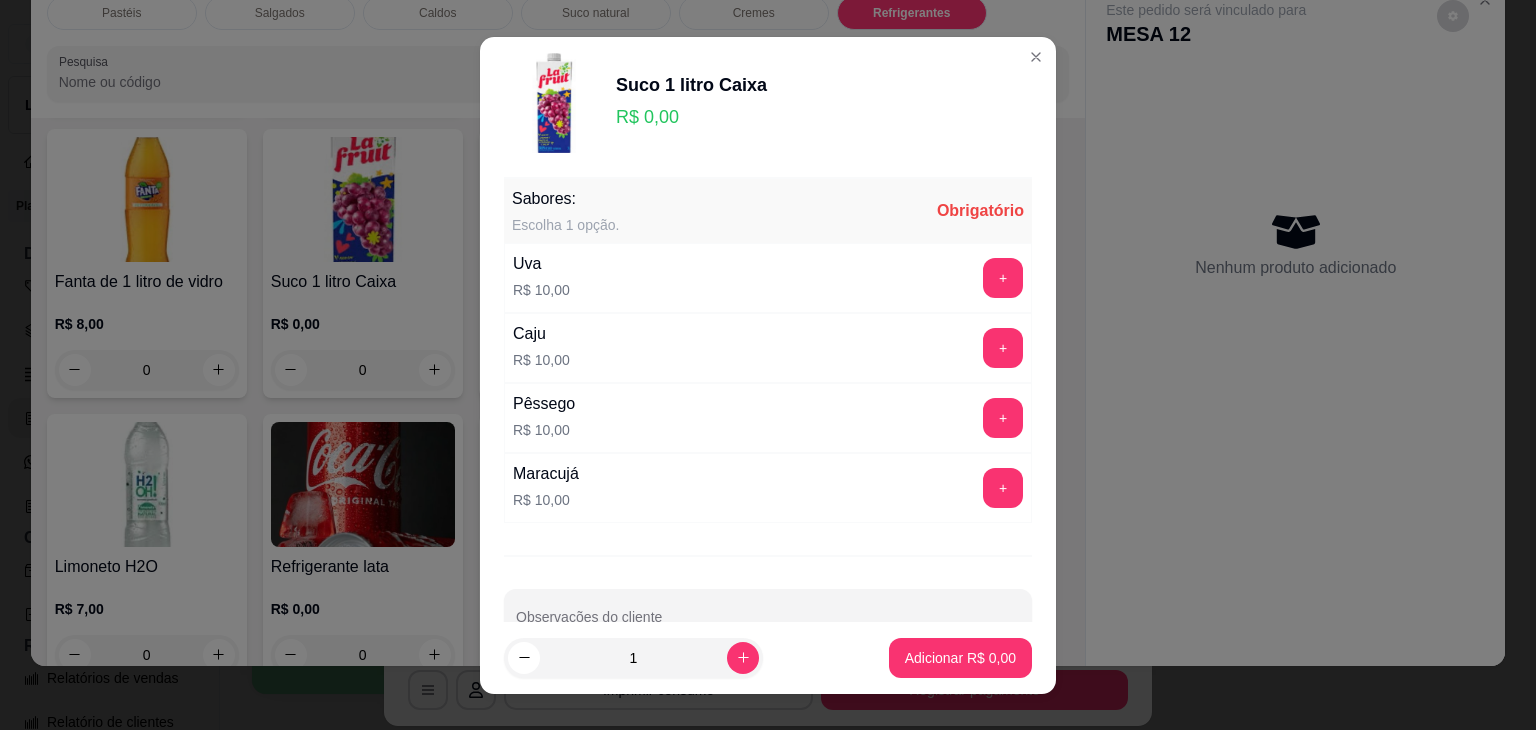 click on "+" at bounding box center [1003, 418] 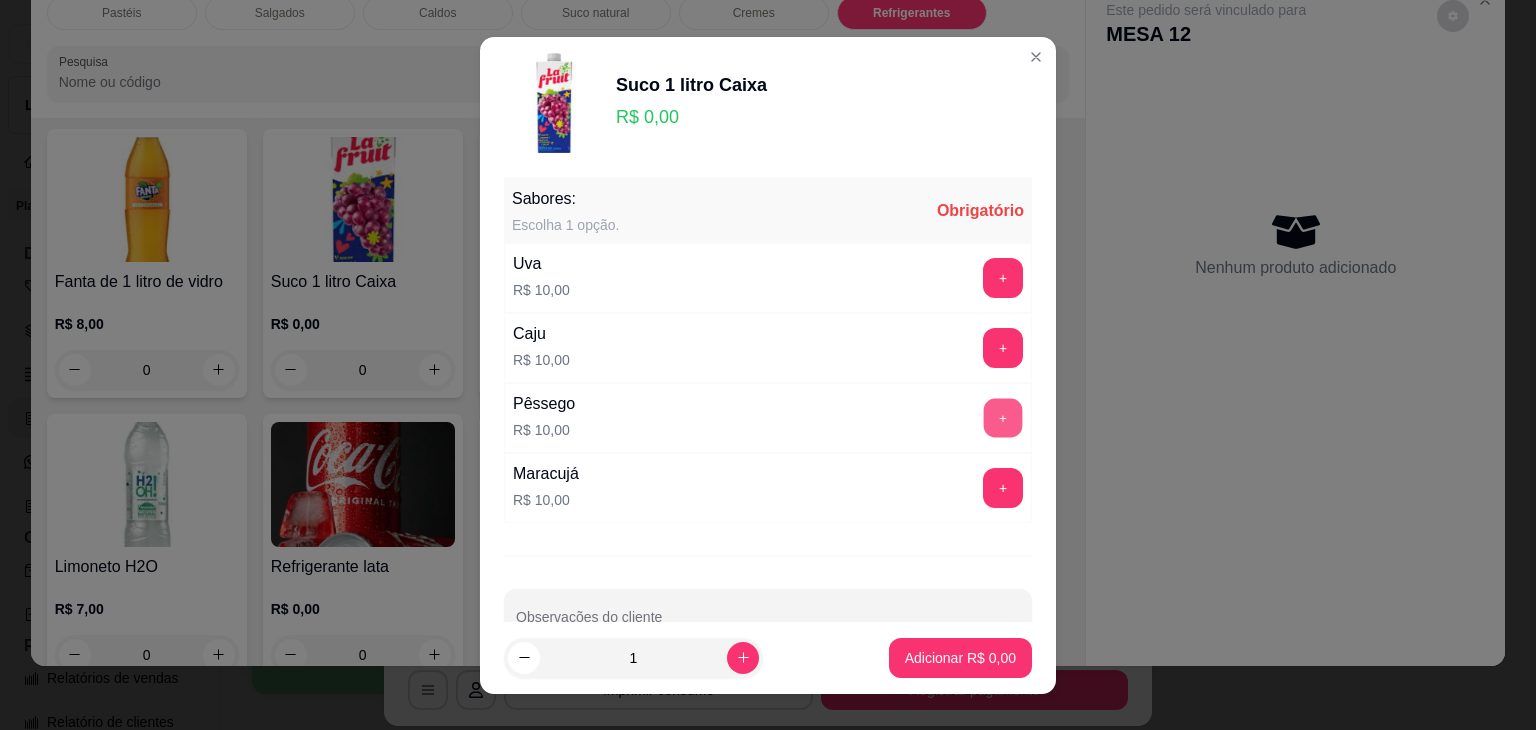 click on "+" at bounding box center [1003, 417] 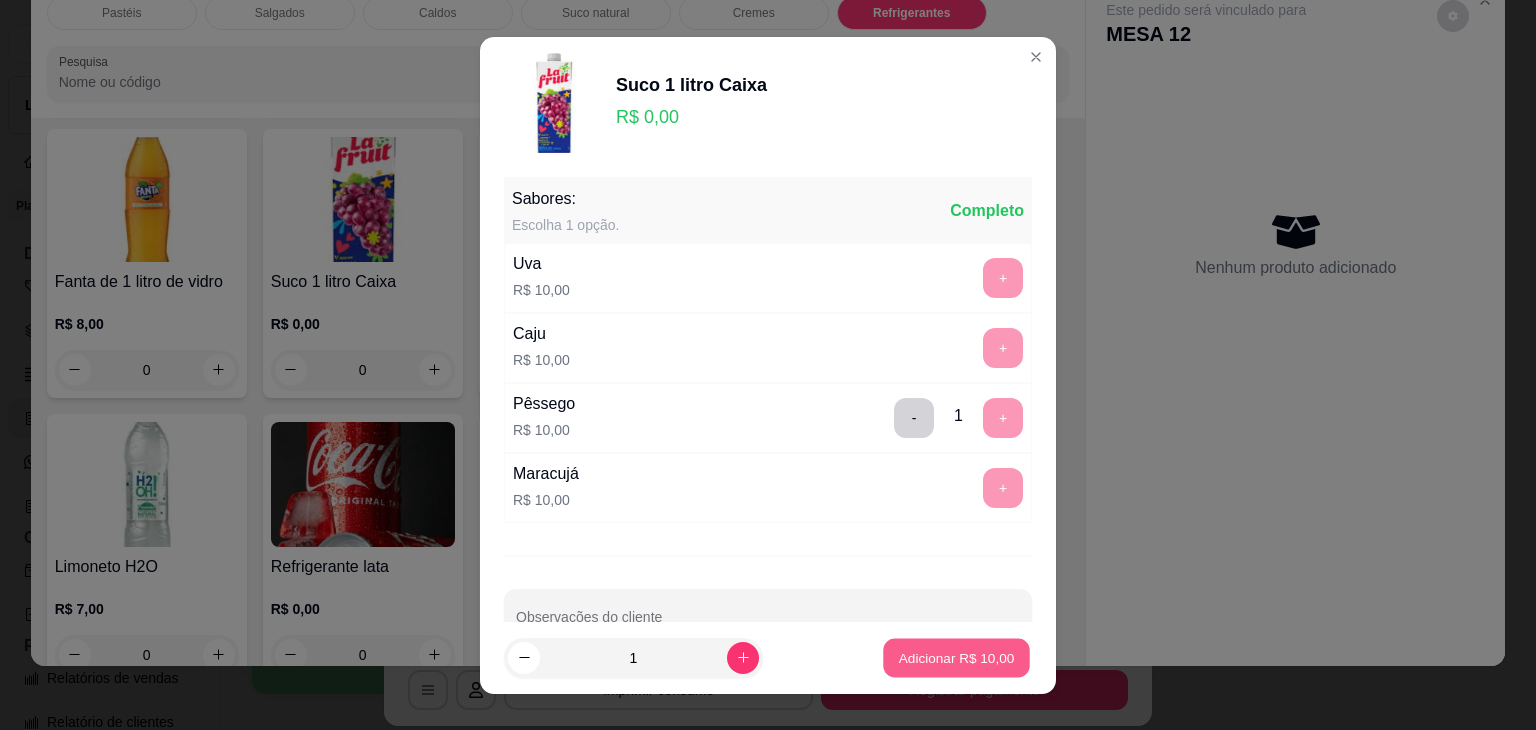 click on "Adicionar   R$ 10,00" at bounding box center [956, 657] 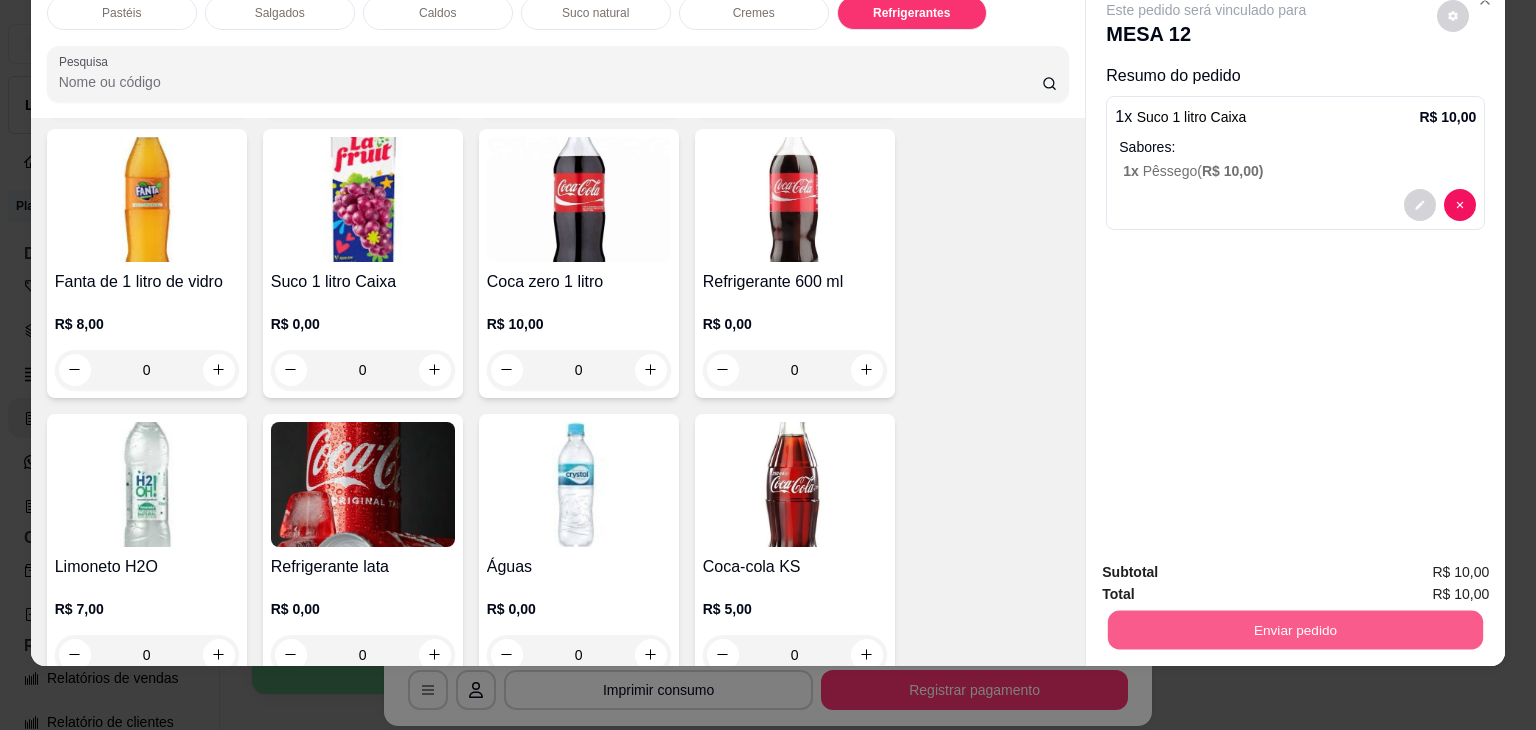 click on "Enviar pedido" at bounding box center (1295, 630) 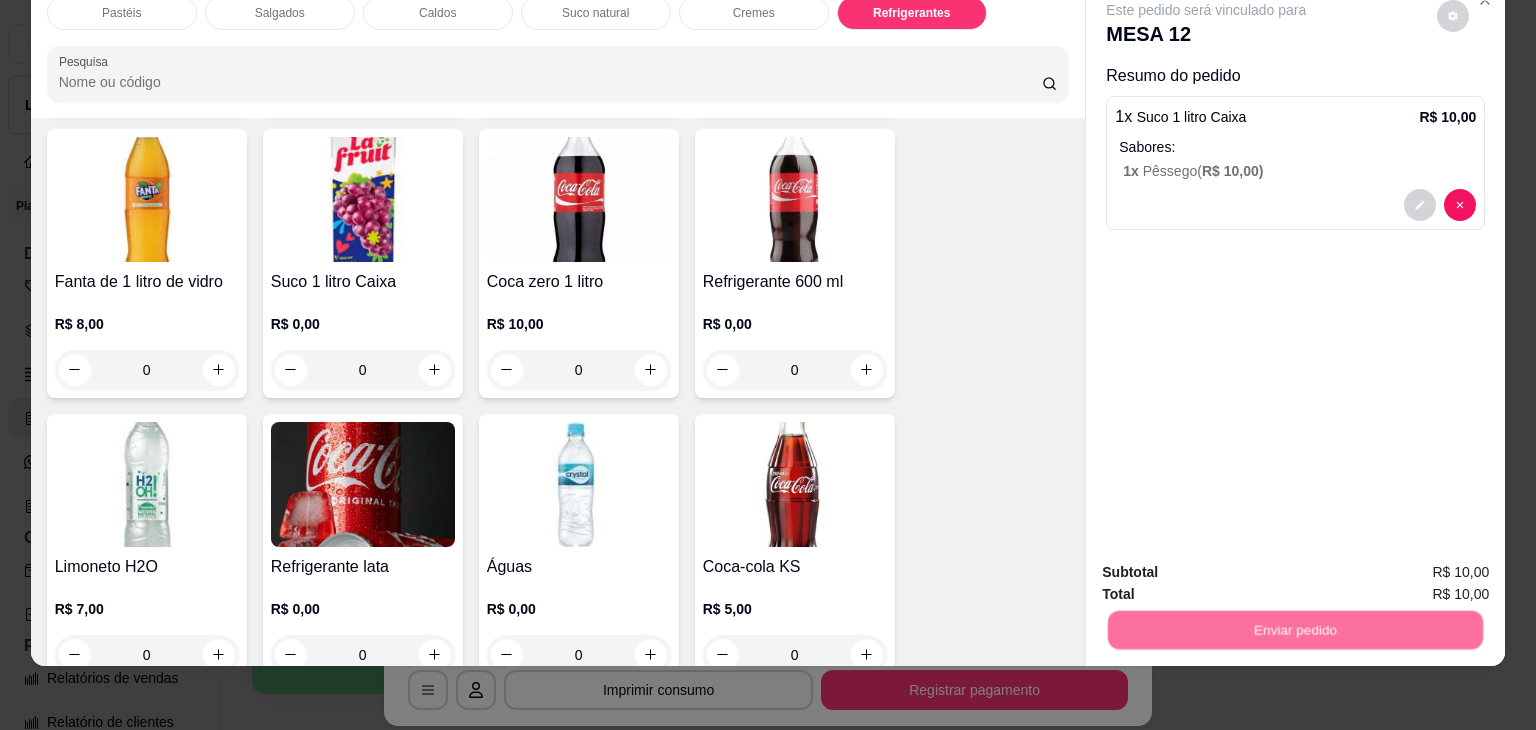 click on "Não registrar e enviar pedido" at bounding box center [1229, 565] 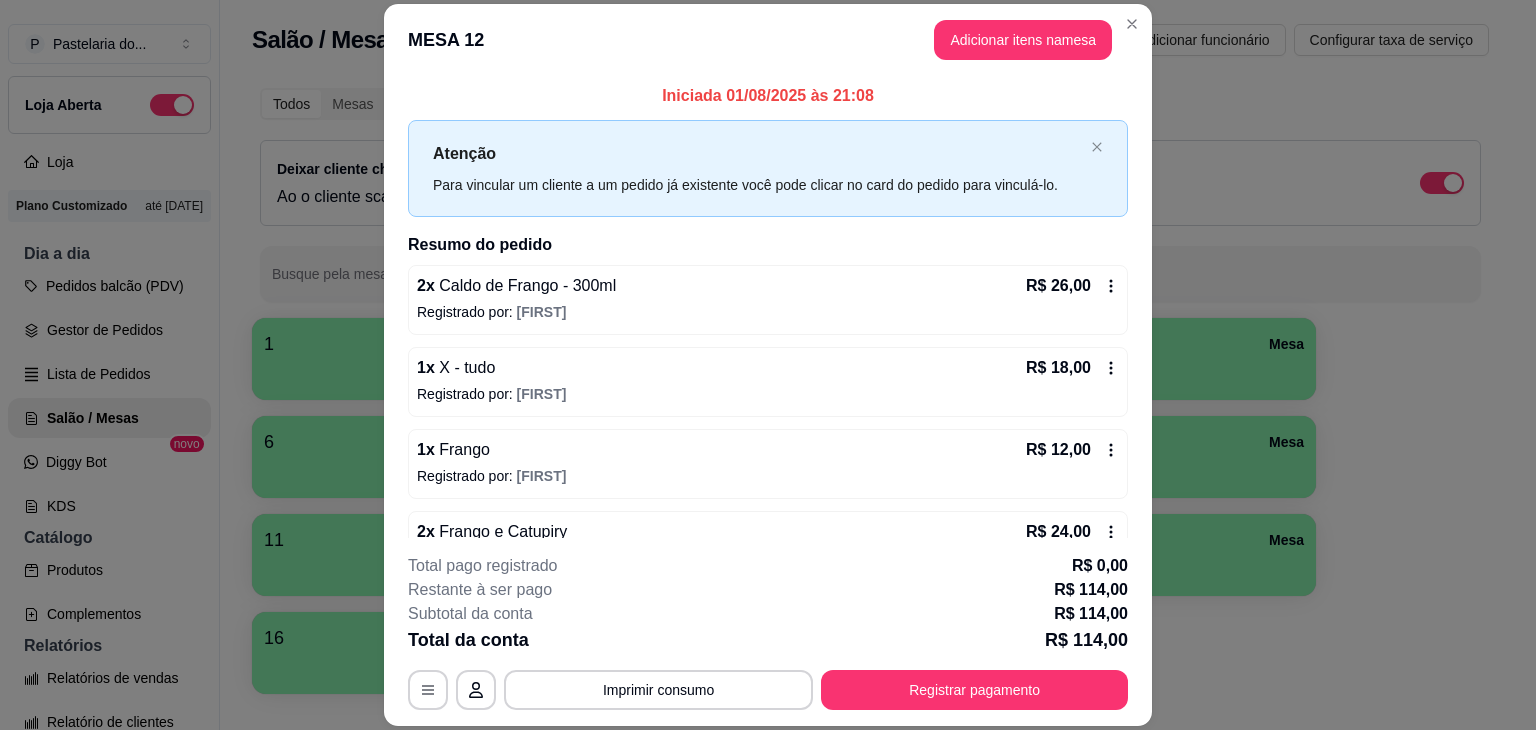 click on "Busque pela mesa ou comanda" at bounding box center (870, 282) 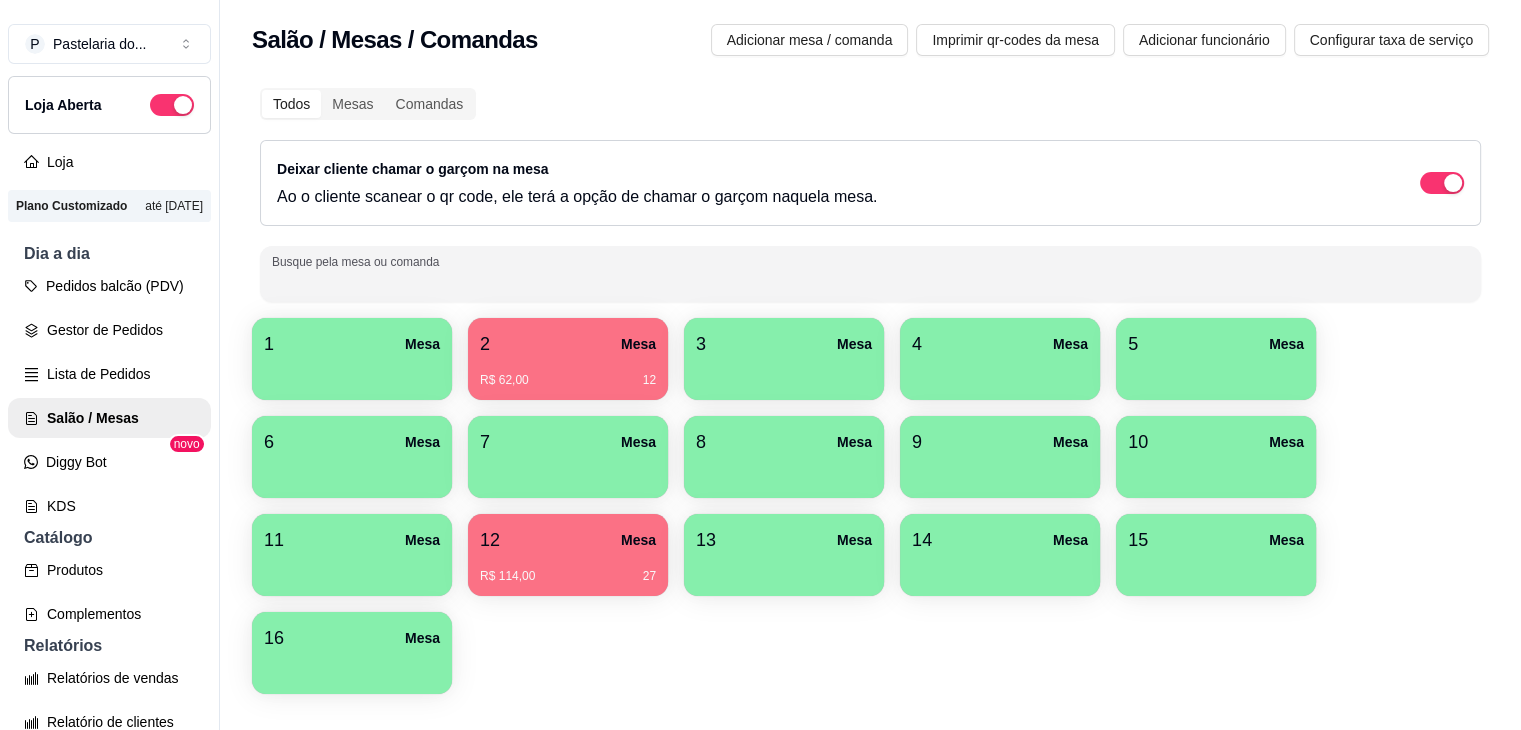 click on "Deixar cliente chamar o garçom na mesa Ao o cliente scanear o qr code, ele terá a opção de chamar o garçom naquela mesa." at bounding box center [870, 183] 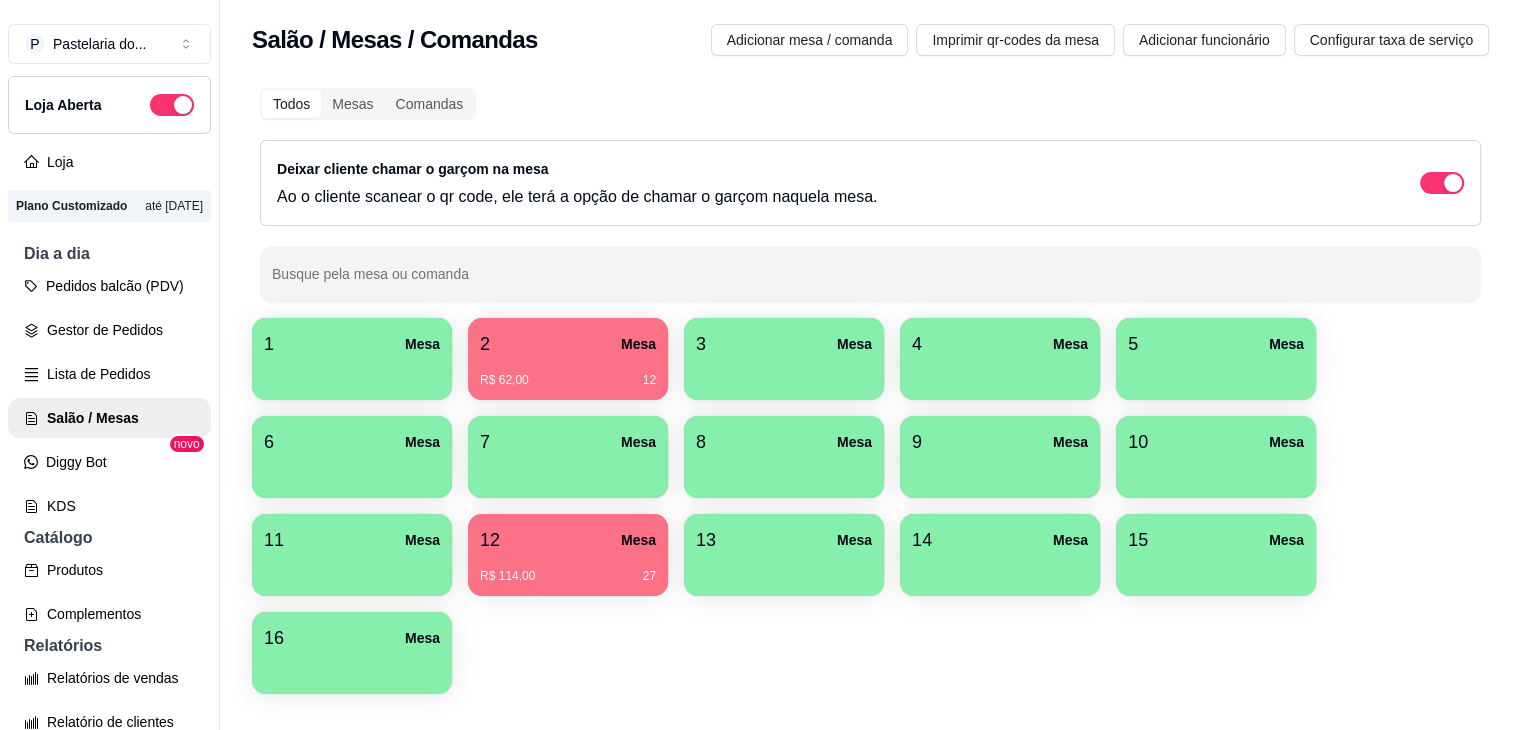 drag, startPoint x: 1089, startPoint y: 199, endPoint x: 1091, endPoint y: 164, distance: 35.057095 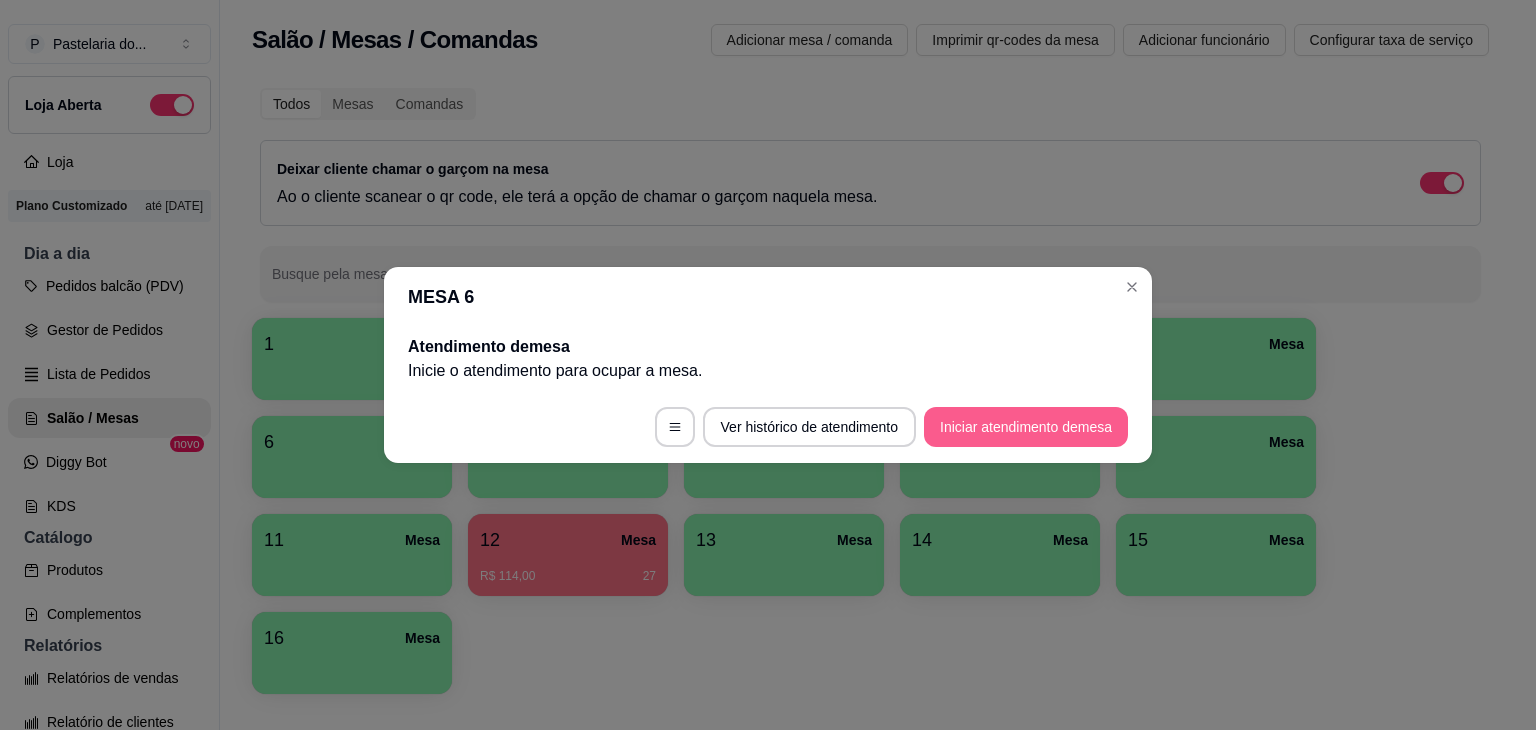 click on "Iniciar atendimento de  mesa" at bounding box center (1026, 427) 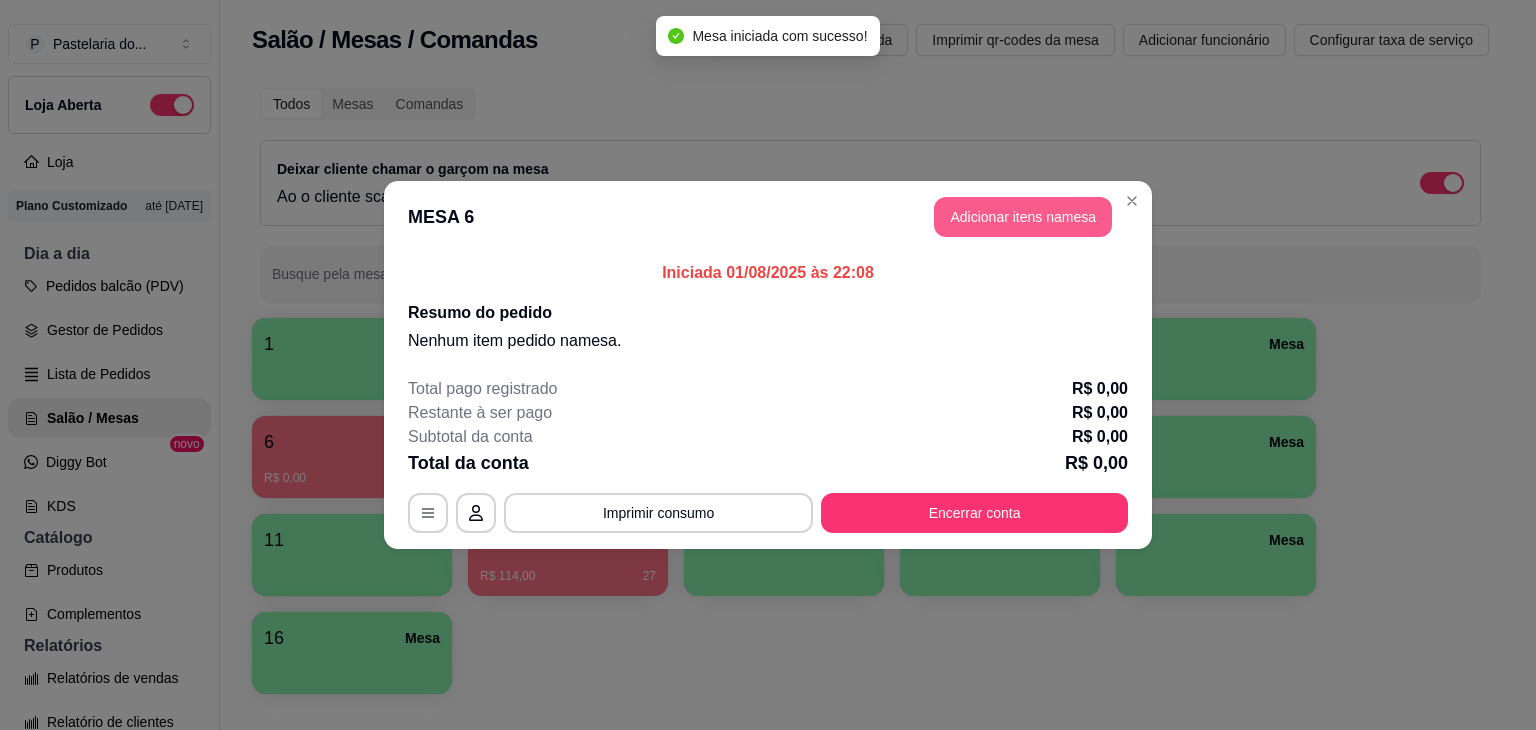 click on "Adicionar itens na  mesa" at bounding box center [1023, 217] 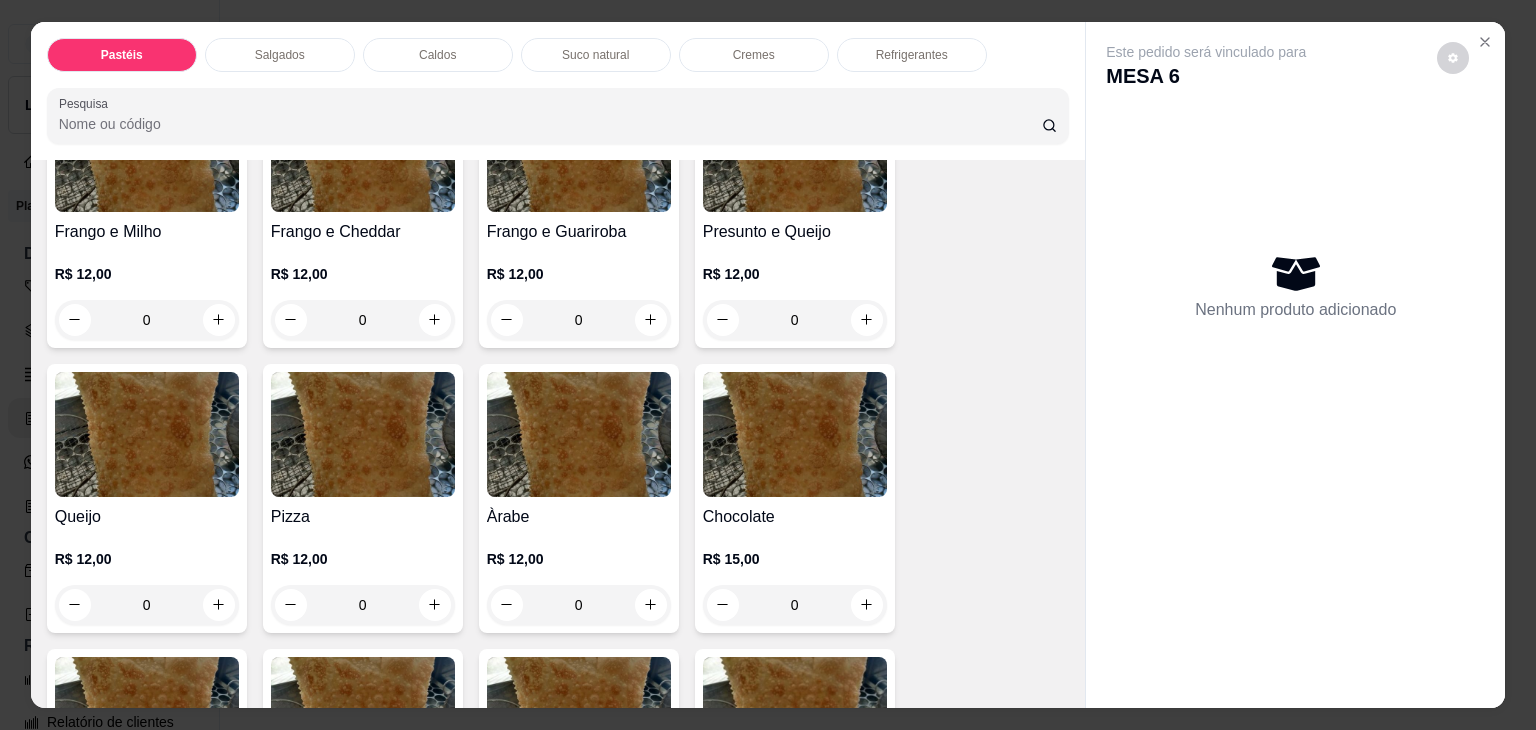 scroll, scrollTop: 1100, scrollLeft: 0, axis: vertical 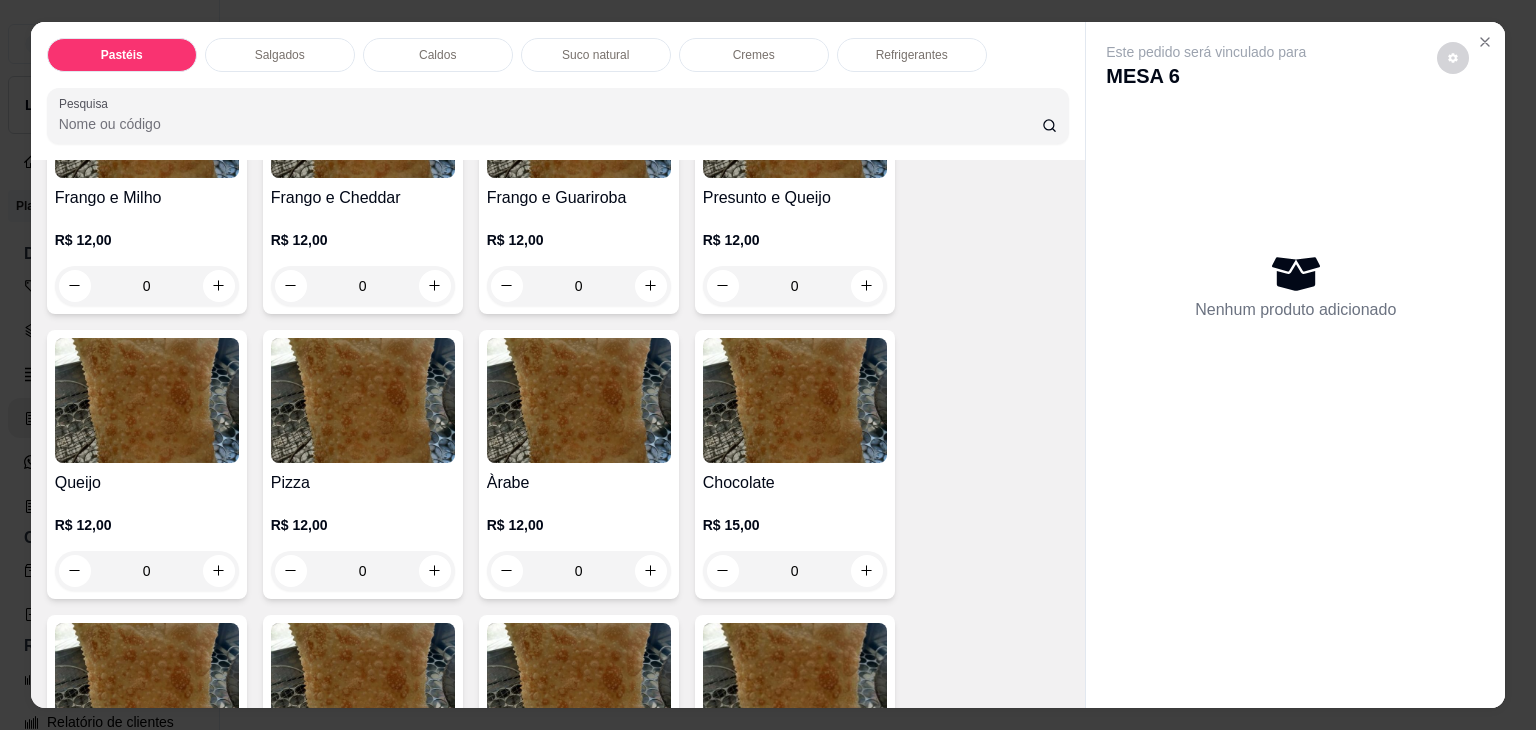 click on "0" at bounding box center (363, 571) 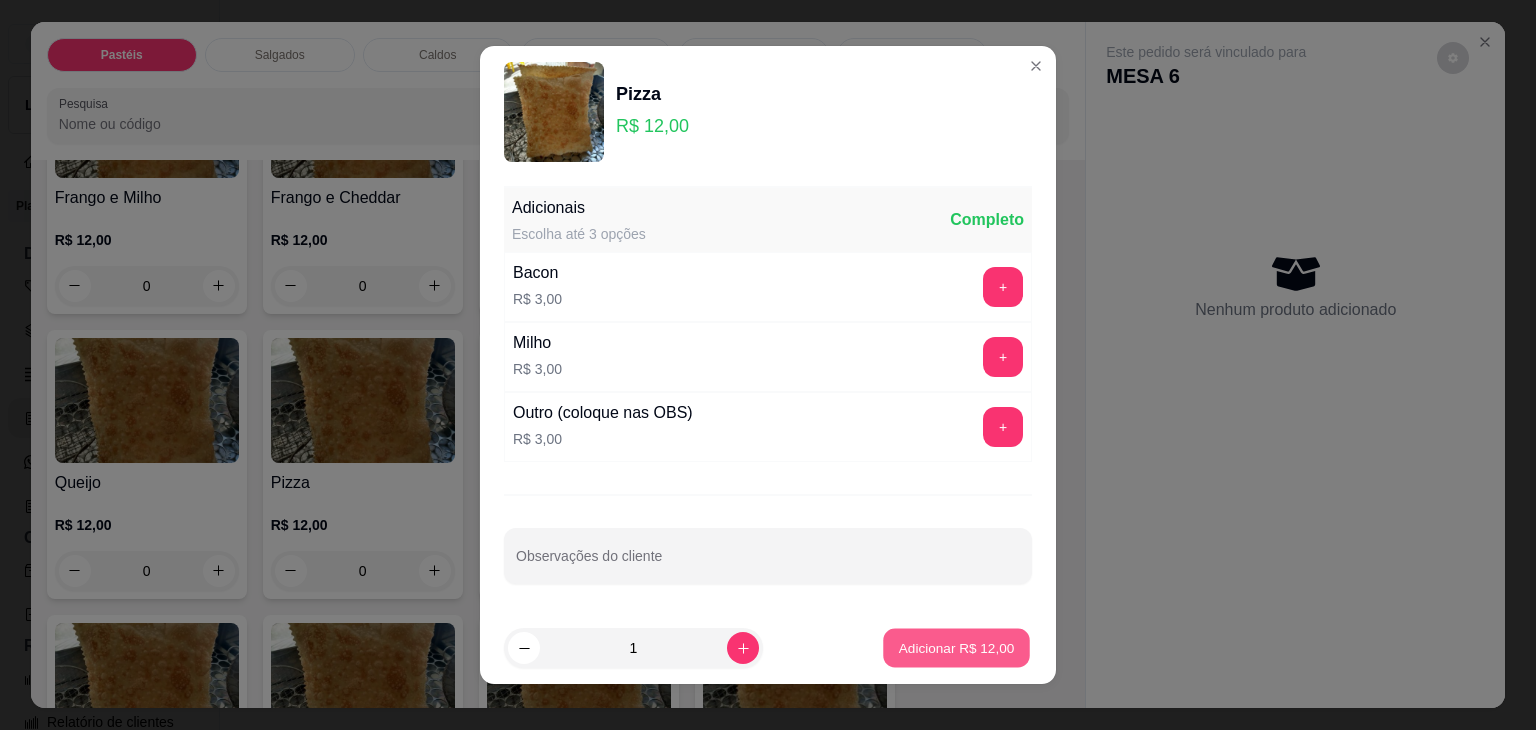 click on "Adicionar   R$ 12,00" at bounding box center [956, 648] 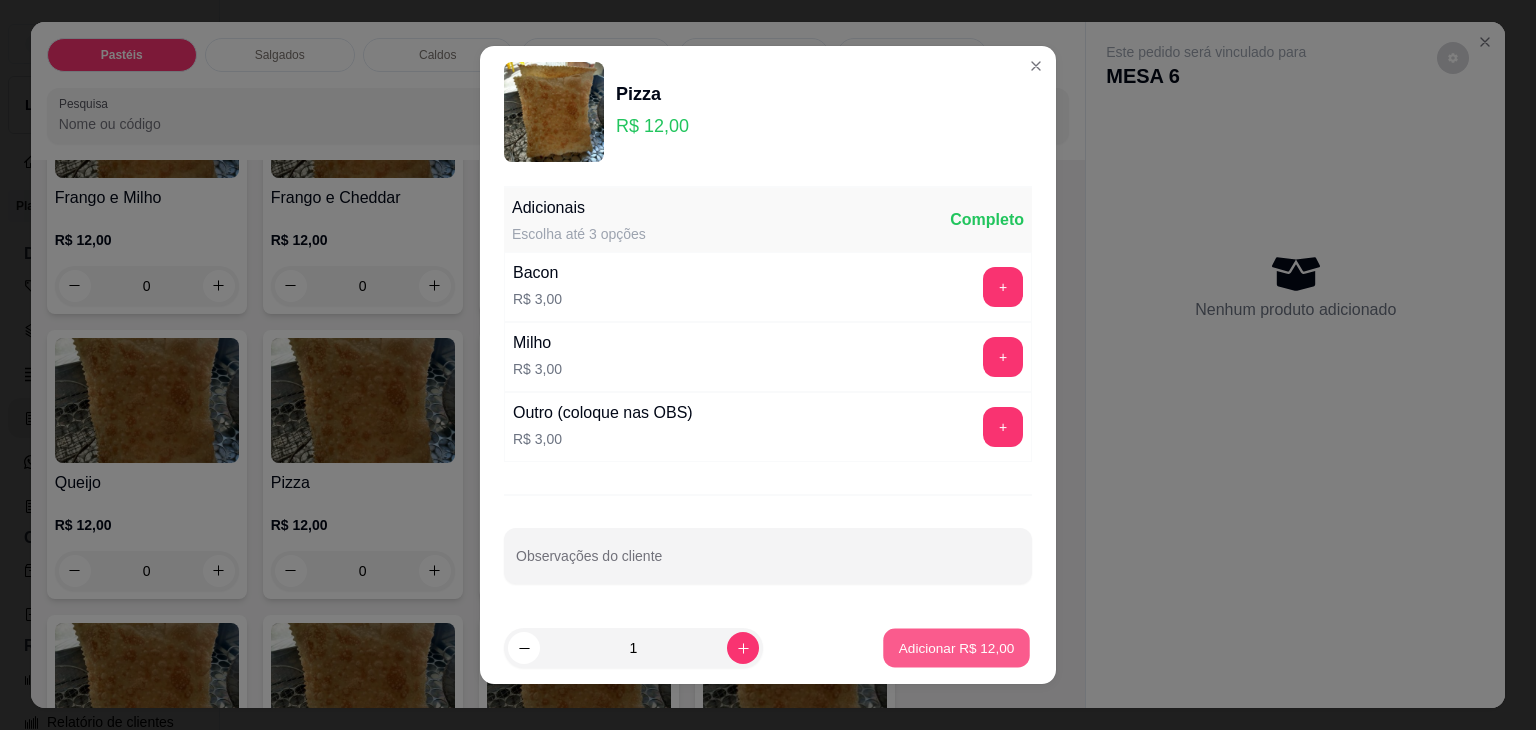 type on "1" 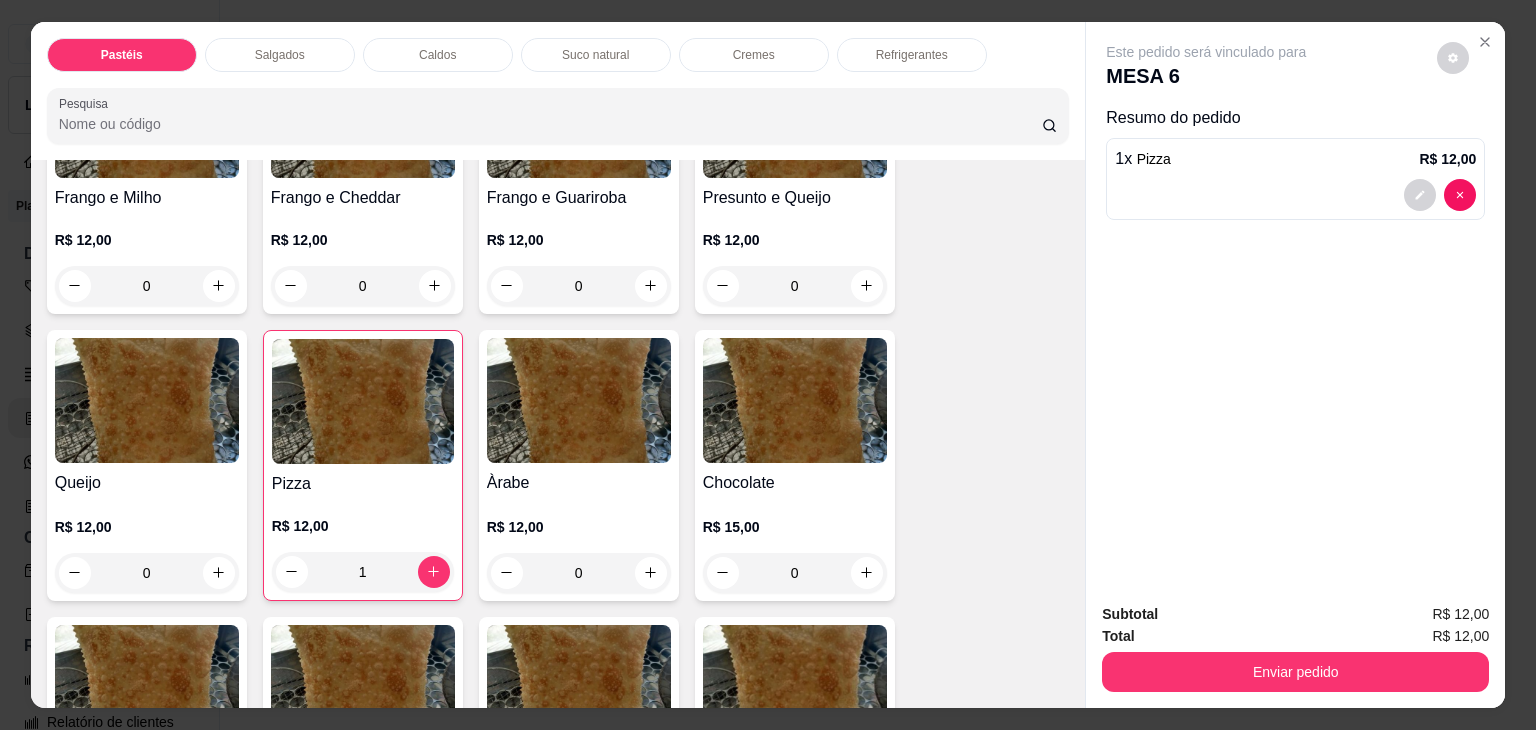 click on "1" at bounding box center [363, 572] 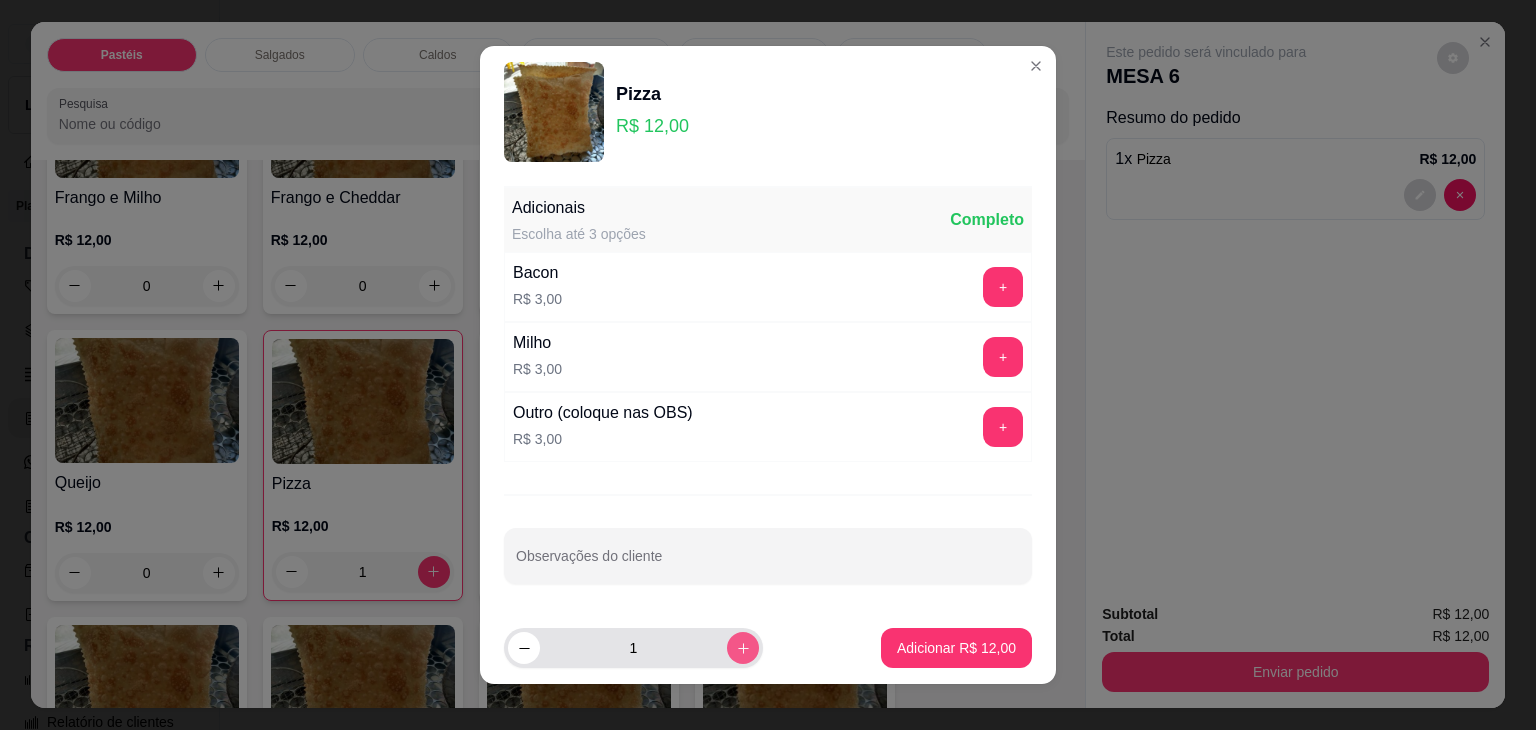 click at bounding box center (743, 648) 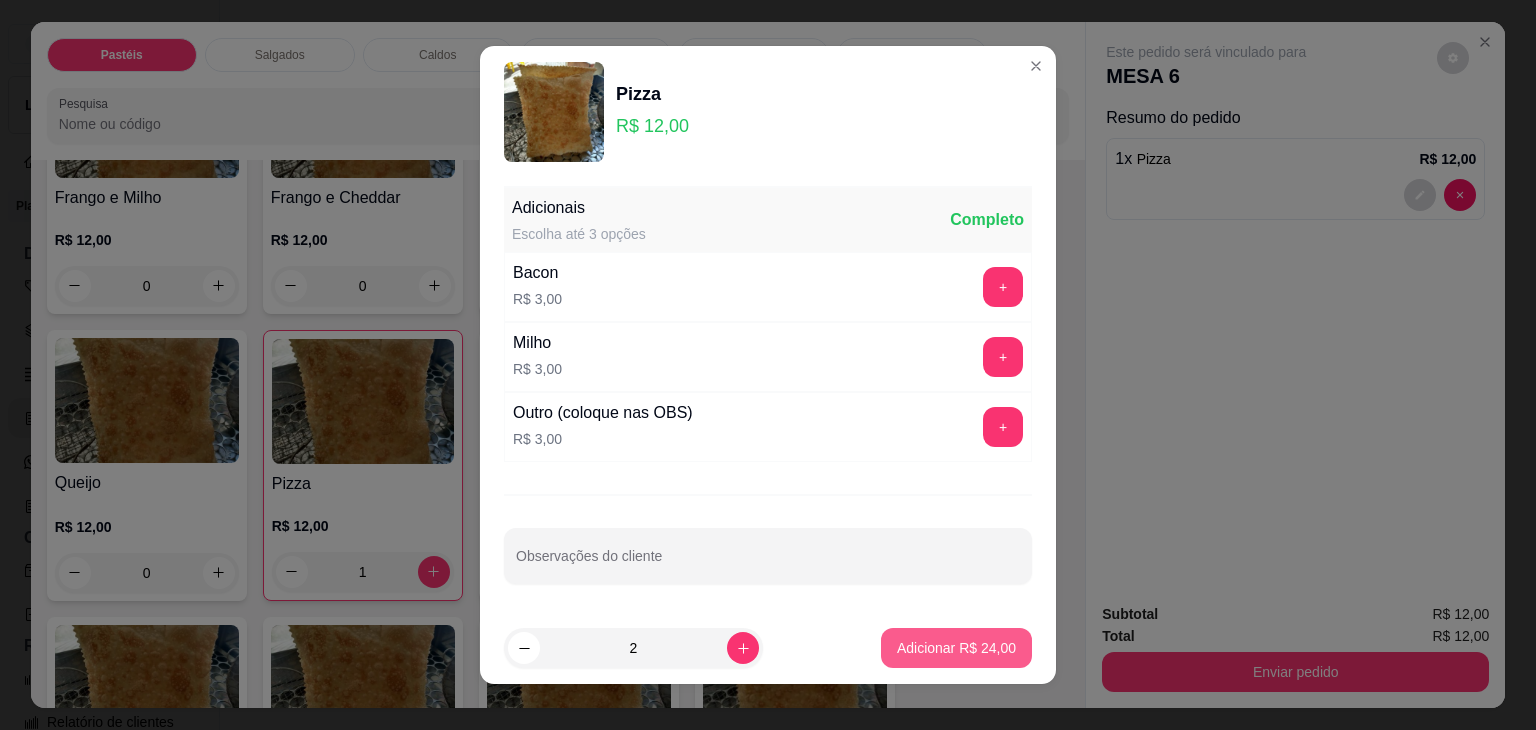 click on "Adicionar   R$ 24,00" at bounding box center [956, 648] 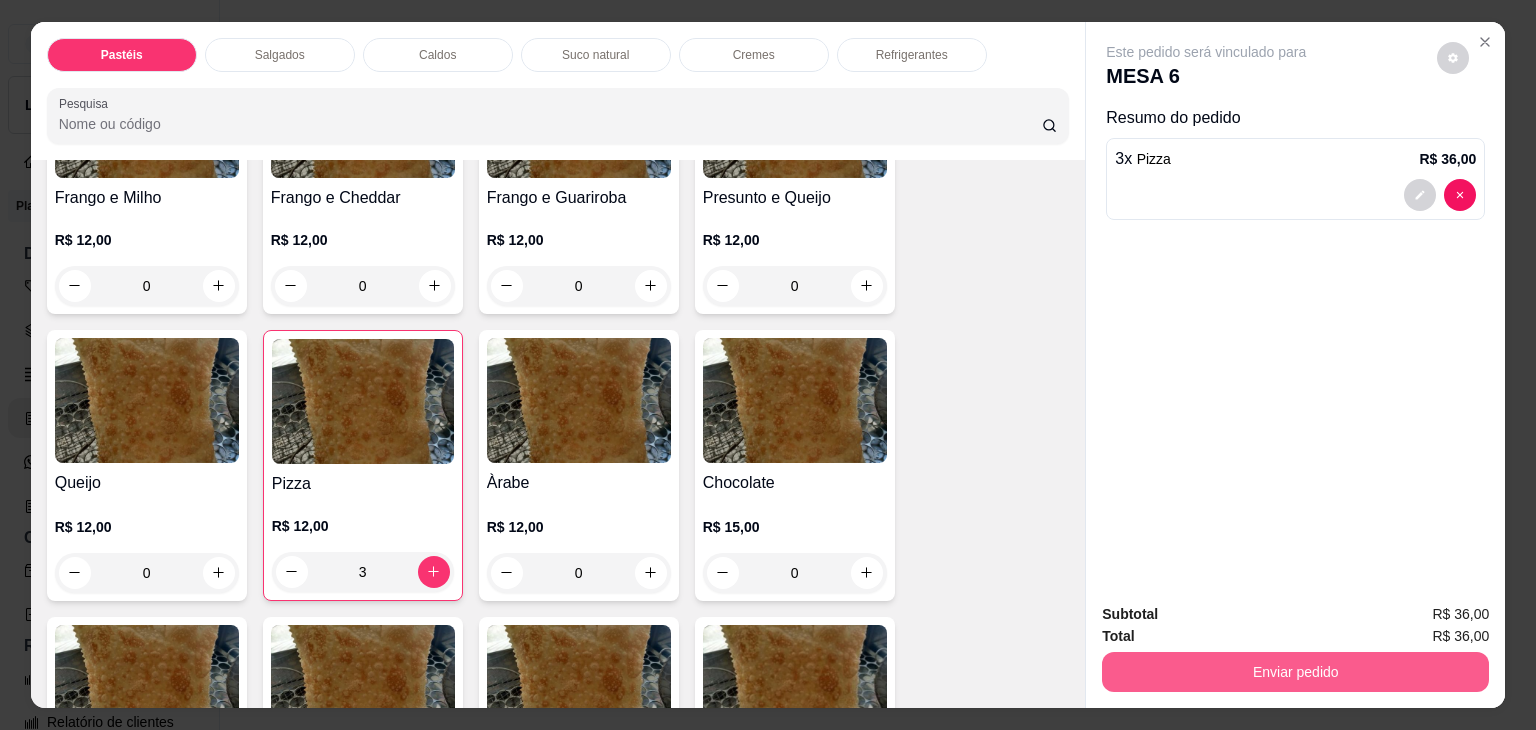 click on "Enviar pedido" at bounding box center [1295, 672] 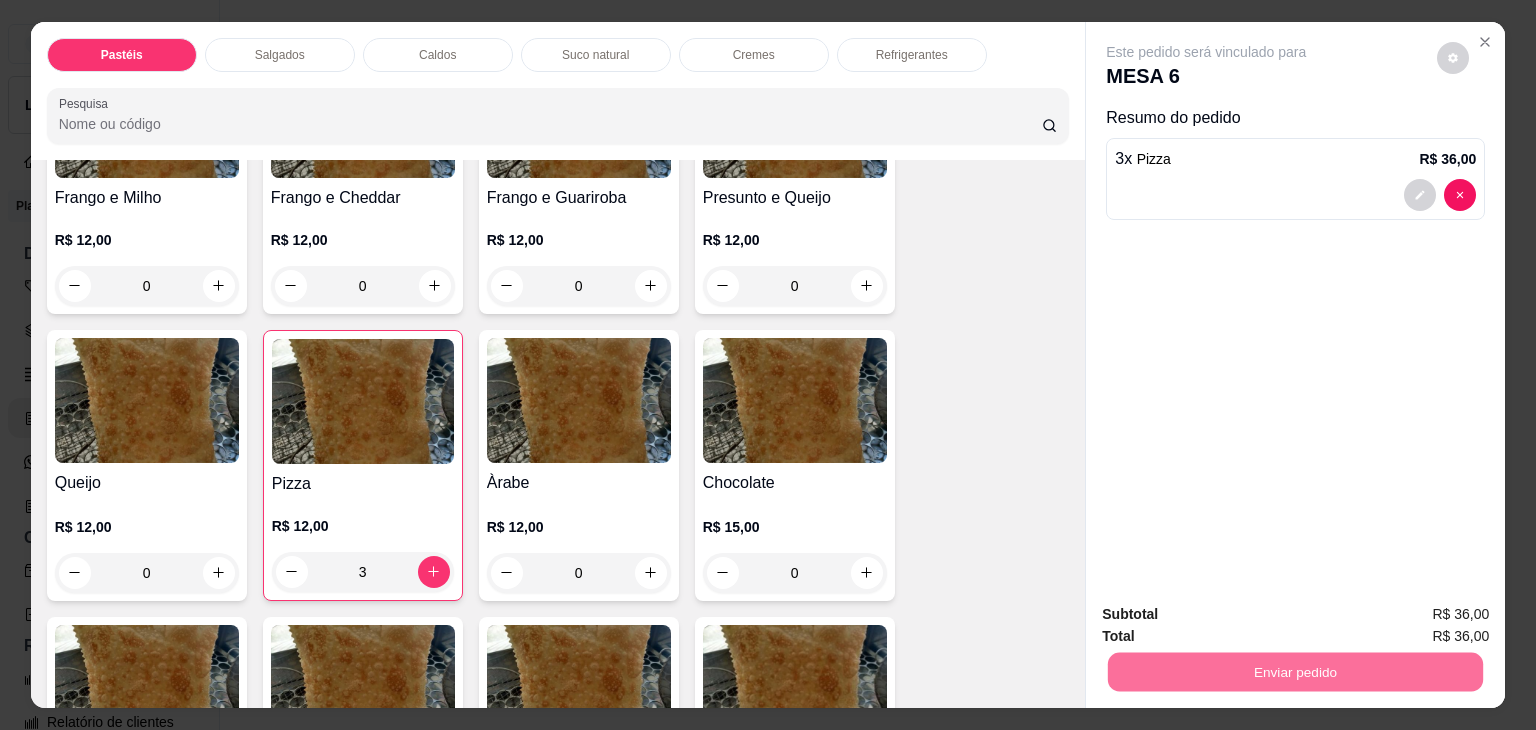 click on "3" at bounding box center [363, 572] 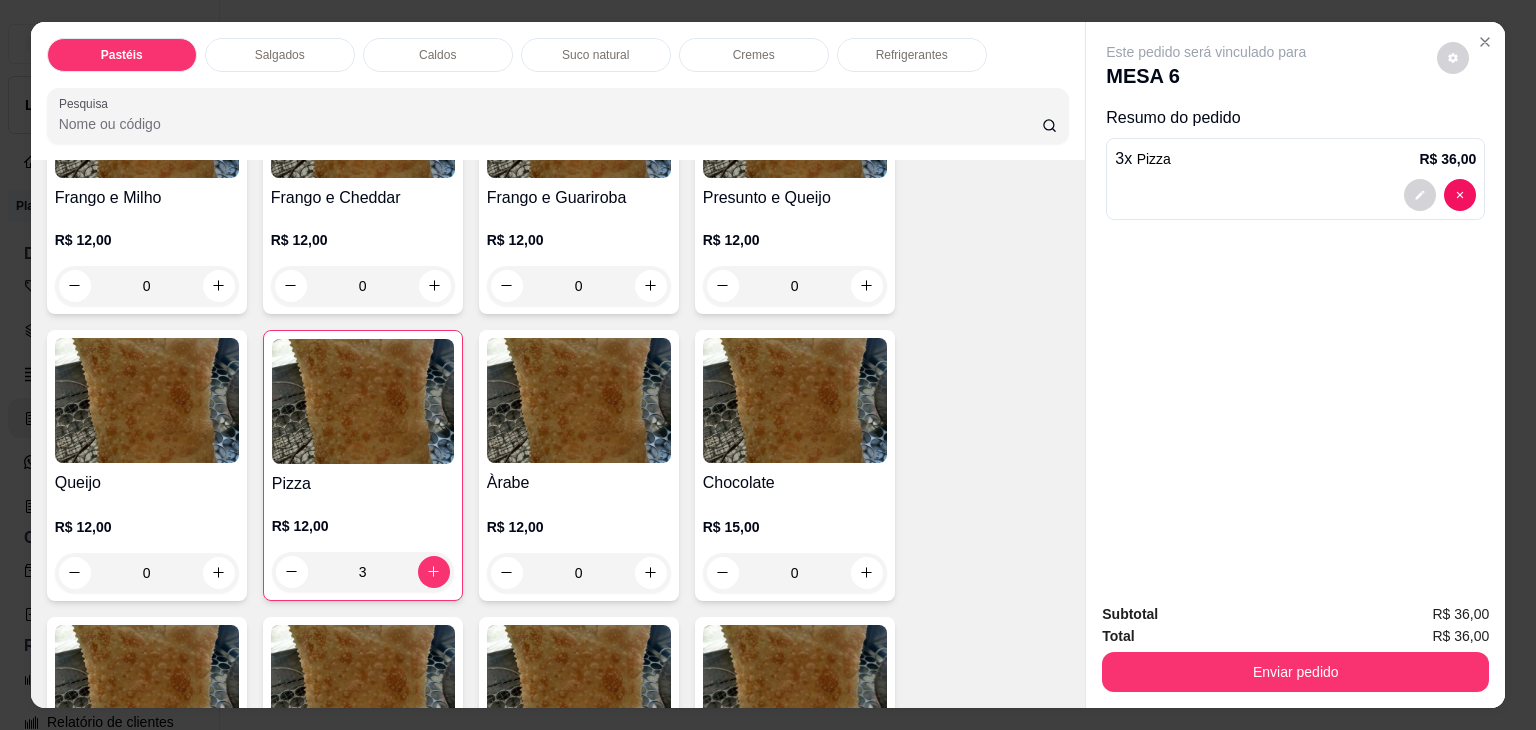 click on "3" at bounding box center [363, 572] 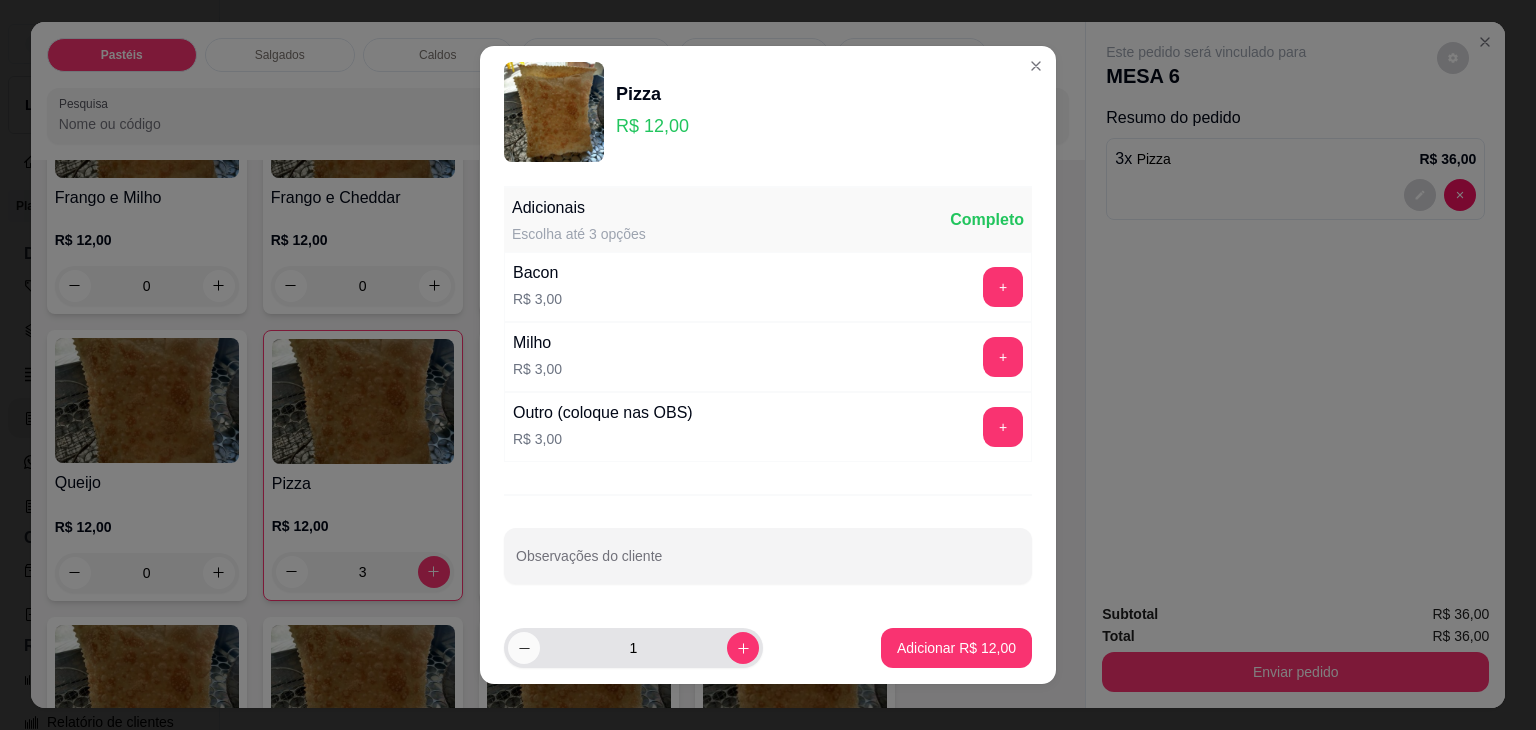 click at bounding box center [524, 648] 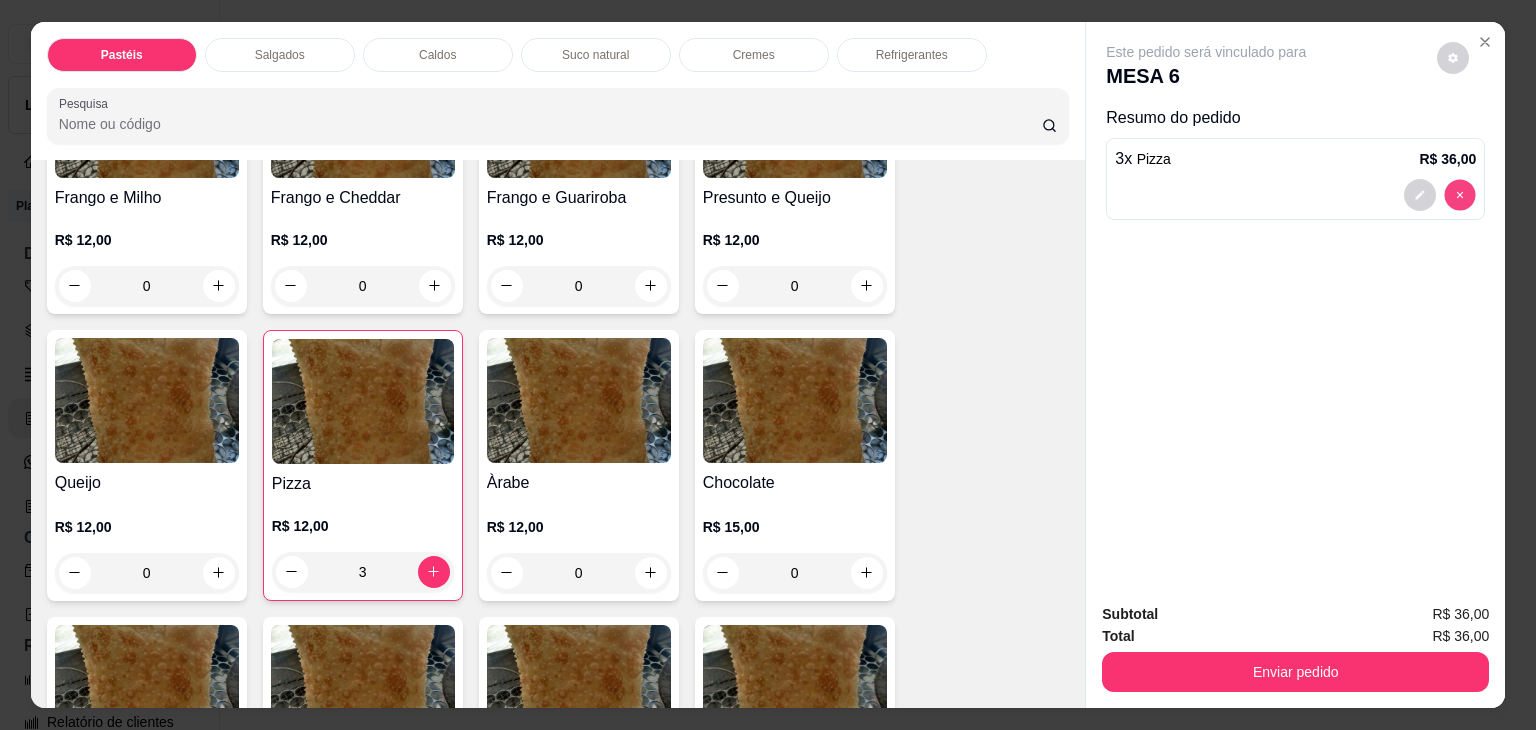 type on "0" 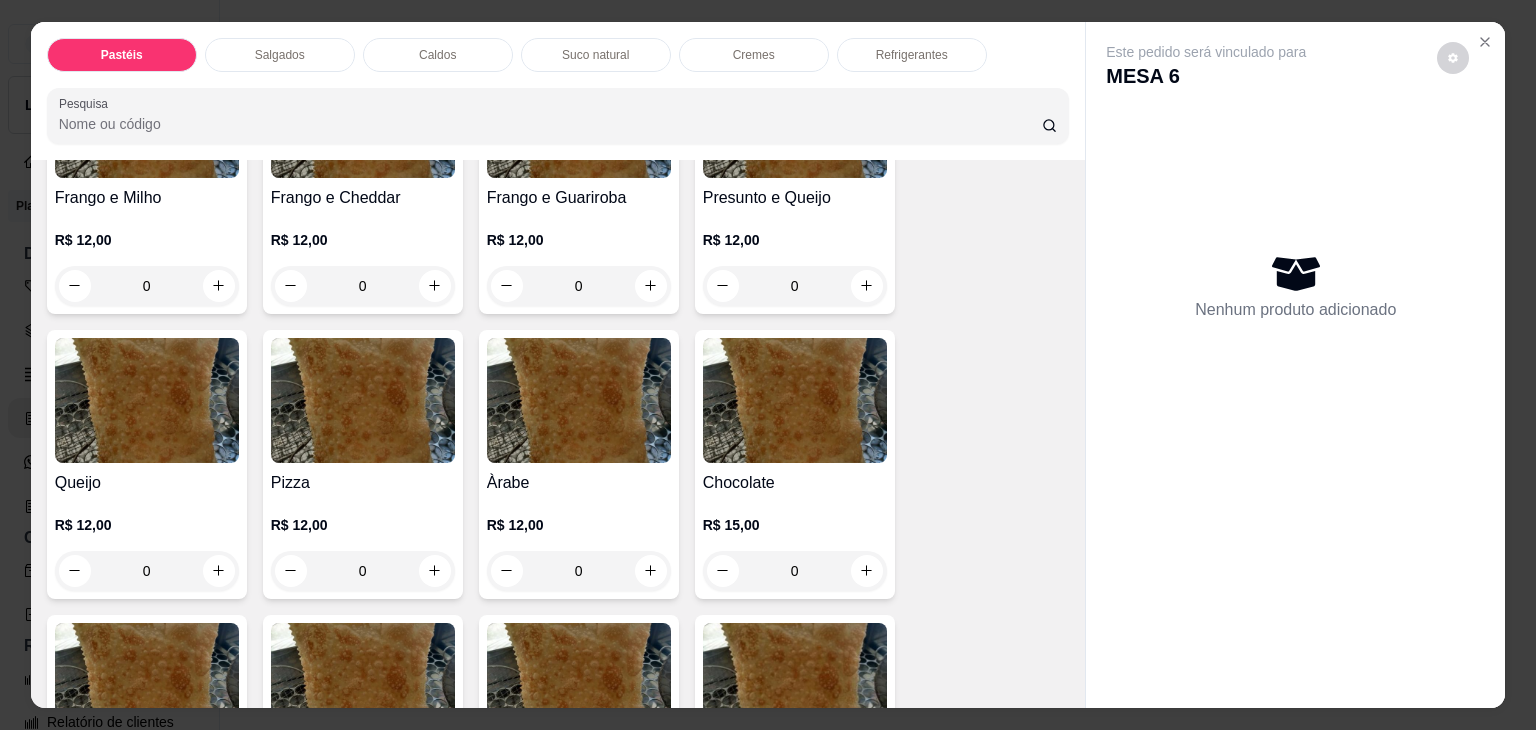 click on "0" at bounding box center (363, 571) 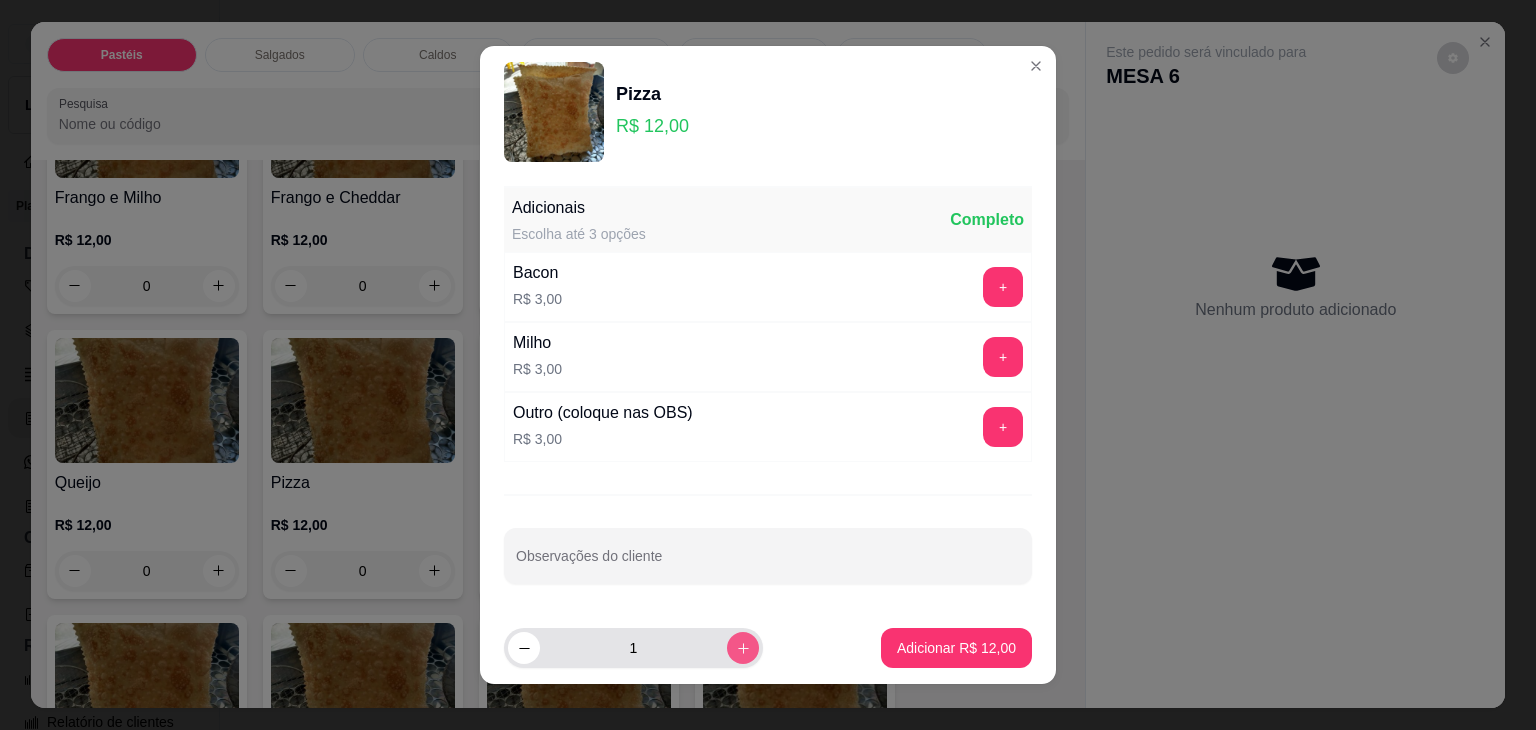 click at bounding box center [743, 648] 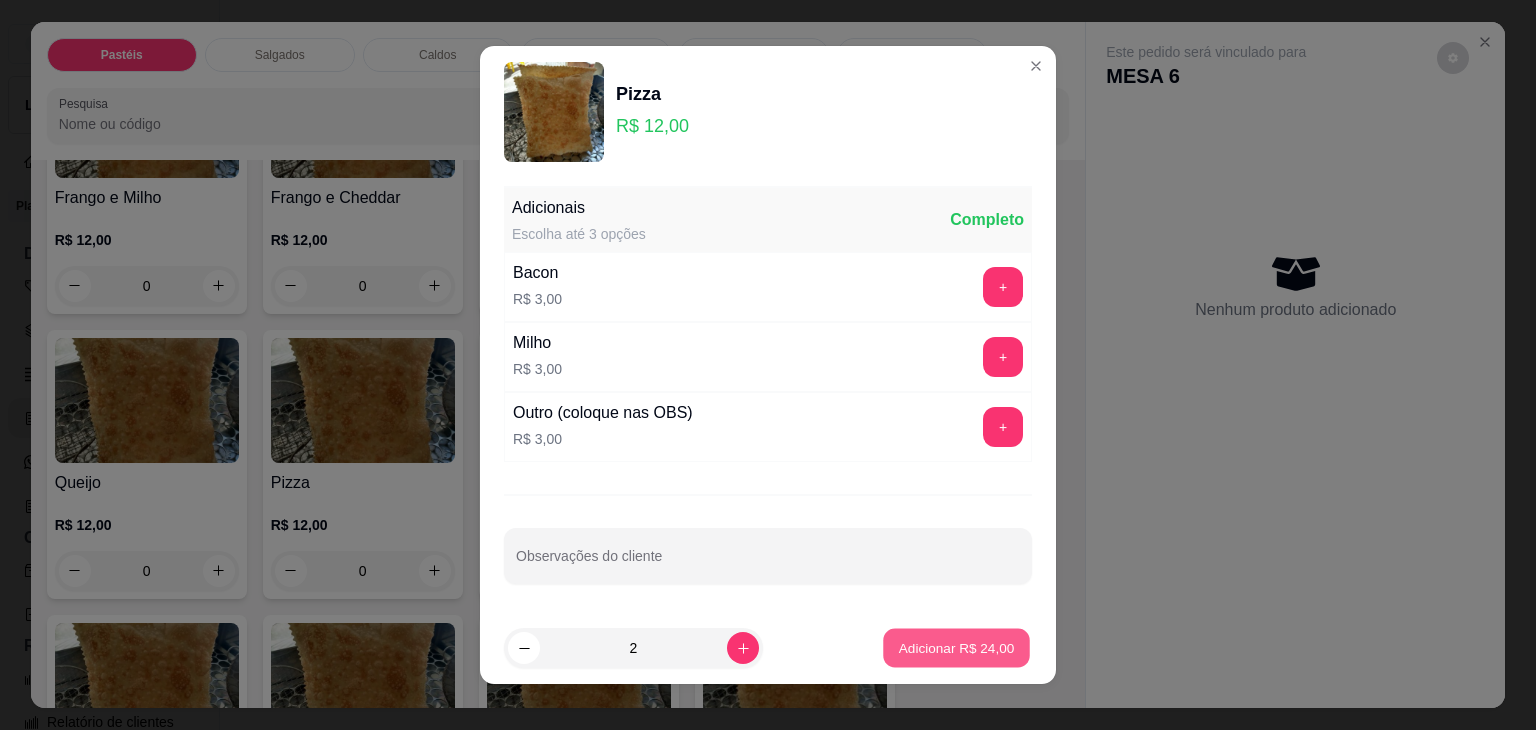 click on "Adicionar   R$ 24,00" at bounding box center (957, 647) 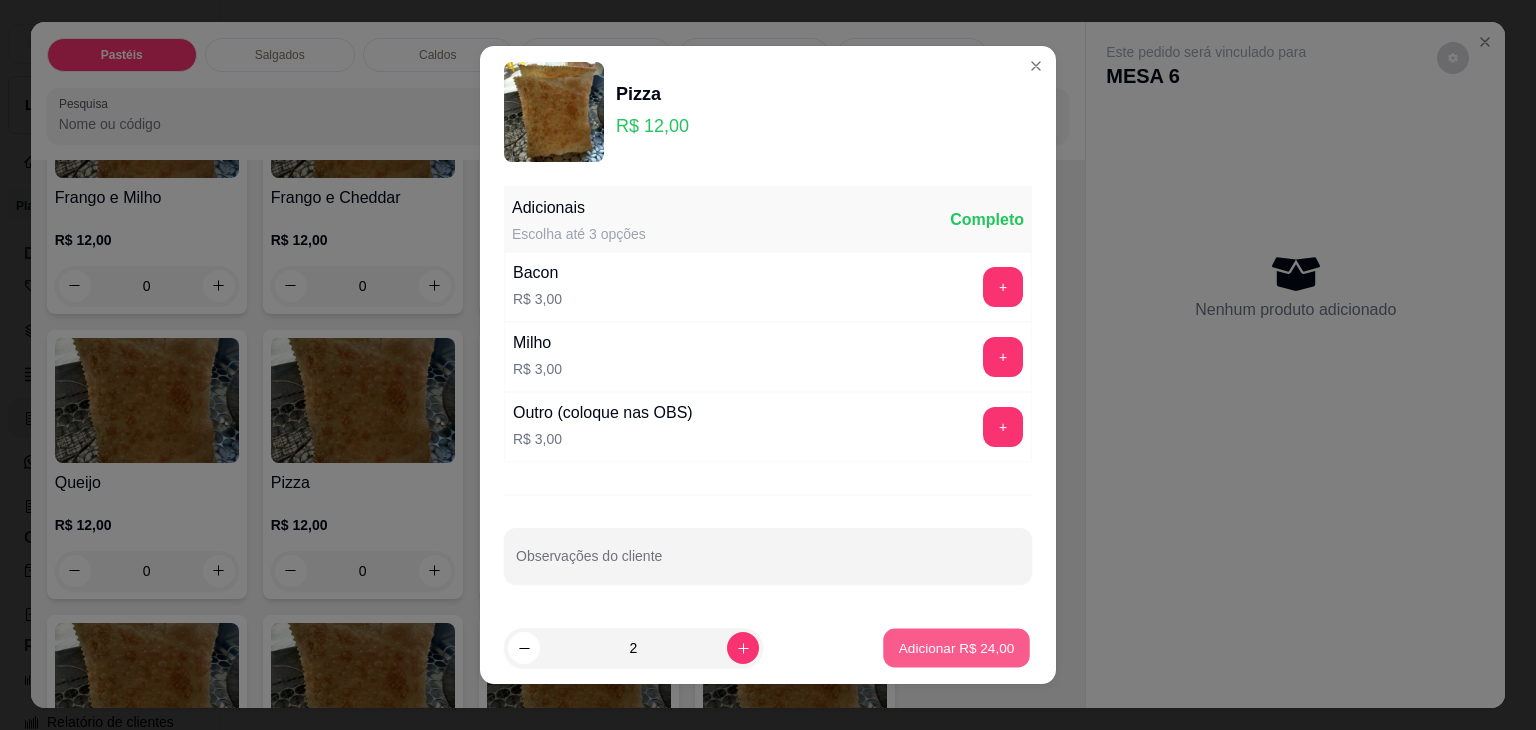 type on "2" 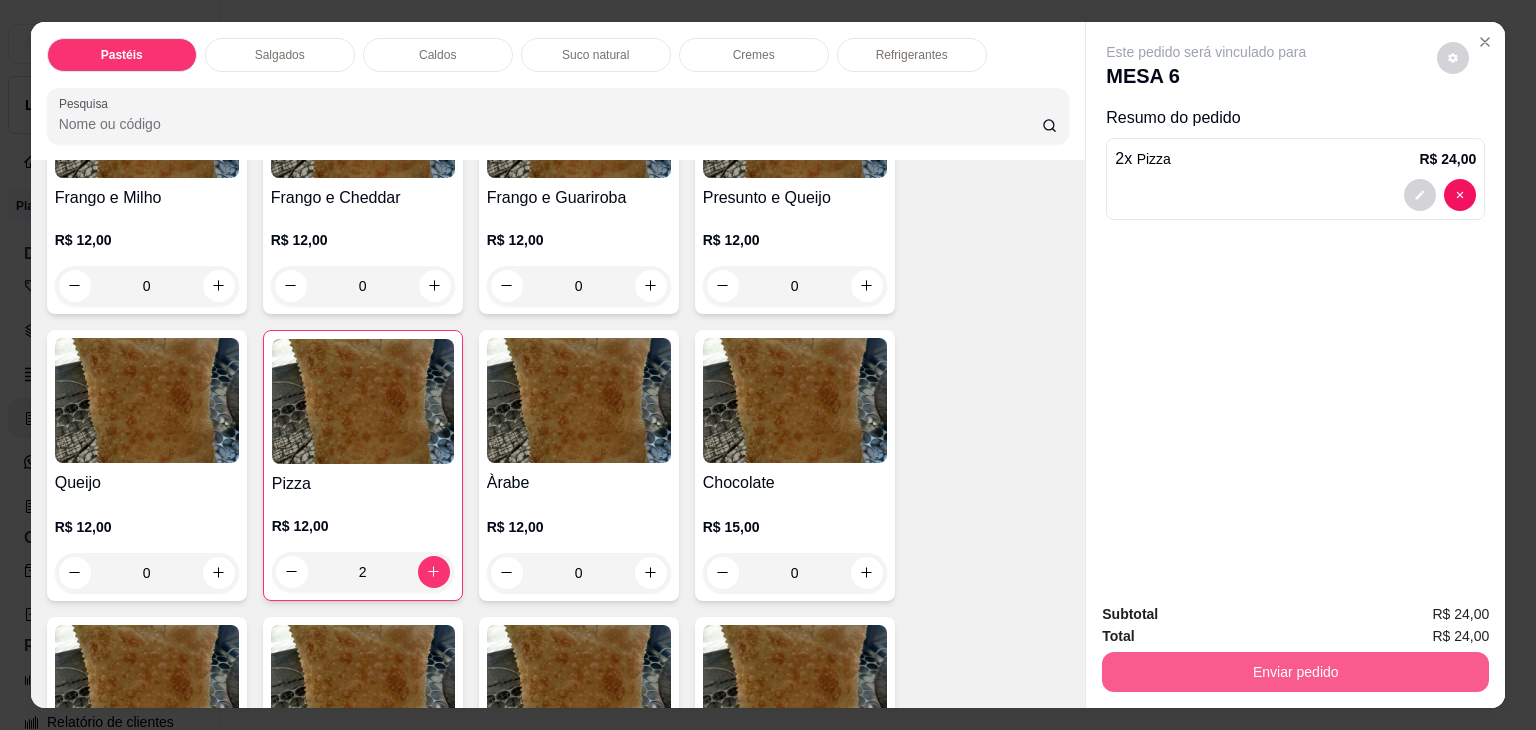 click on "Enviar pedido" at bounding box center [1295, 672] 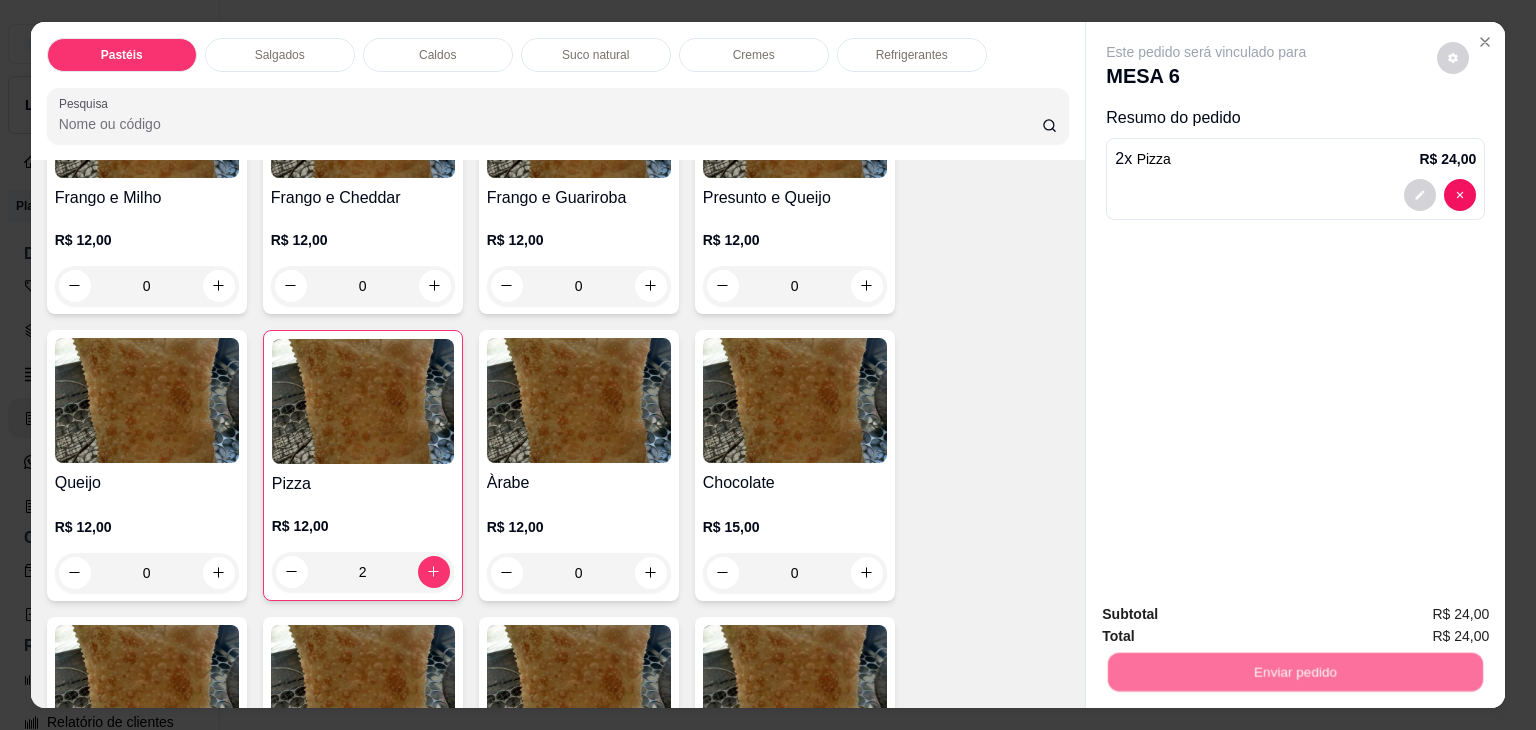 click on "Não registrar e enviar pedido" at bounding box center (1229, 614) 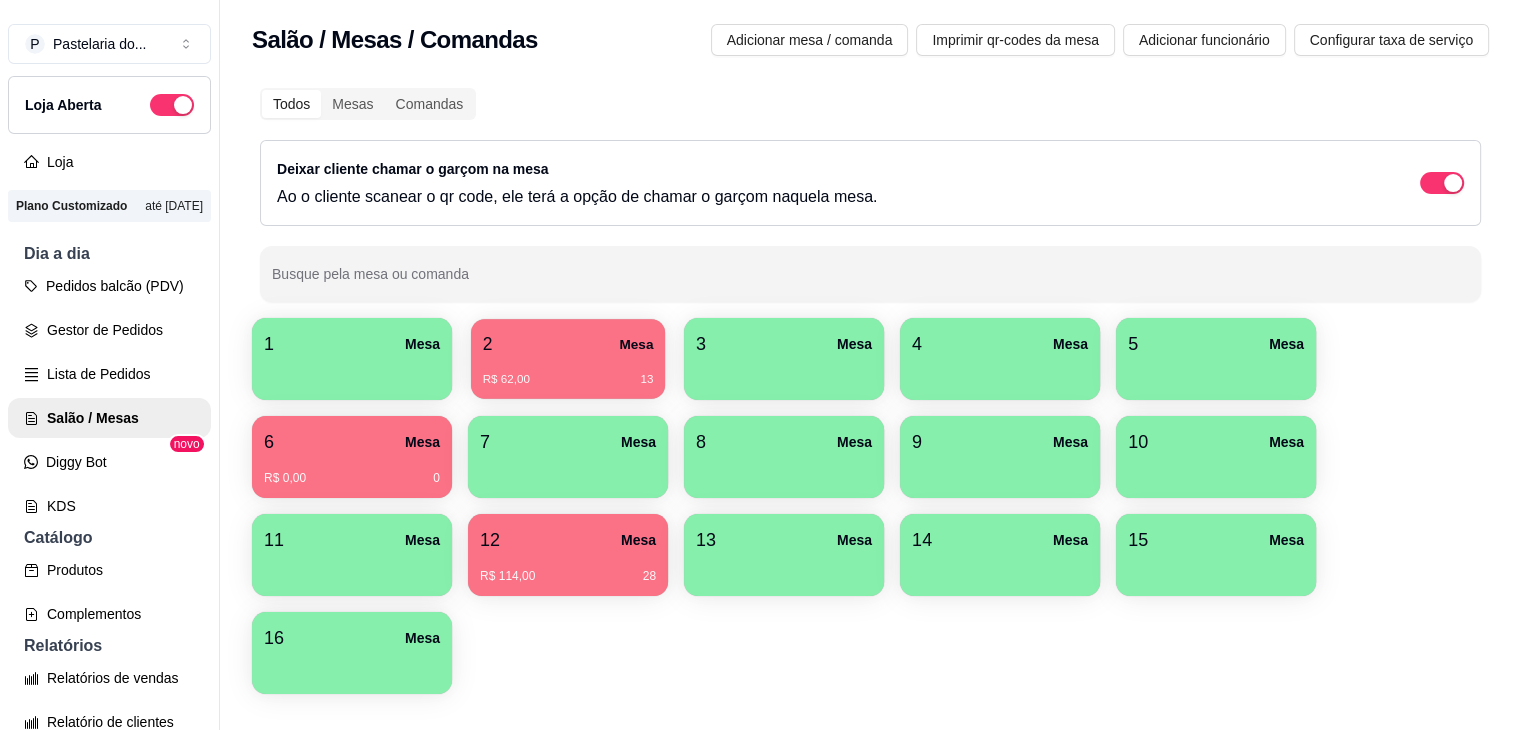click on "R$ 62,00 [NUMBER]" at bounding box center (568, 372) 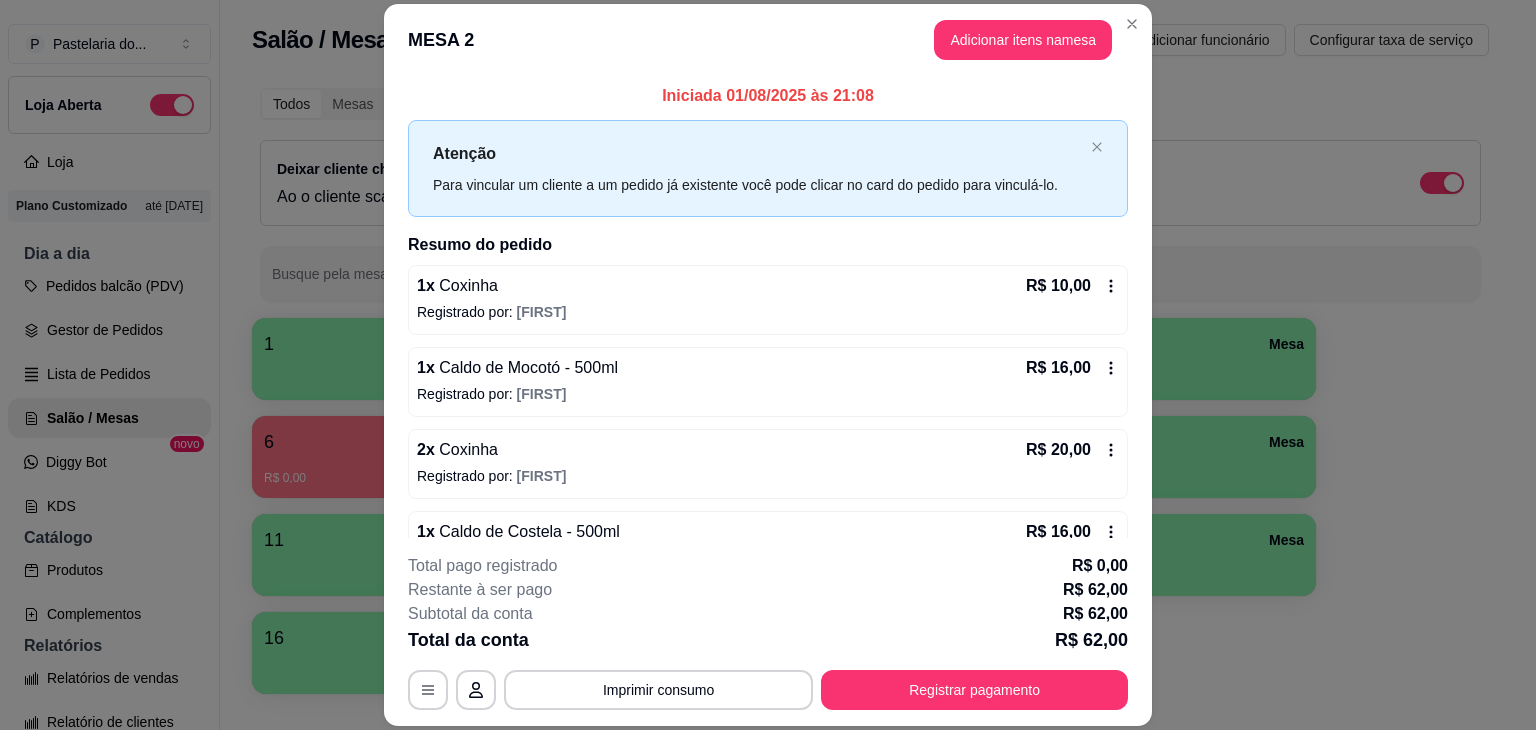 scroll, scrollTop: 48, scrollLeft: 0, axis: vertical 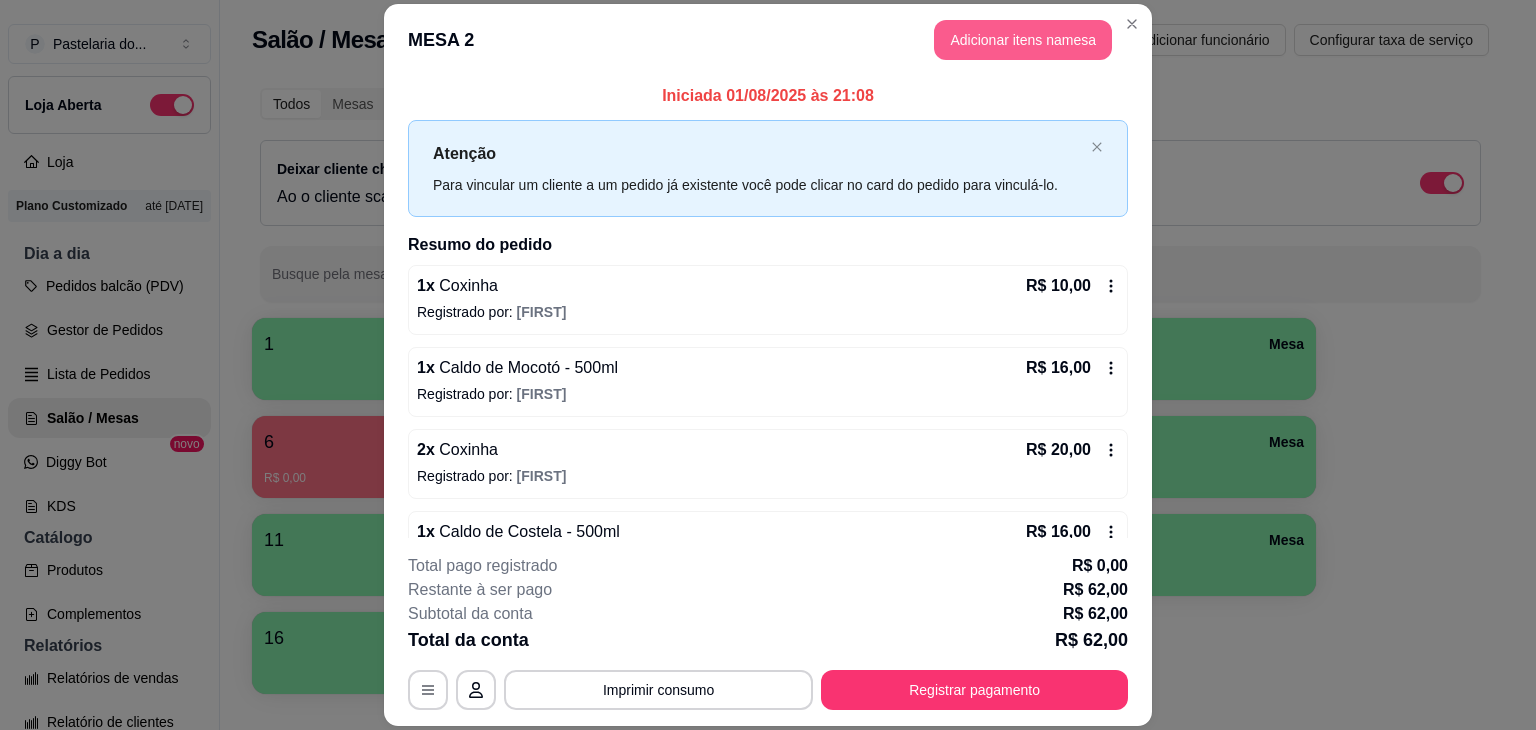 click on "Adicionar itens na  mesa" at bounding box center [1023, 40] 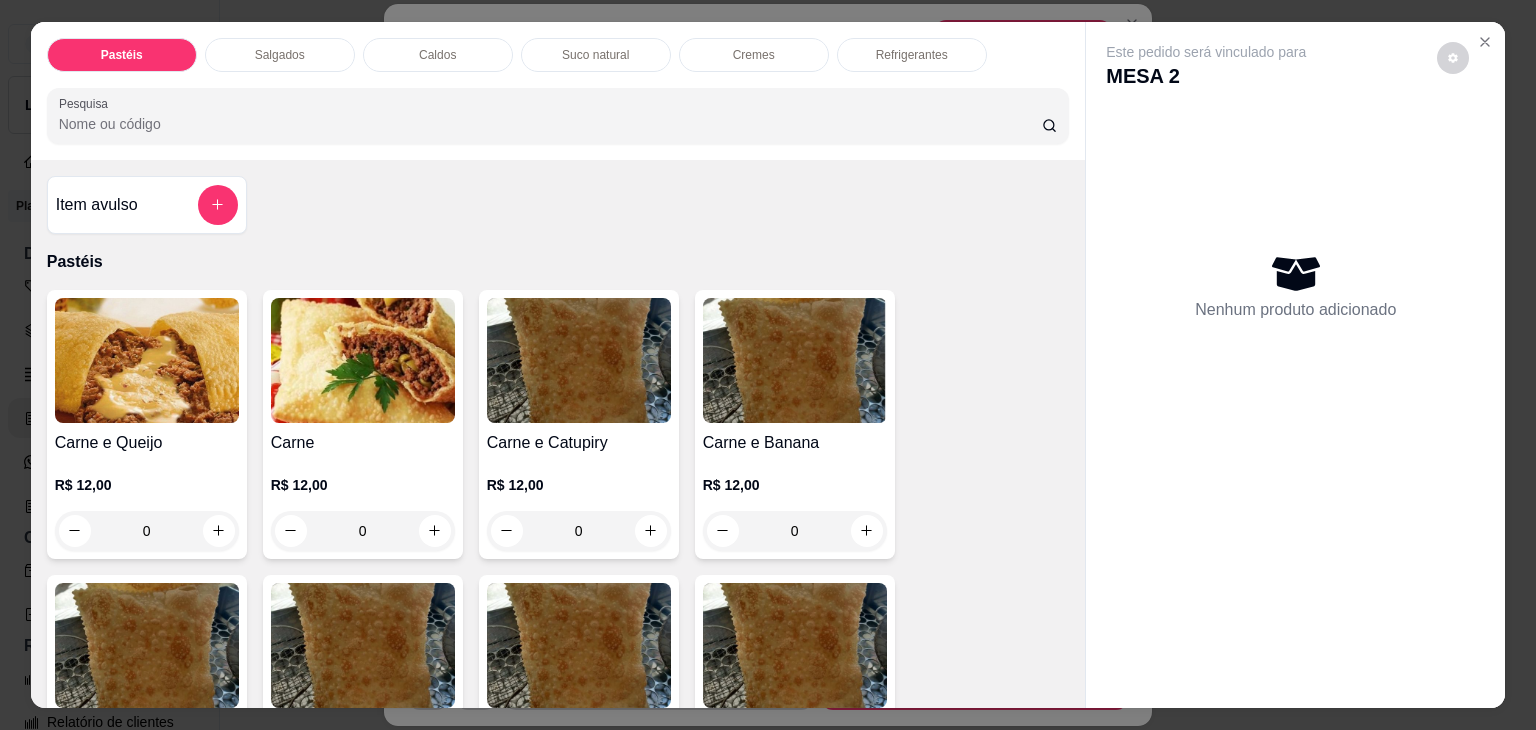 click on "Refrigerantes" at bounding box center (912, 55) 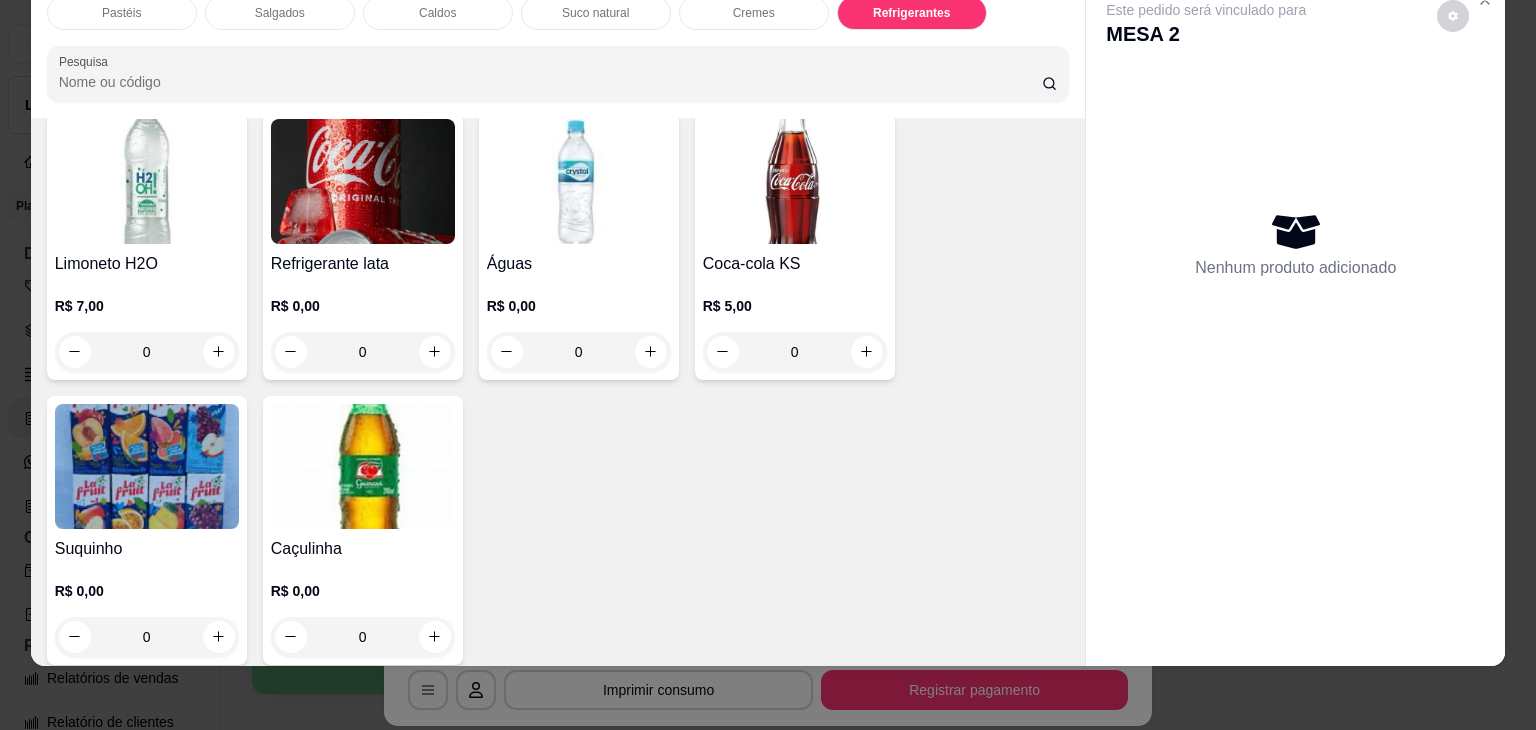 scroll, scrollTop: 6147, scrollLeft: 0, axis: vertical 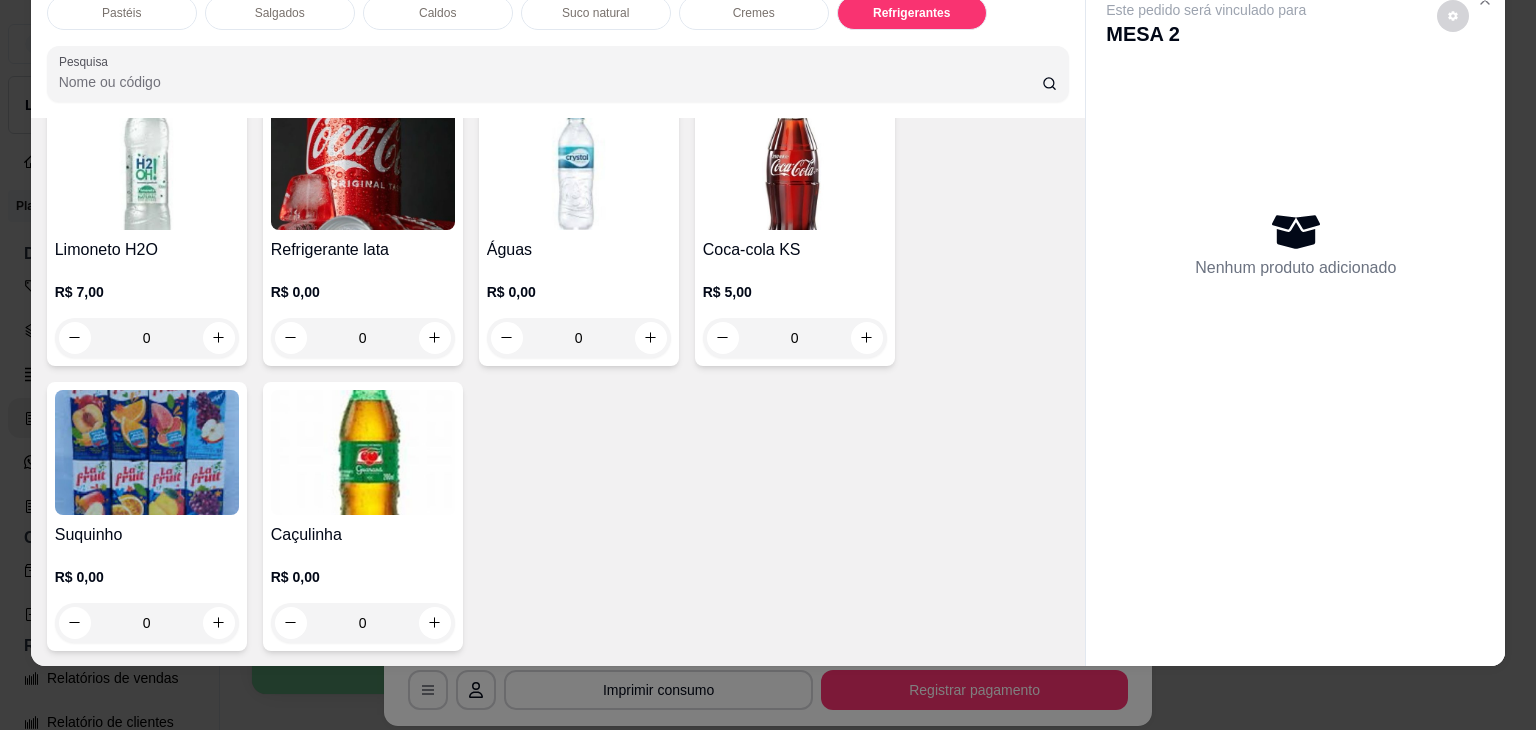 click on "0" at bounding box center (147, 623) 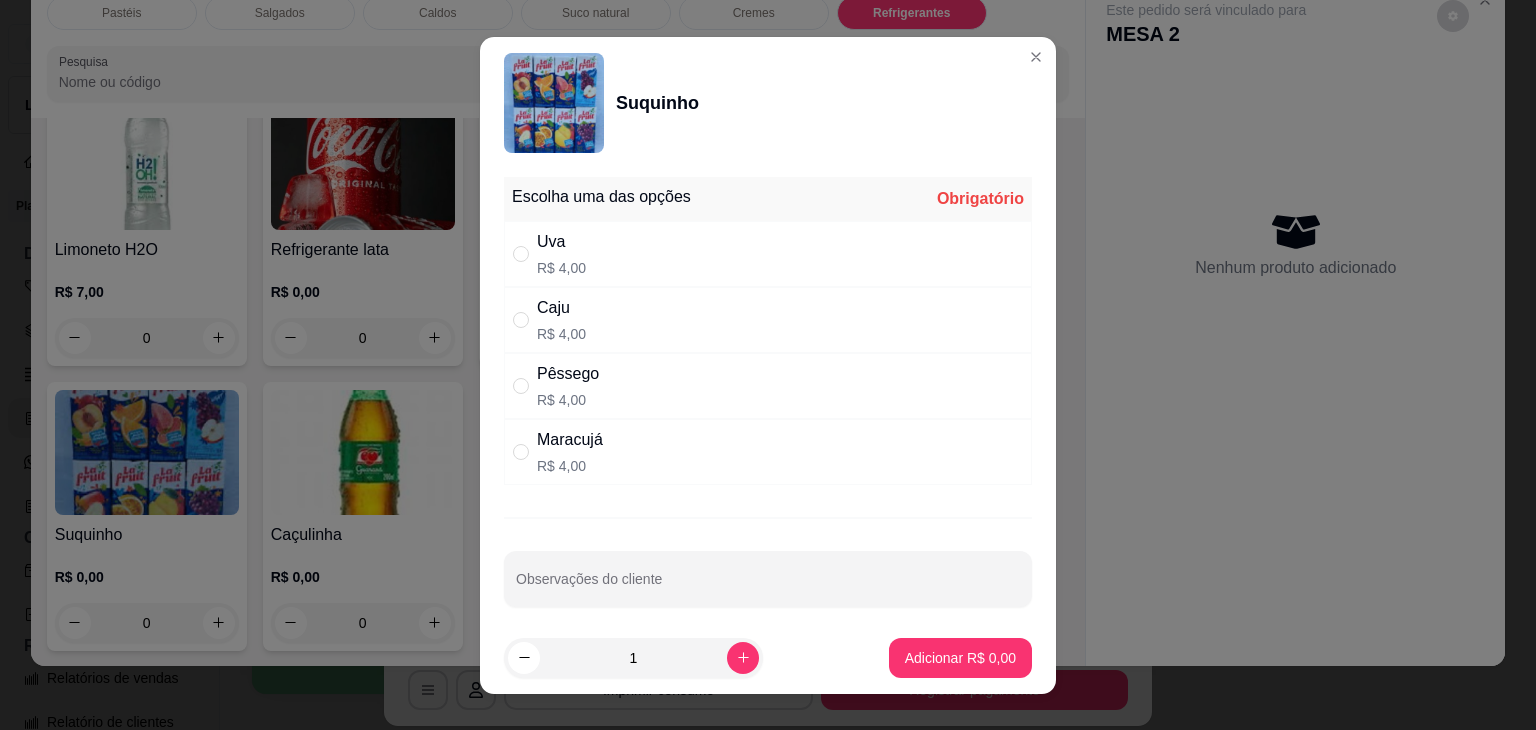 click on "R$ 4,00" at bounding box center (561, 268) 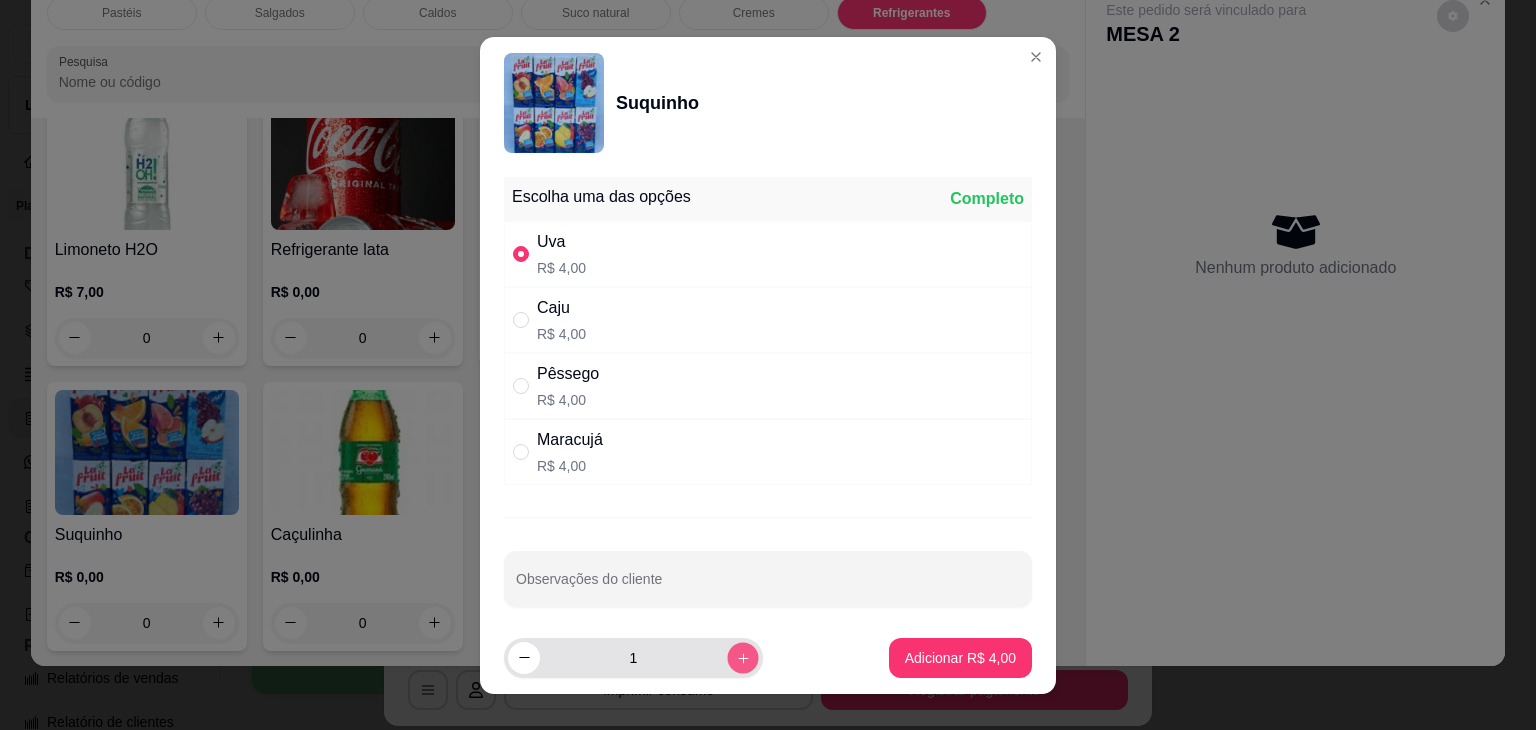 click at bounding box center (742, 657) 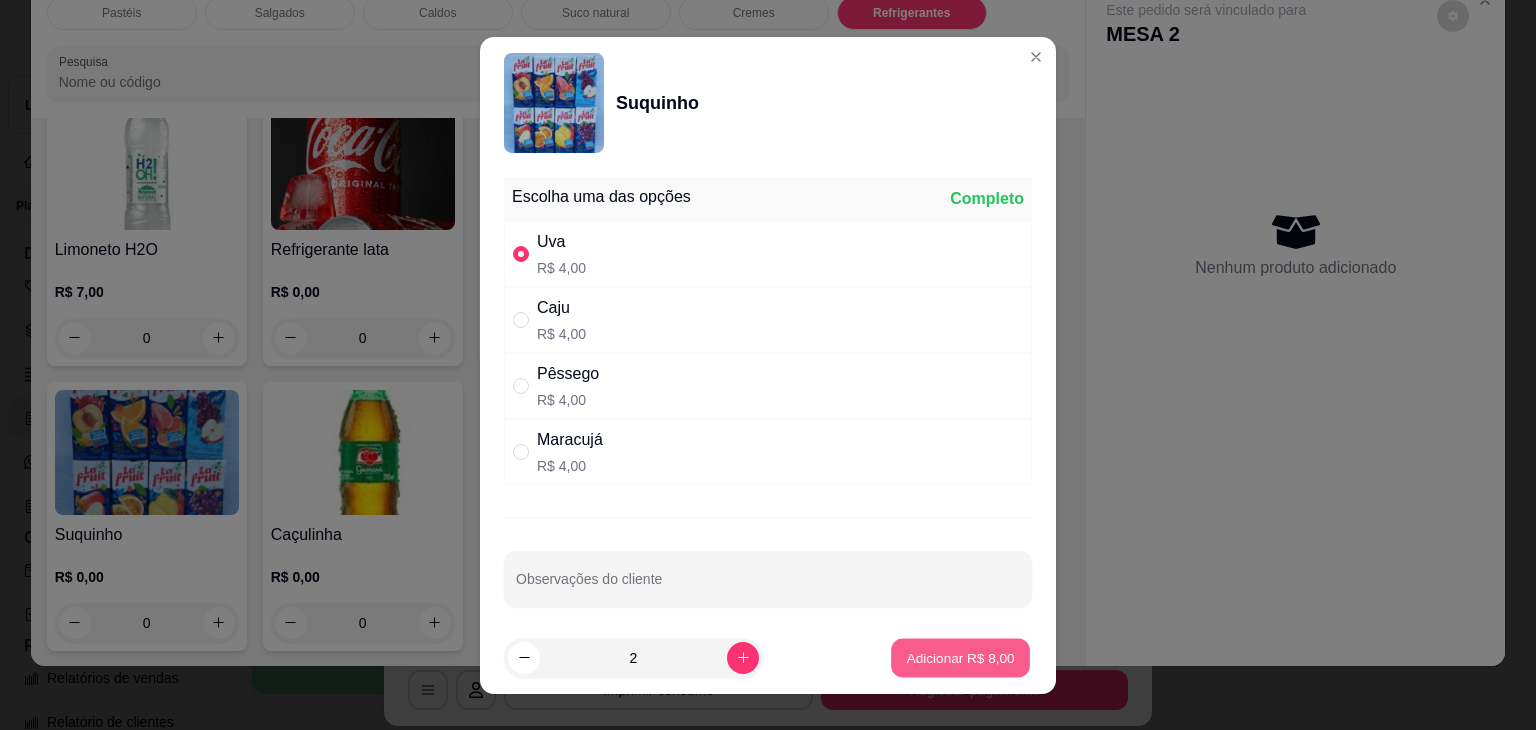 click on "Adicionar   R$ 8,00" at bounding box center (960, 657) 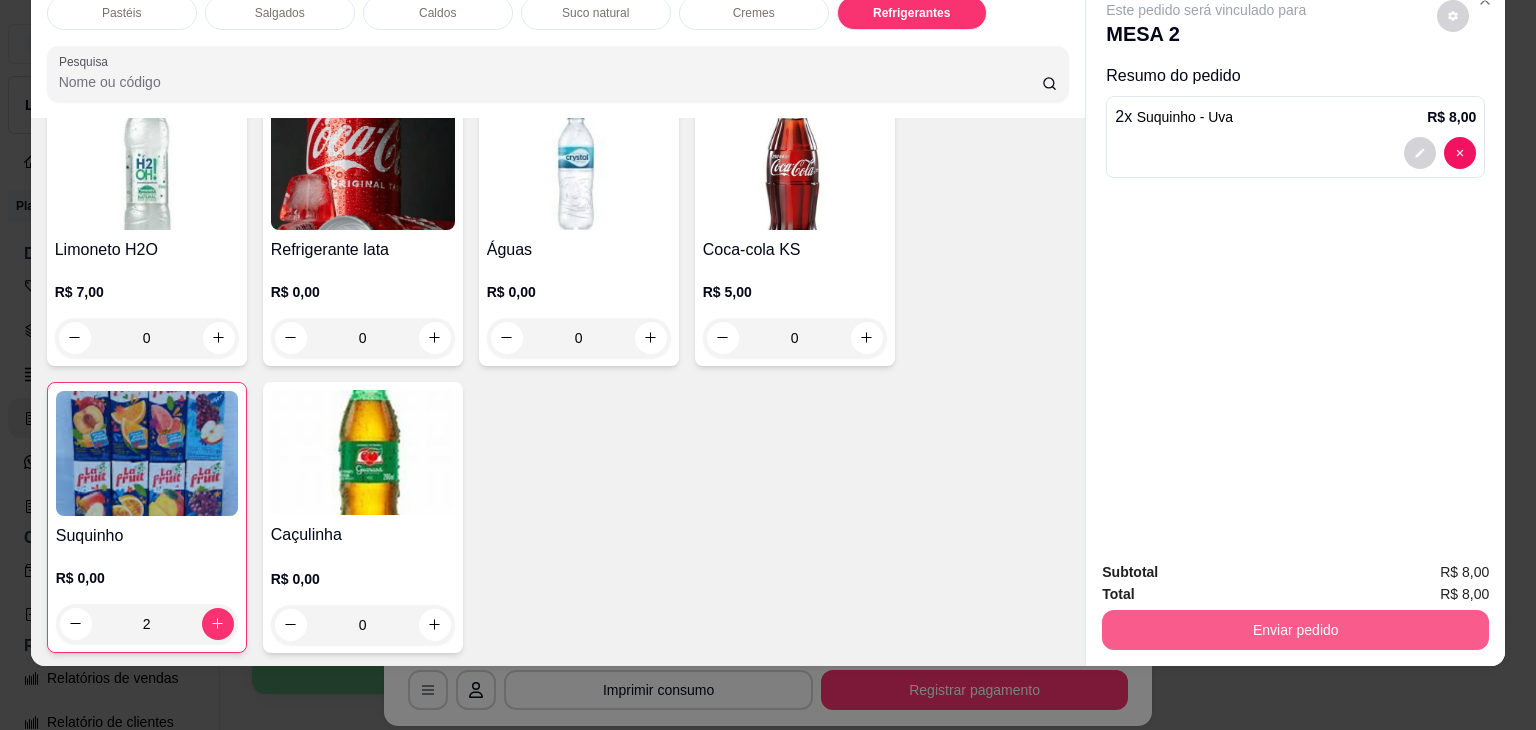 click on "Enviar pedido" at bounding box center [1295, 630] 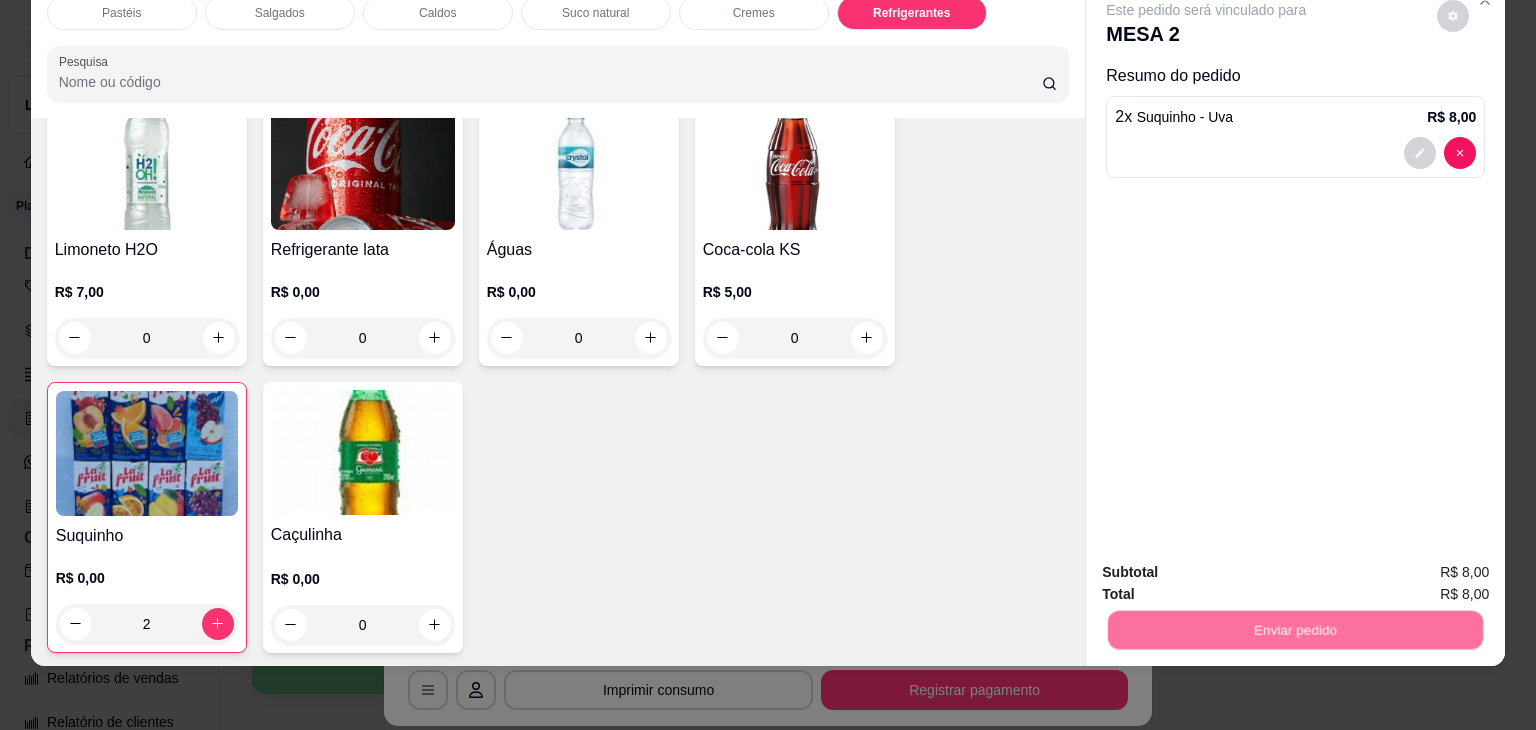 click on "Não registrar e enviar pedido" at bounding box center [1229, 564] 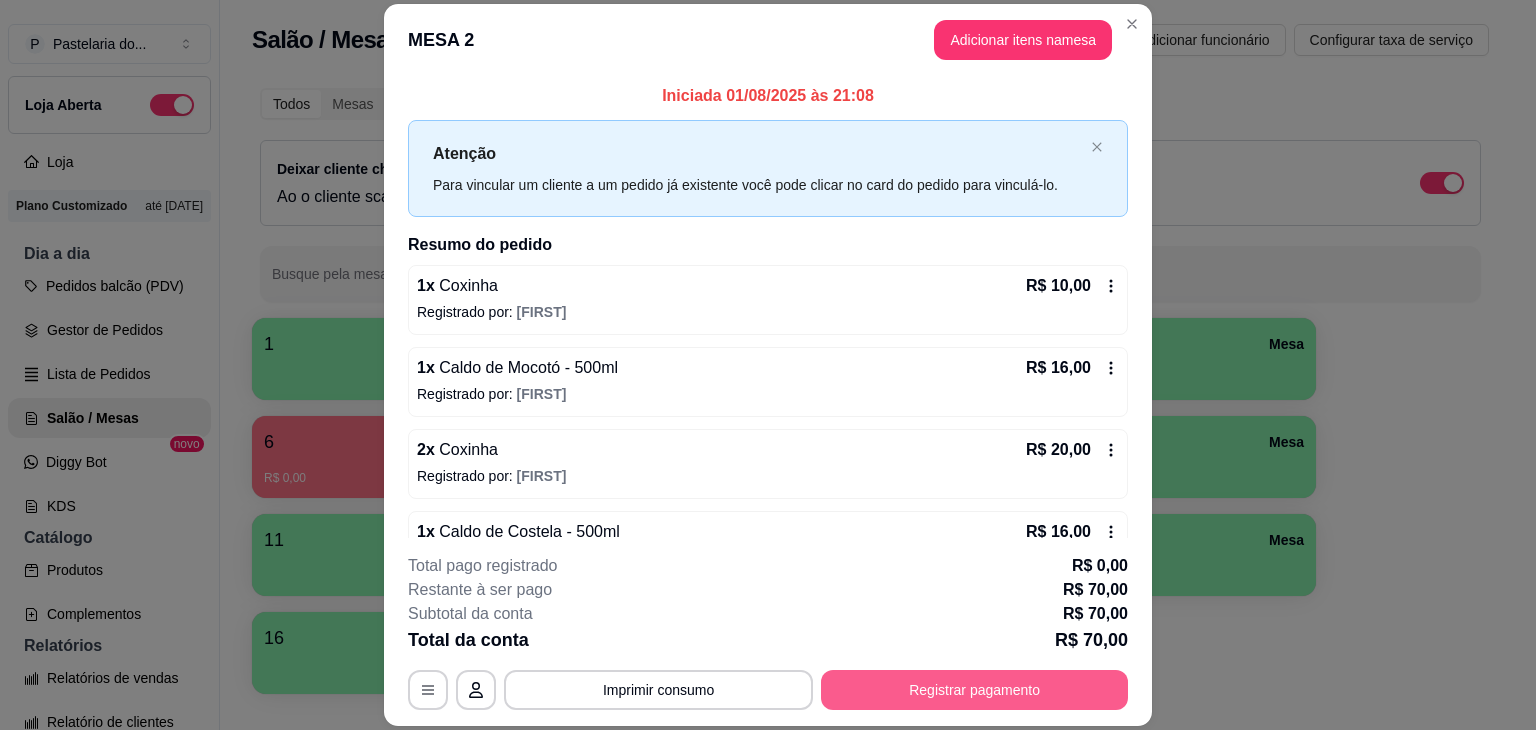 click on "Registrar pagamento" at bounding box center (974, 690) 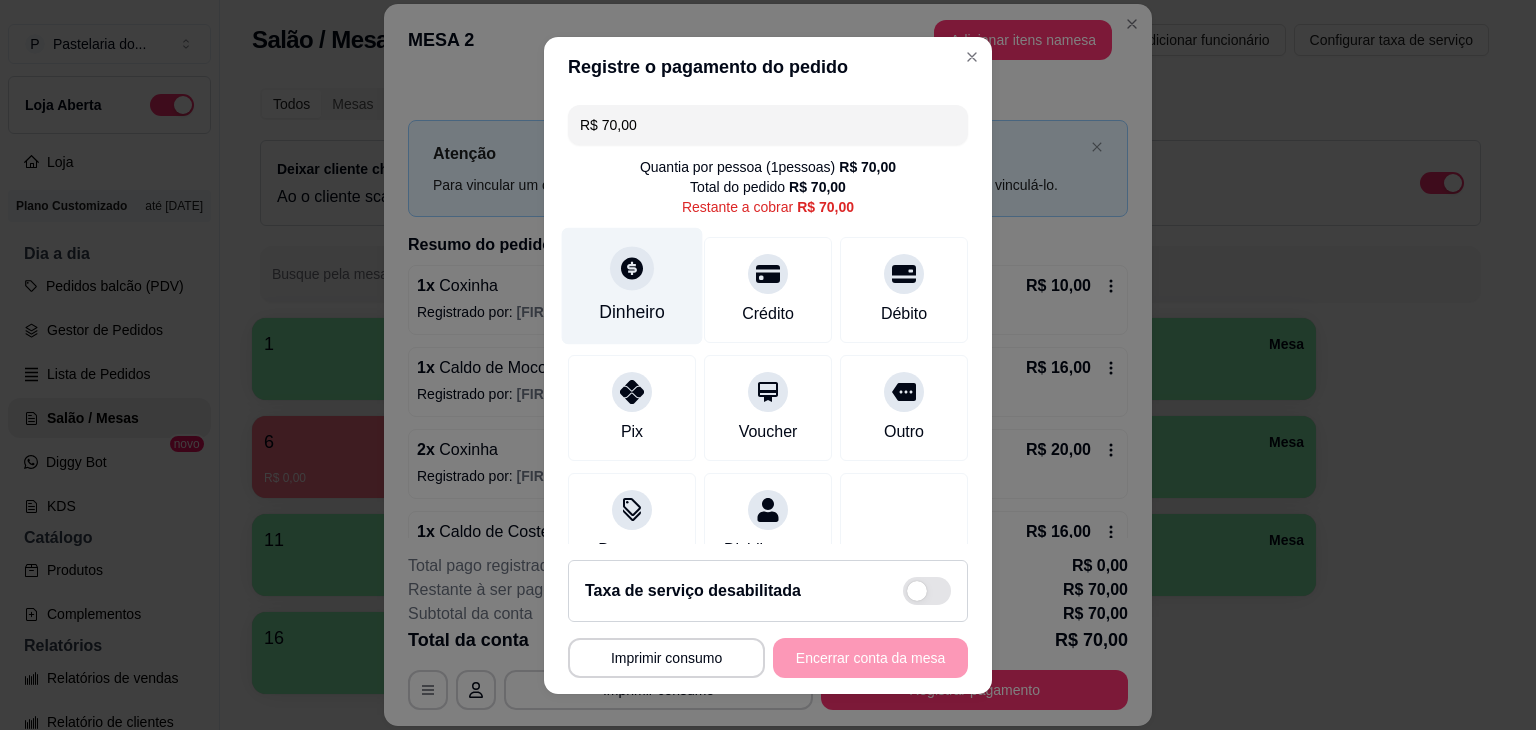click on "Dinheiro" at bounding box center [632, 312] 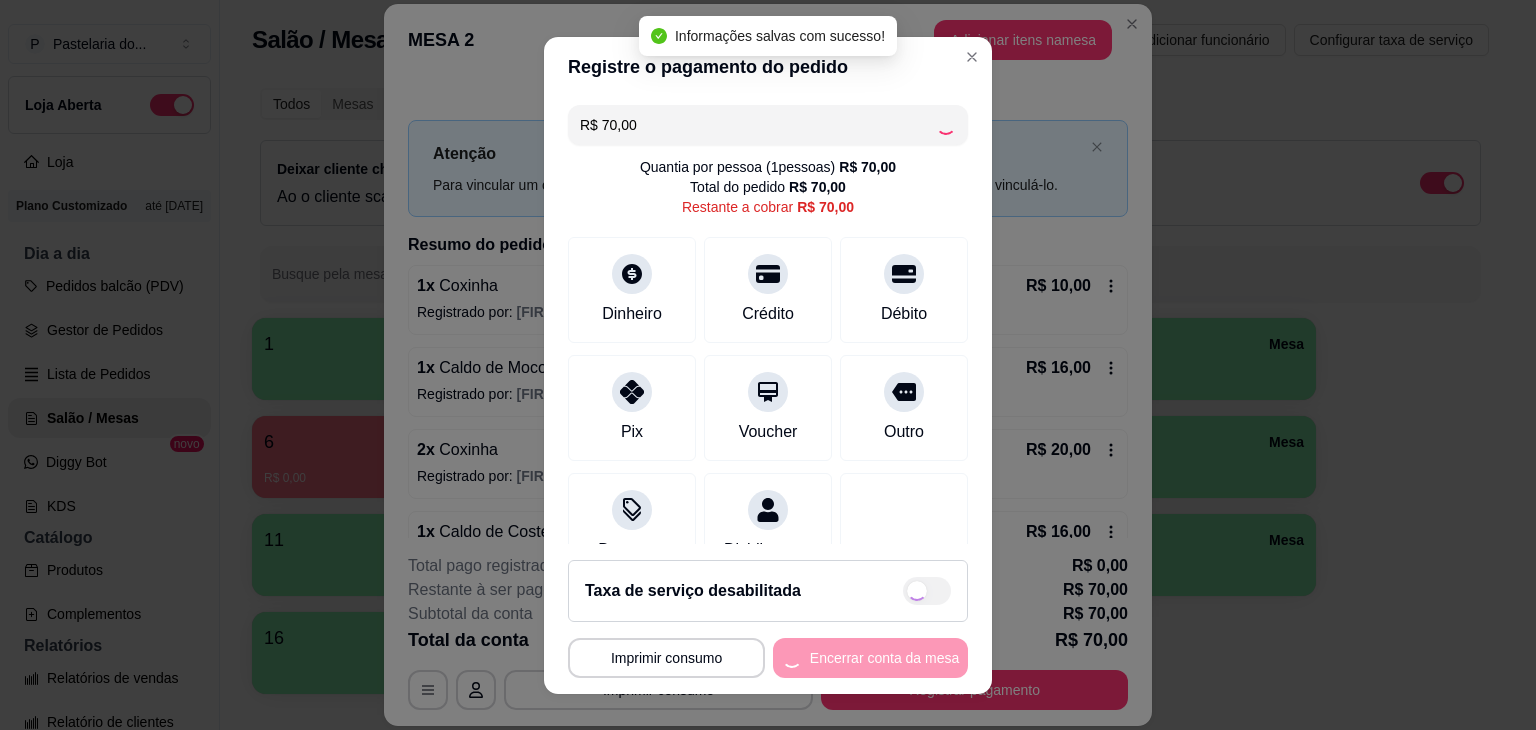 type on "R$ 0,00" 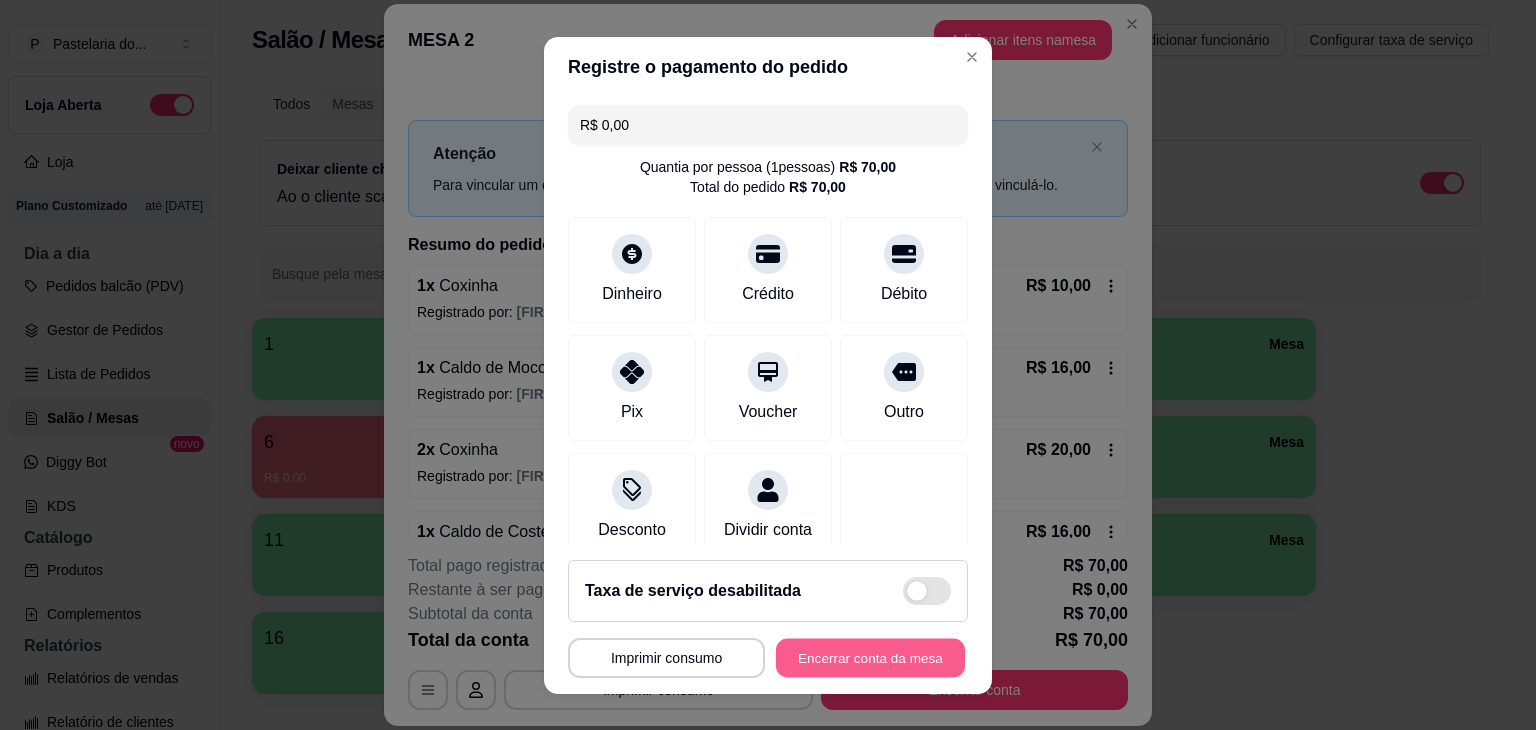 click on "Encerrar conta da mesa" at bounding box center (870, 657) 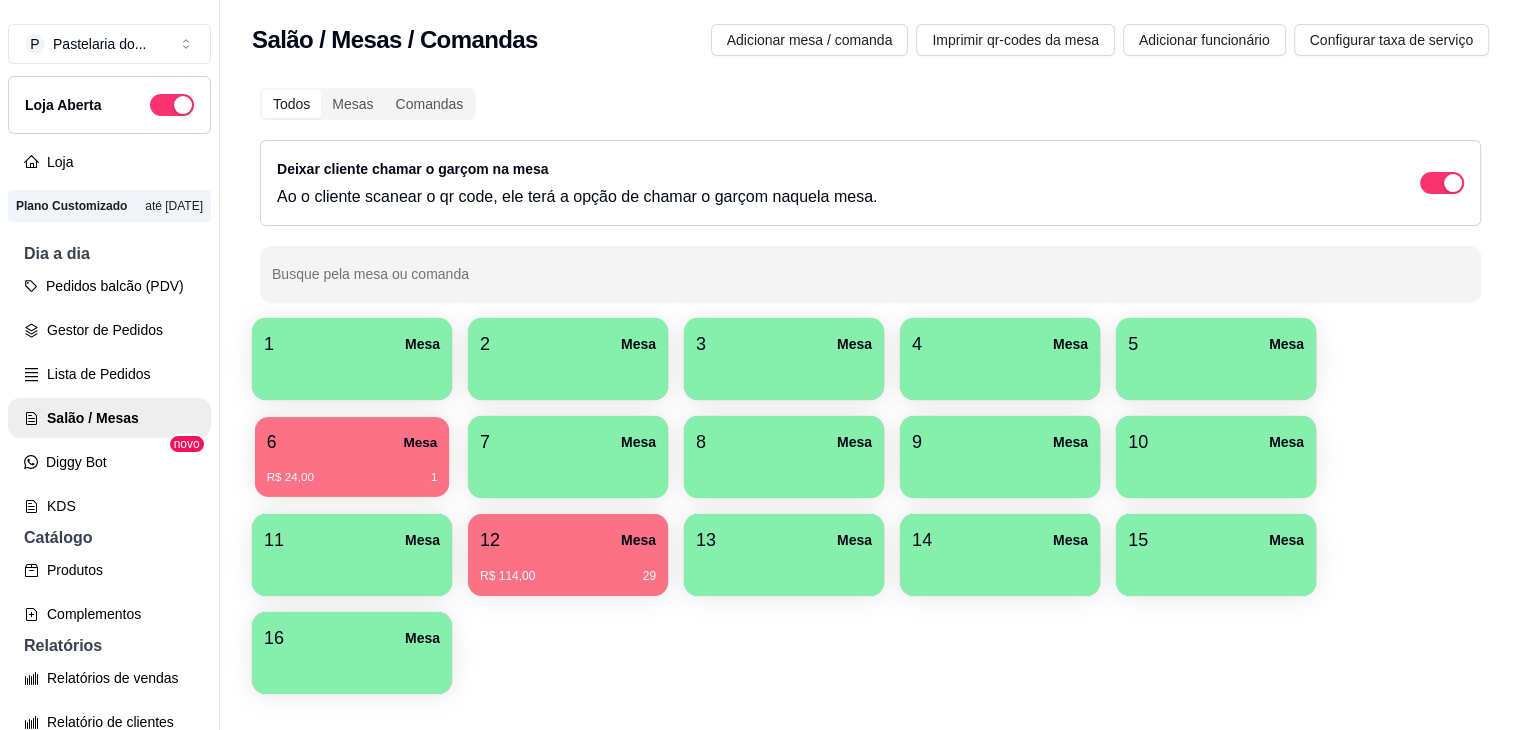 click on "6 Mesa" at bounding box center (352, 442) 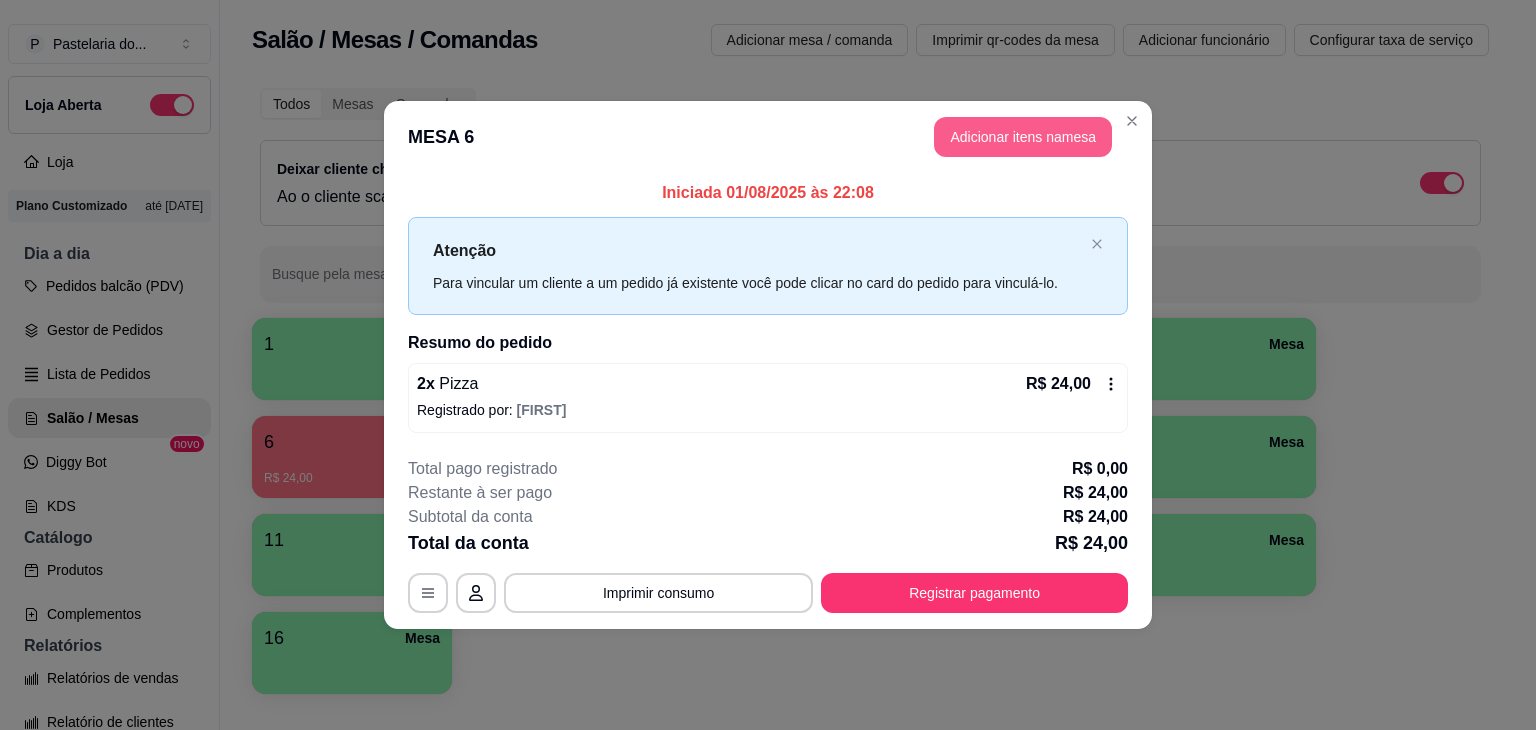 click on "Adicionar itens na  mesa" at bounding box center (1023, 137) 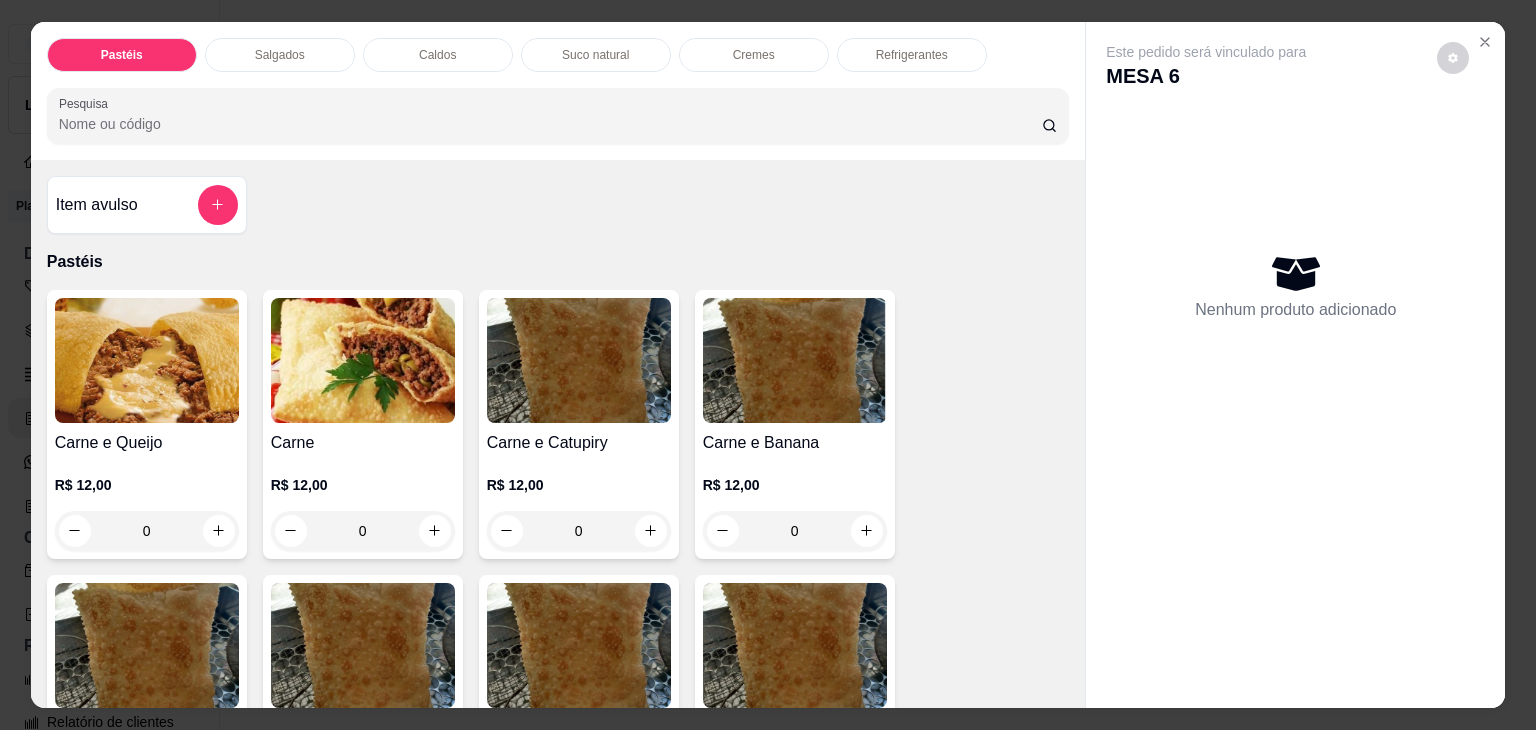 click on "Caldos" at bounding box center (438, 55) 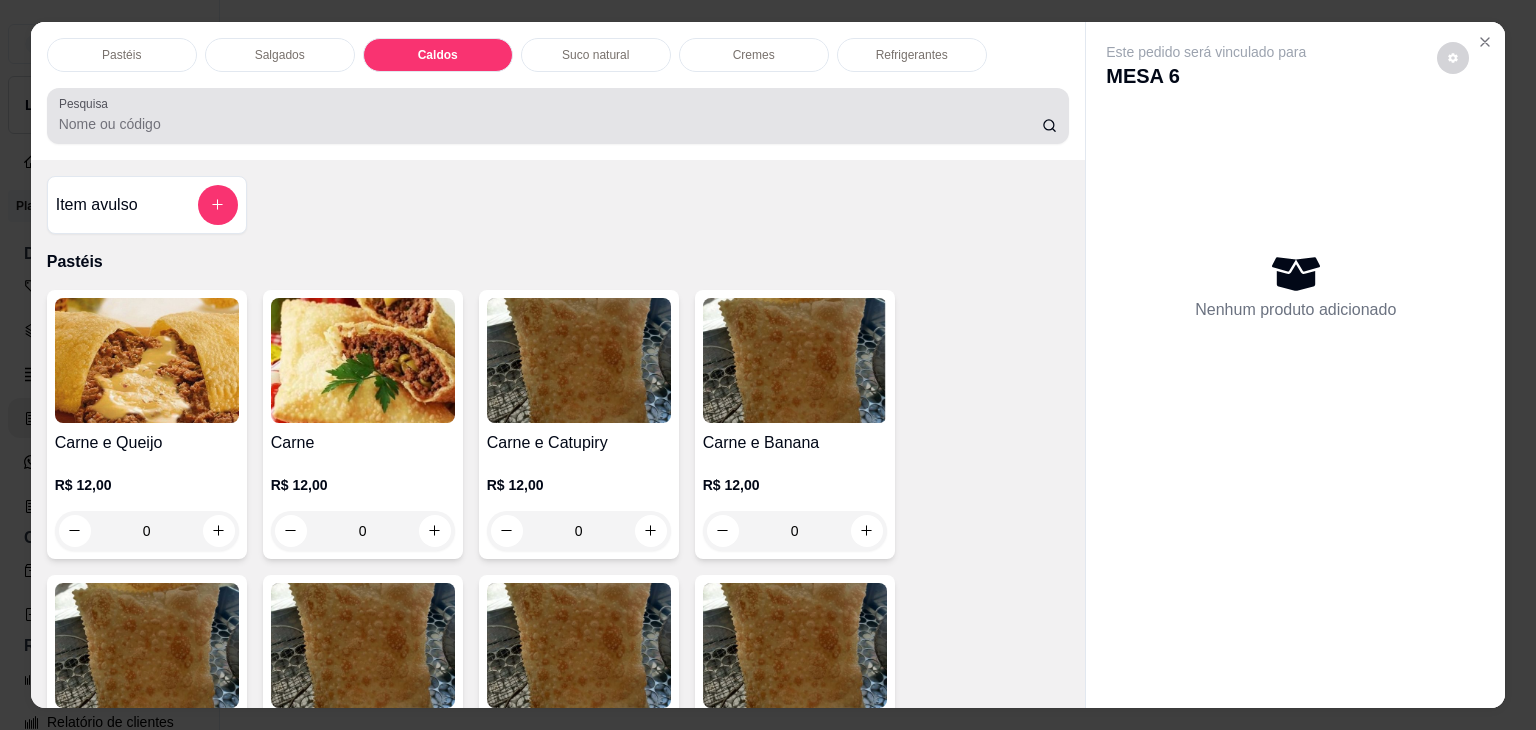 scroll, scrollTop: 2782, scrollLeft: 0, axis: vertical 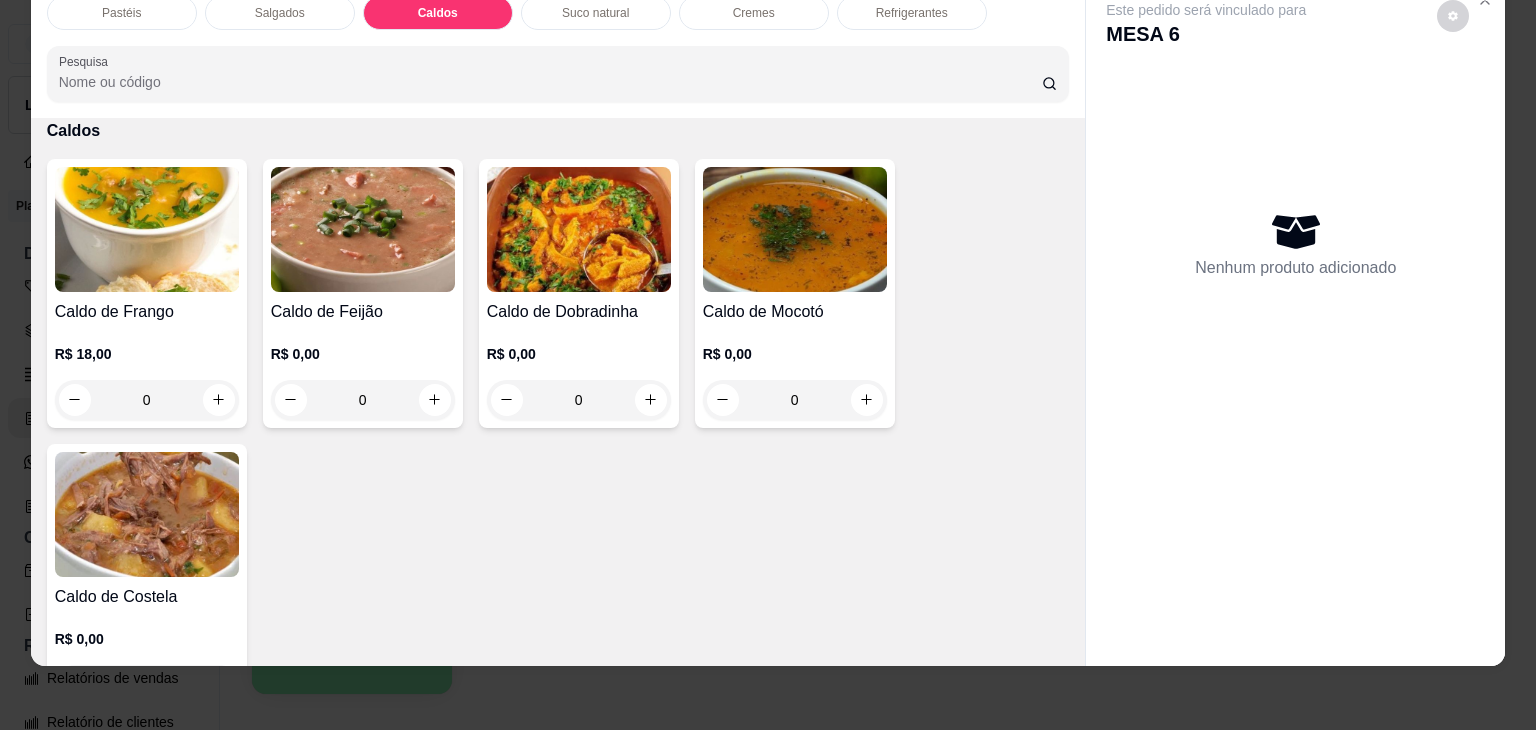 click on "0" at bounding box center [147, 400] 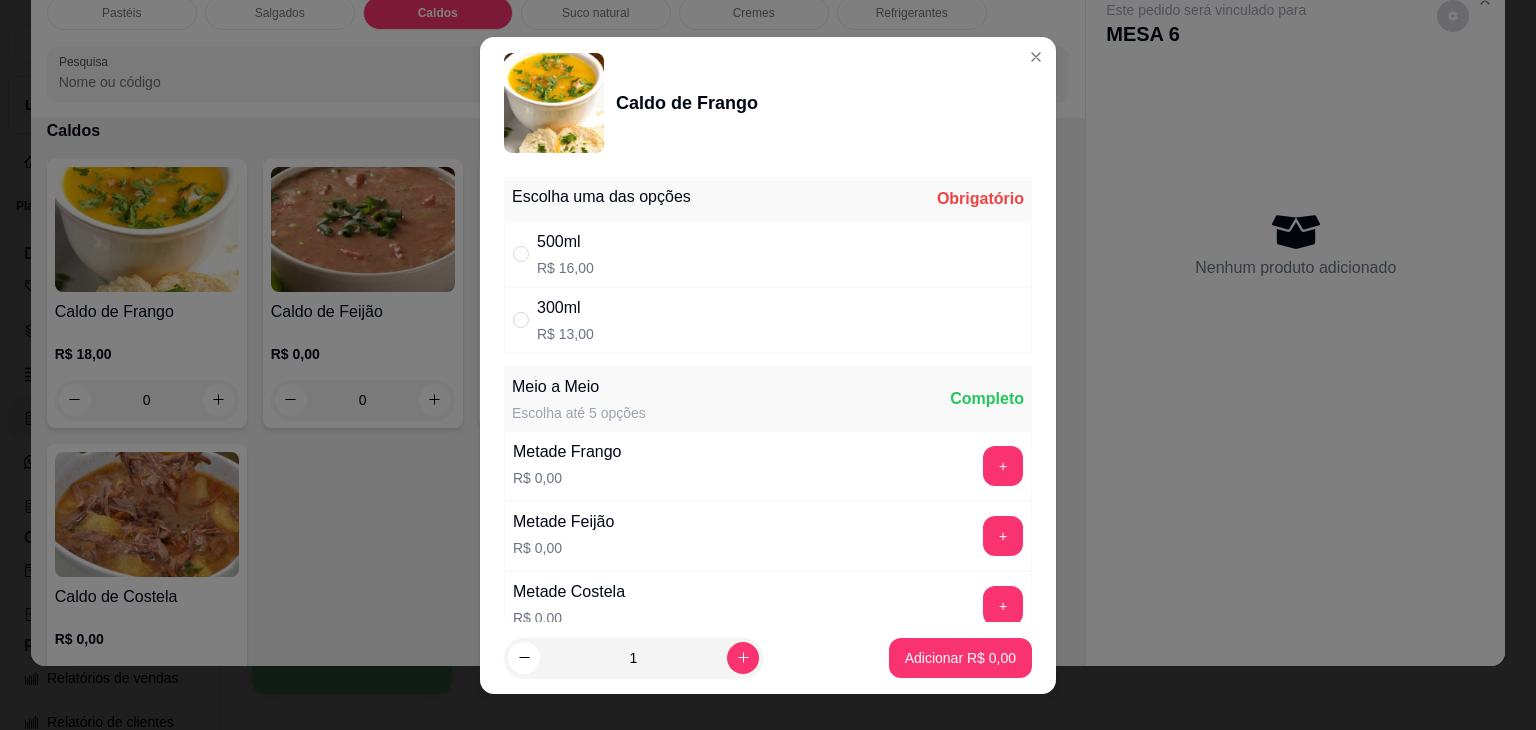 click on "R$ 13,00" at bounding box center [565, 334] 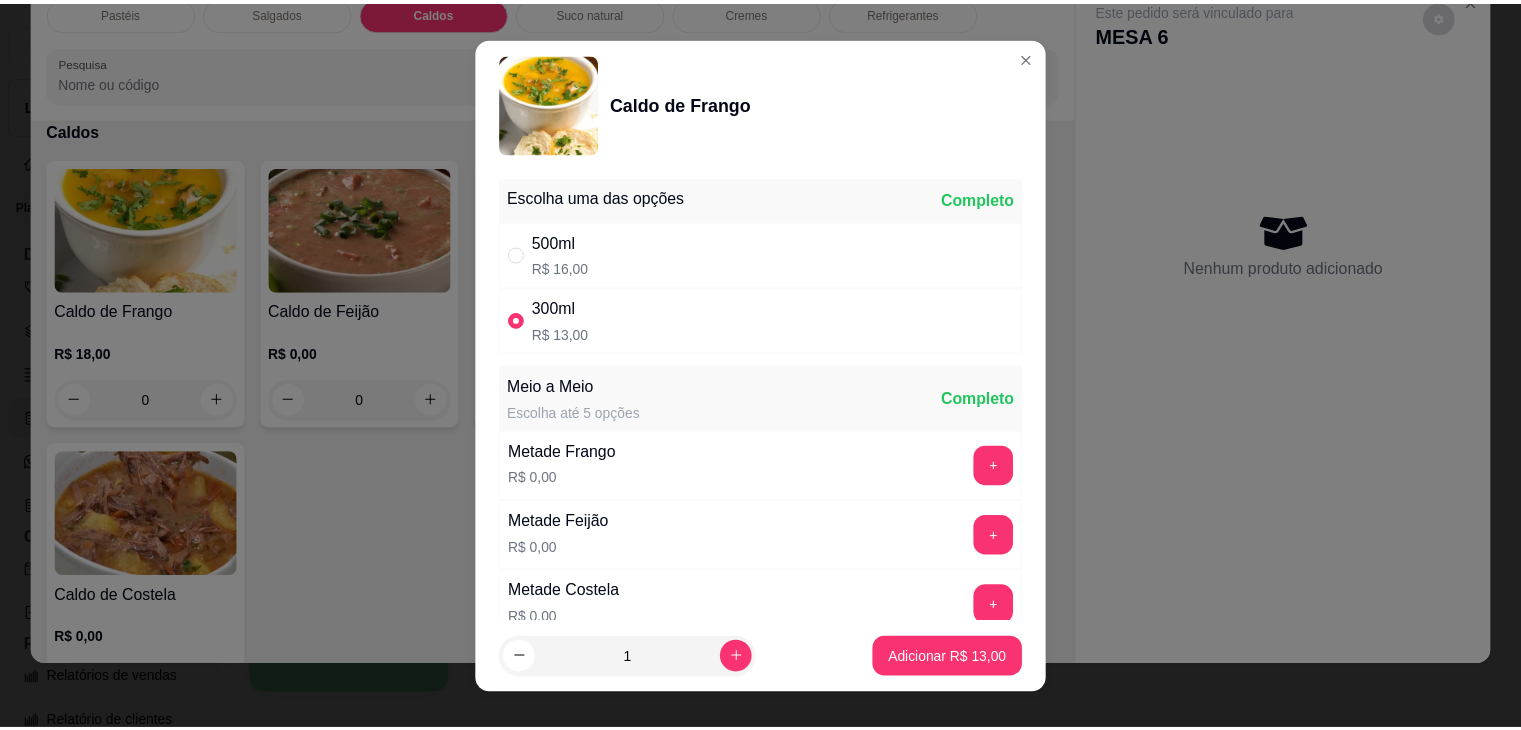 scroll, scrollTop: 100, scrollLeft: 0, axis: vertical 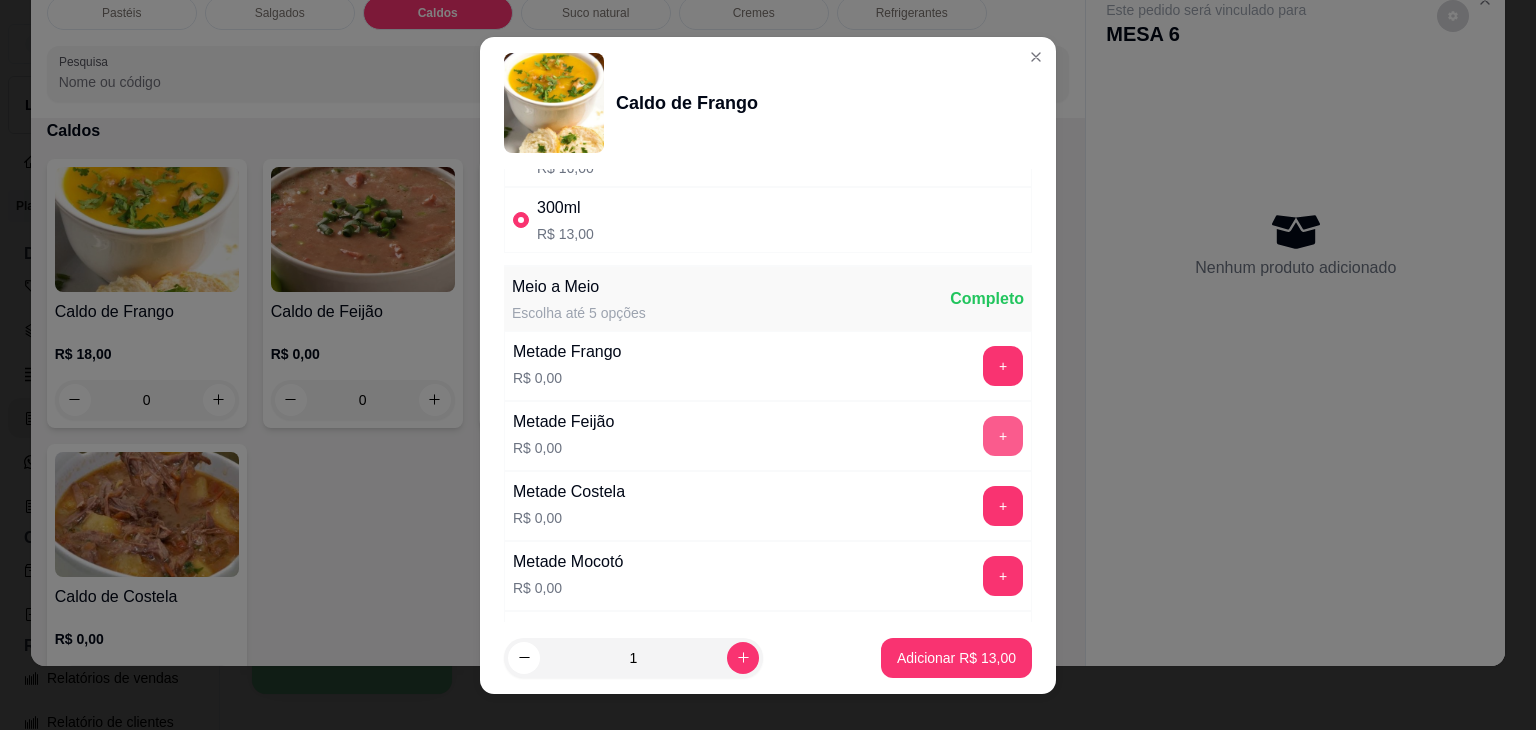 click on "+" at bounding box center (1003, 436) 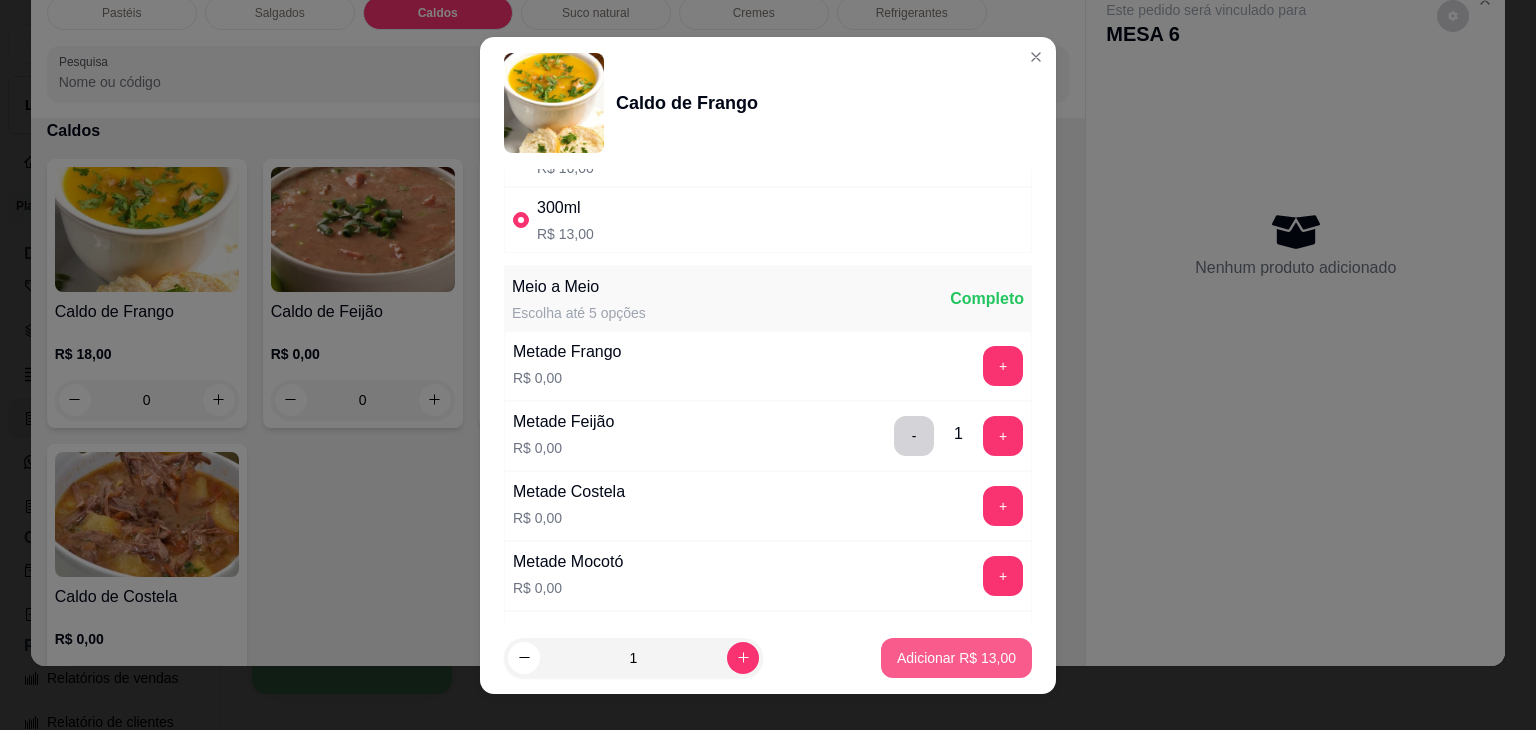 click on "Adicionar   R$ 13,00" at bounding box center [956, 658] 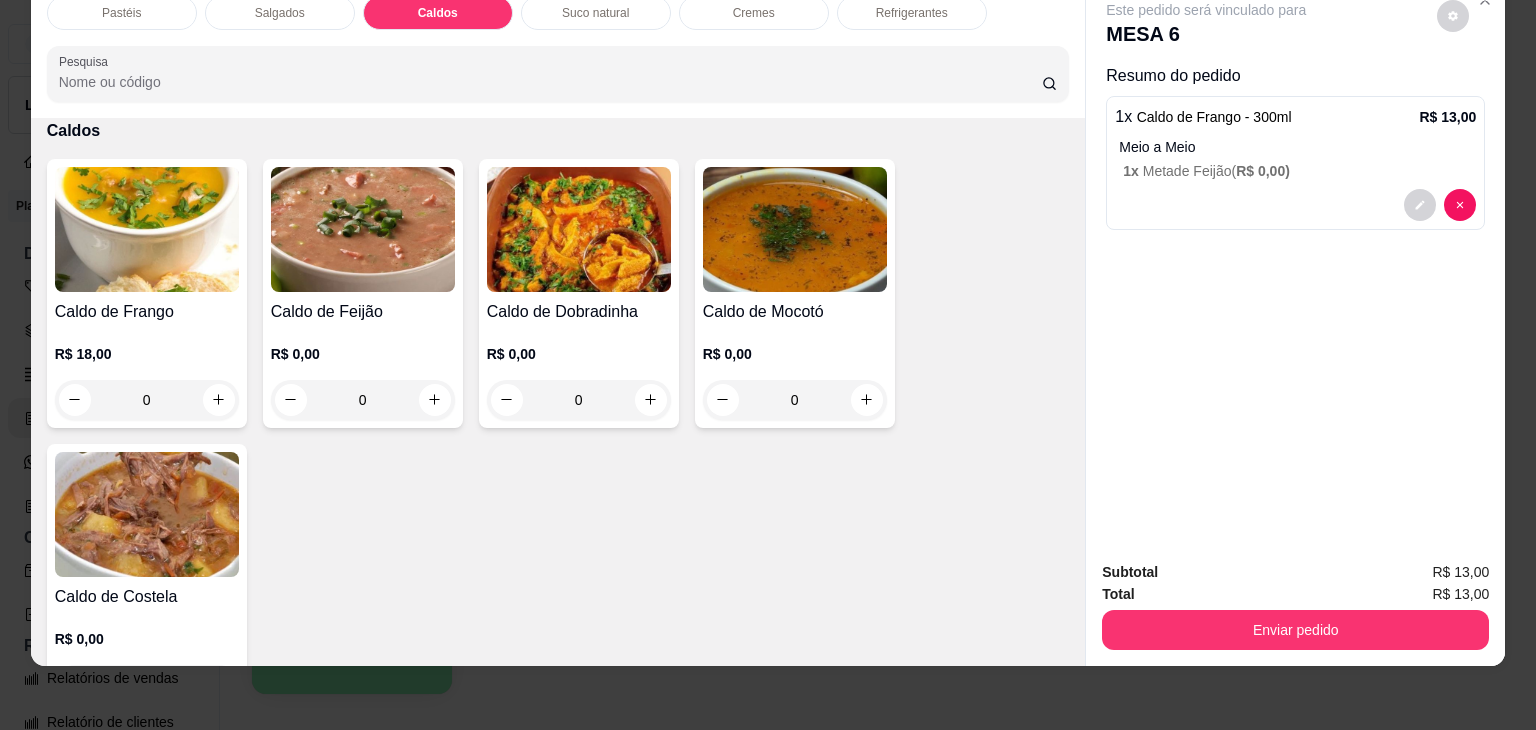 click on "0" at bounding box center (579, 400) 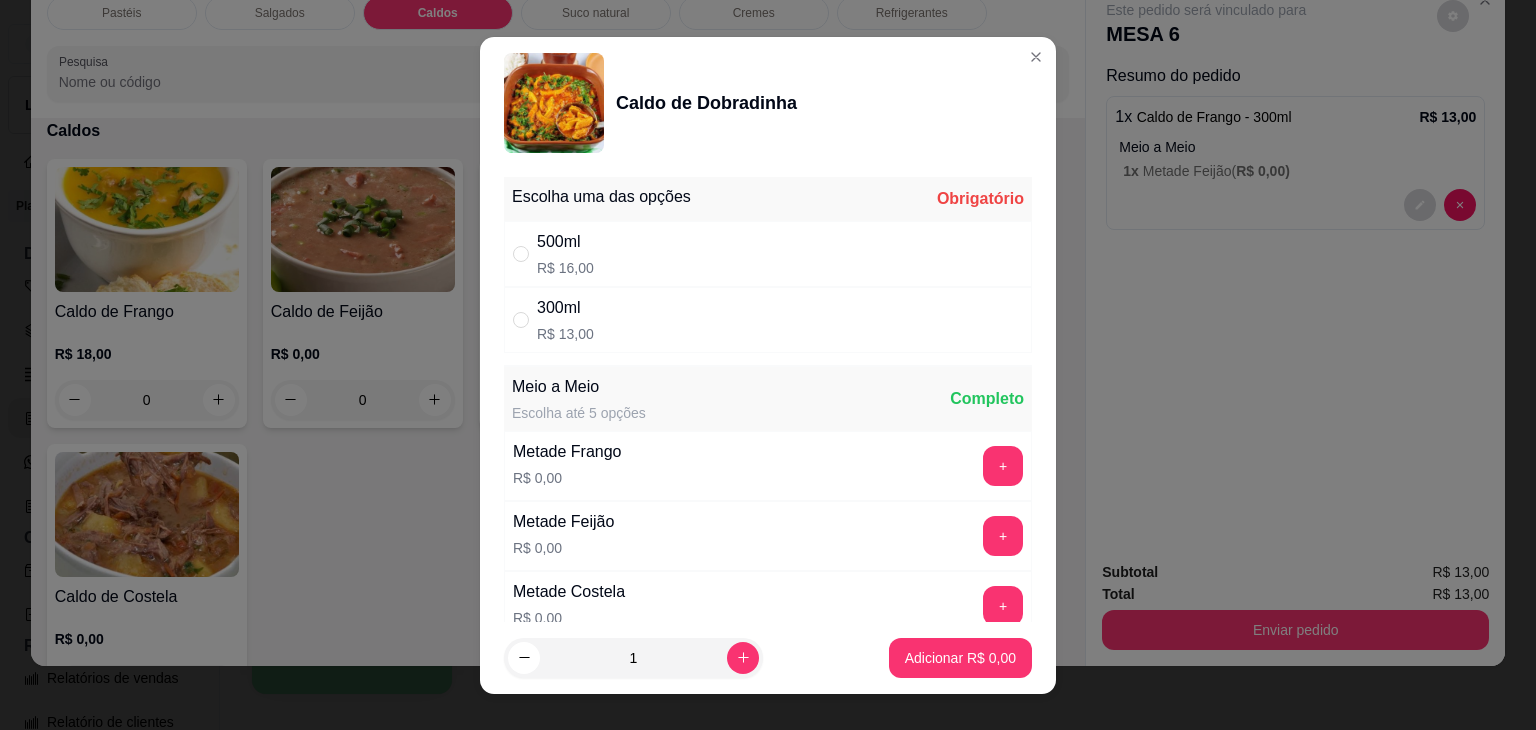 click on "300ml" at bounding box center (565, 308) 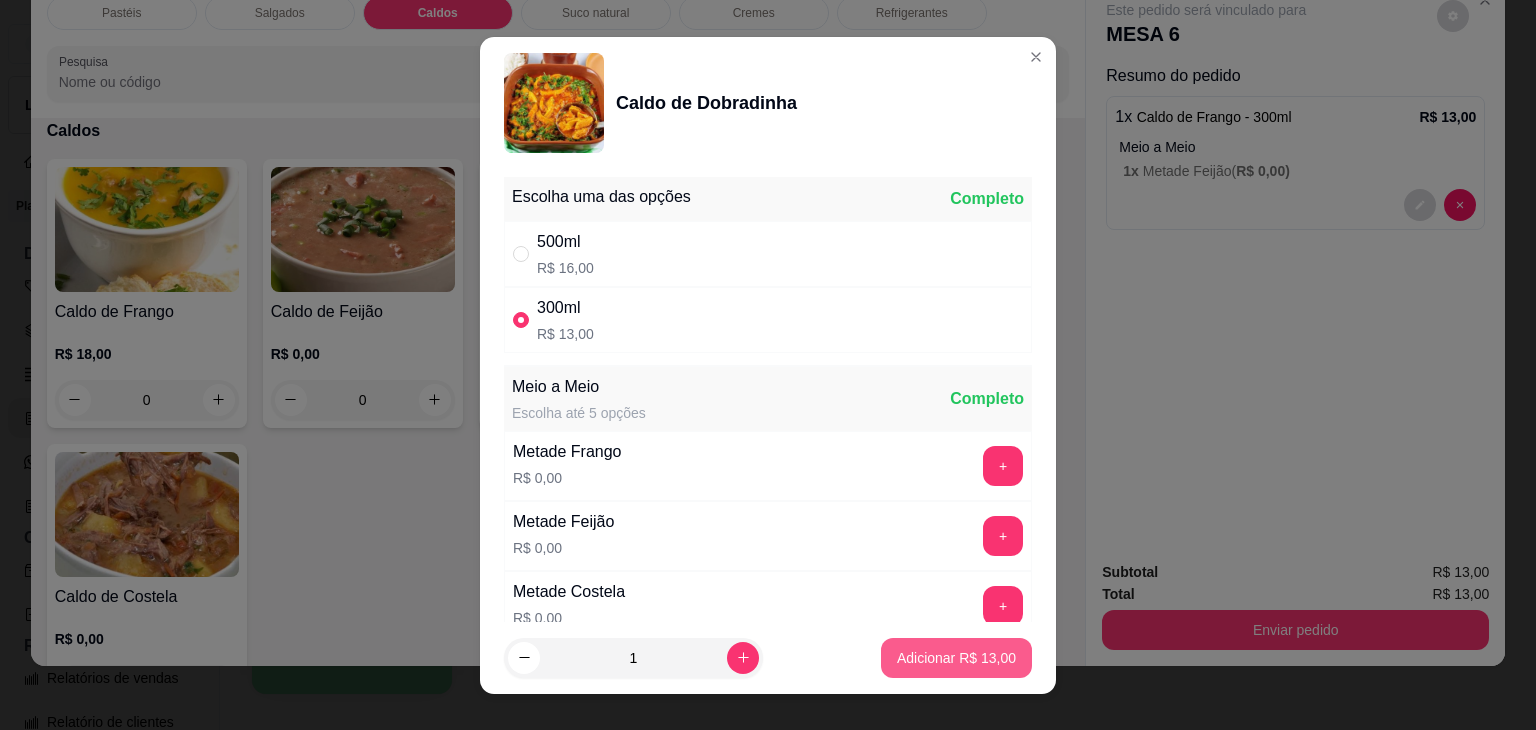 click on "Adicionar   R$ 13,00" at bounding box center [956, 658] 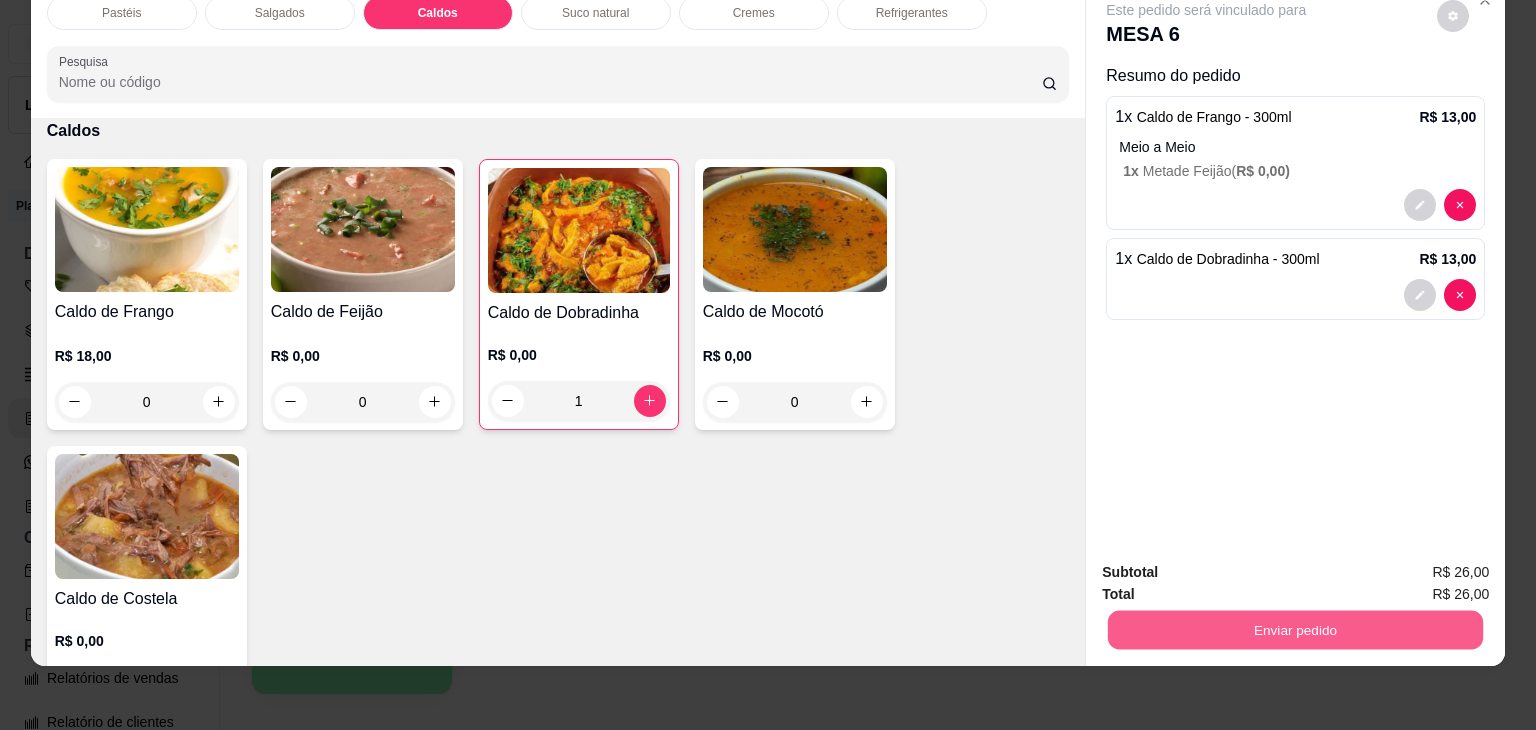 click on "Enviar pedido" at bounding box center [1295, 630] 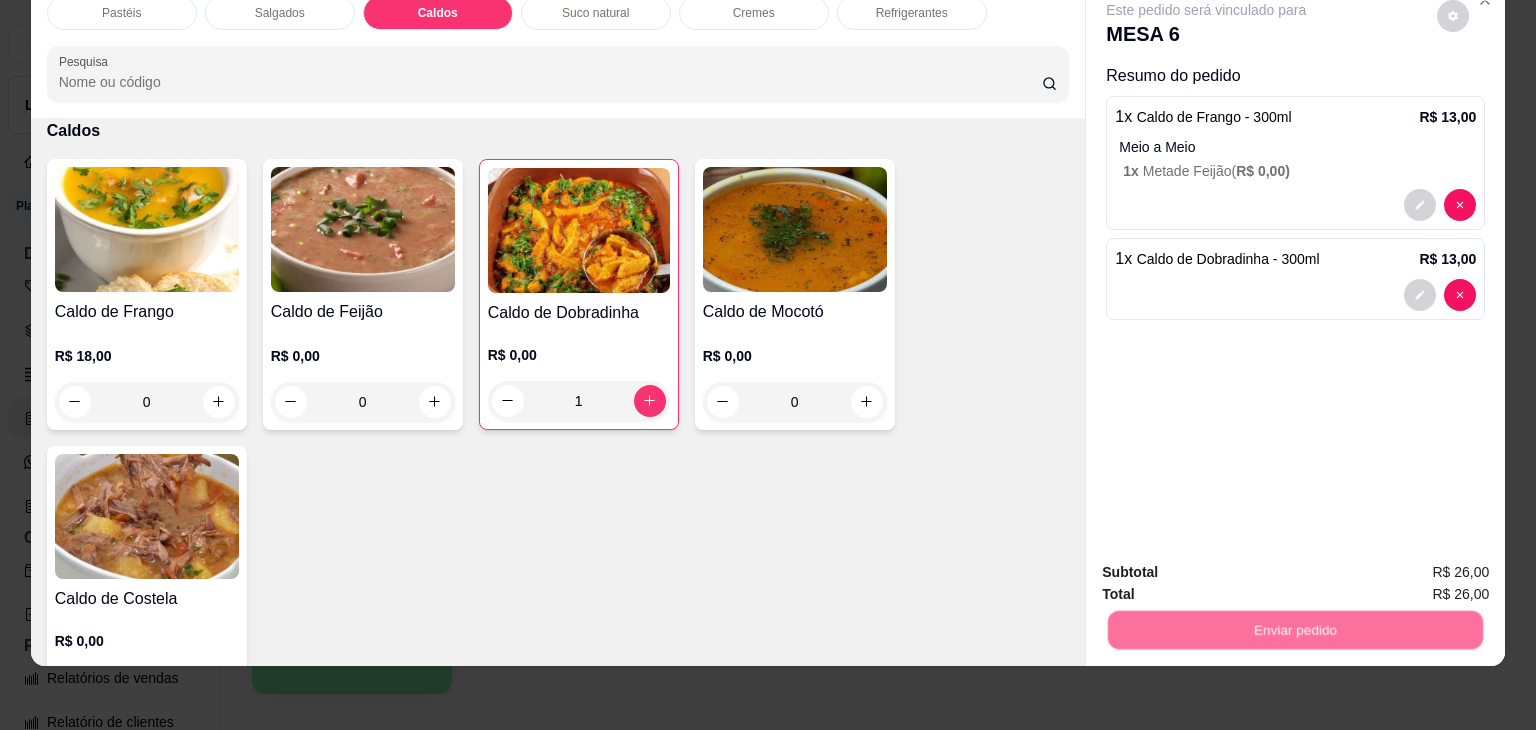 click on "Não registrar e enviar pedido" at bounding box center [1229, 565] 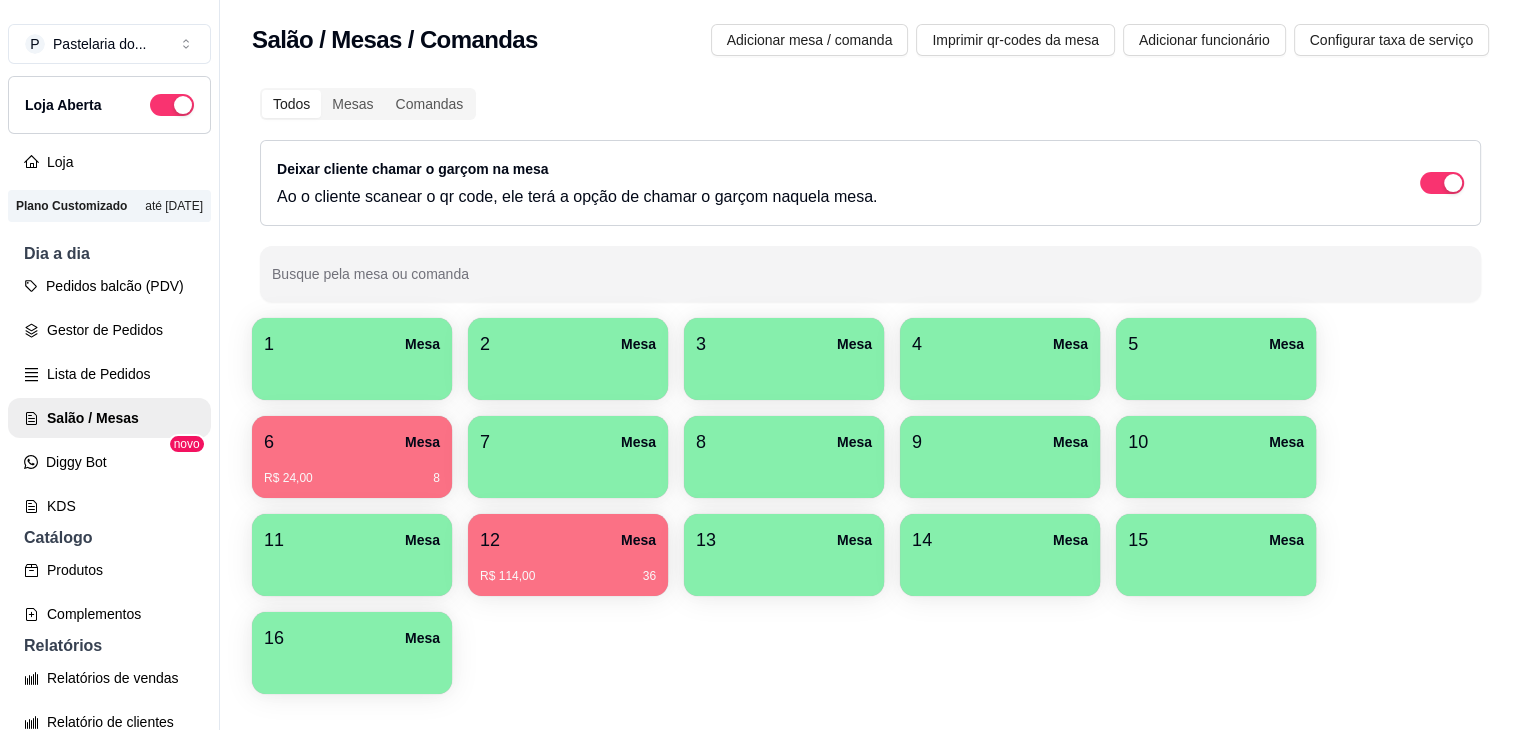 click on "6 Mesa" at bounding box center (352, 442) 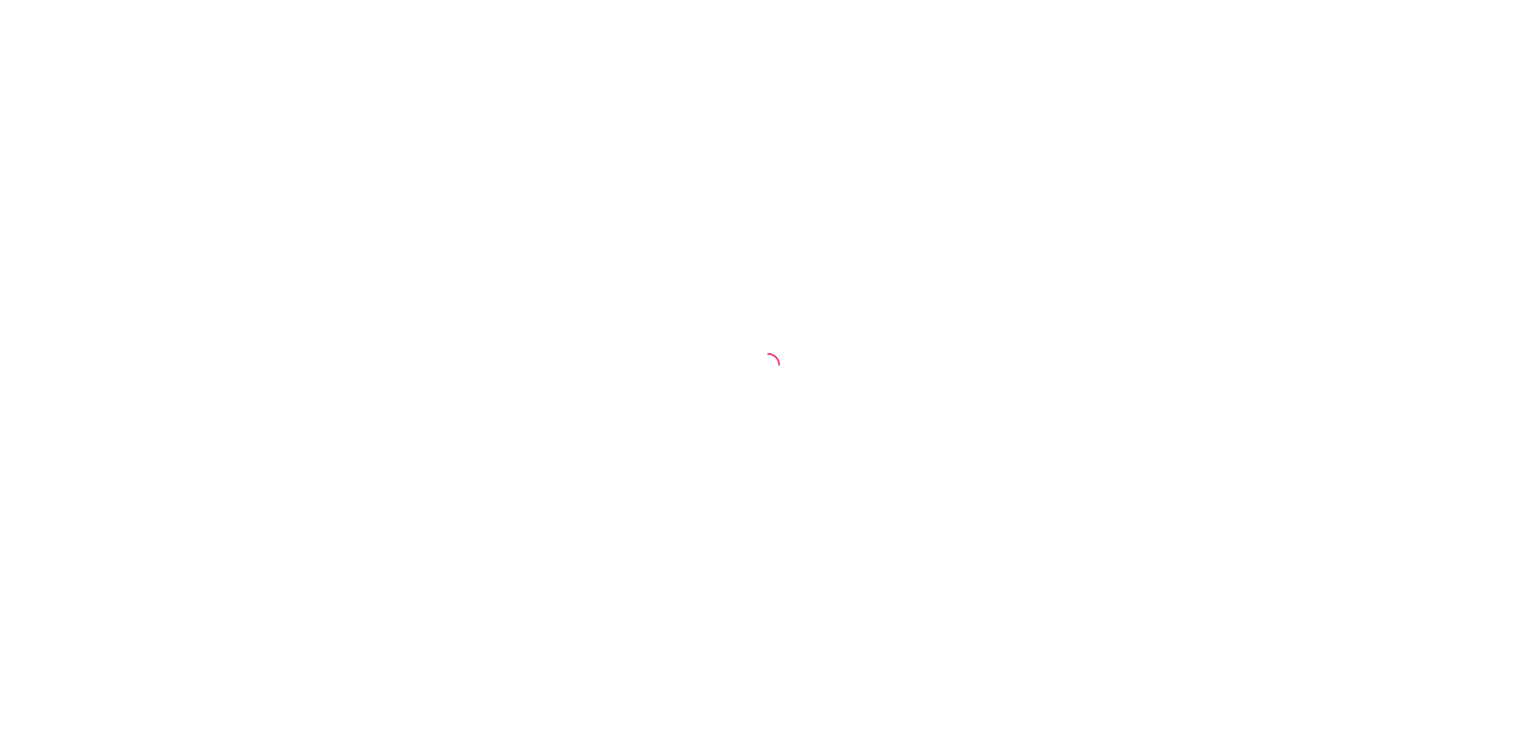 scroll, scrollTop: 0, scrollLeft: 0, axis: both 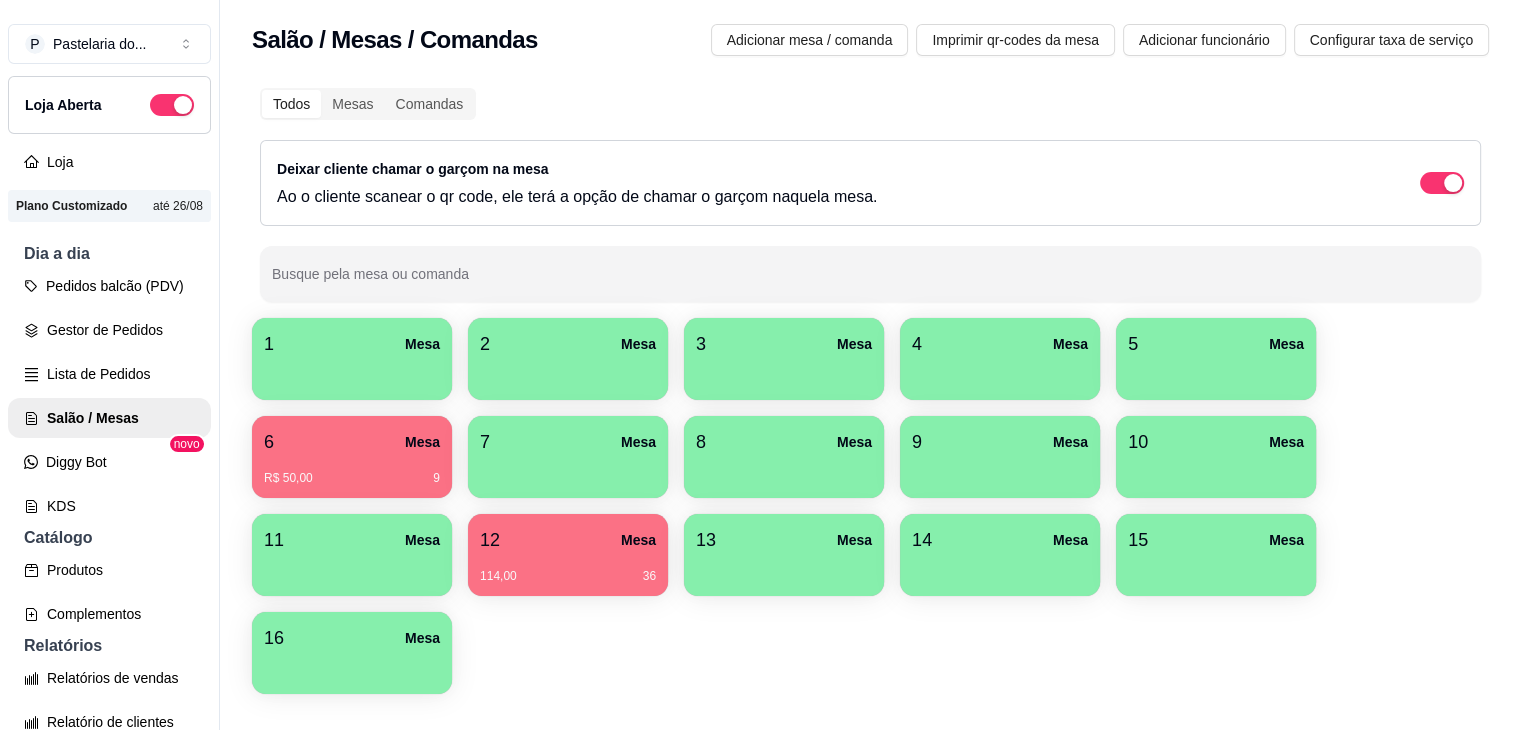 click on "R$ 50,00 9" at bounding box center [352, 478] 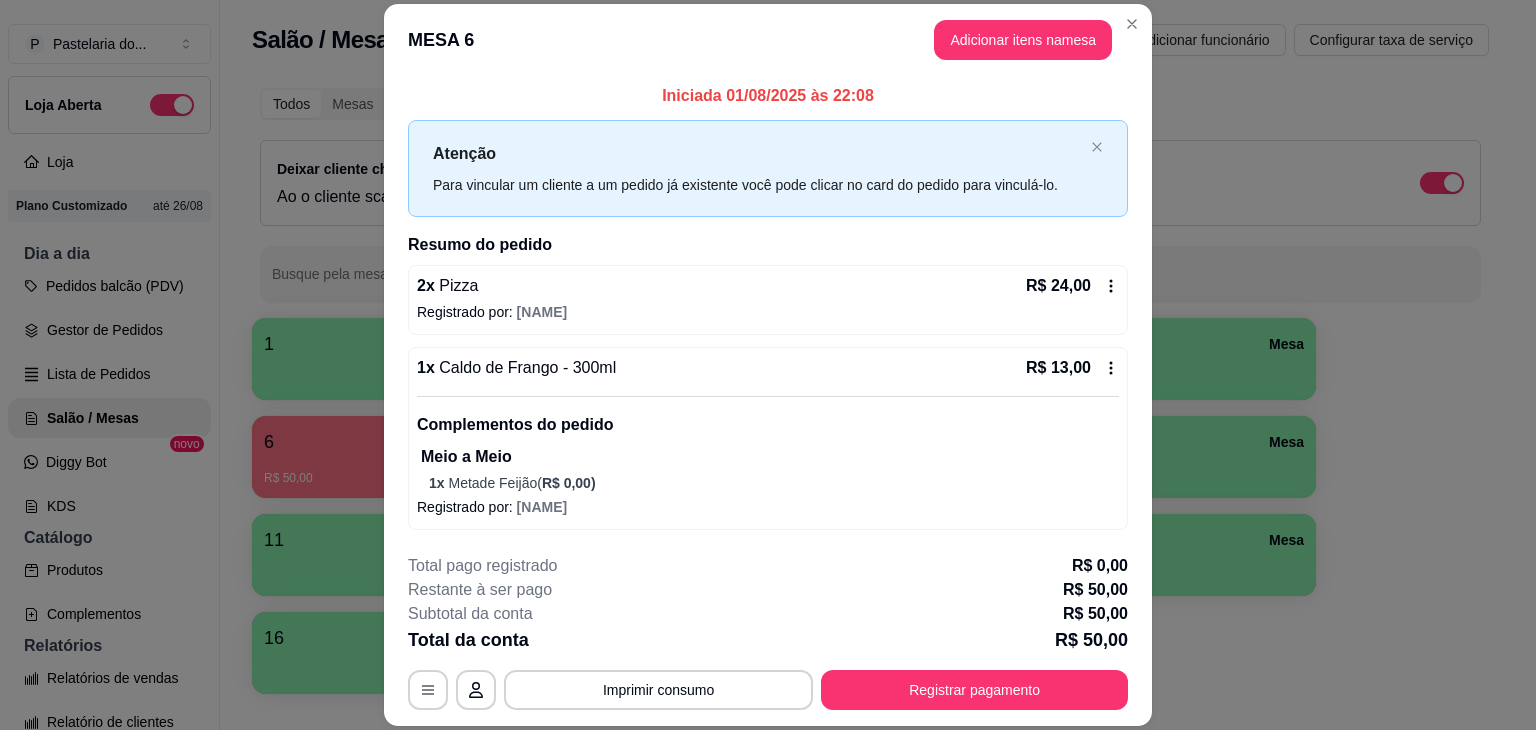 scroll, scrollTop: 80, scrollLeft: 0, axis: vertical 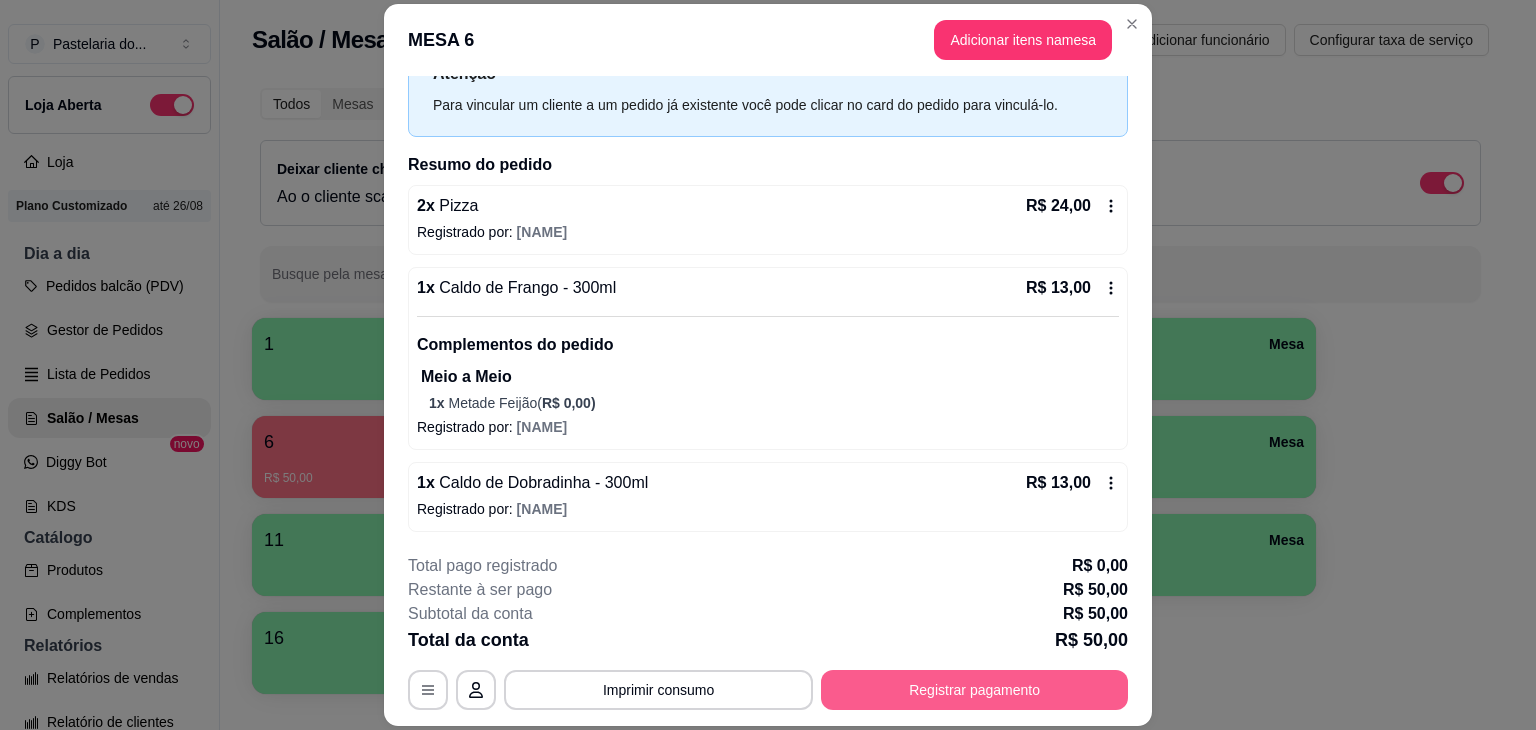 click on "Registrar pagamento" at bounding box center [974, 690] 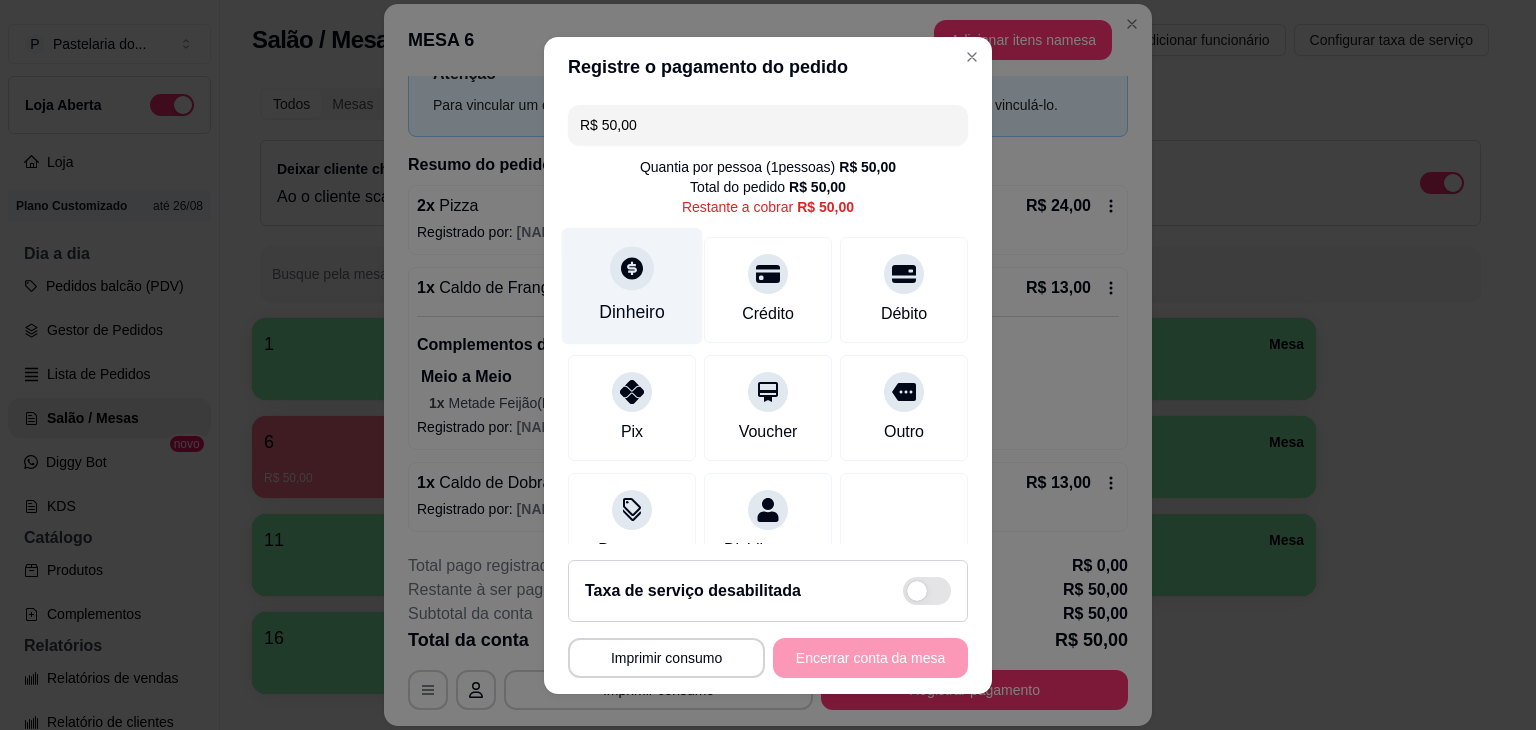 click on "Dinheiro" at bounding box center (632, 285) 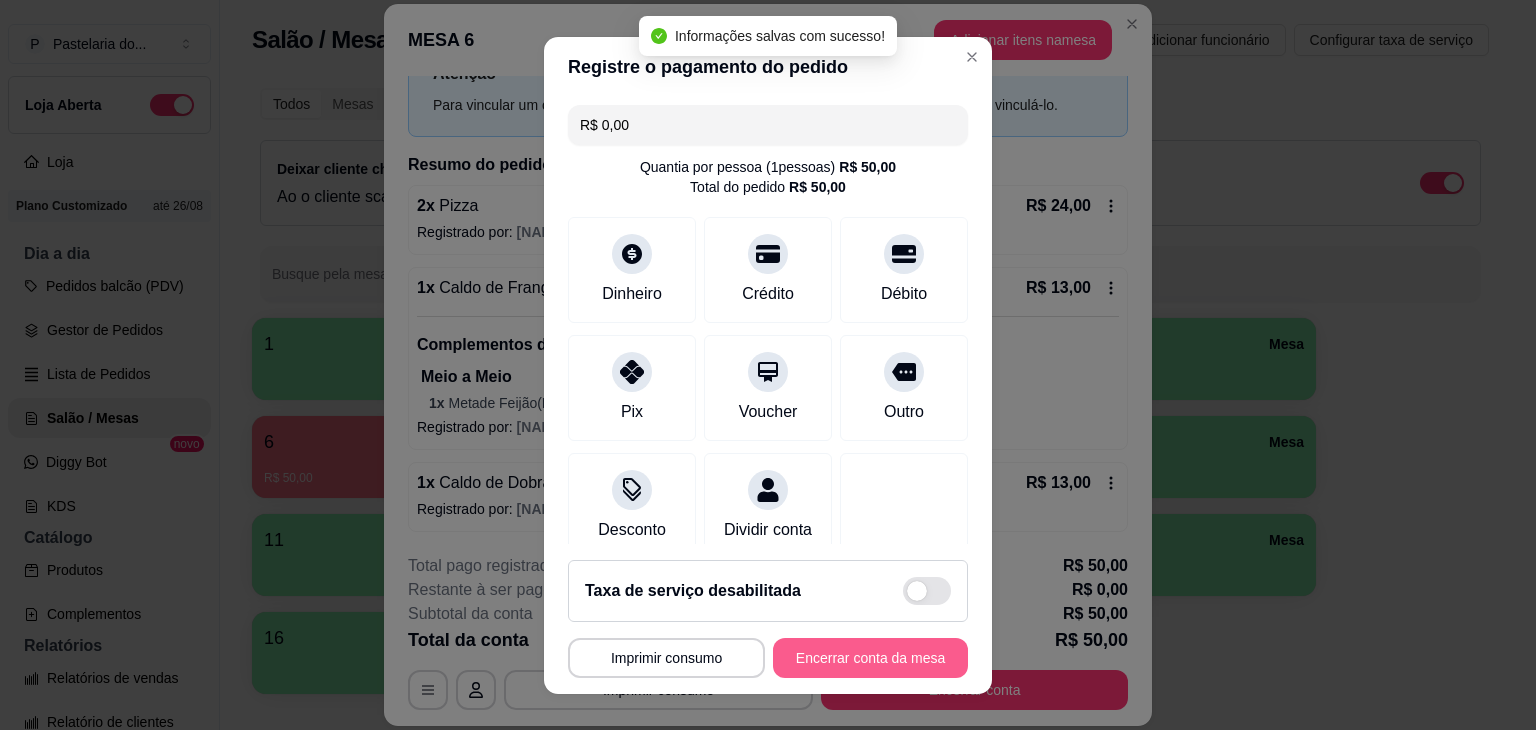 type on "R$ 0,00" 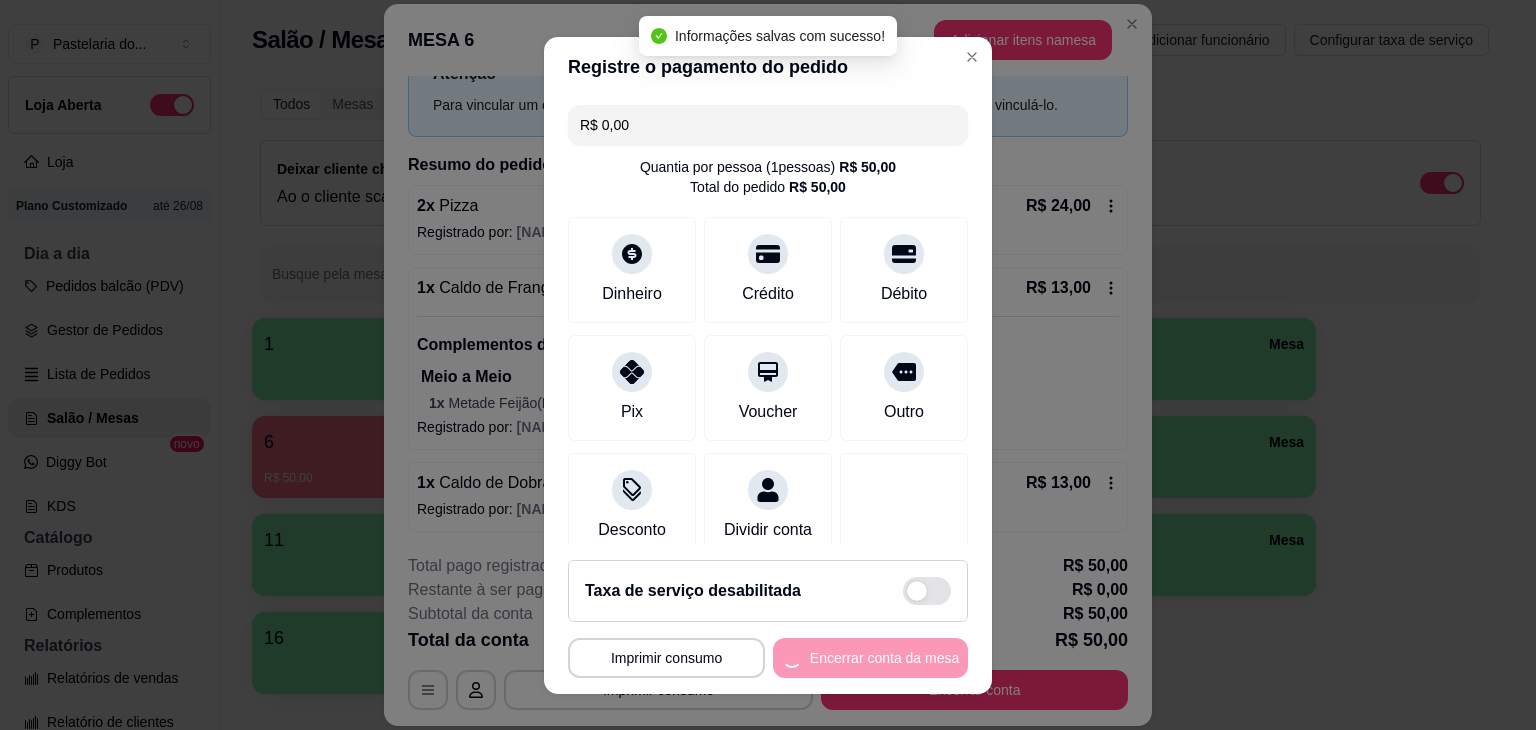 scroll, scrollTop: 0, scrollLeft: 0, axis: both 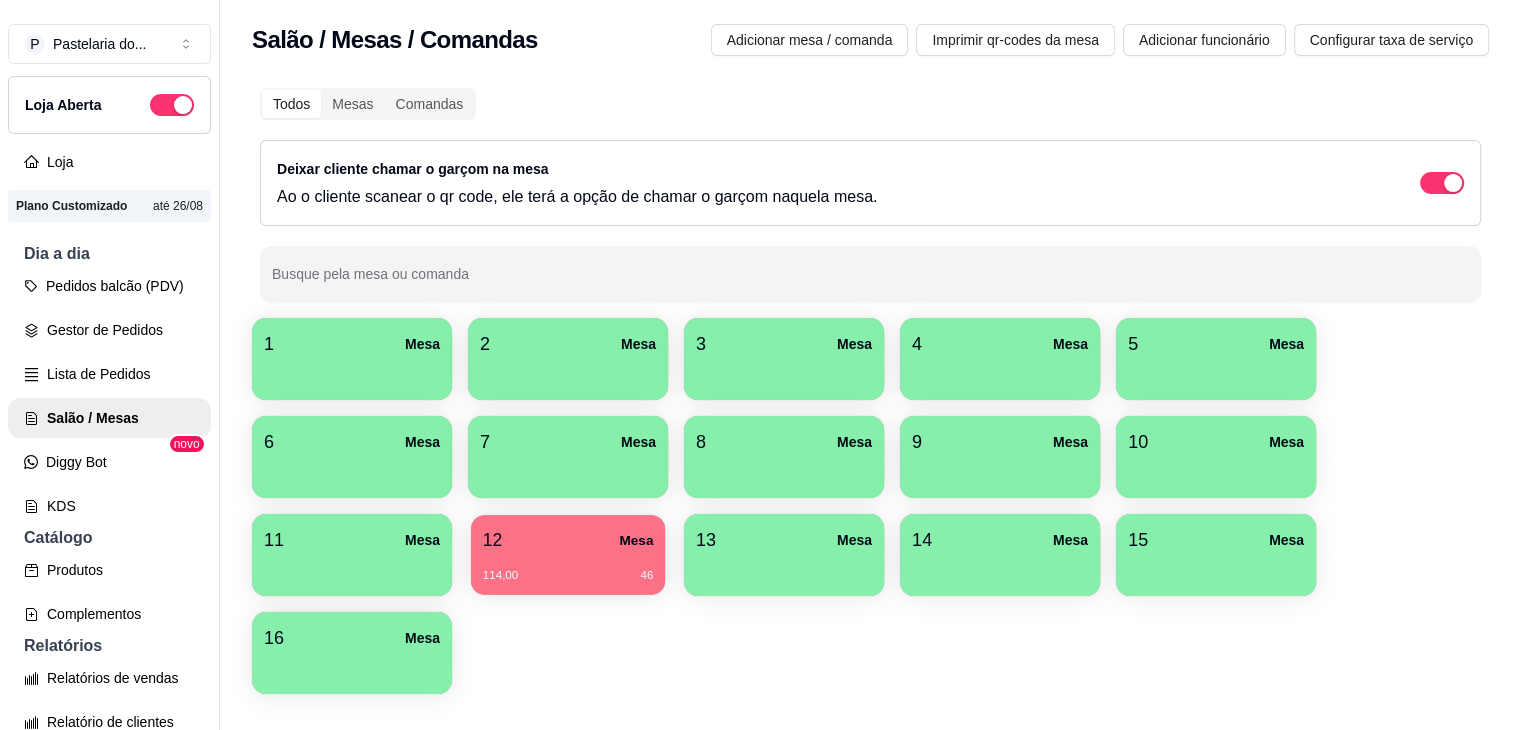 click on "12 Mesa" at bounding box center (568, 540) 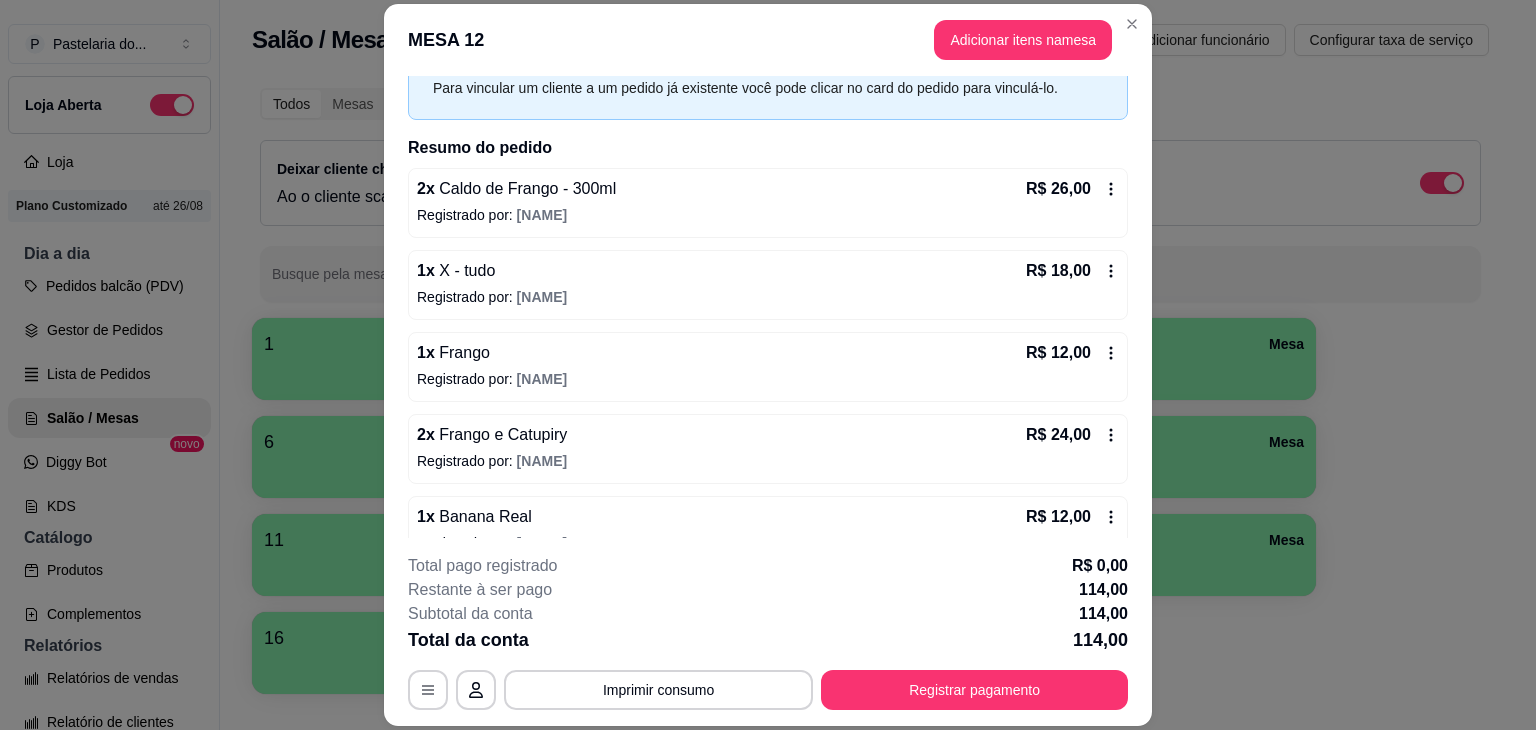 scroll, scrollTop: 0, scrollLeft: 0, axis: both 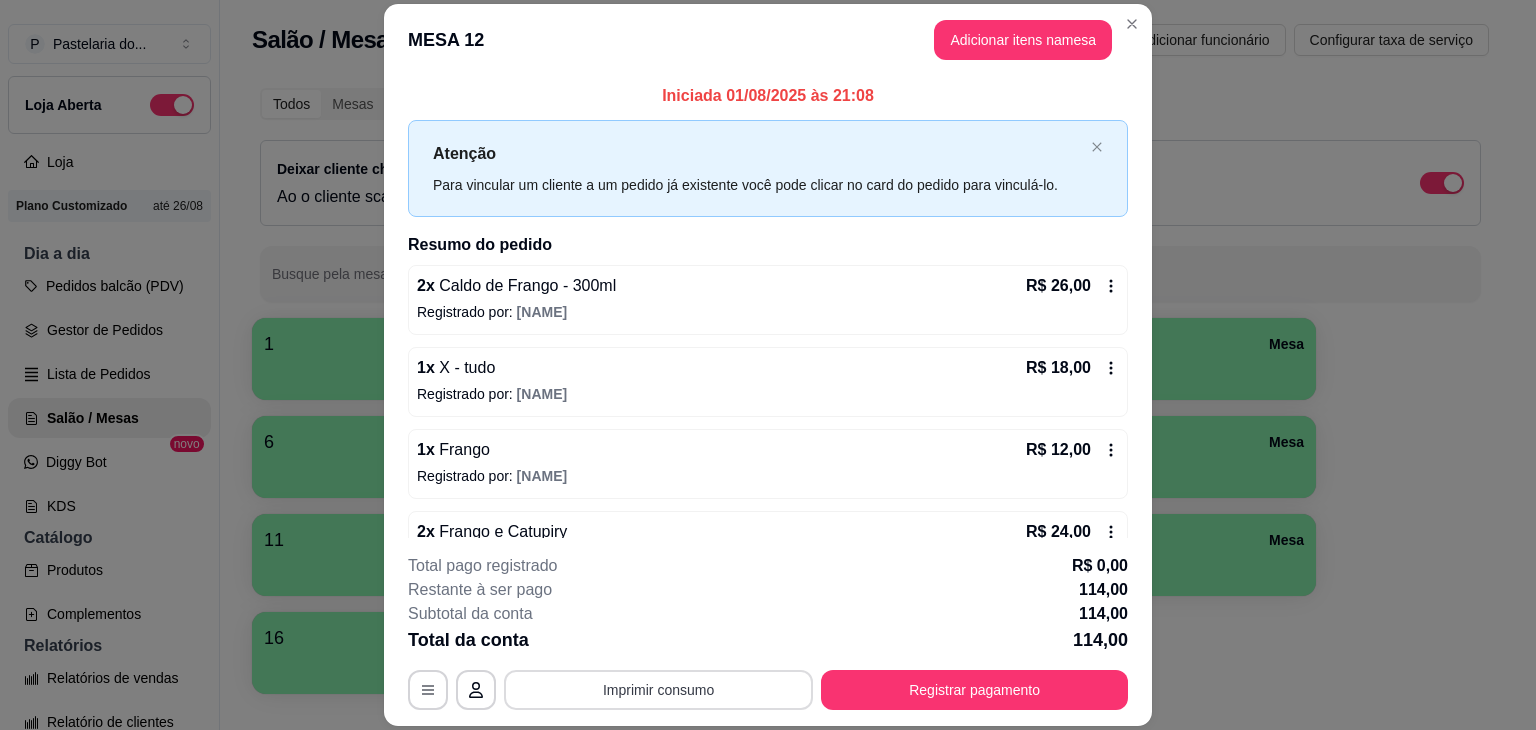 click on "Imprimir consumo" at bounding box center [658, 690] 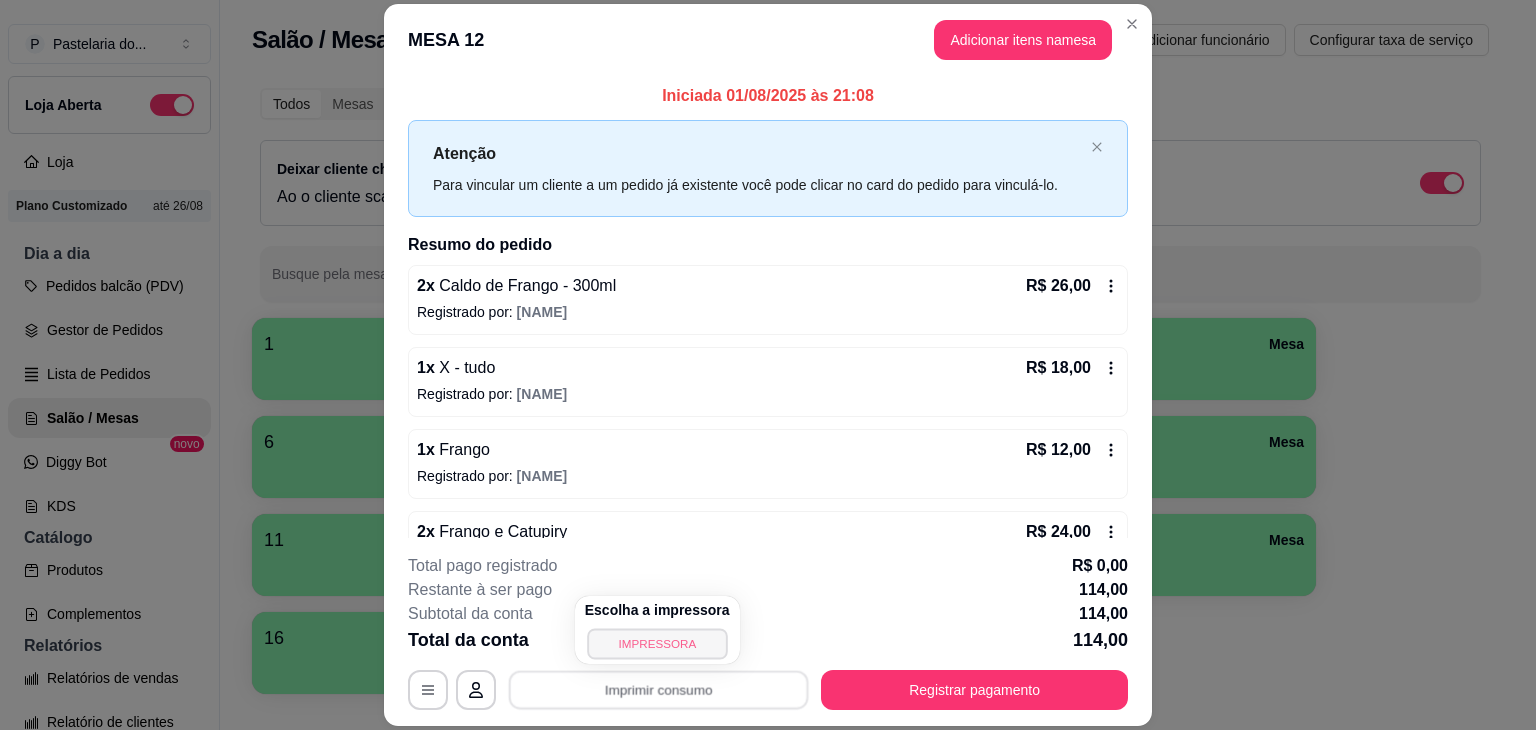 click on "Escolha a impressora IMPRESSORA" at bounding box center [657, 630] 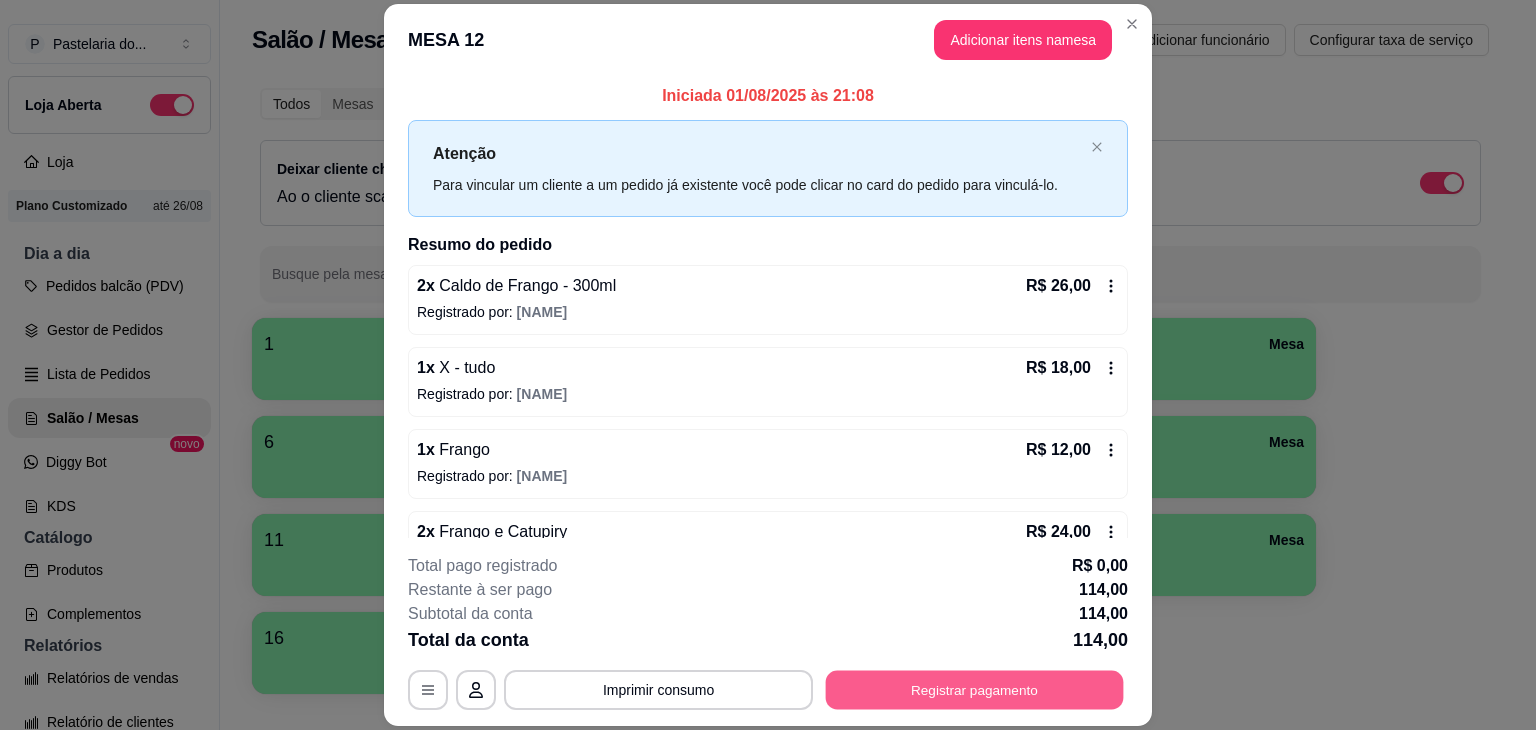 click on "Registrar pagamento" at bounding box center (975, 690) 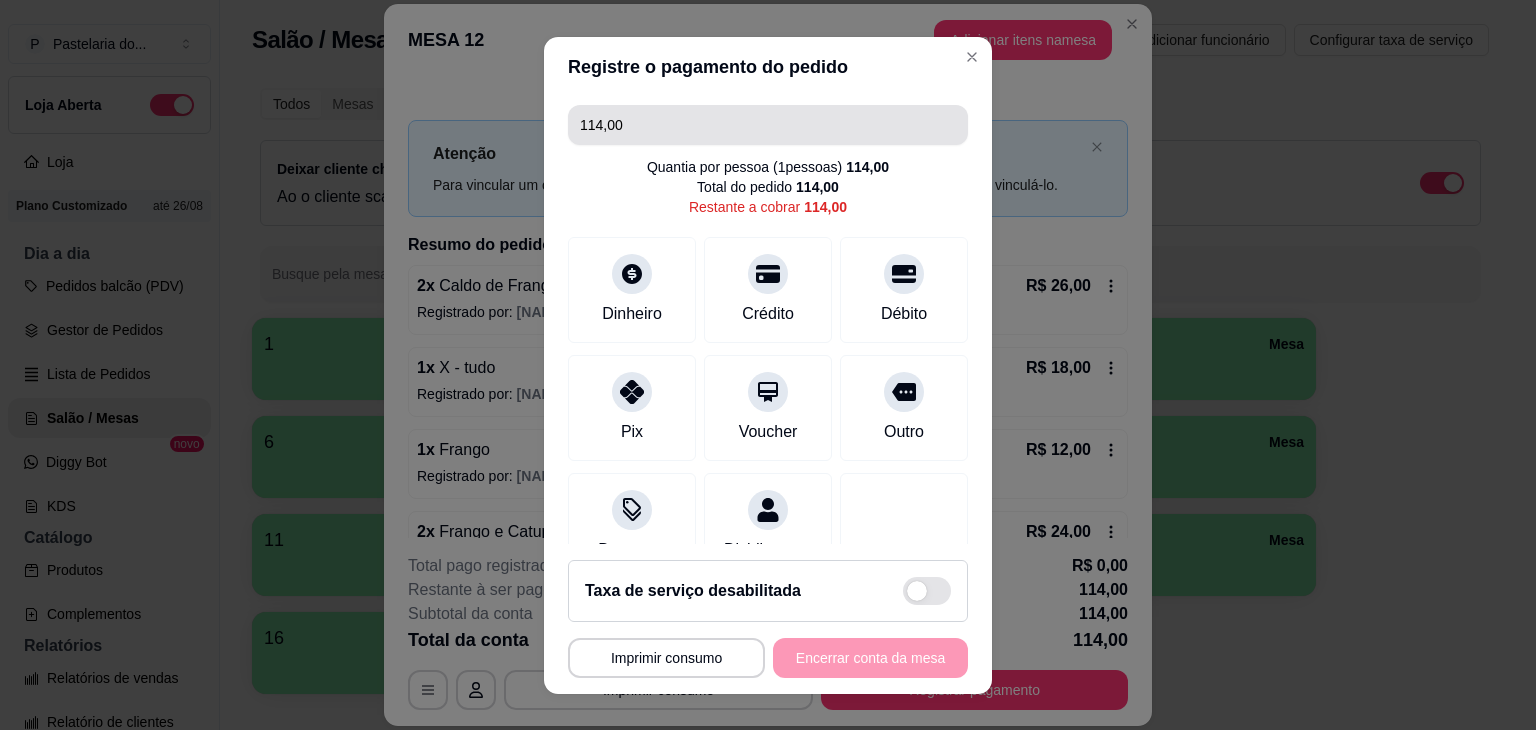 click on "R$ 114,00" at bounding box center [768, 125] 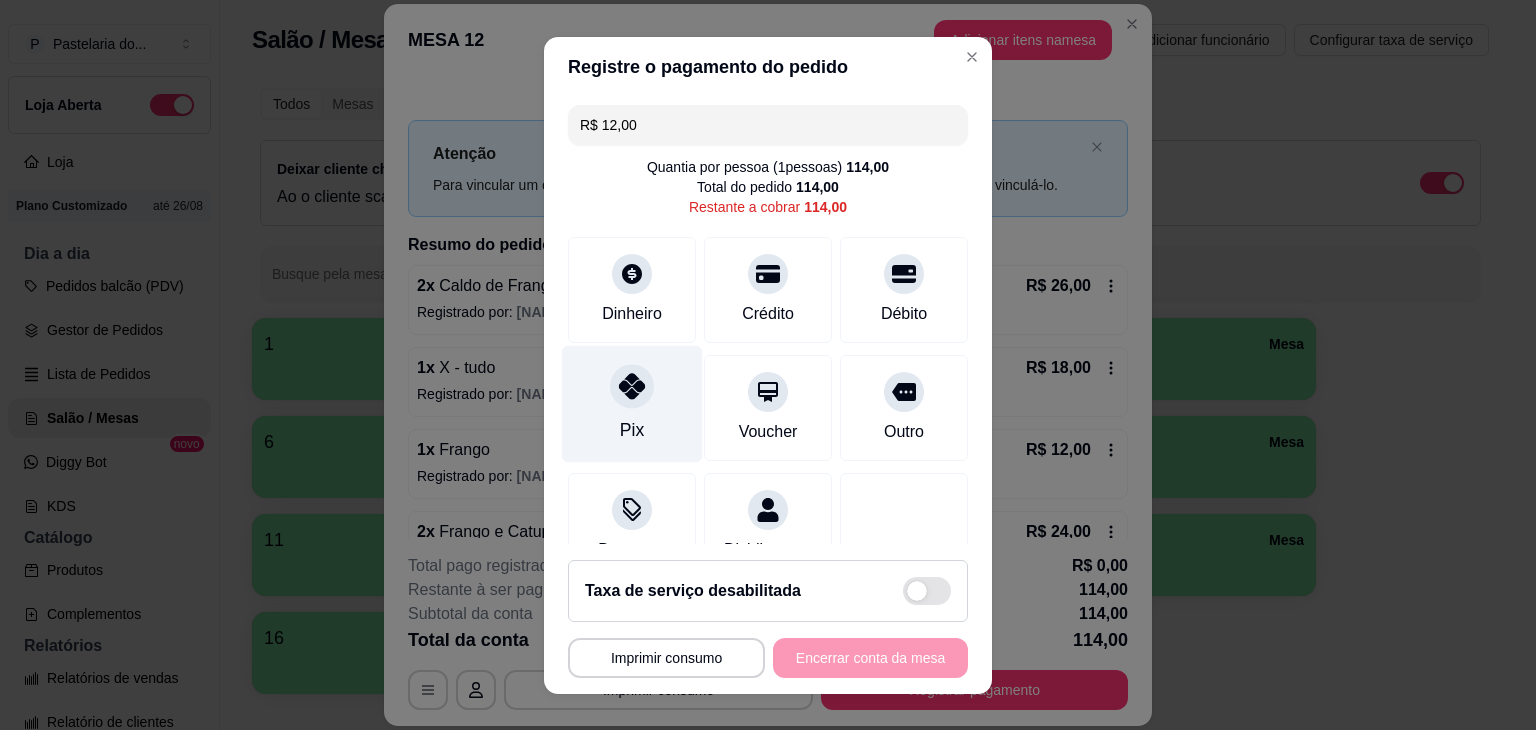 click on "Pix" at bounding box center (632, 403) 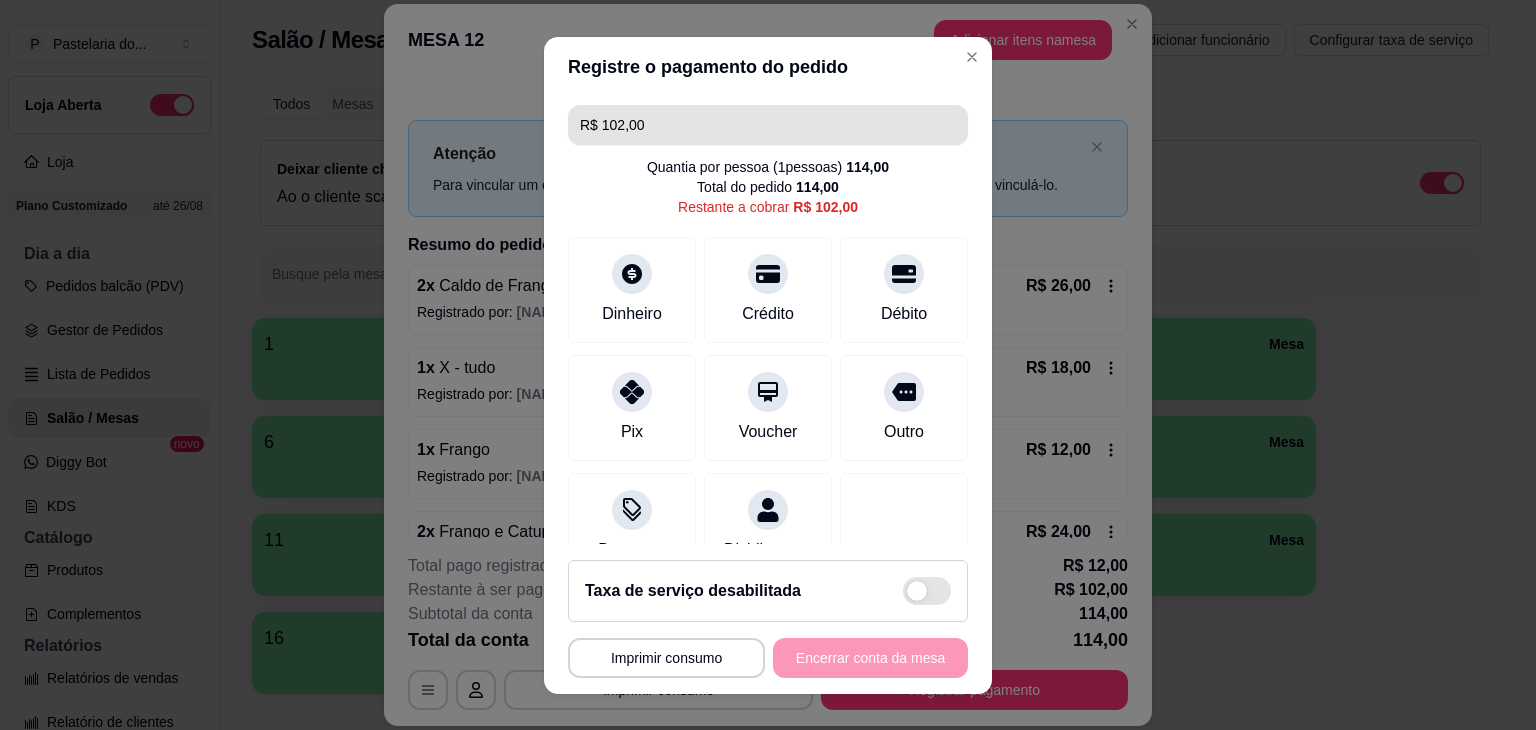 click on "R$ 102,00" at bounding box center (768, 125) 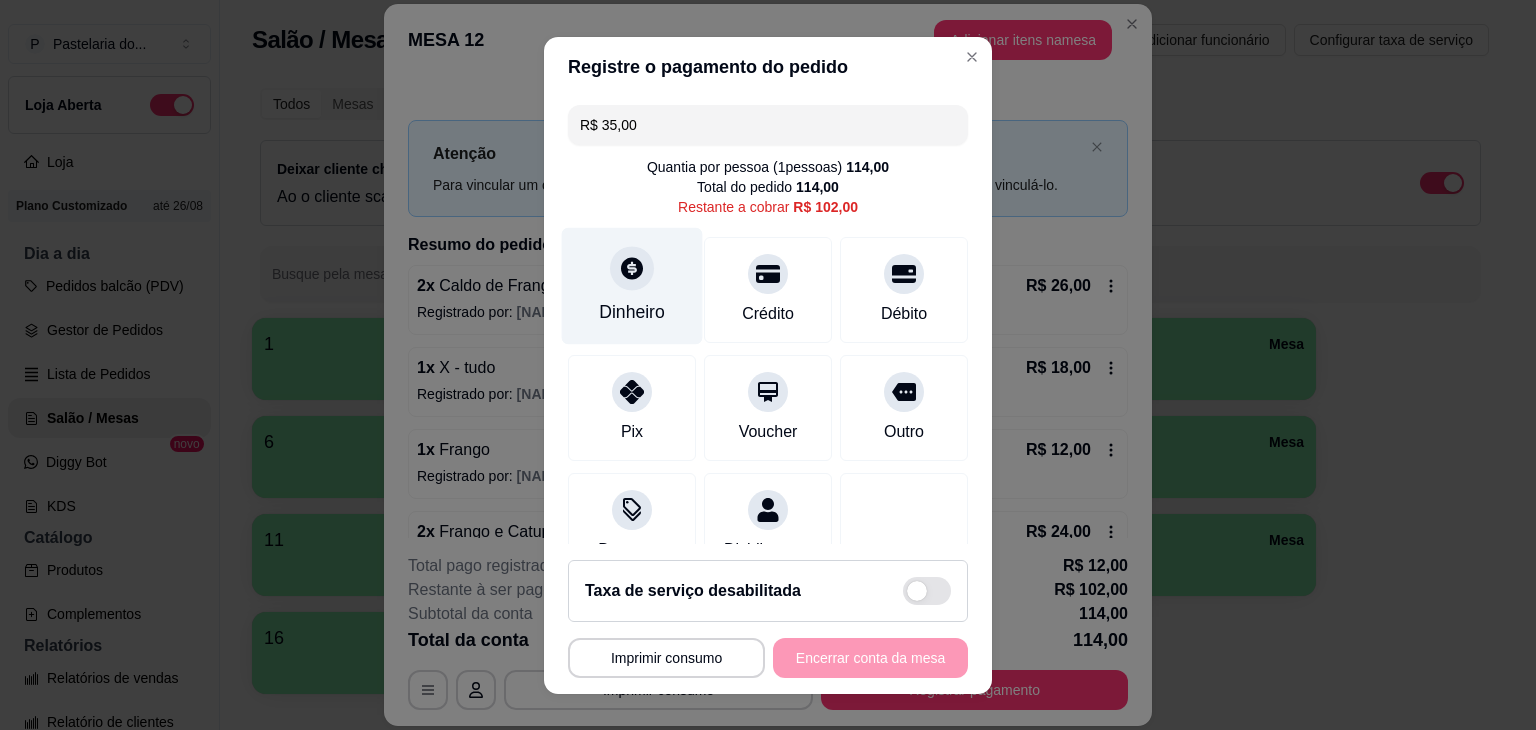 type on "R$ 35,00" 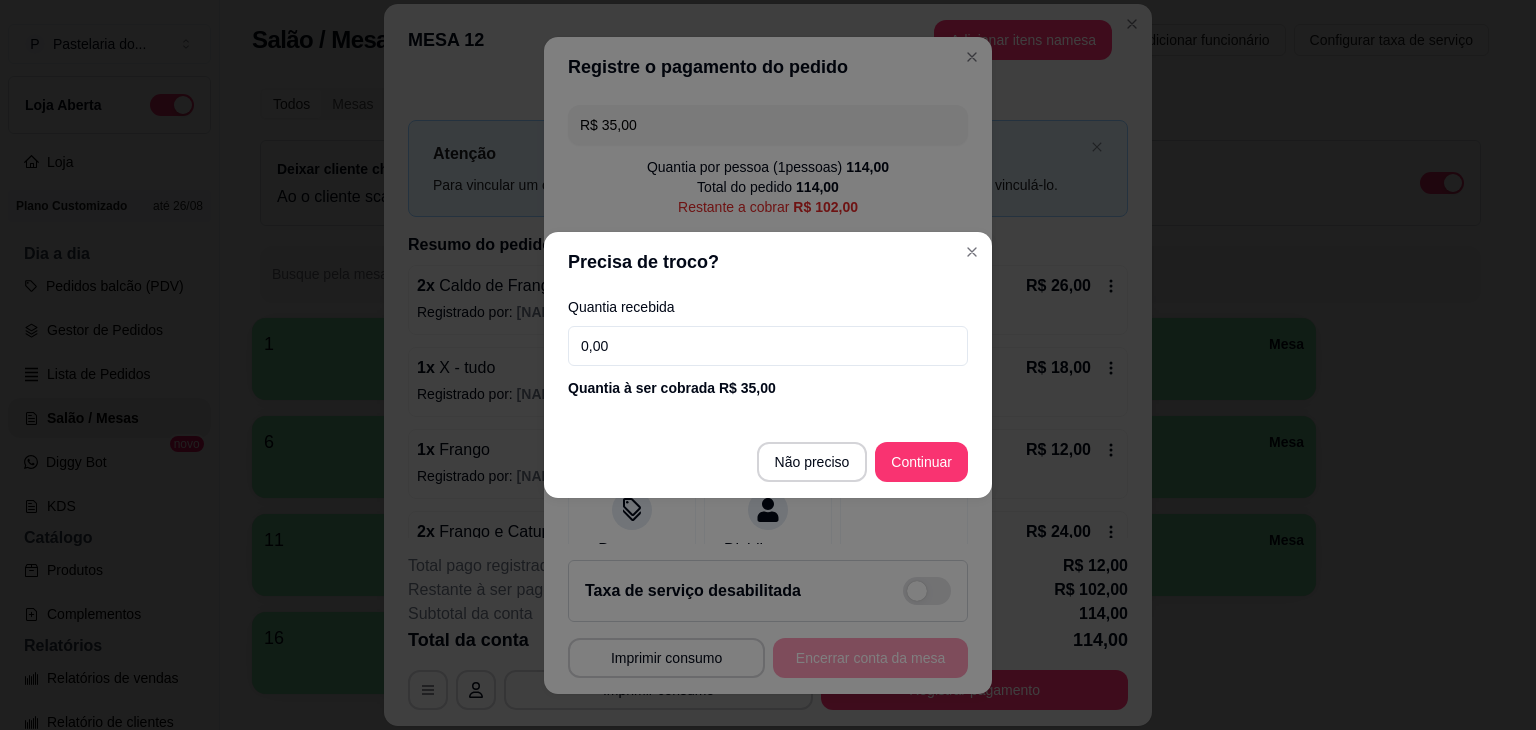 click on "0,00" at bounding box center [768, 346] 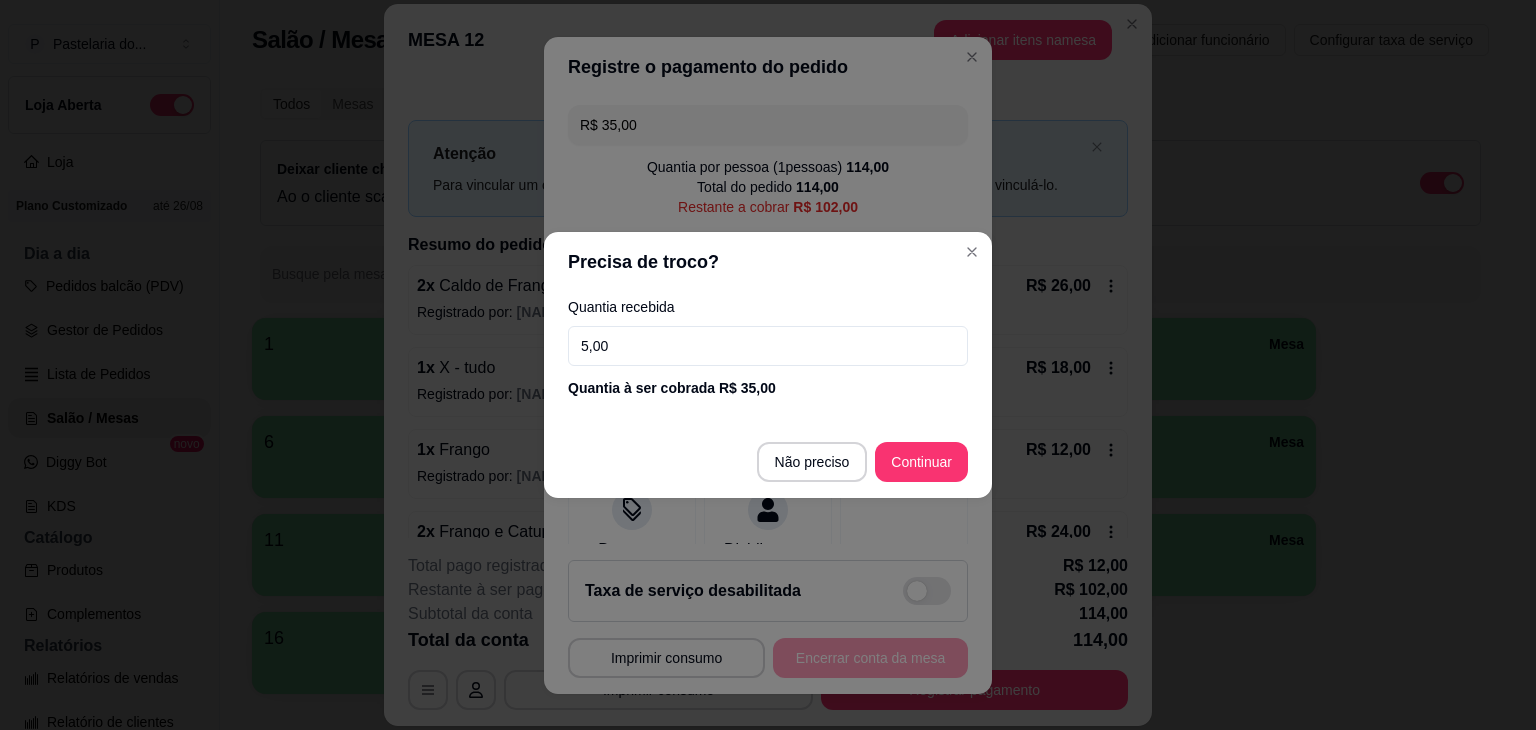 type on "50,00" 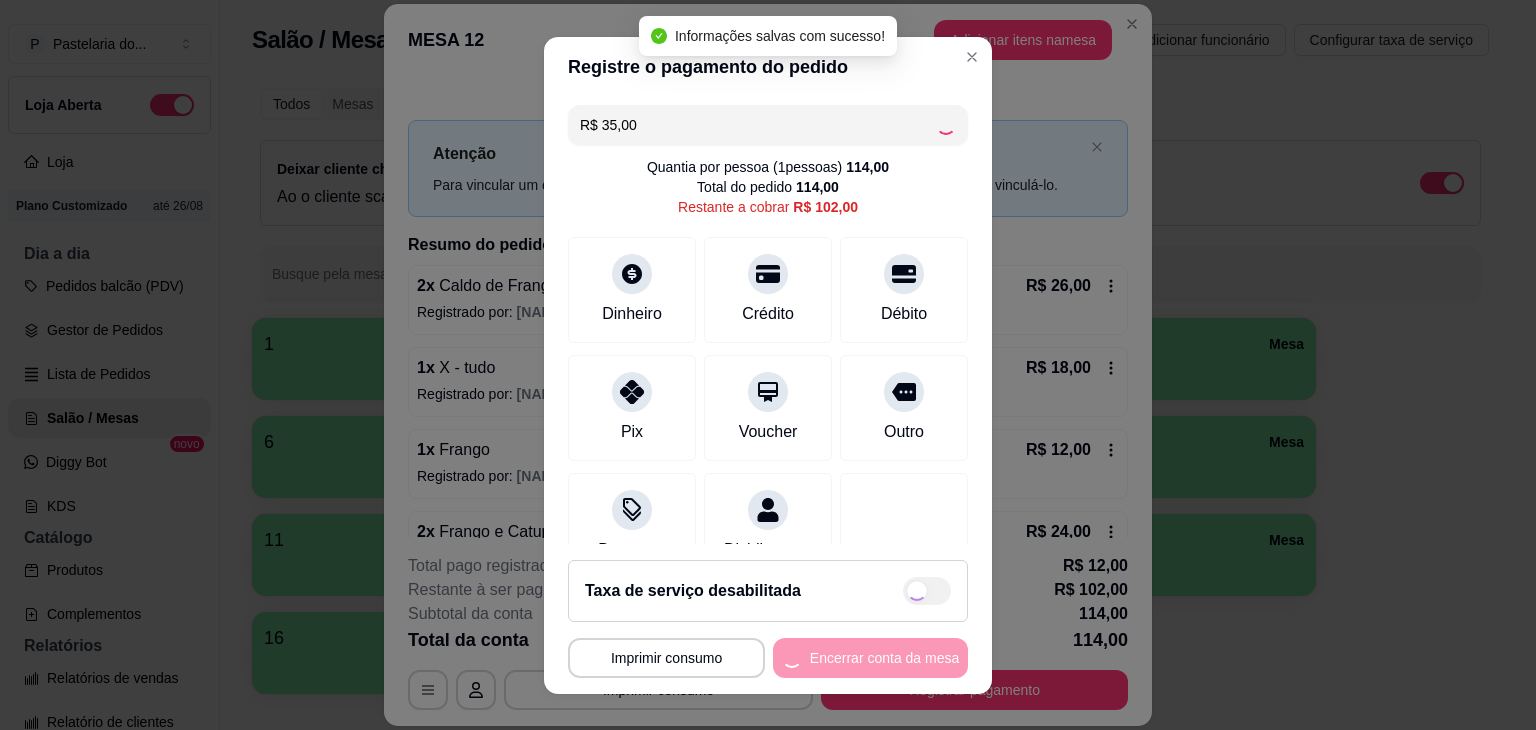 type on "R$ 67,00" 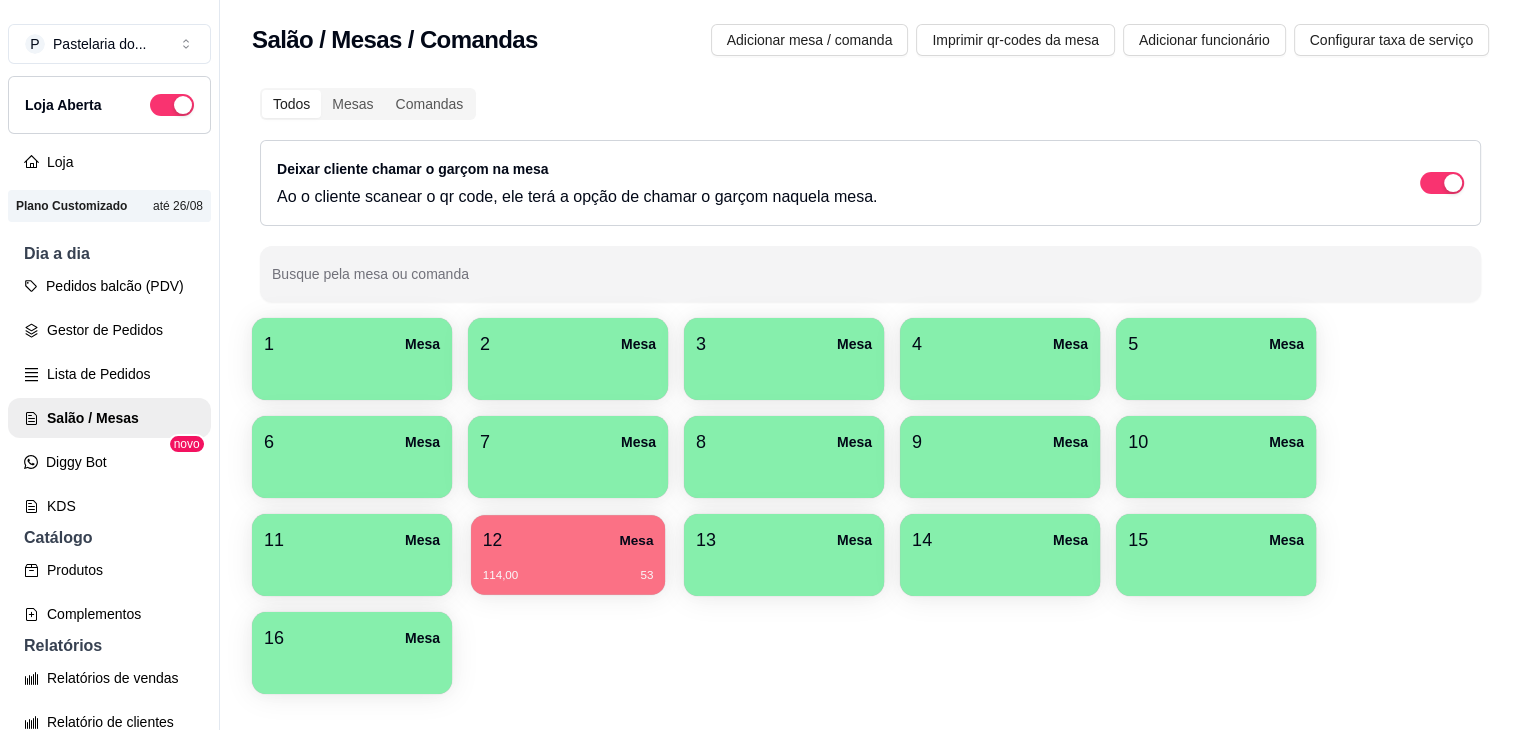 click on "12 Mesa" at bounding box center [568, 540] 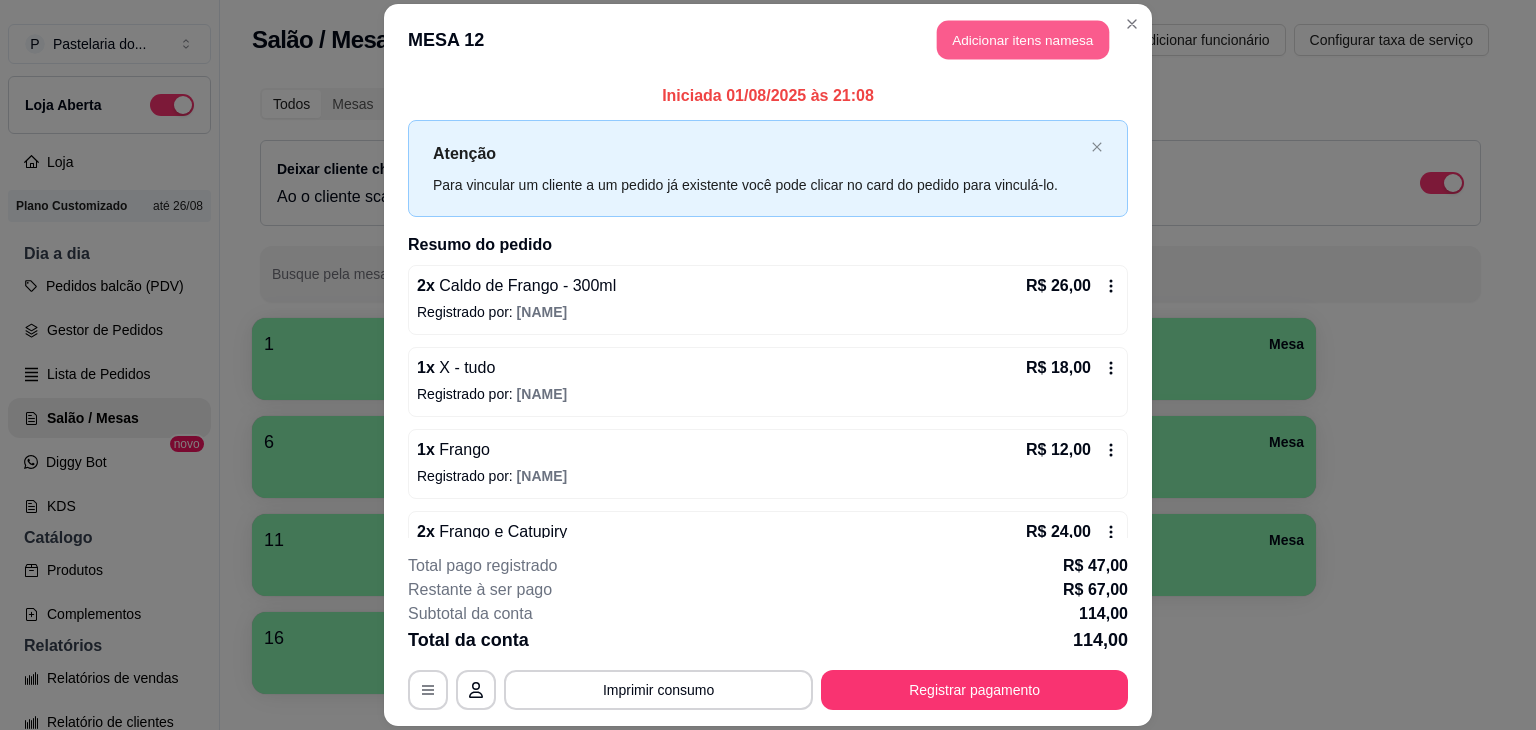 click on "Adicionar itens na  mesa" at bounding box center (1023, 39) 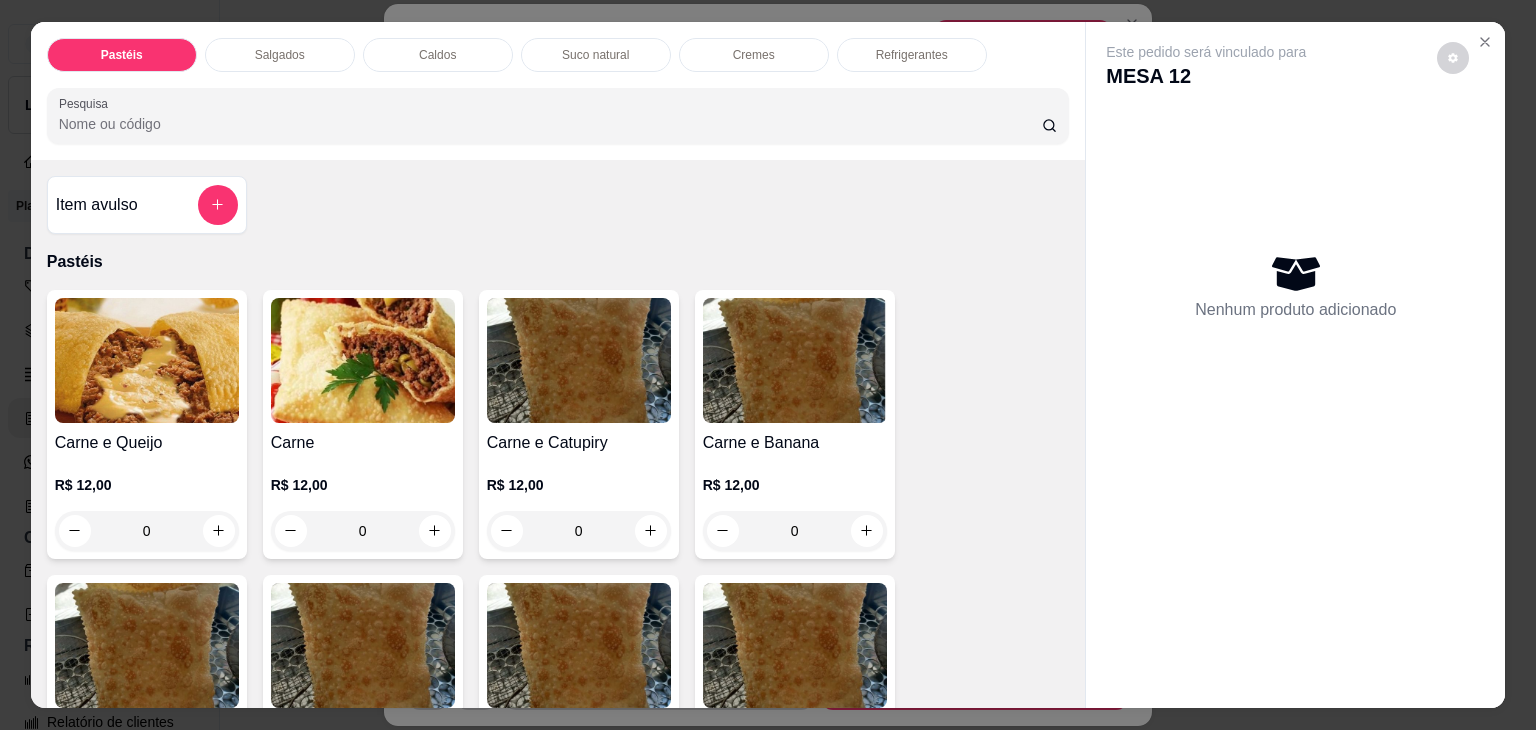 click on "Refrigerantes" at bounding box center [912, 55] 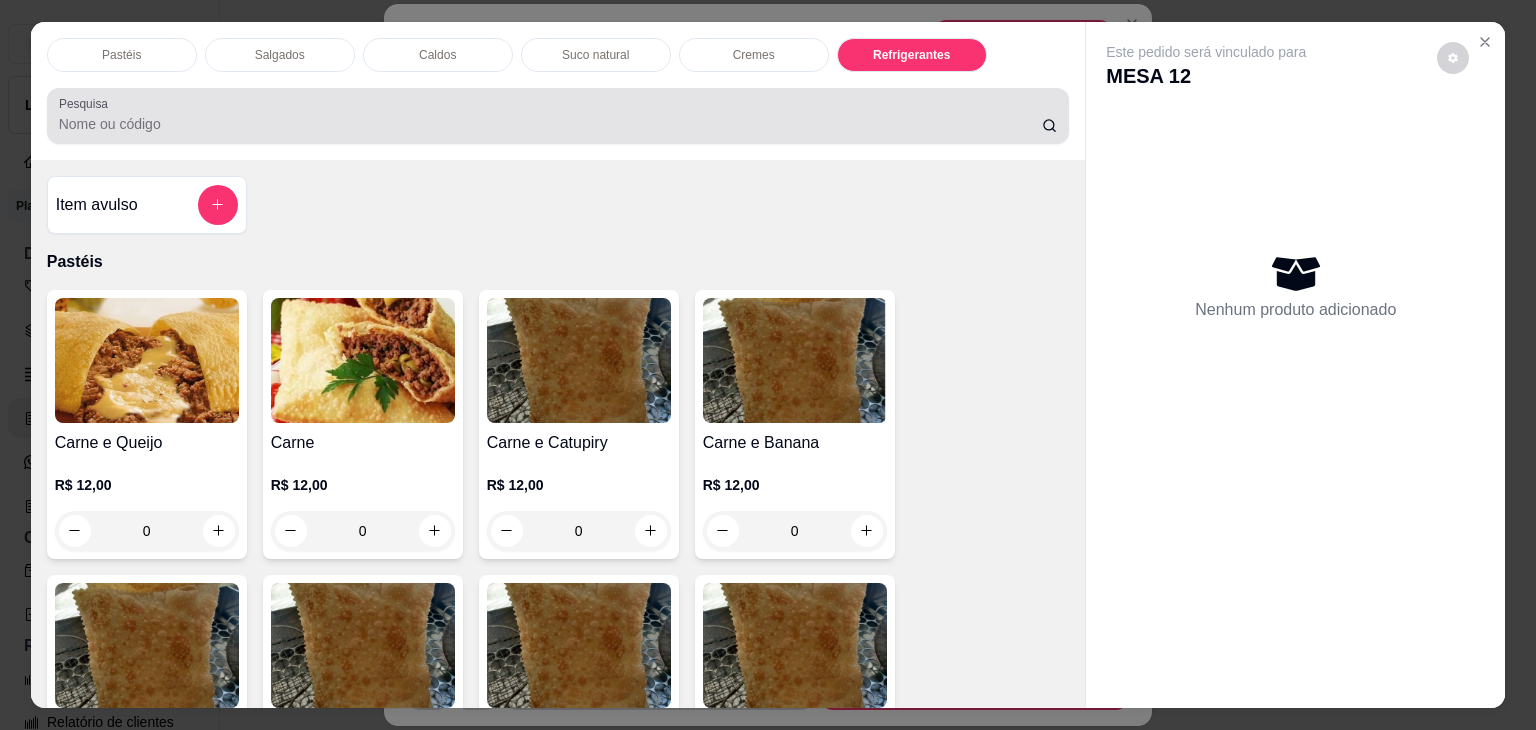 scroll, scrollTop: 5230, scrollLeft: 0, axis: vertical 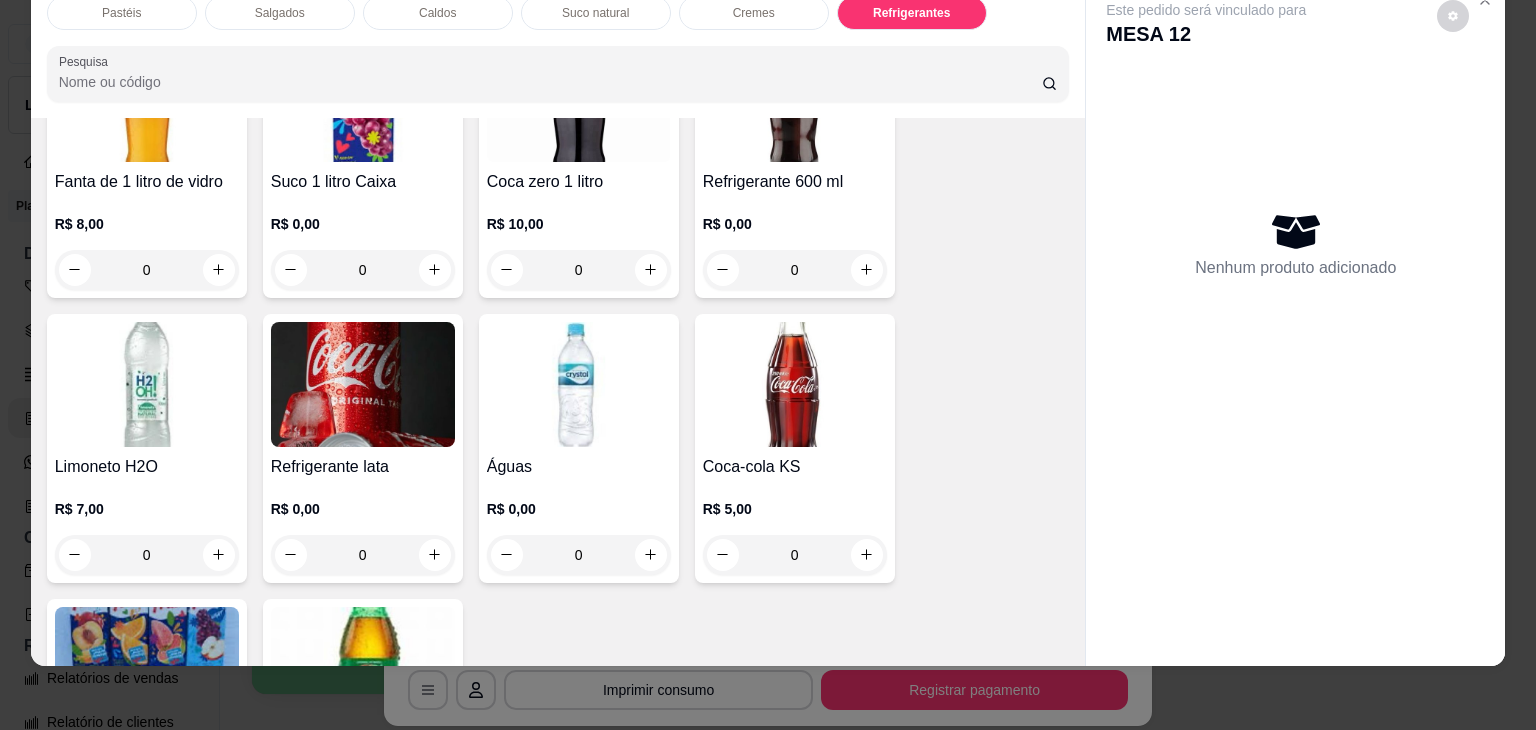 click at bounding box center [363, 384] 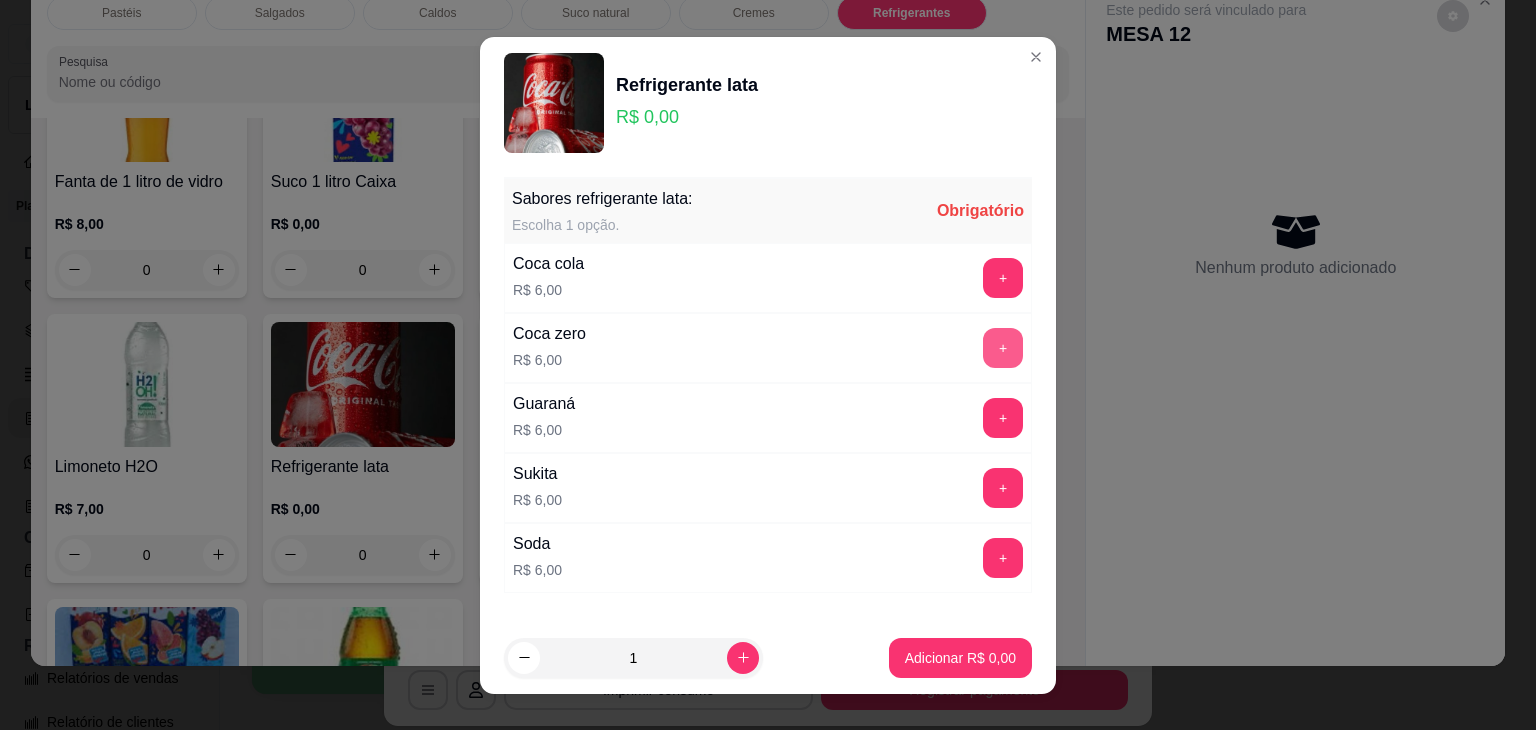 click on "+" at bounding box center (1003, 348) 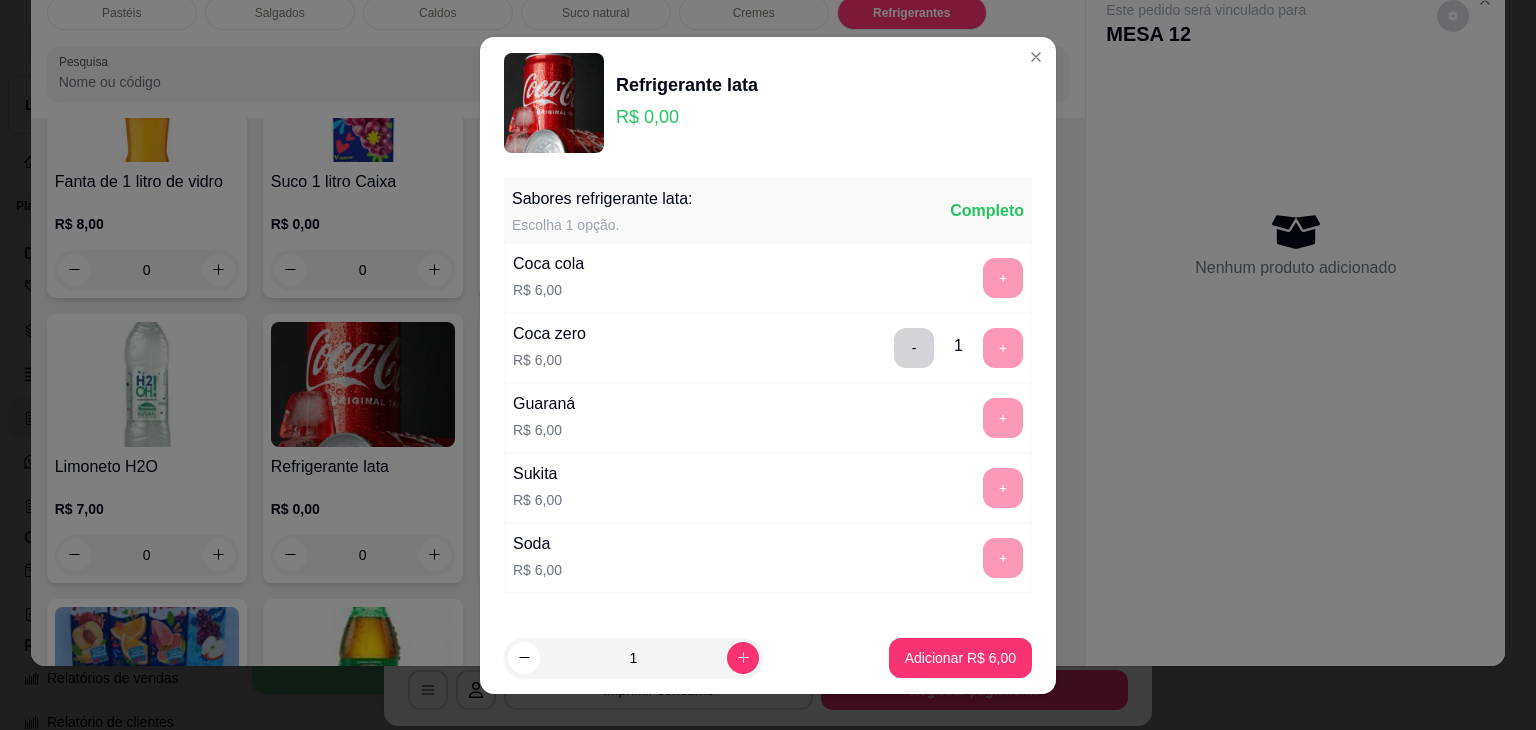 click on "1 Adicionar   R$ 6,00" at bounding box center [768, 658] 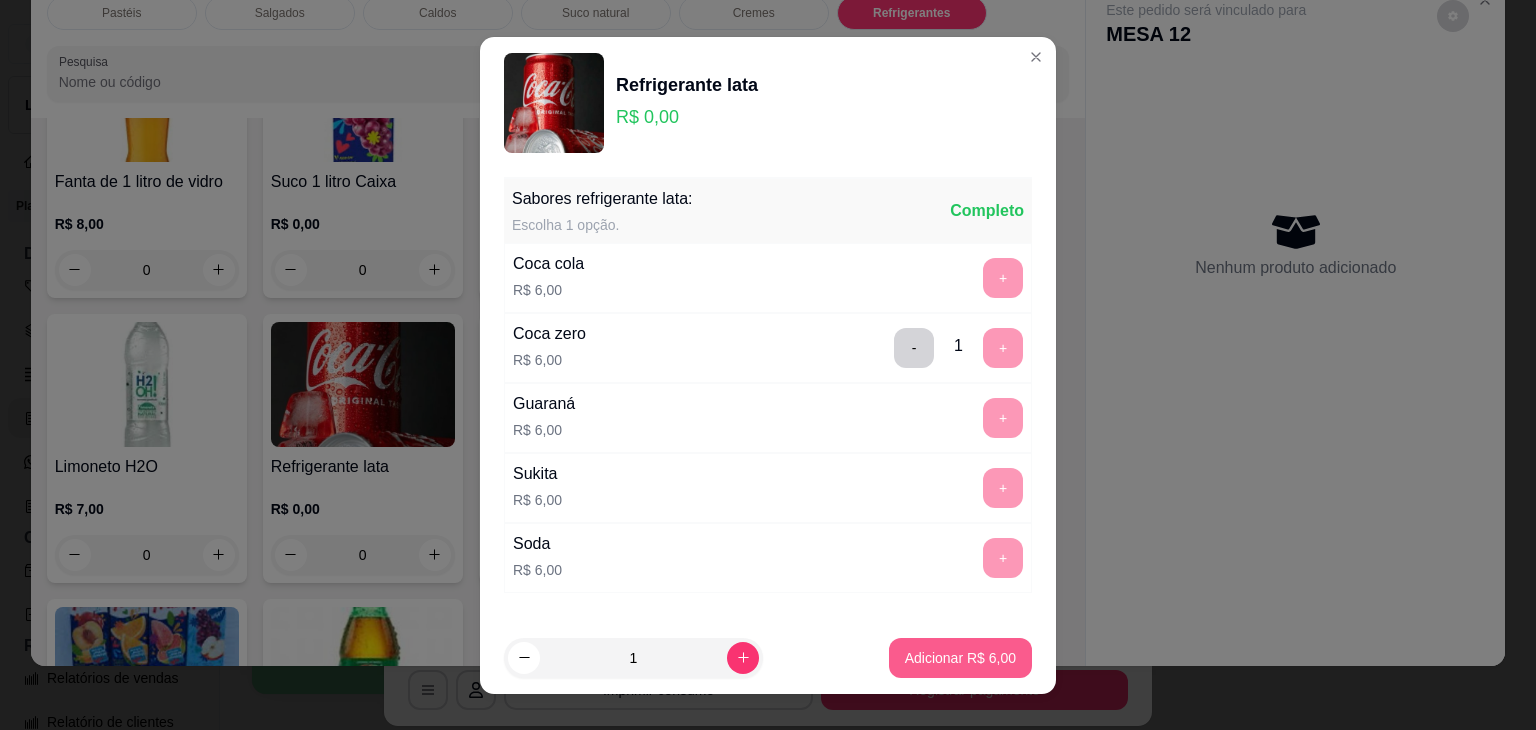 click on "Adicionar   R$ 6,00" at bounding box center (960, 658) 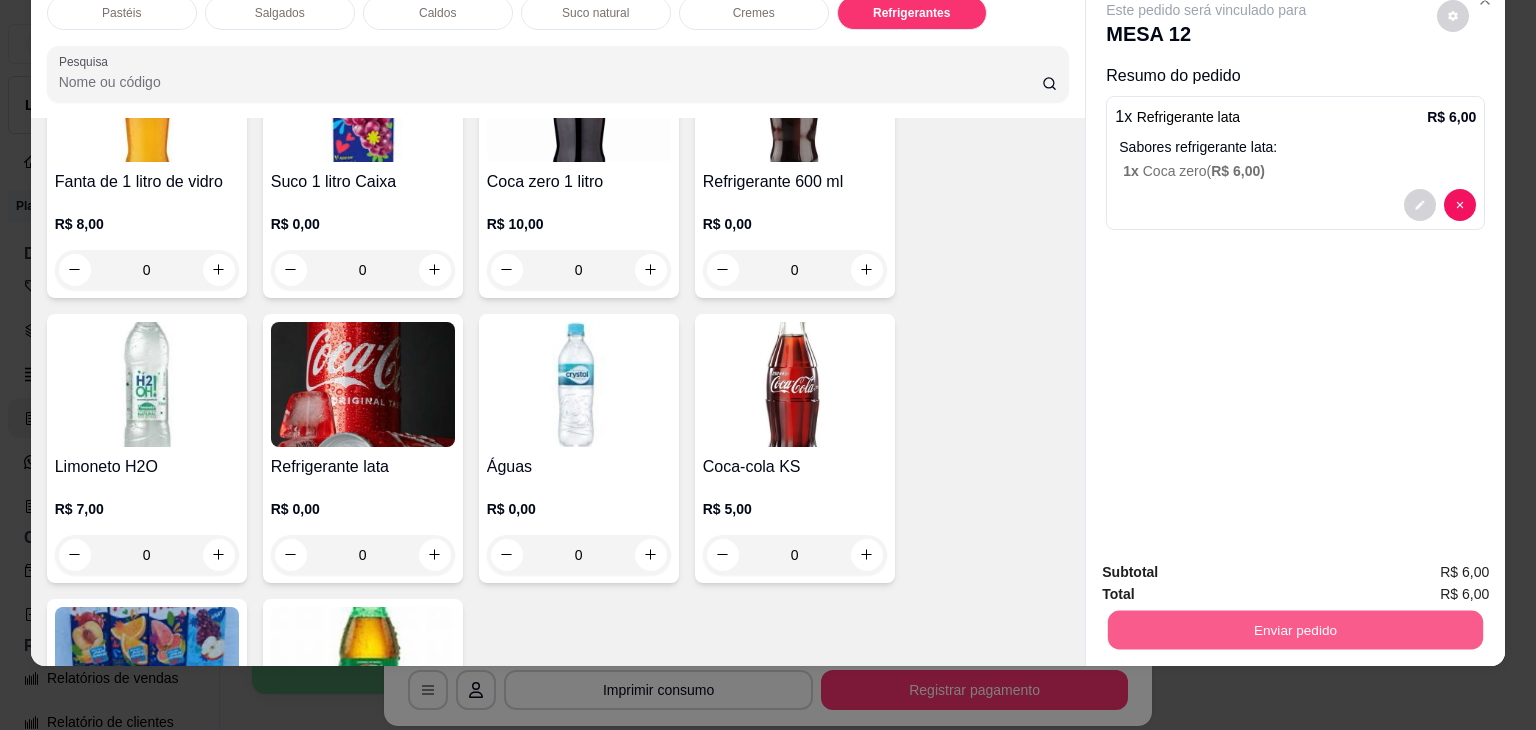 click on "Enviar pedido" at bounding box center (1295, 630) 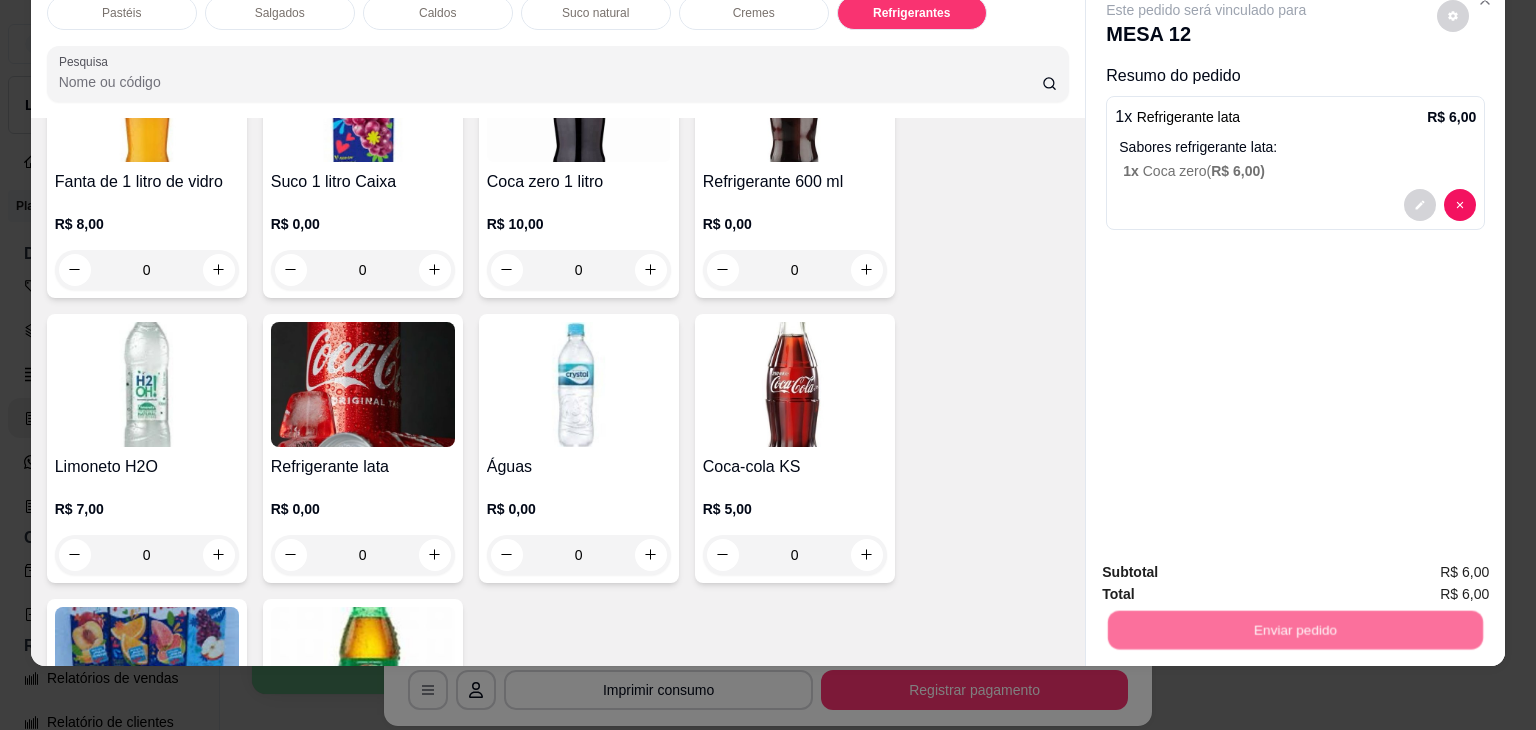 click on "Não registrar e enviar pedido" at bounding box center [1229, 564] 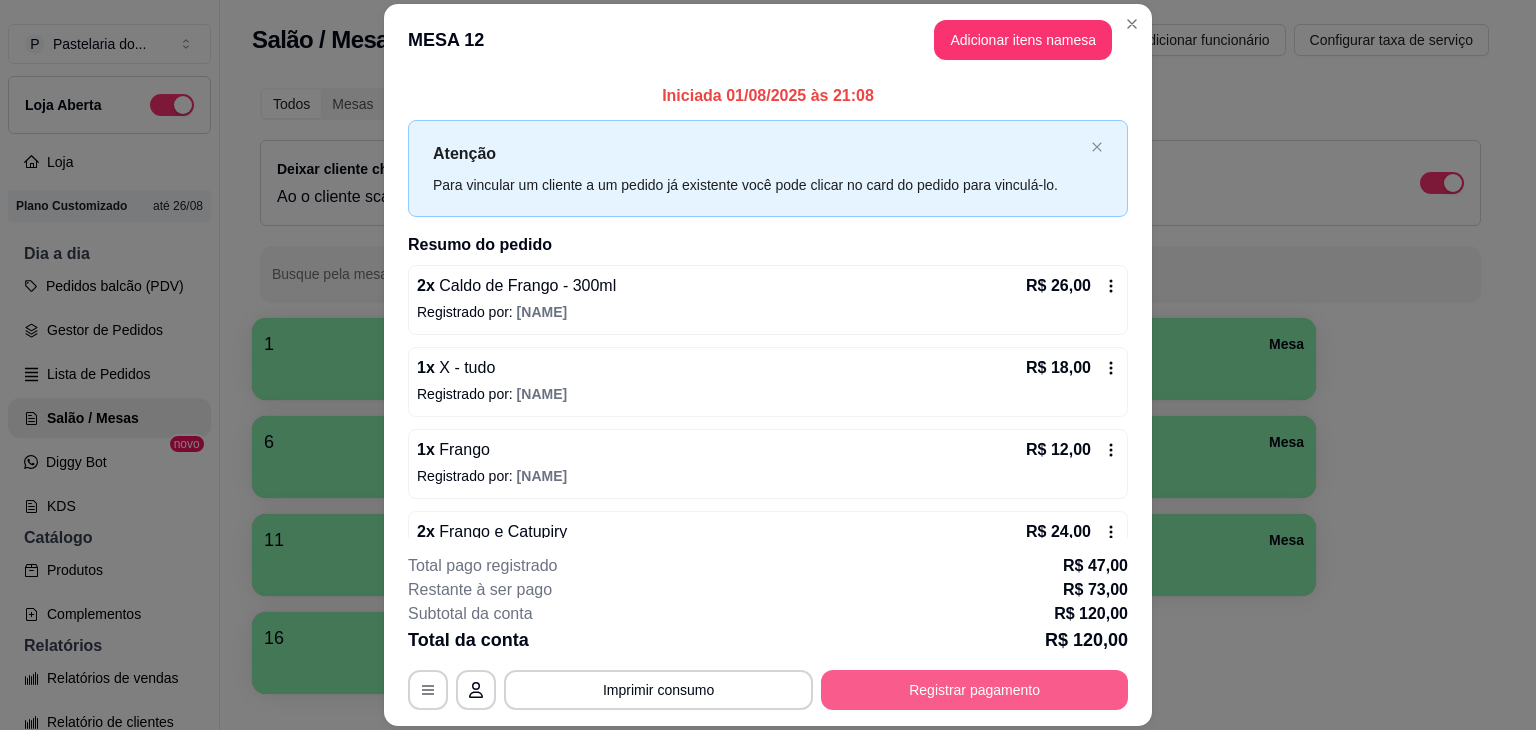 click on "Registrar pagamento" at bounding box center (974, 690) 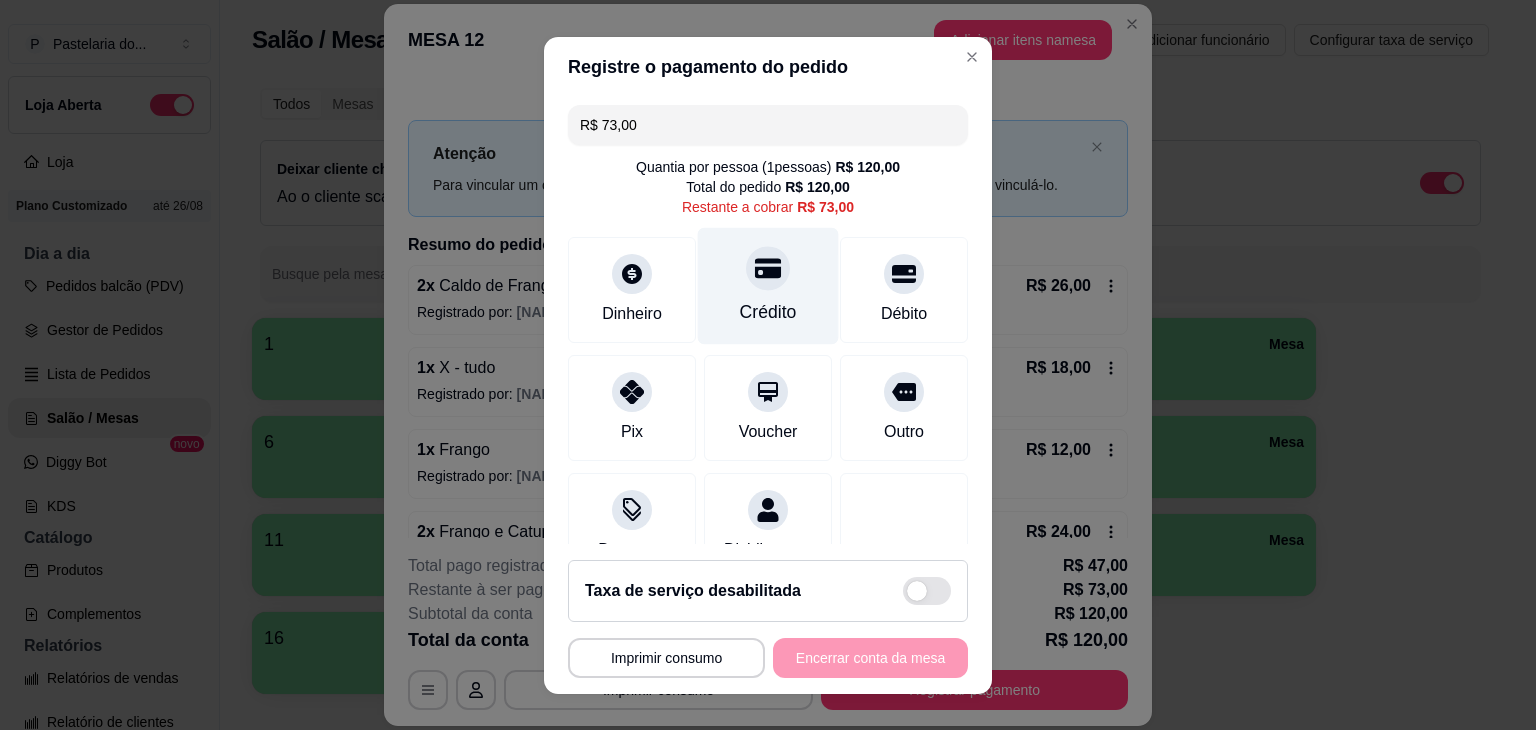 click on "Crédito" at bounding box center (768, 285) 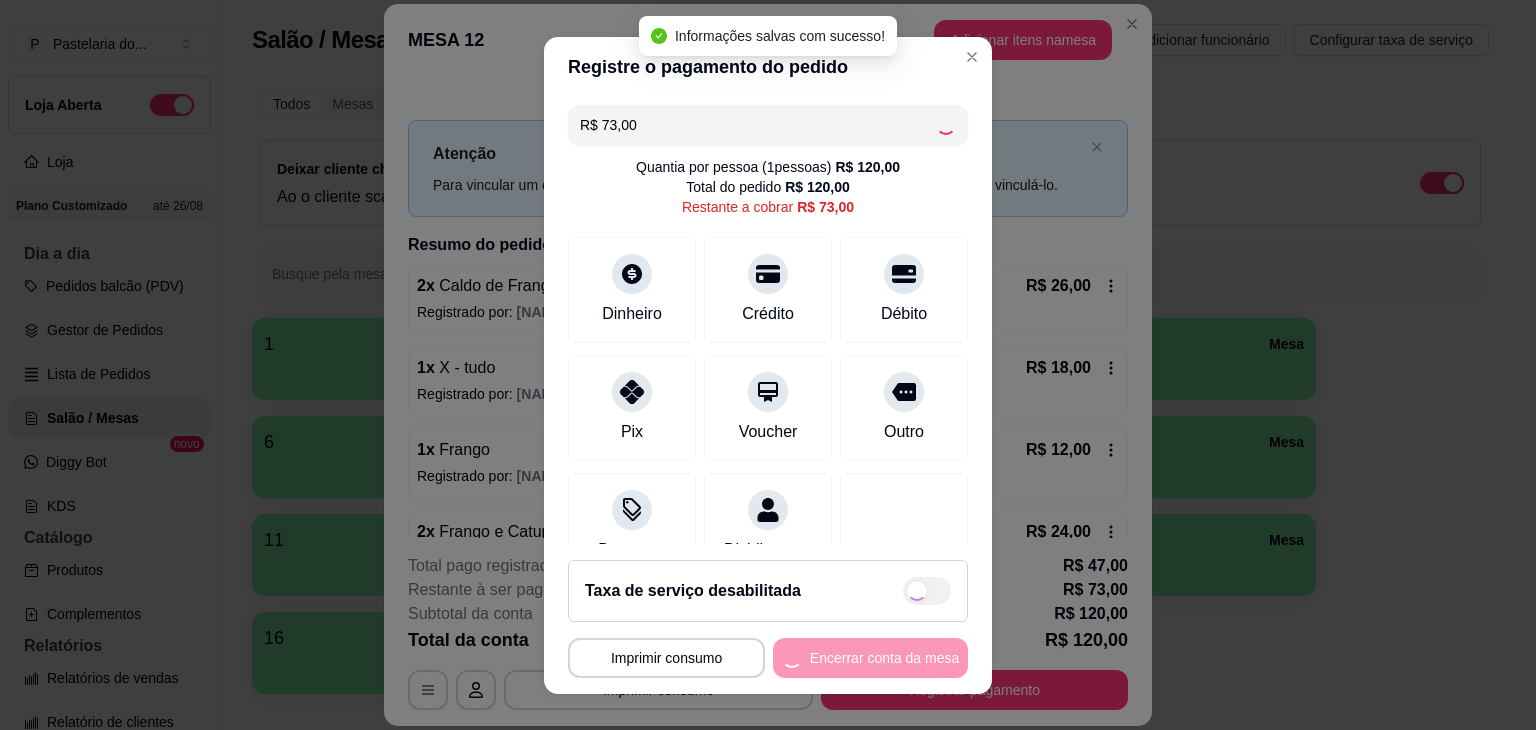 type on "R$ 0,00" 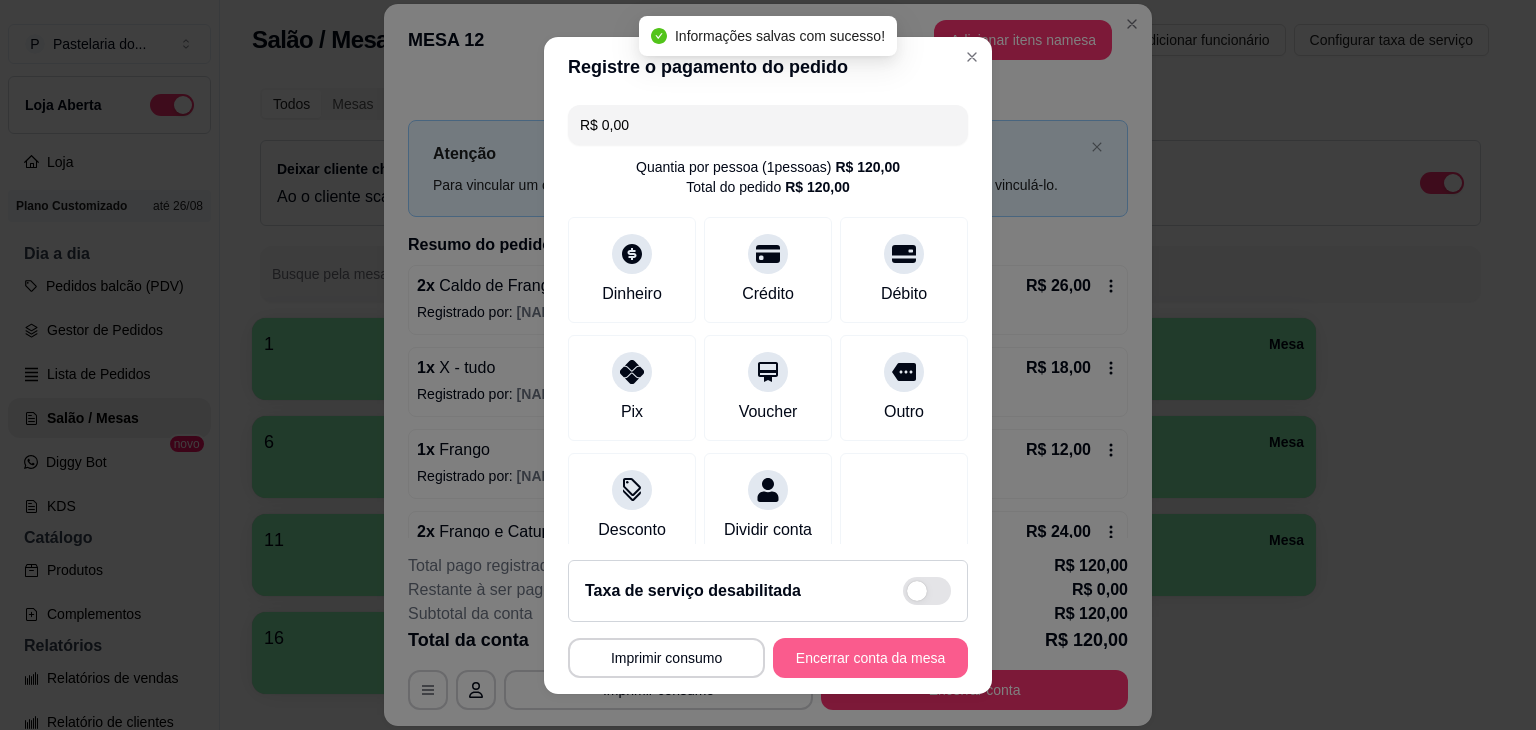 click on "Encerrar conta da mesa" at bounding box center (870, 658) 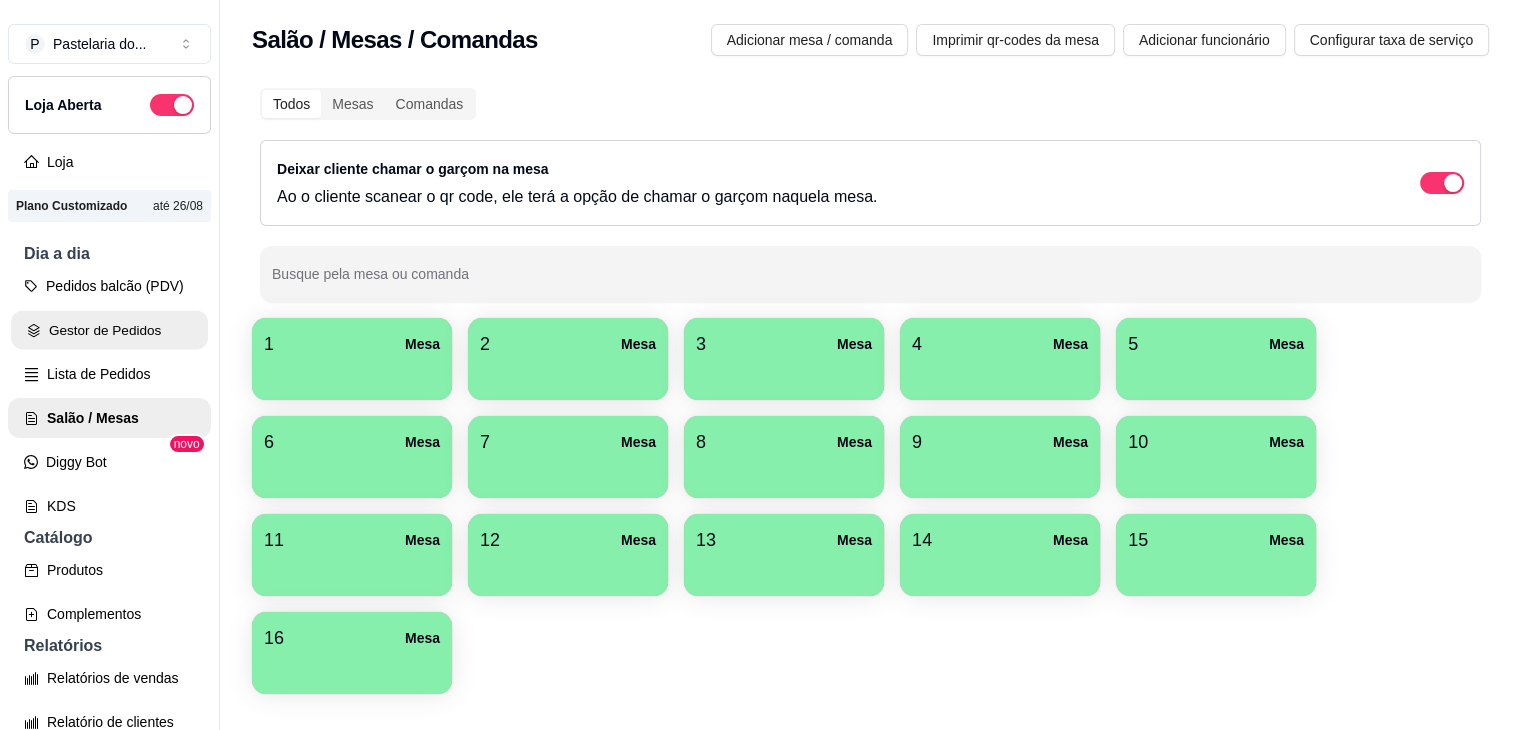 click on "Gestor de Pedidos" at bounding box center (109, 330) 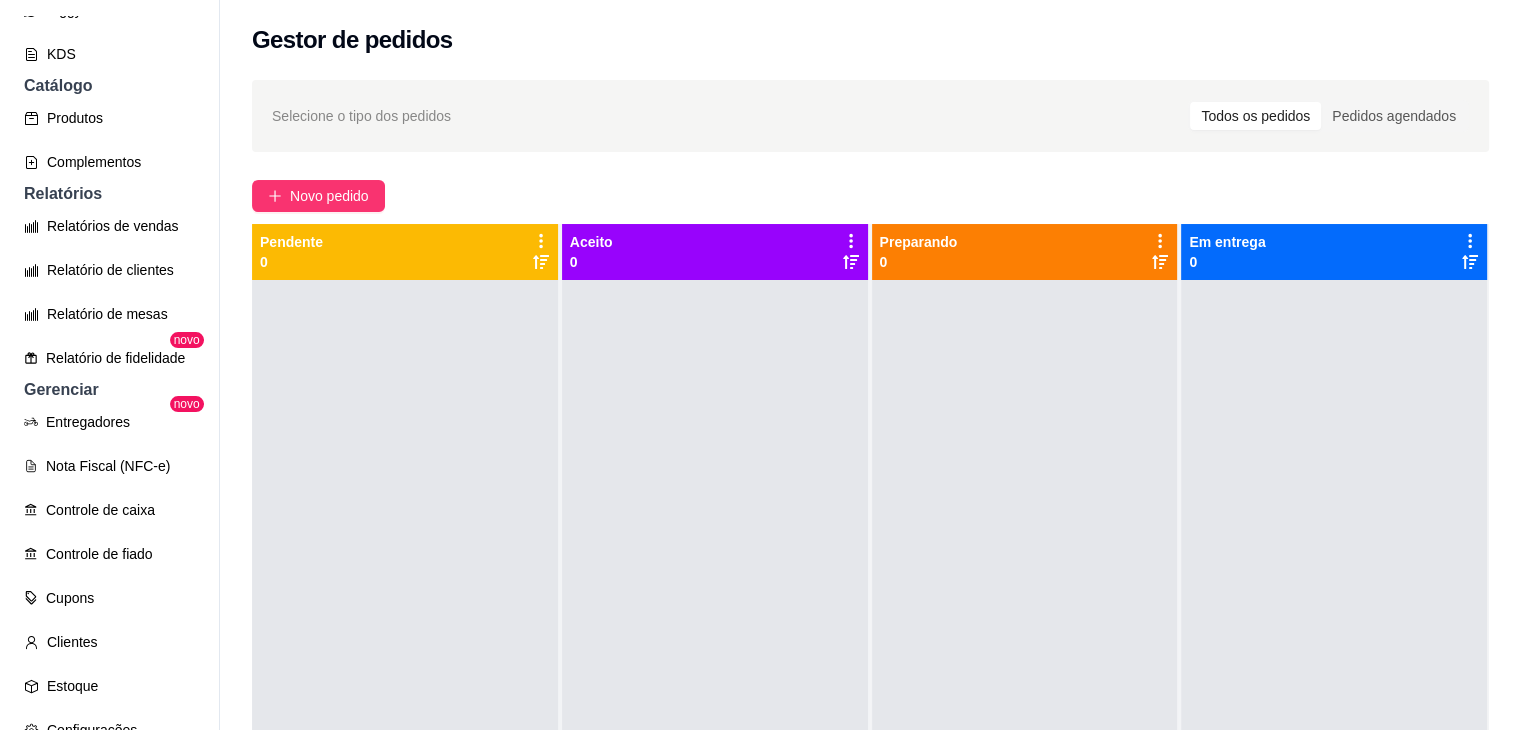 scroll, scrollTop: 500, scrollLeft: 0, axis: vertical 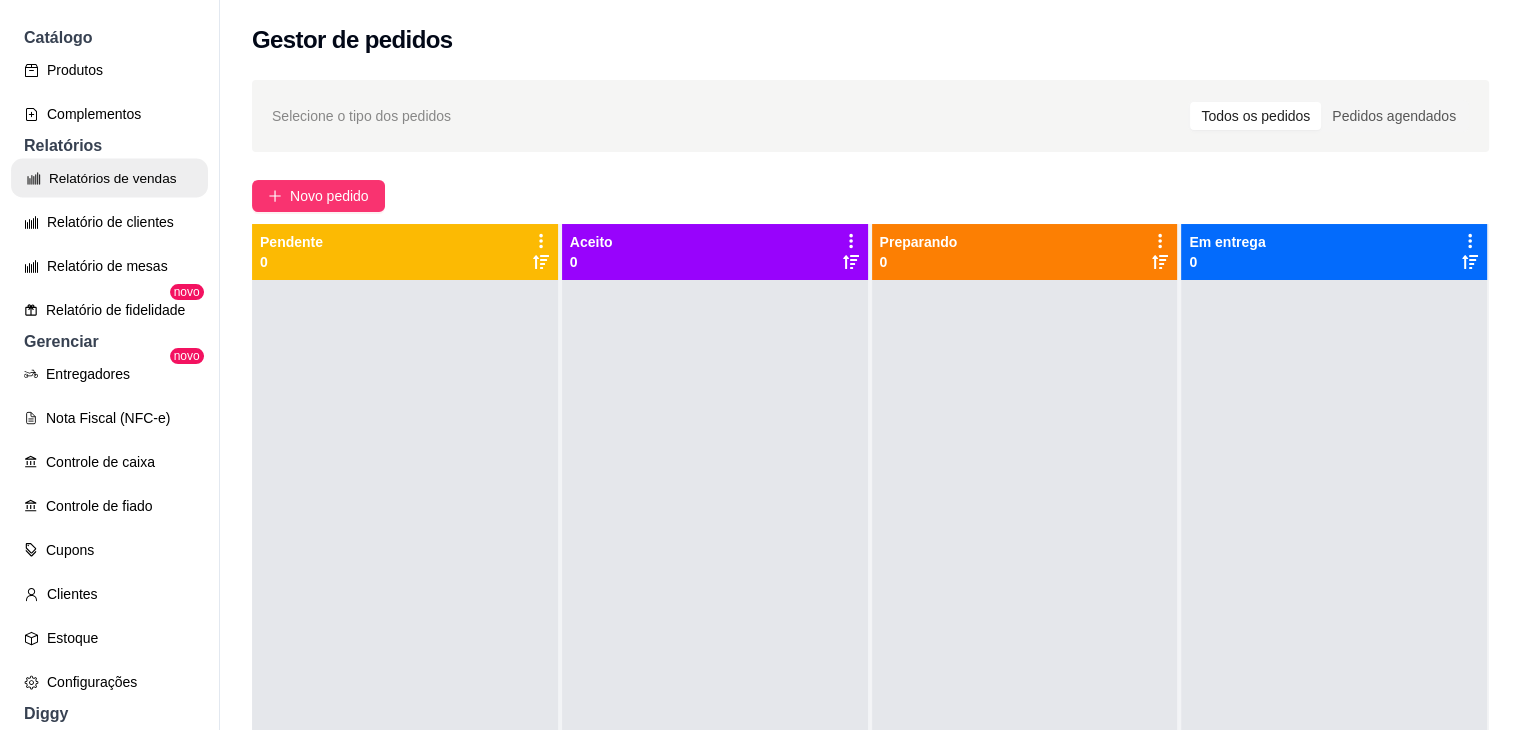 click on "Relatórios de vendas" at bounding box center [109, 178] 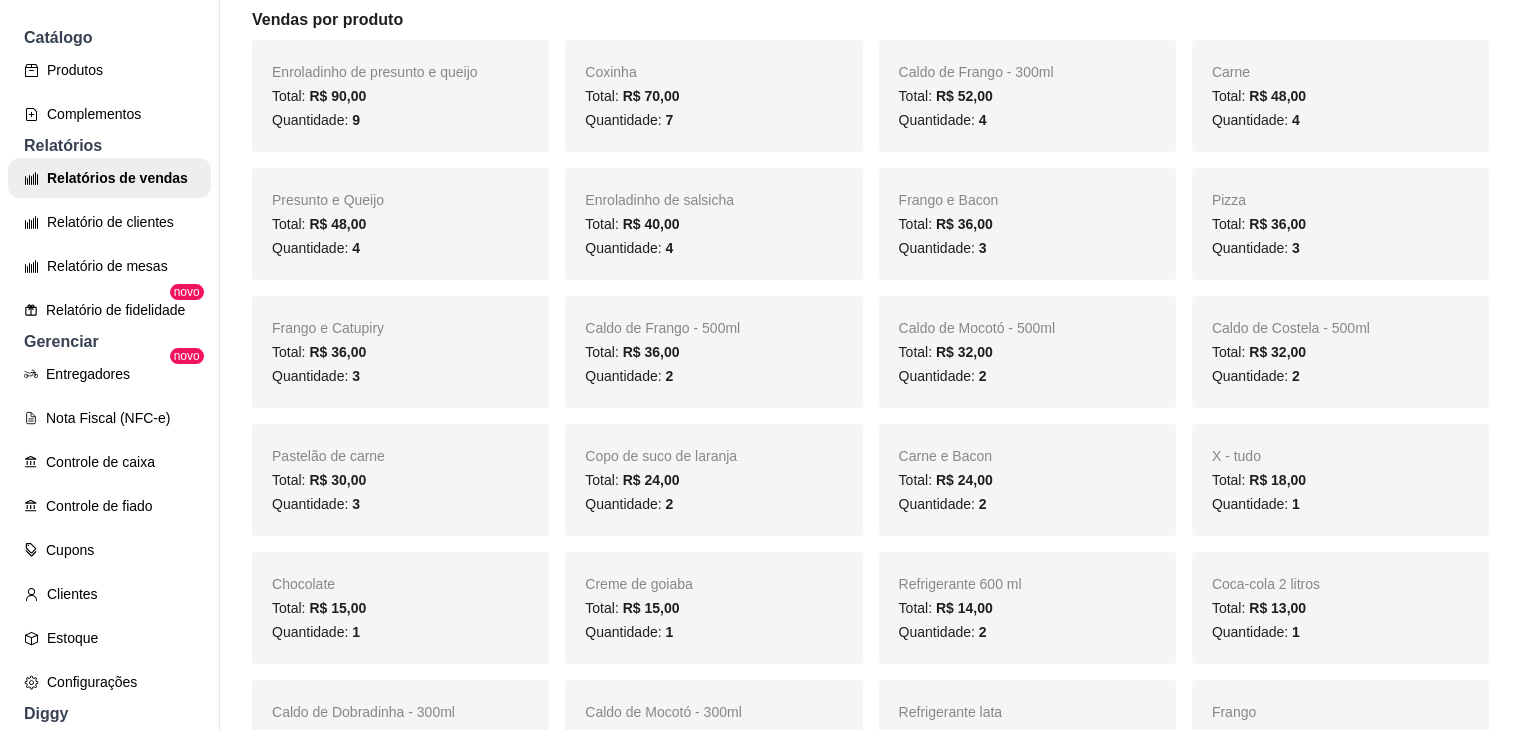 scroll, scrollTop: 200, scrollLeft: 0, axis: vertical 